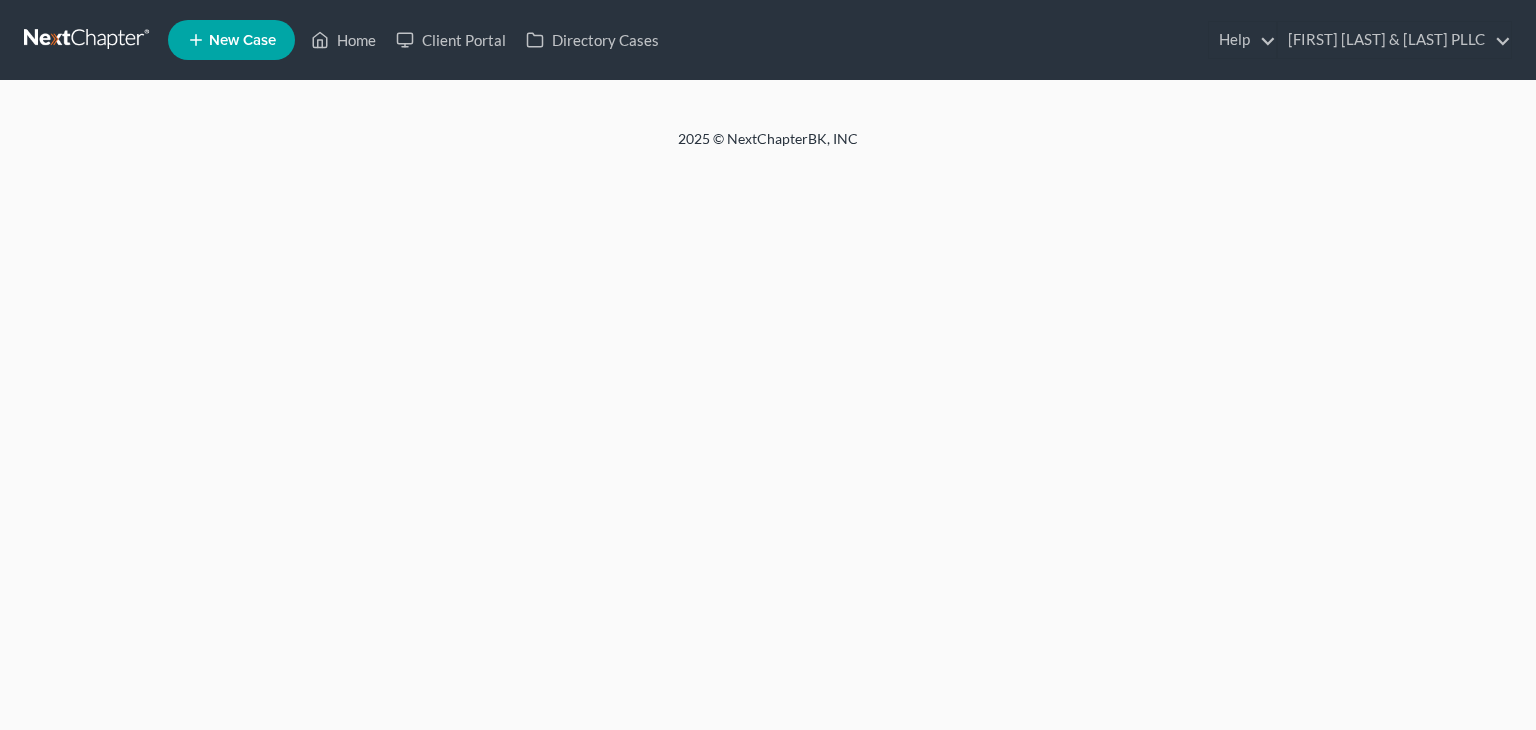 scroll, scrollTop: 0, scrollLeft: 0, axis: both 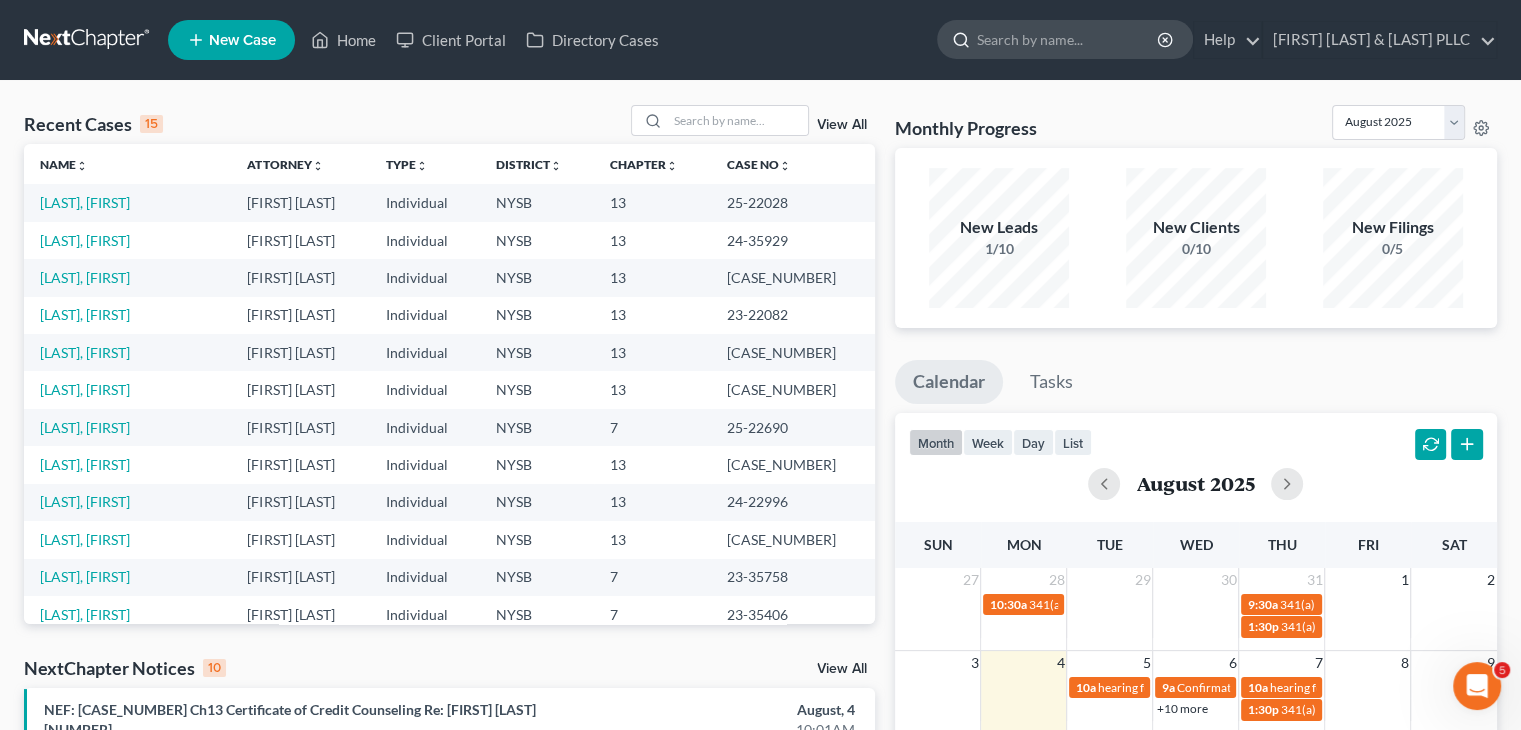 click at bounding box center (1068, 39) 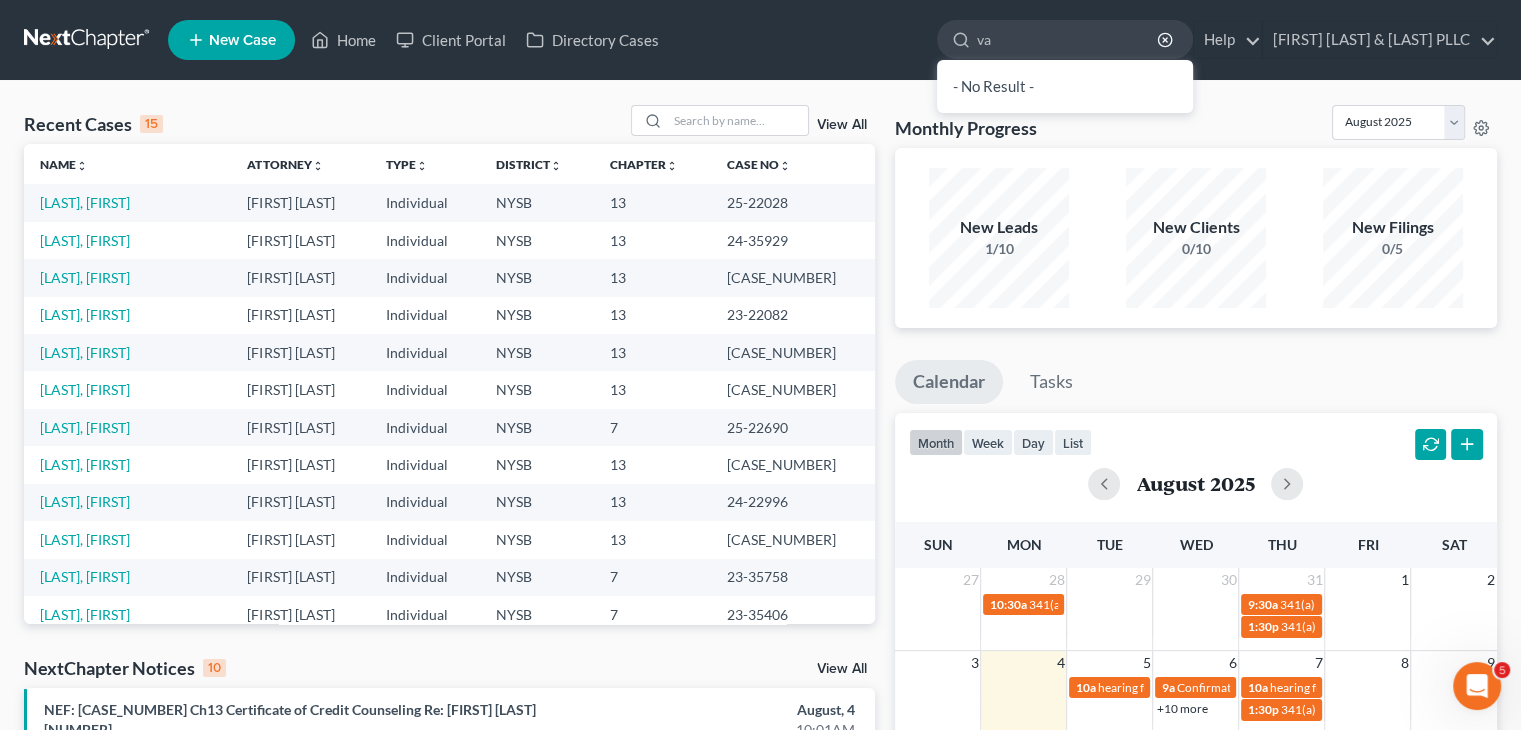 type on "v" 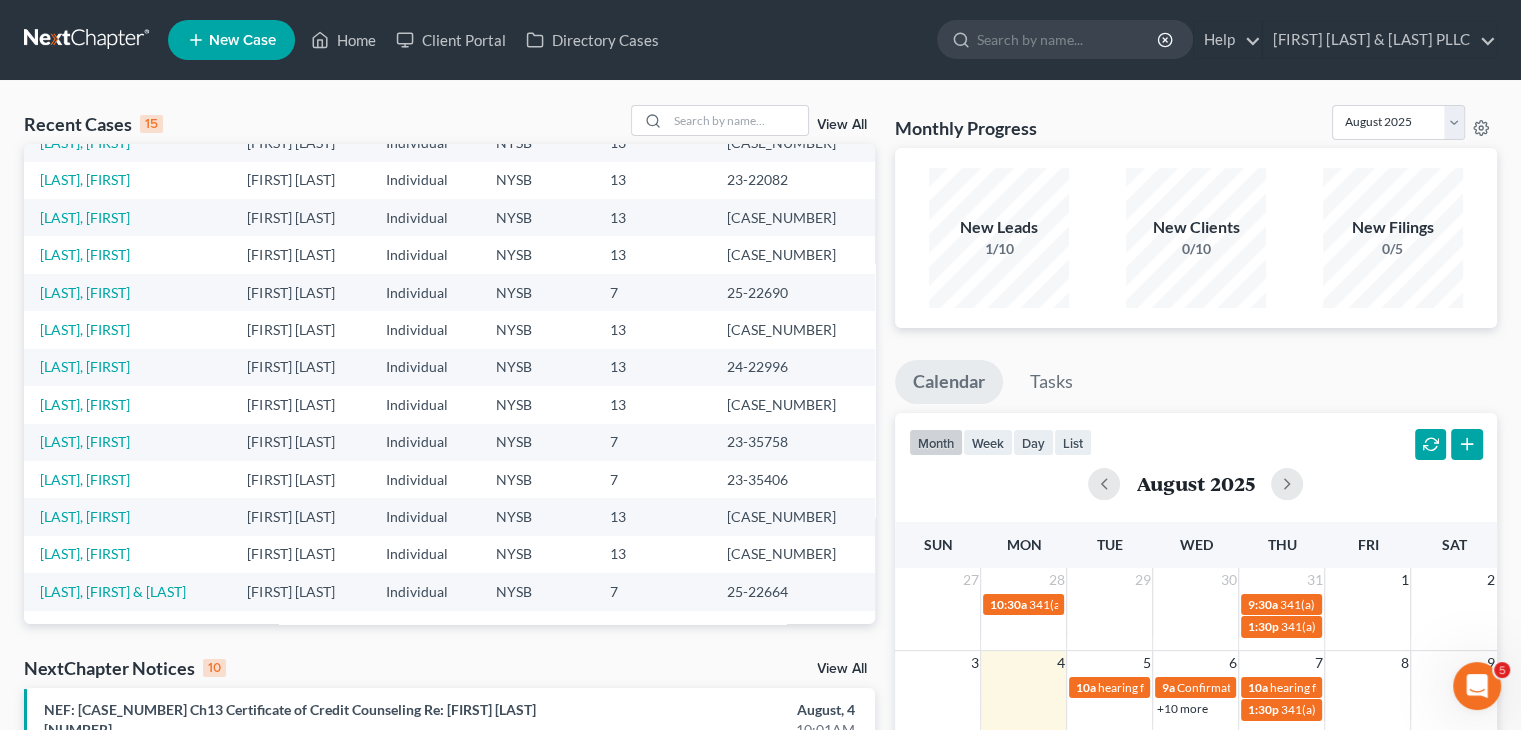 scroll, scrollTop: 137, scrollLeft: 0, axis: vertical 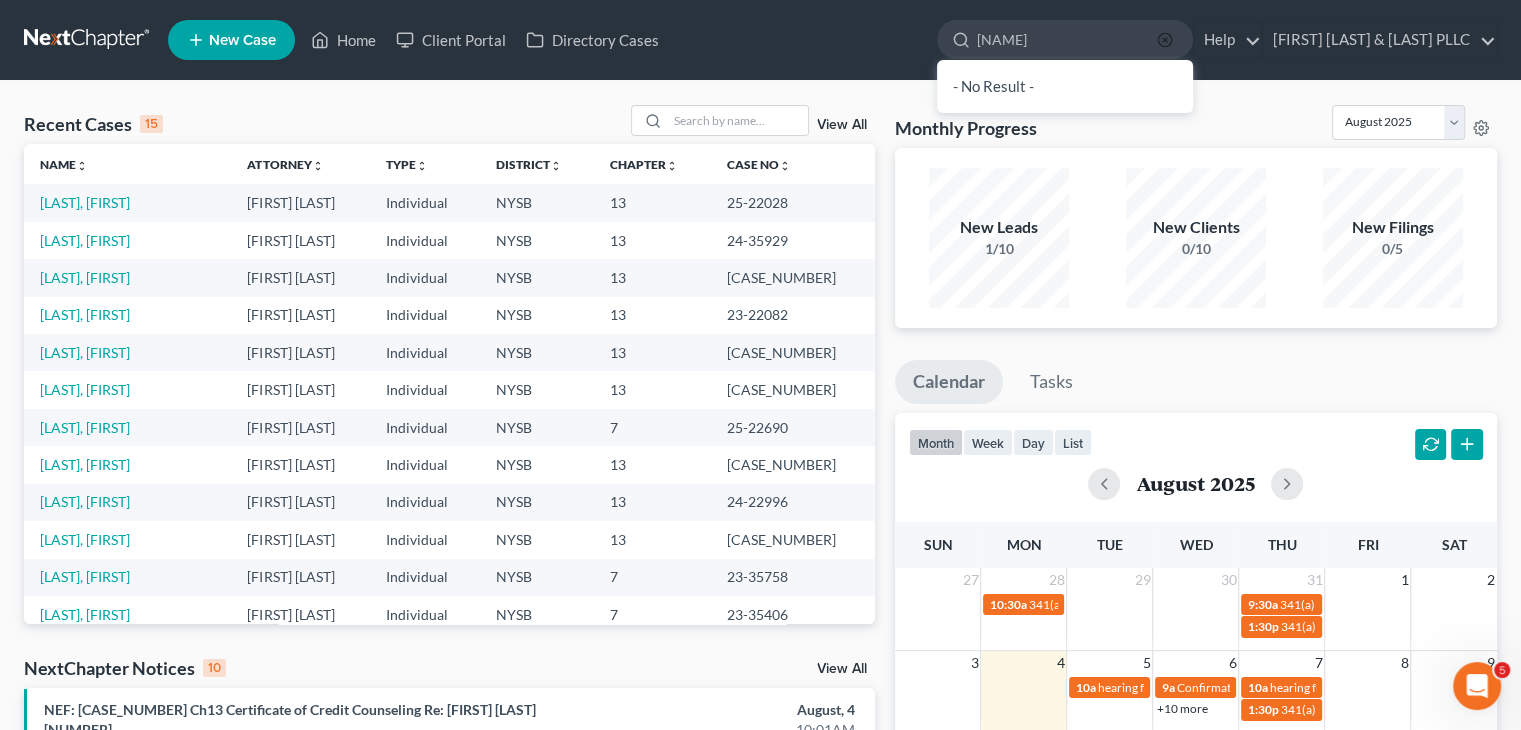 type on "[NAME]" 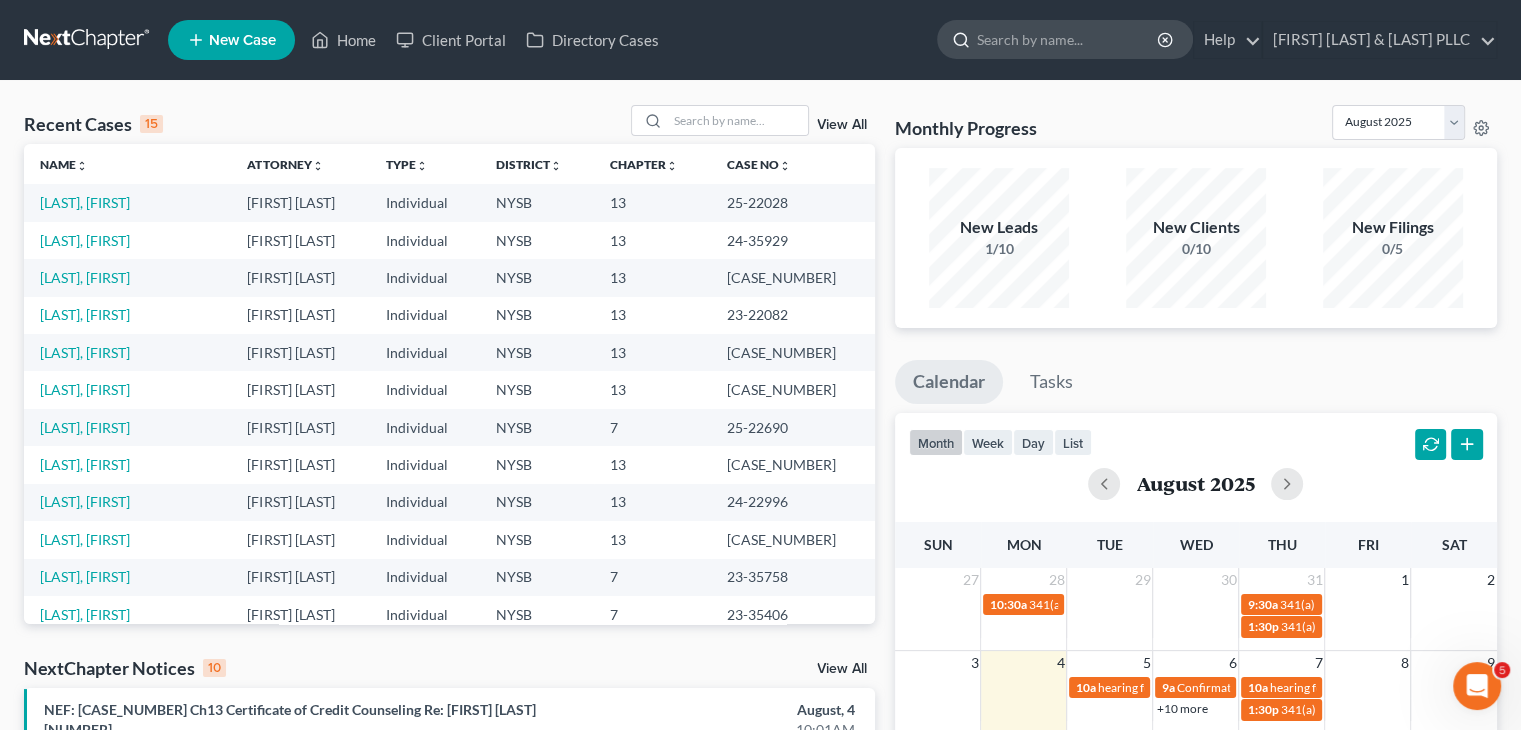 click at bounding box center (1068, 39) 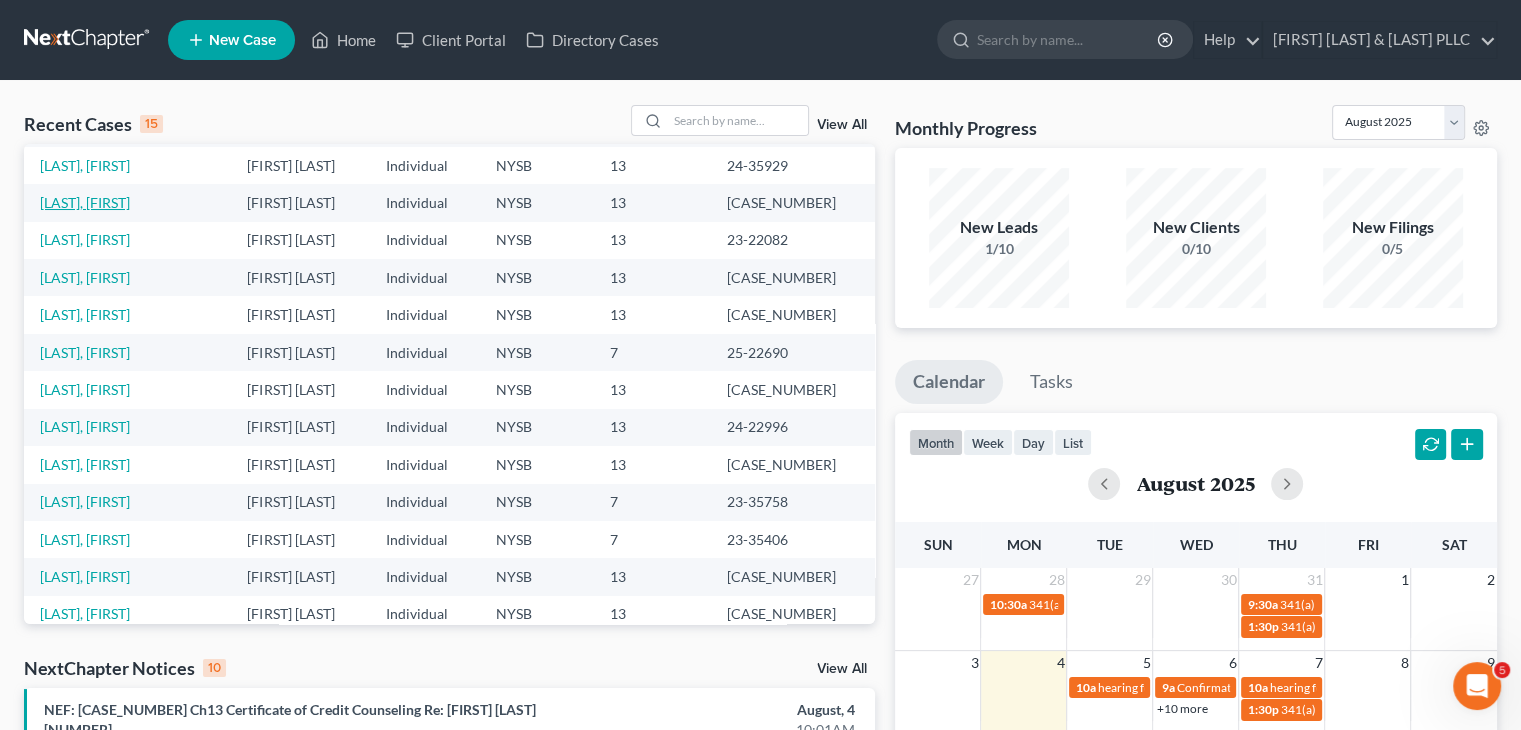 scroll, scrollTop: 137, scrollLeft: 0, axis: vertical 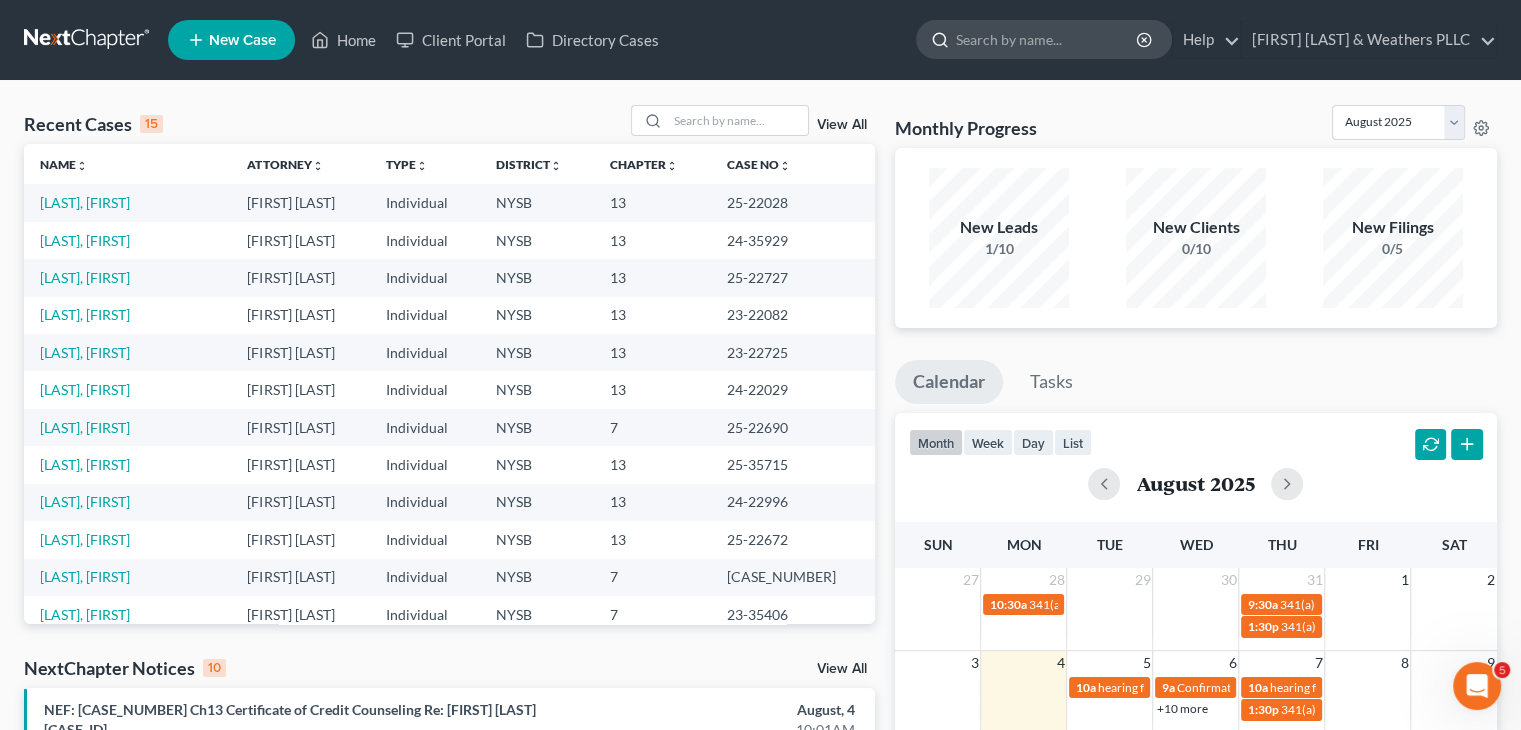 click at bounding box center (1047, 39) 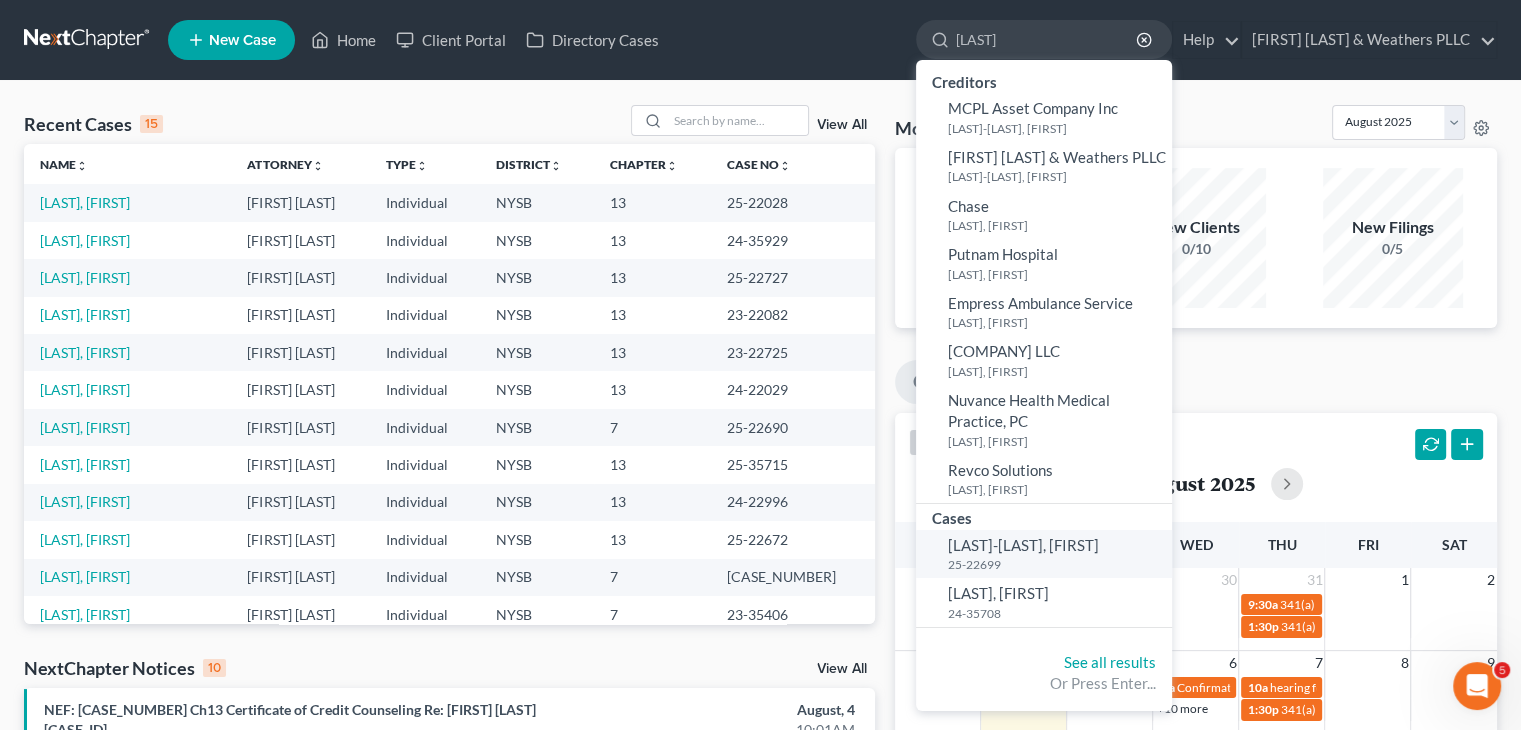 type on "[LAST]" 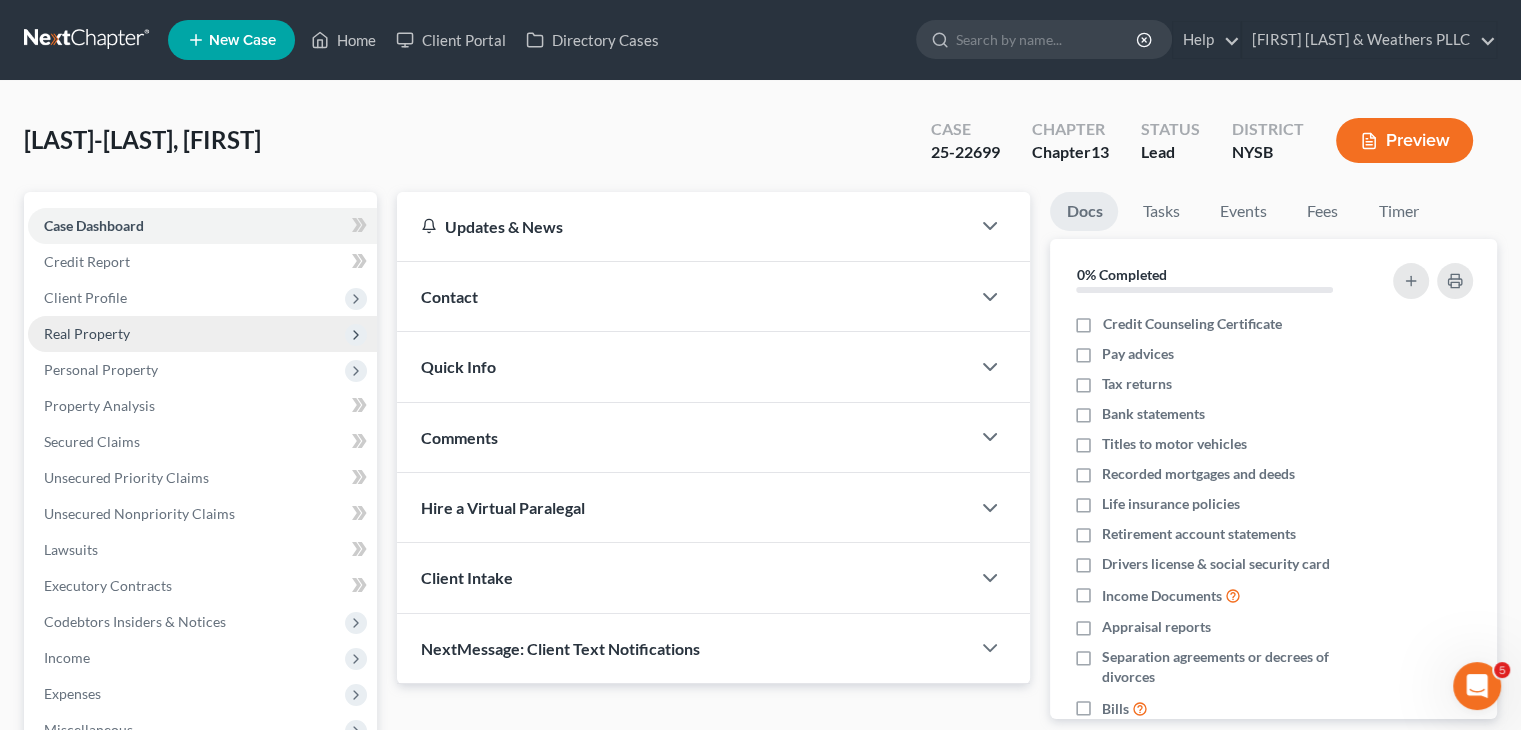 click on "Real Property" at bounding box center [87, 333] 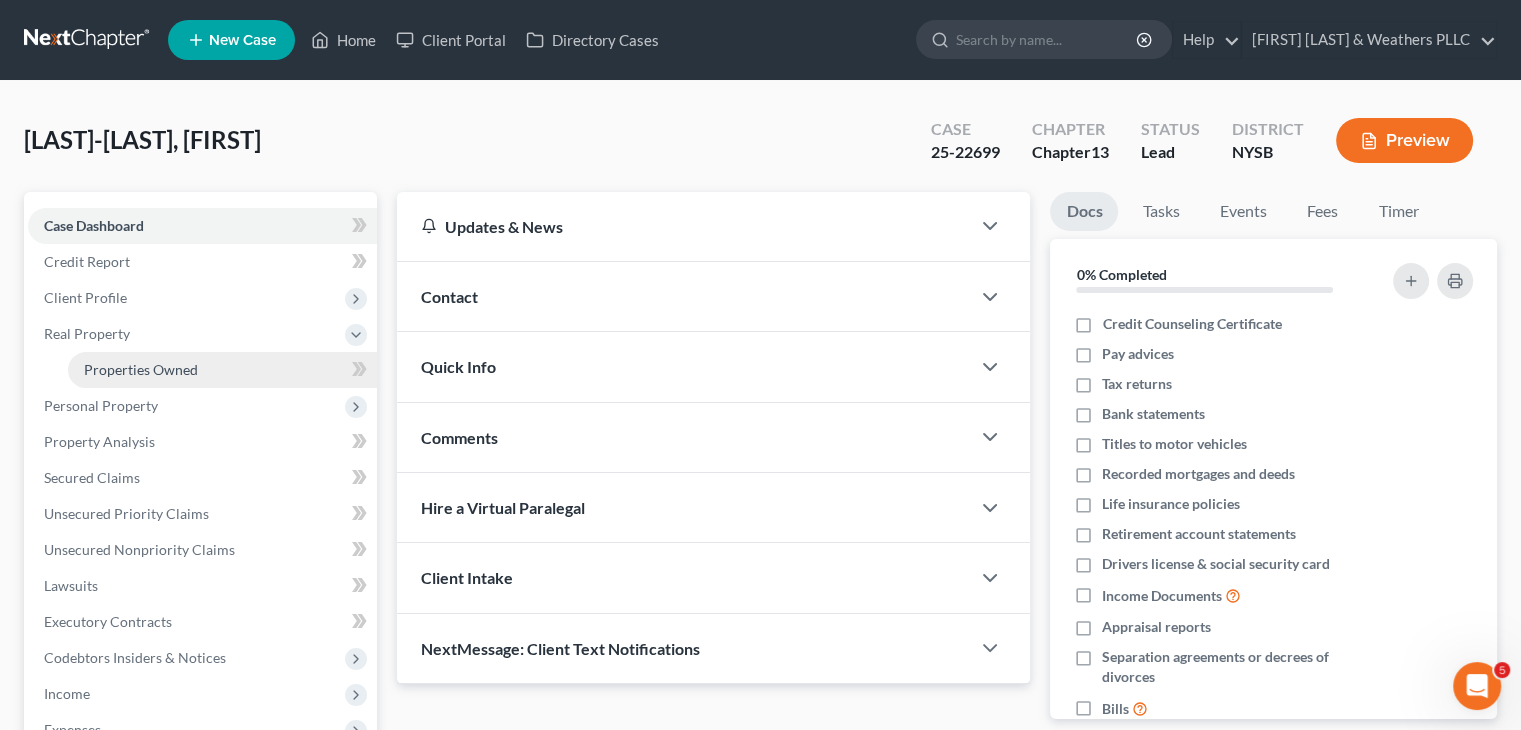 click on "Properties Owned" at bounding box center (141, 369) 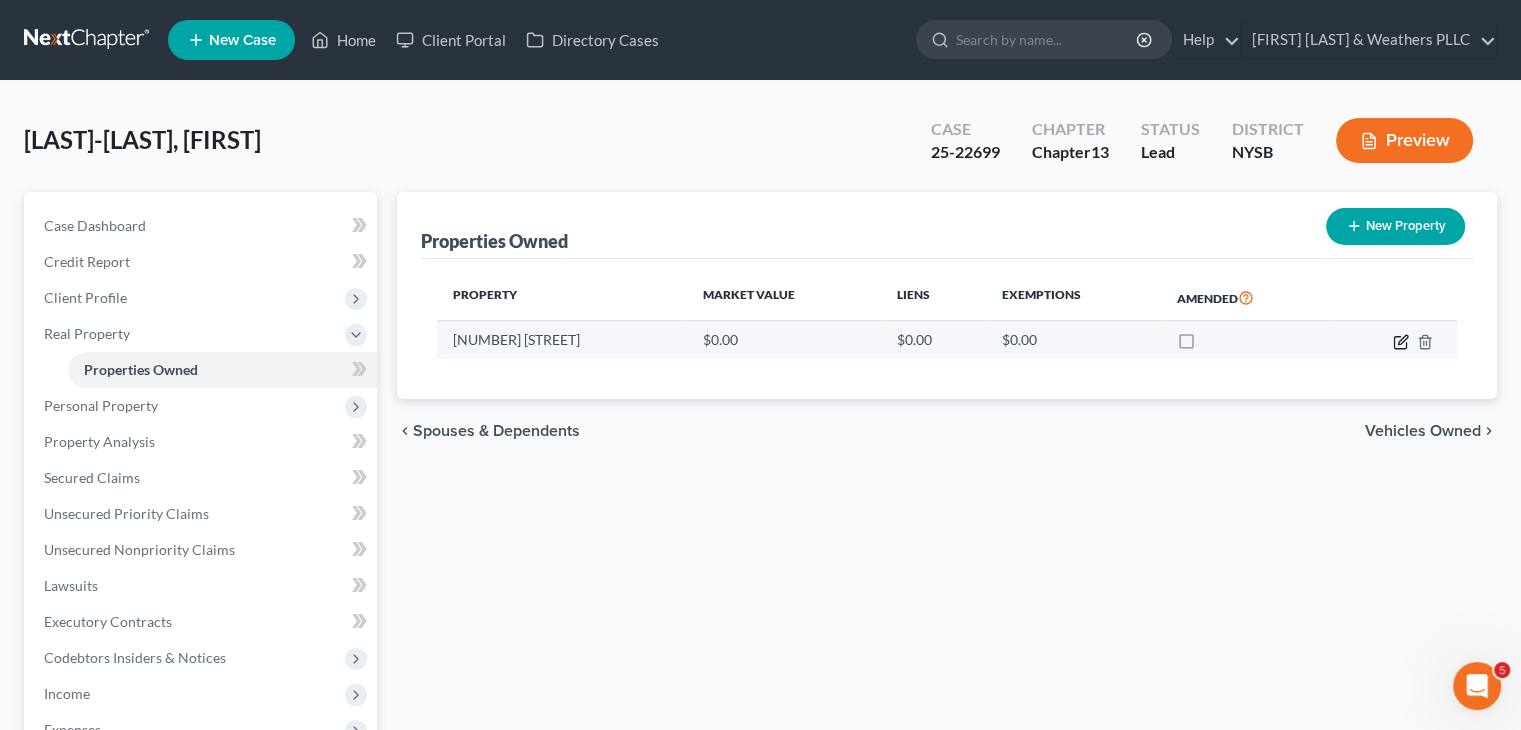 click 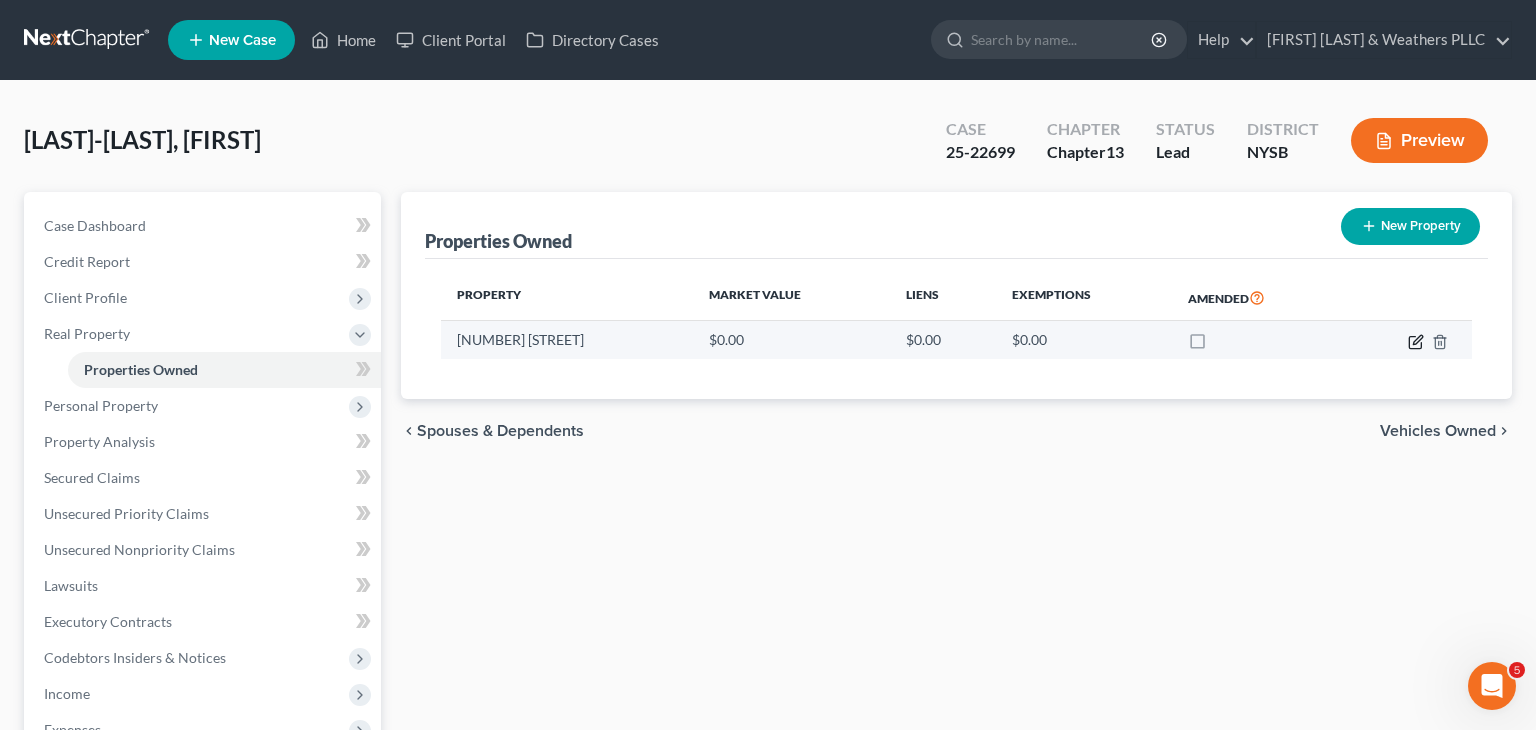 select on "35" 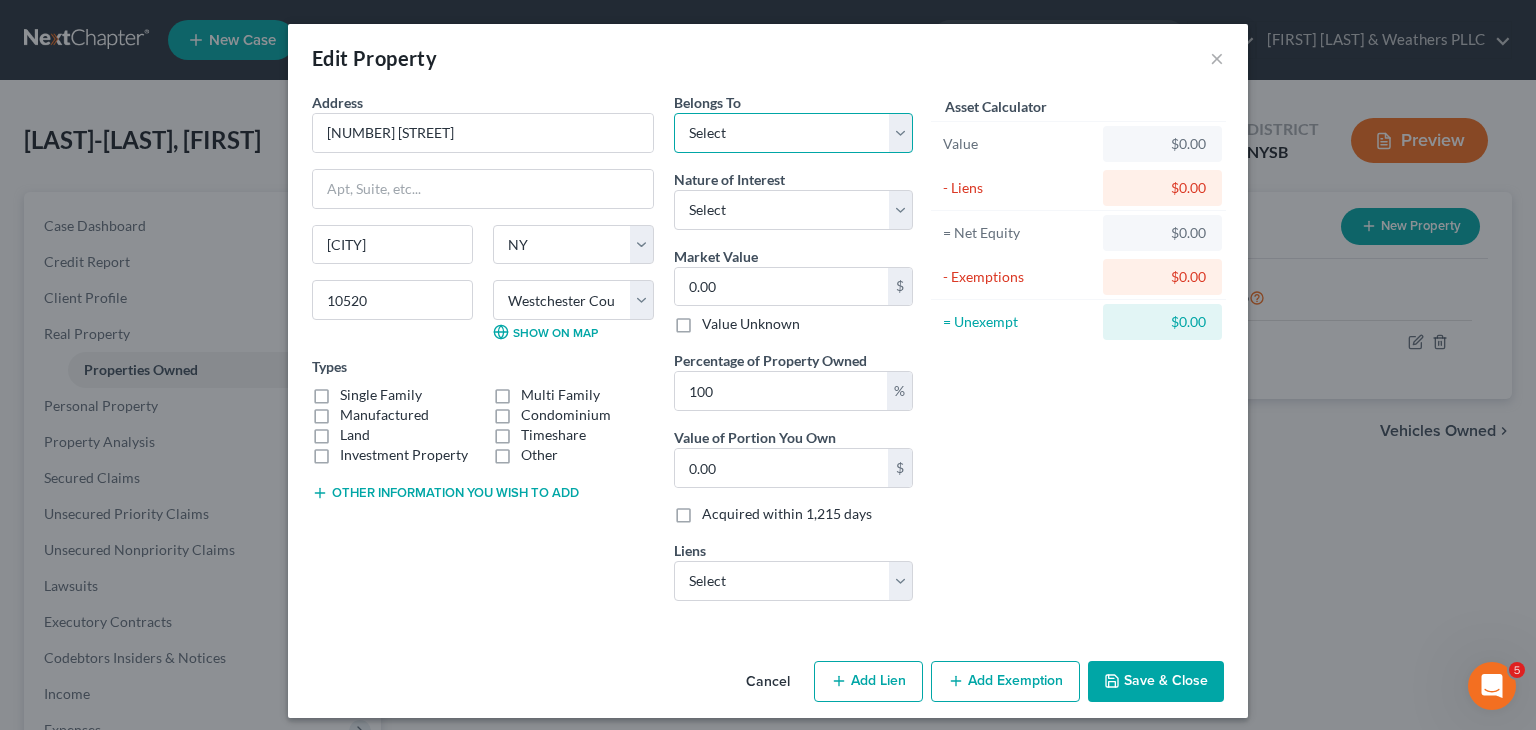 click on "Select Debtor 1 Only Debtor 2 Only Debtor 1 And Debtor 2 Only At Least One Of The Debtors And Another Community Property" at bounding box center [793, 133] 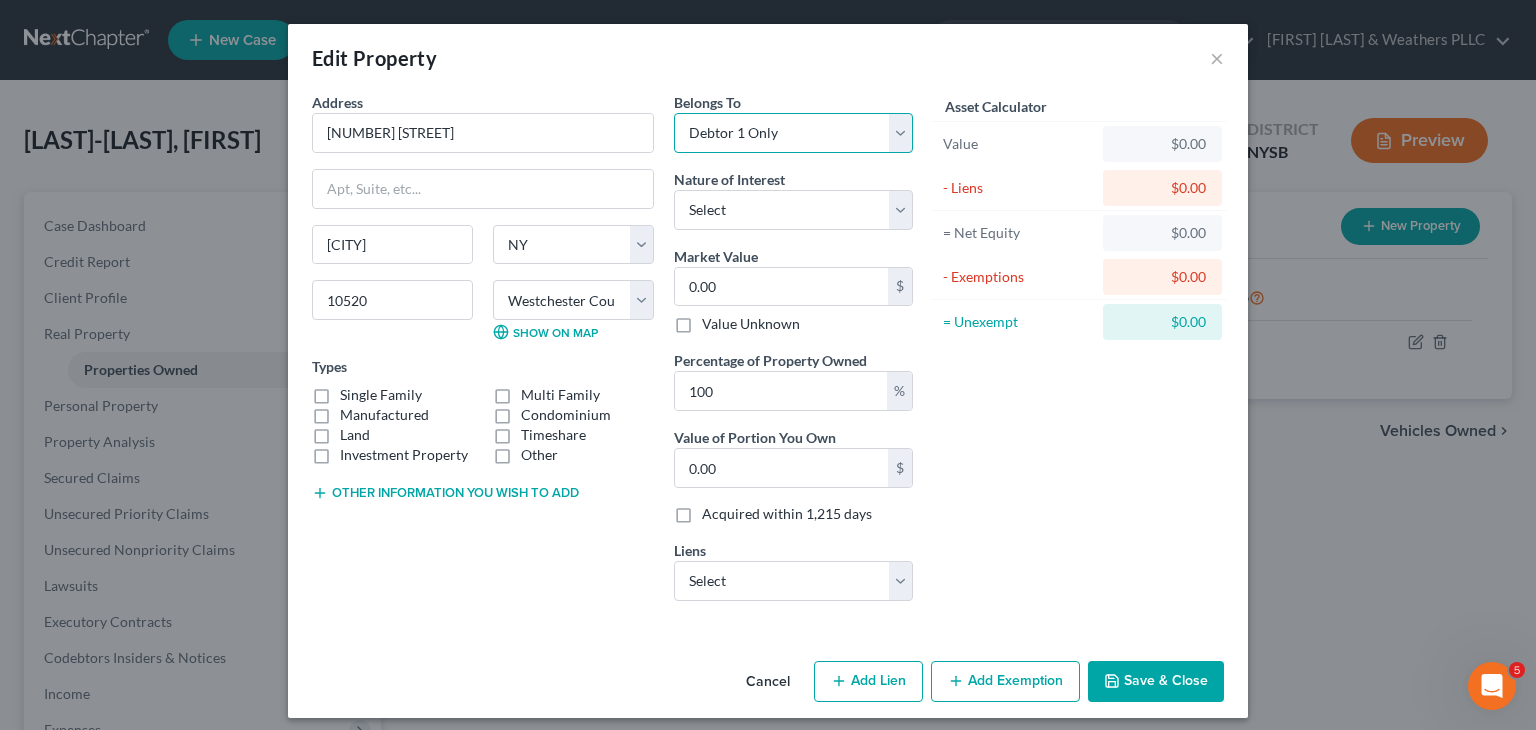 click on "Select Debtor 1 Only Debtor 2 Only Debtor 1 And Debtor 2 Only At Least One Of The Debtors And Another Community Property" at bounding box center (793, 133) 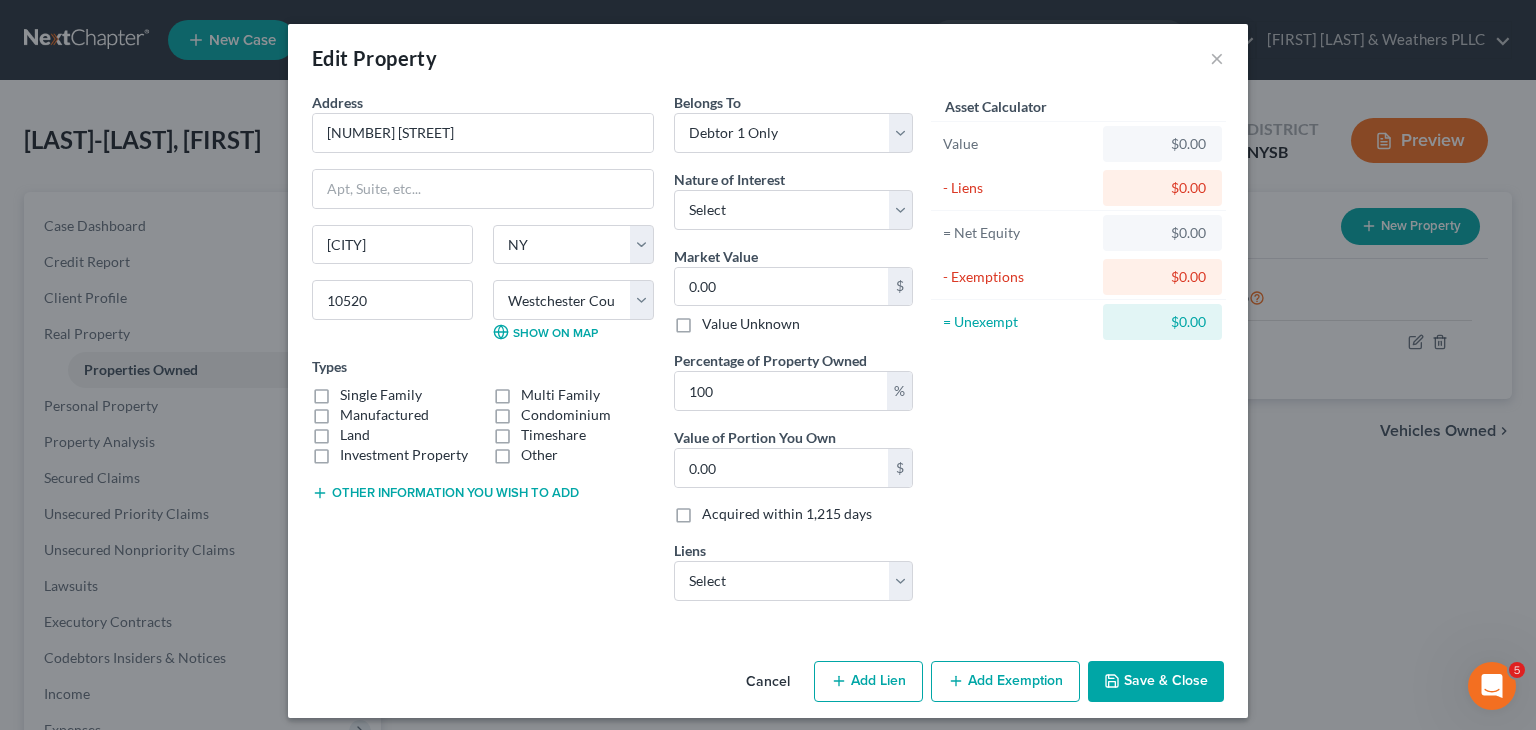click on "Belongs To
*
Select Debtor 1 Only Debtor 2 Only Debtor 1 And Debtor 2 Only At Least One Of The Debtors And Another Community Property Nature of Interest Select Fee Simple Joint Tenant Life Estate Equitable Interest Future Interest Tenancy By The Entireties Tenants In Common Other Market Value 0.00 $ Value Unknown Percentage of Property Owned 100 % Value of Portion You Own 0.00 $ Acquired within 1,215 days
Liens
Select MCPL Asset Company Inc - $0.00" at bounding box center (793, 354) 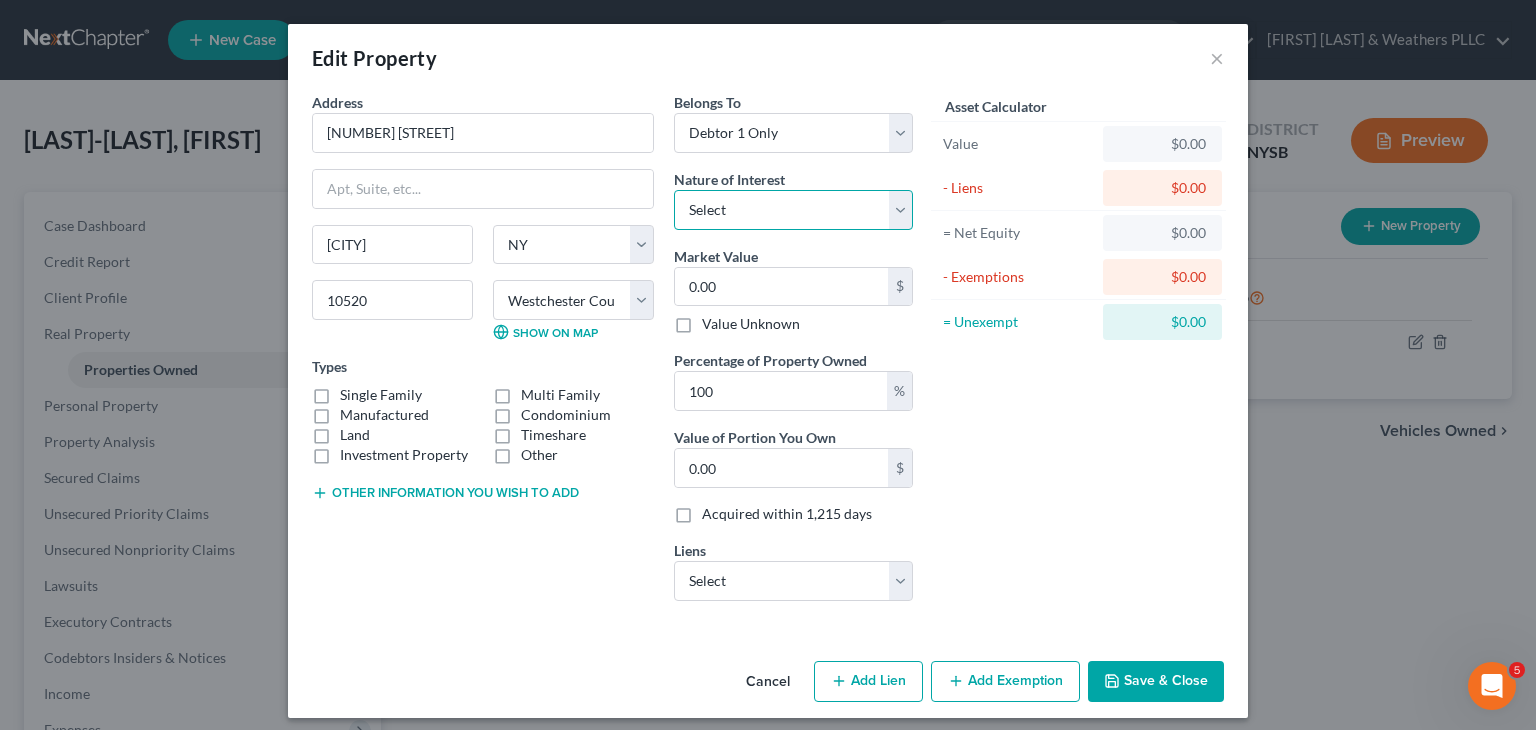 click on "Select Fee Simple Joint Tenant Life Estate Equitable Interest Future Interest Tenancy By The Entireties Tenants In Common Other" at bounding box center (793, 210) 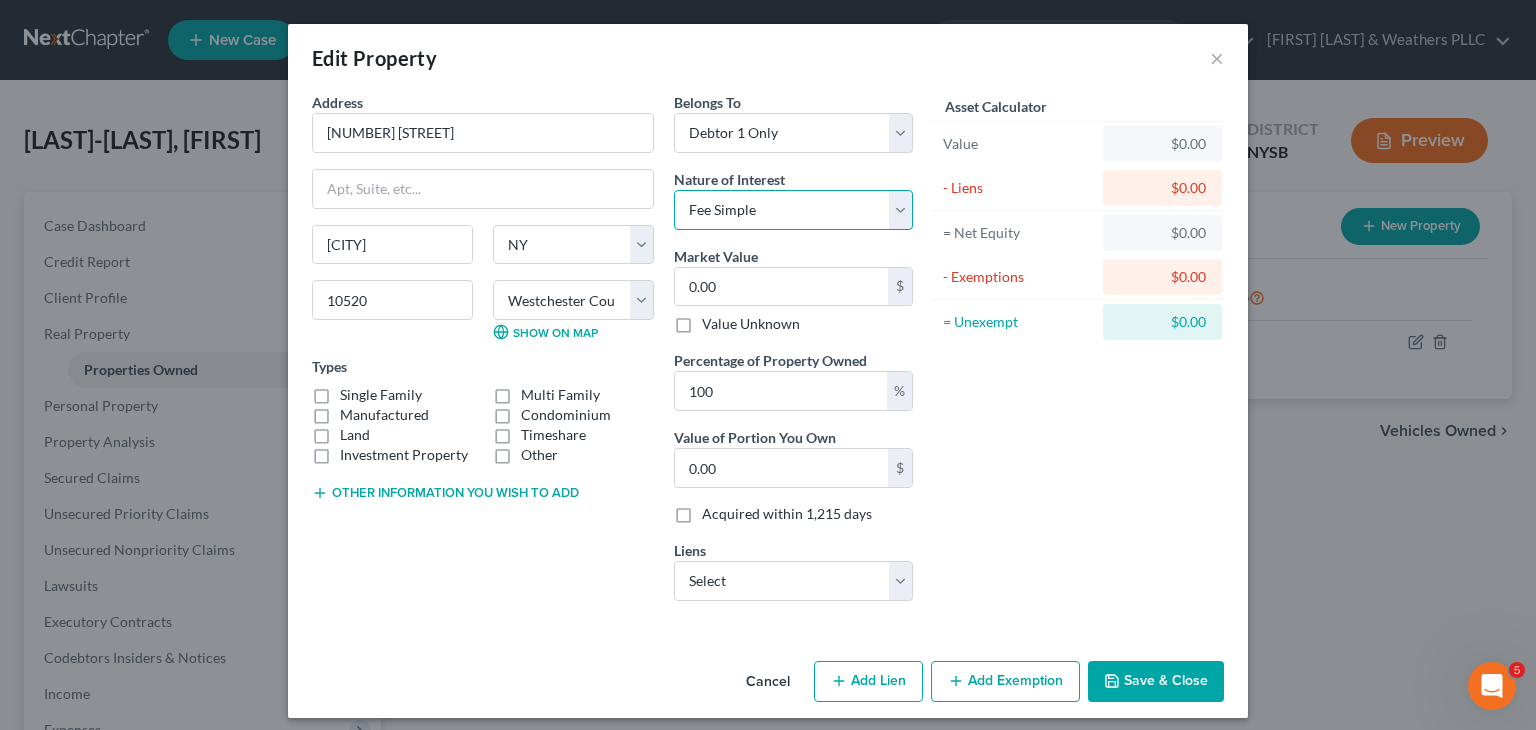 click on "Select Fee Simple Joint Tenant Life Estate Equitable Interest Future Interest Tenancy By The Entireties Tenants In Common Other" at bounding box center (793, 210) 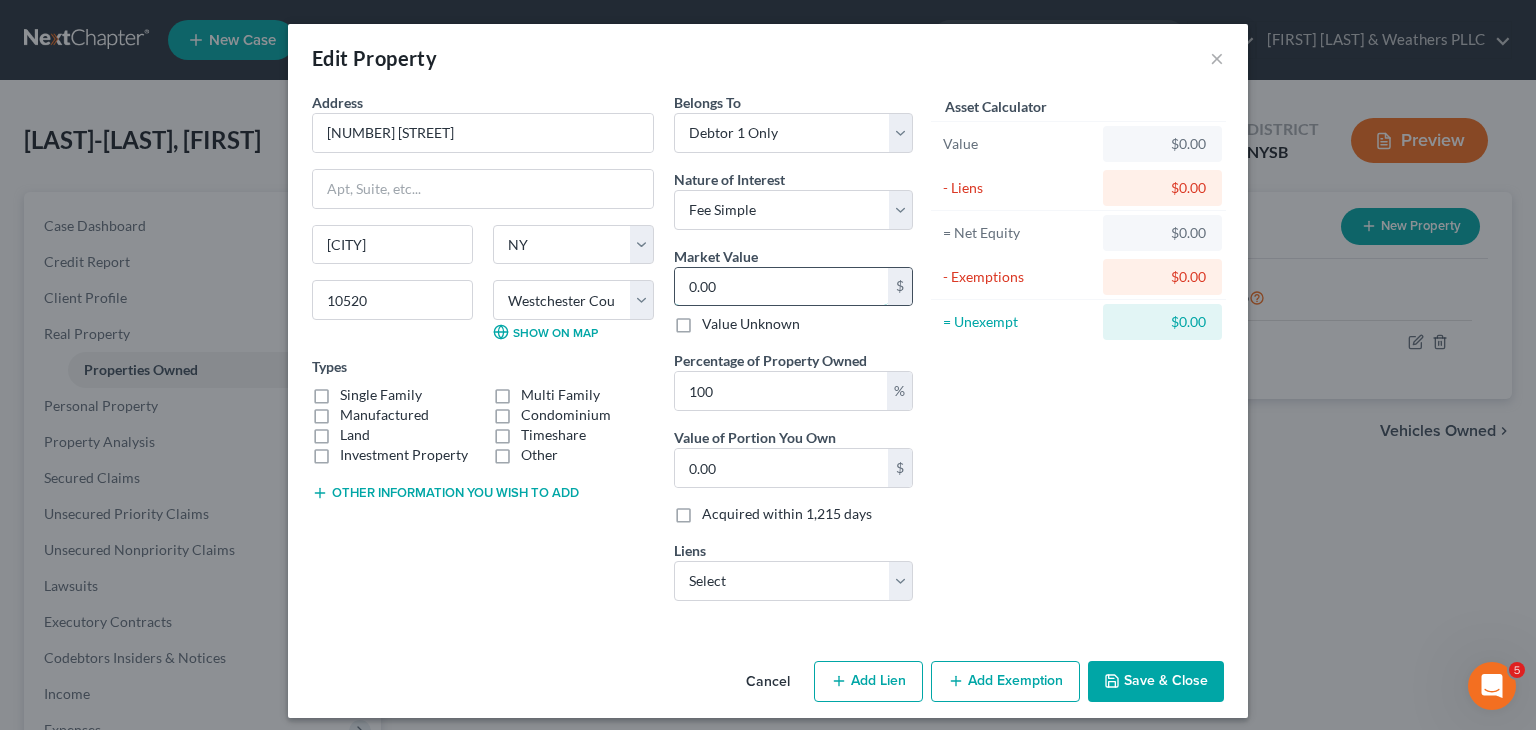 type on "5" 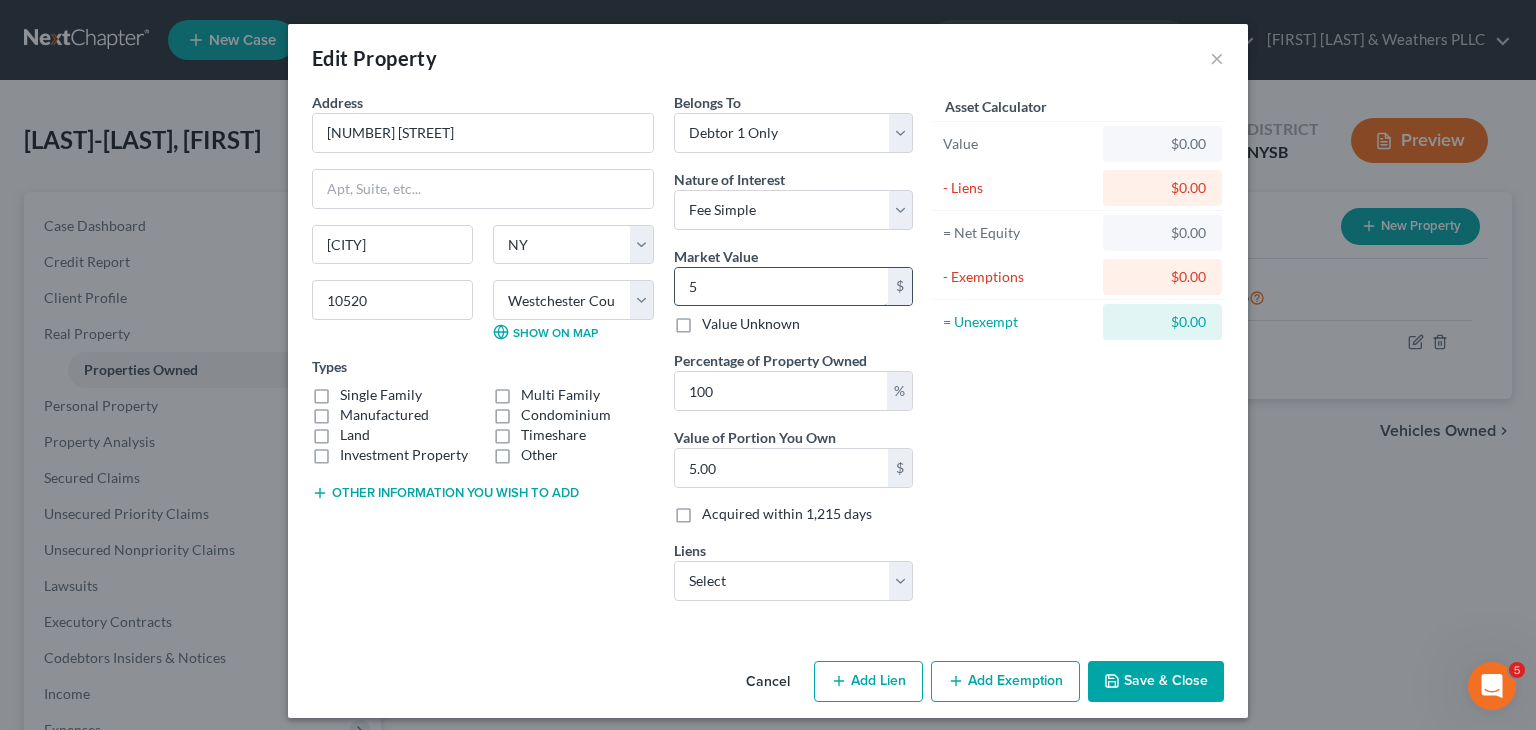 type on "55" 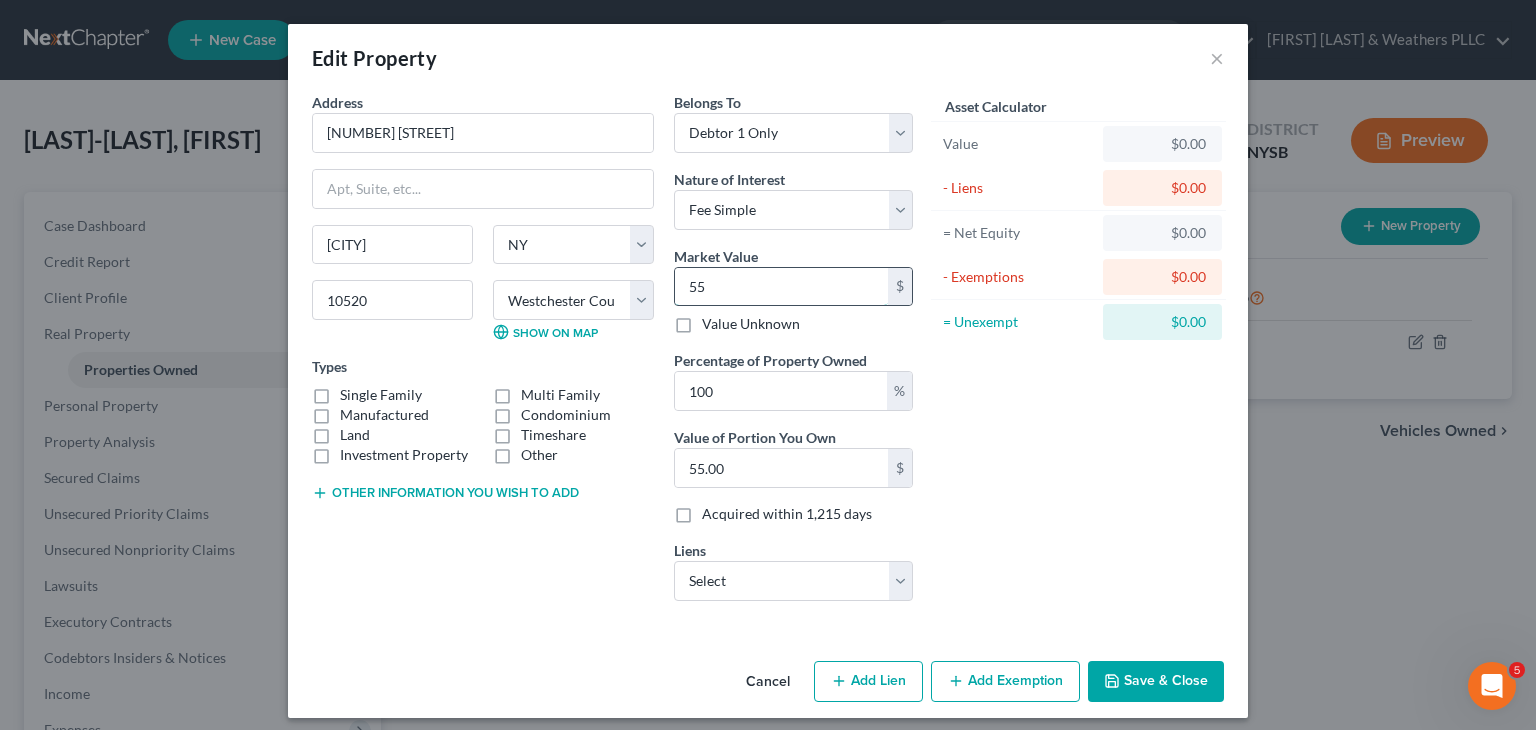 type on "550" 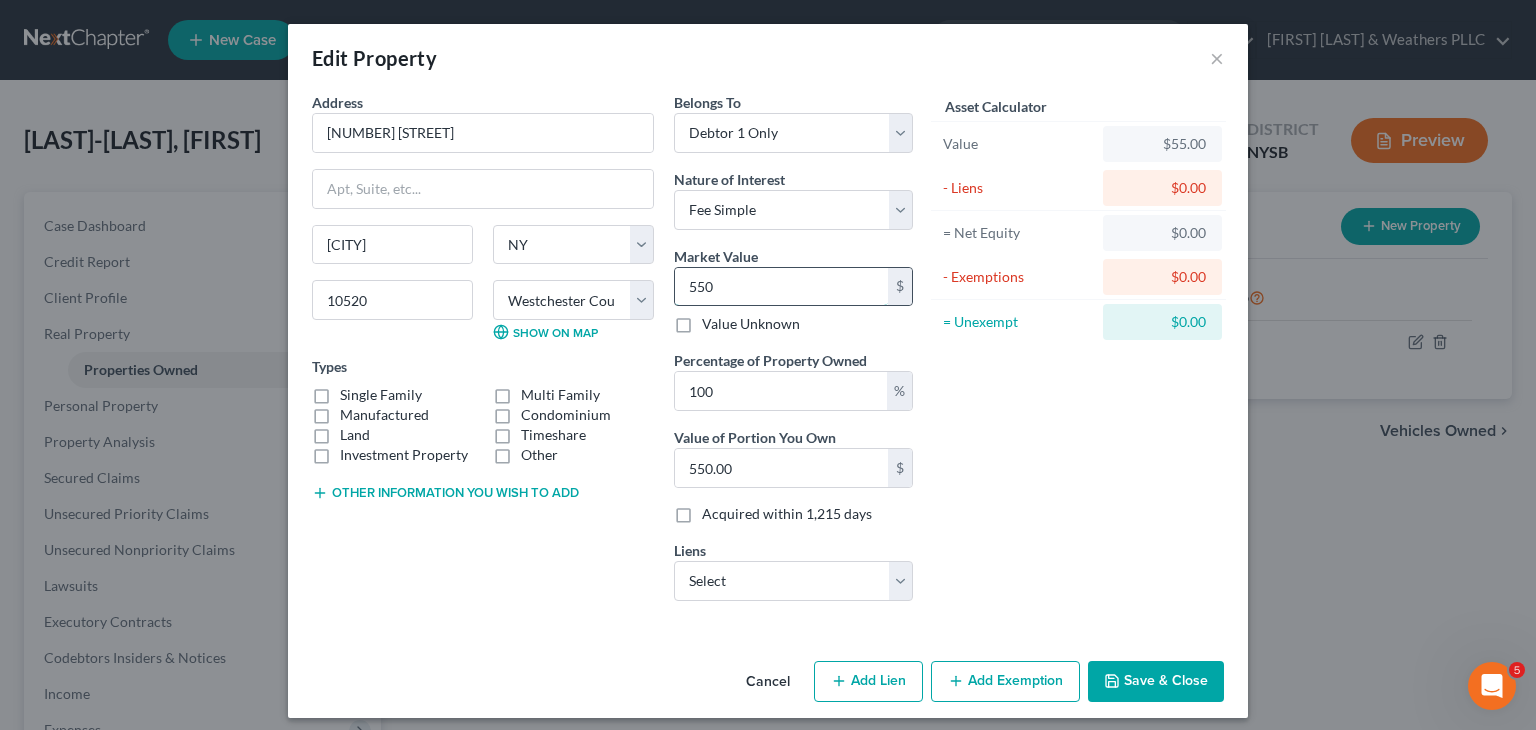 type on "5500" 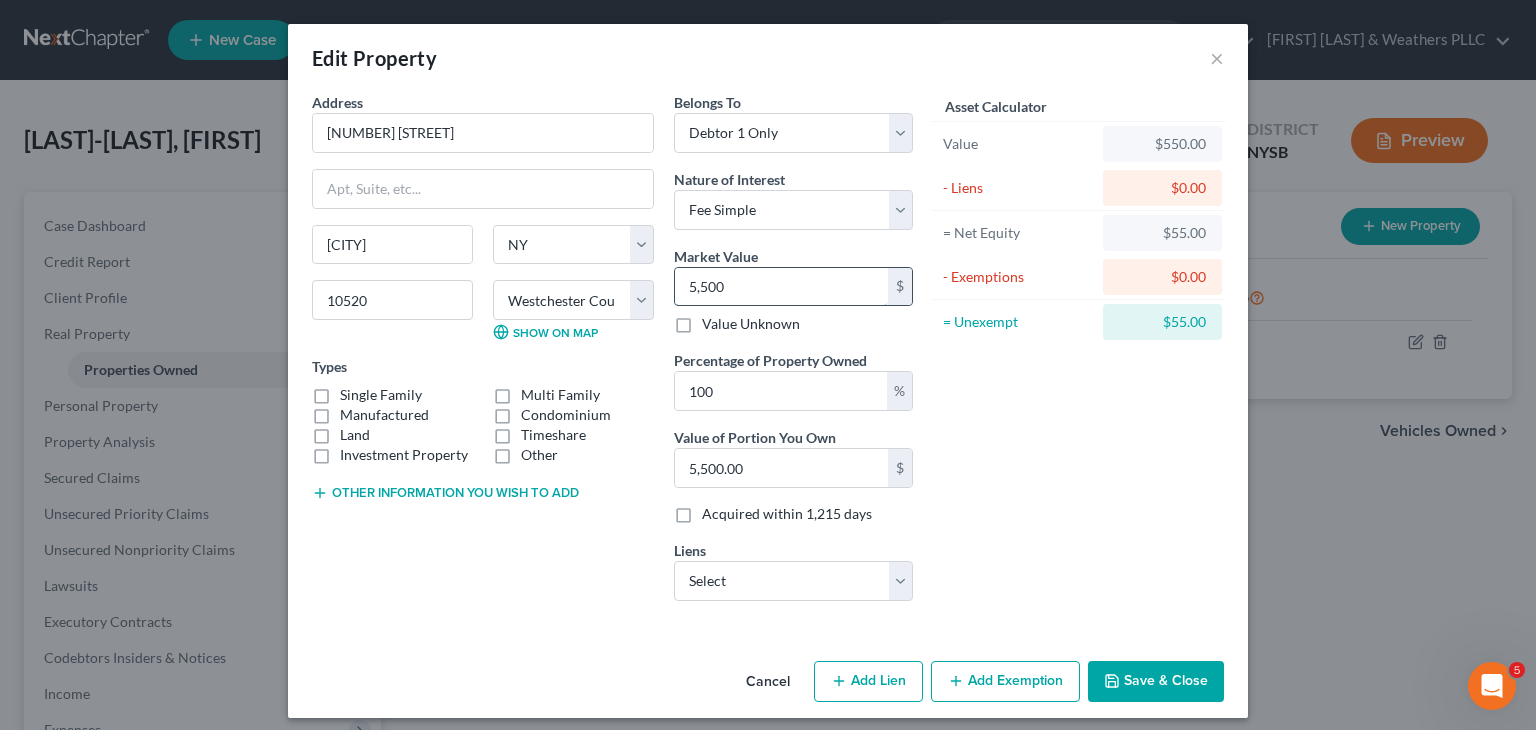 type on "5,5000" 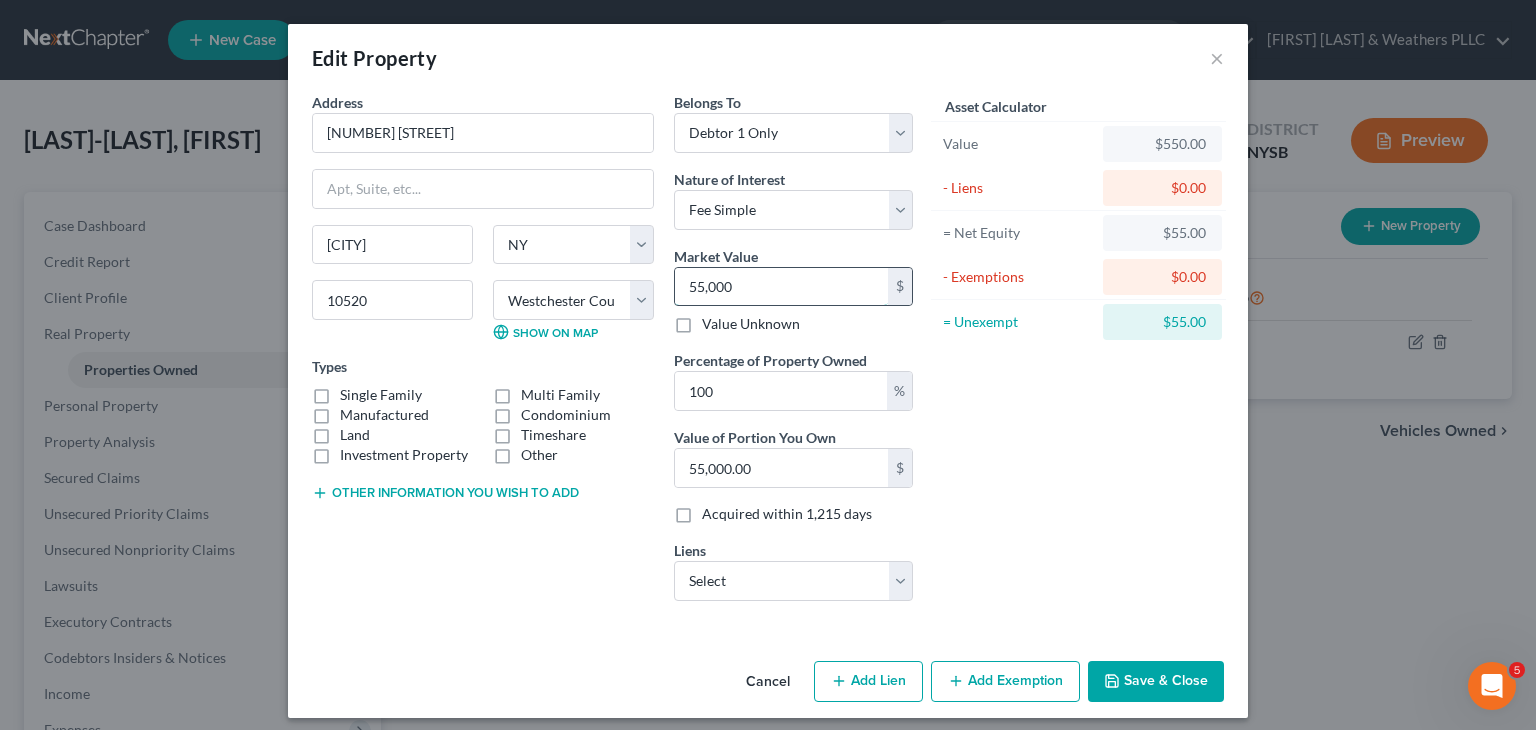 type on "55,0000" 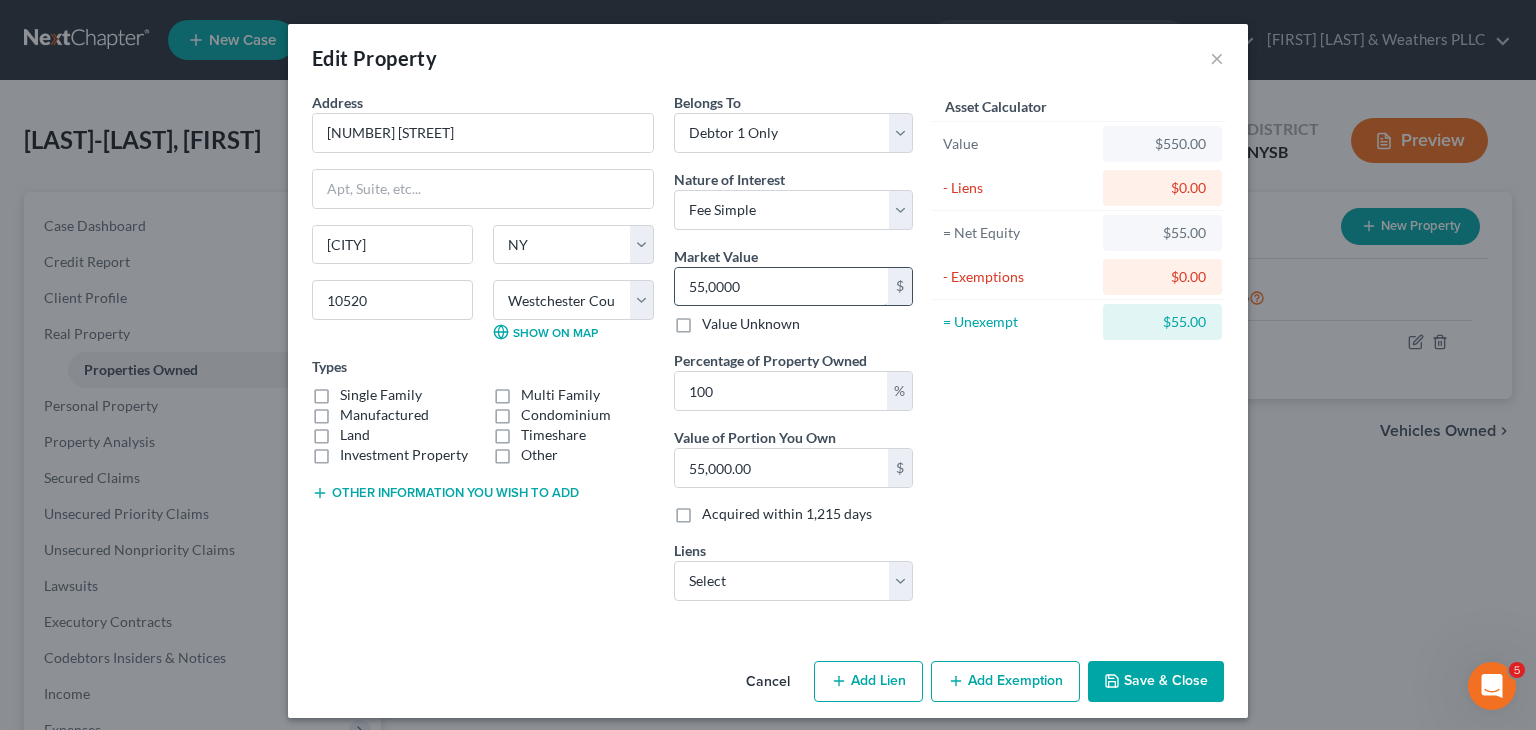 type on "550,000.00" 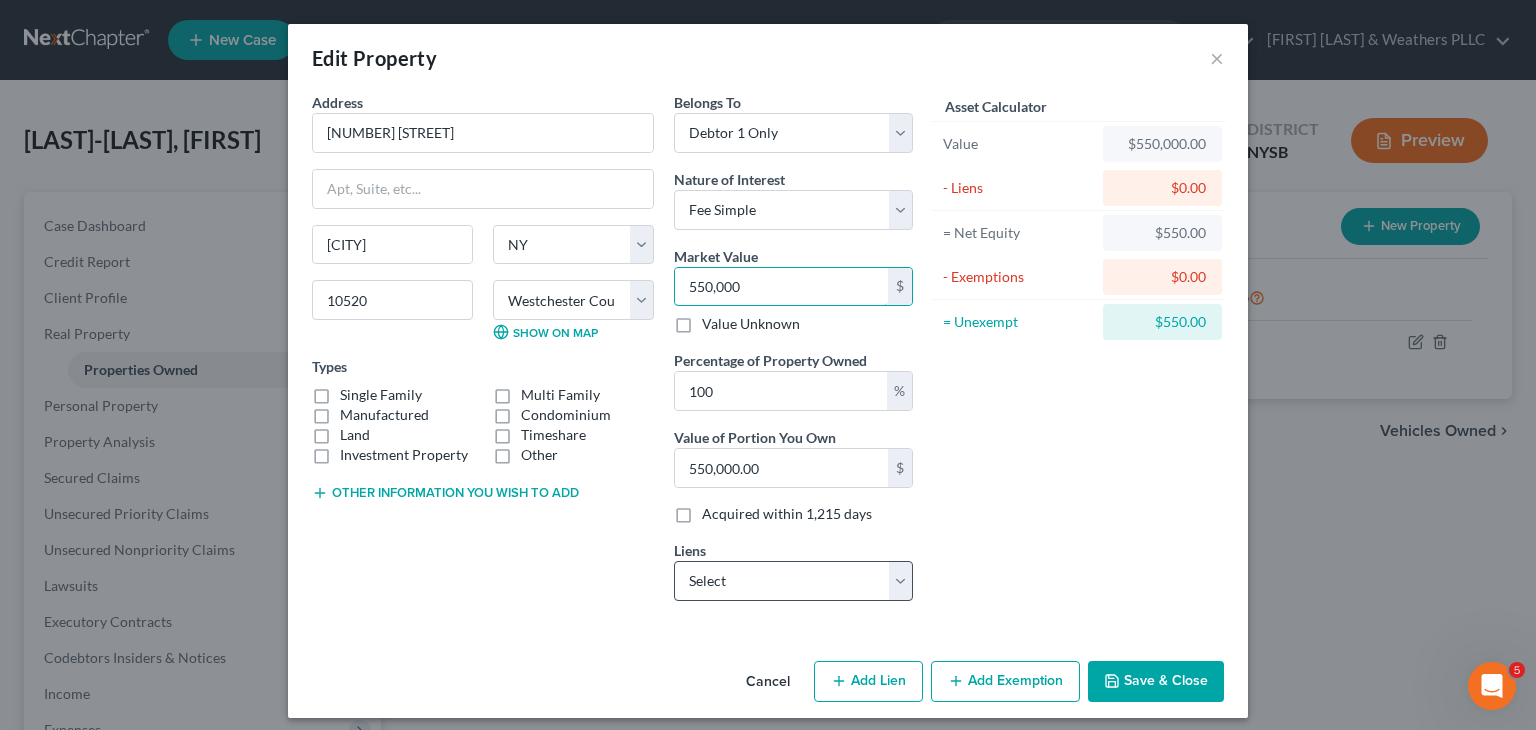 type on "550,000" 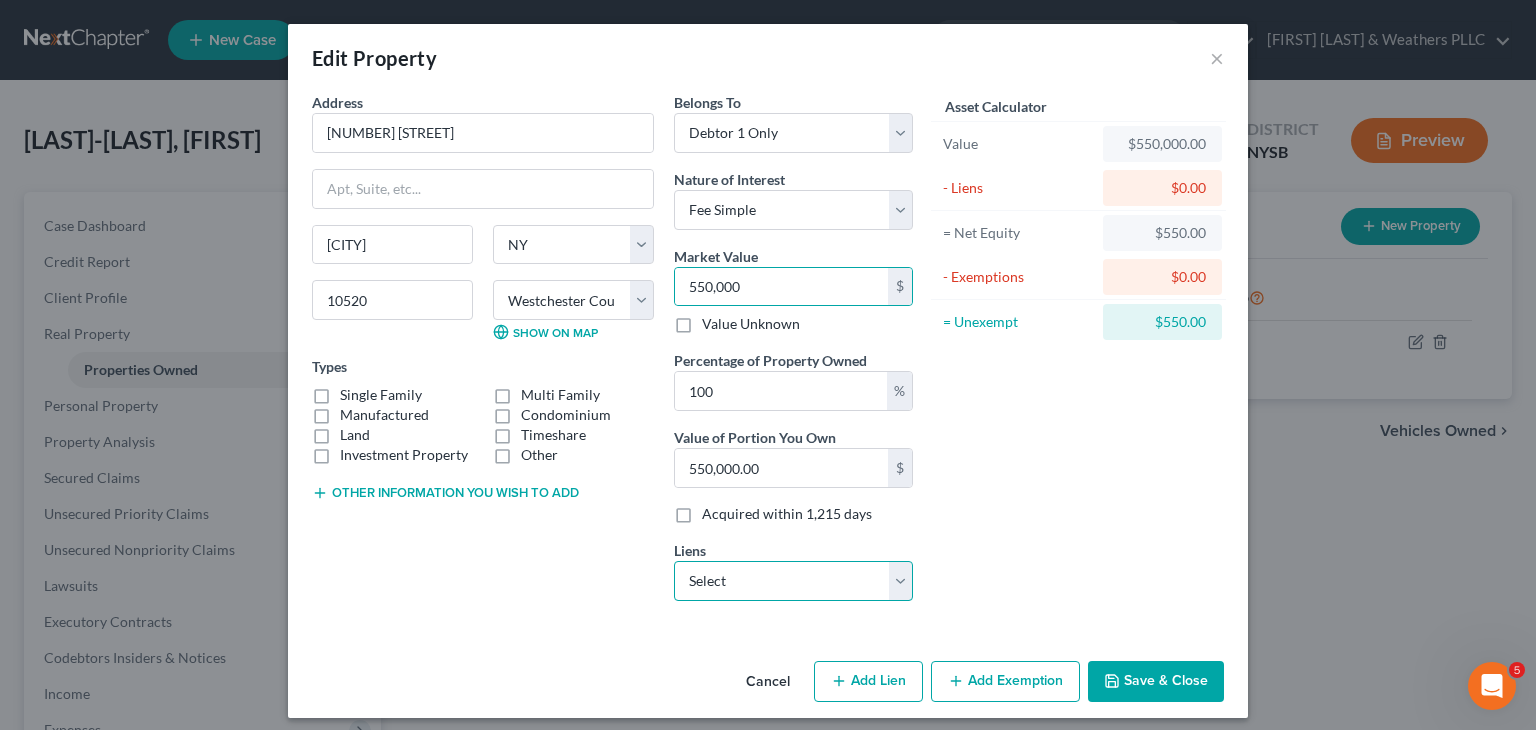 click on "Select MCPL Asset Company Inc - $0.00" at bounding box center [793, 581] 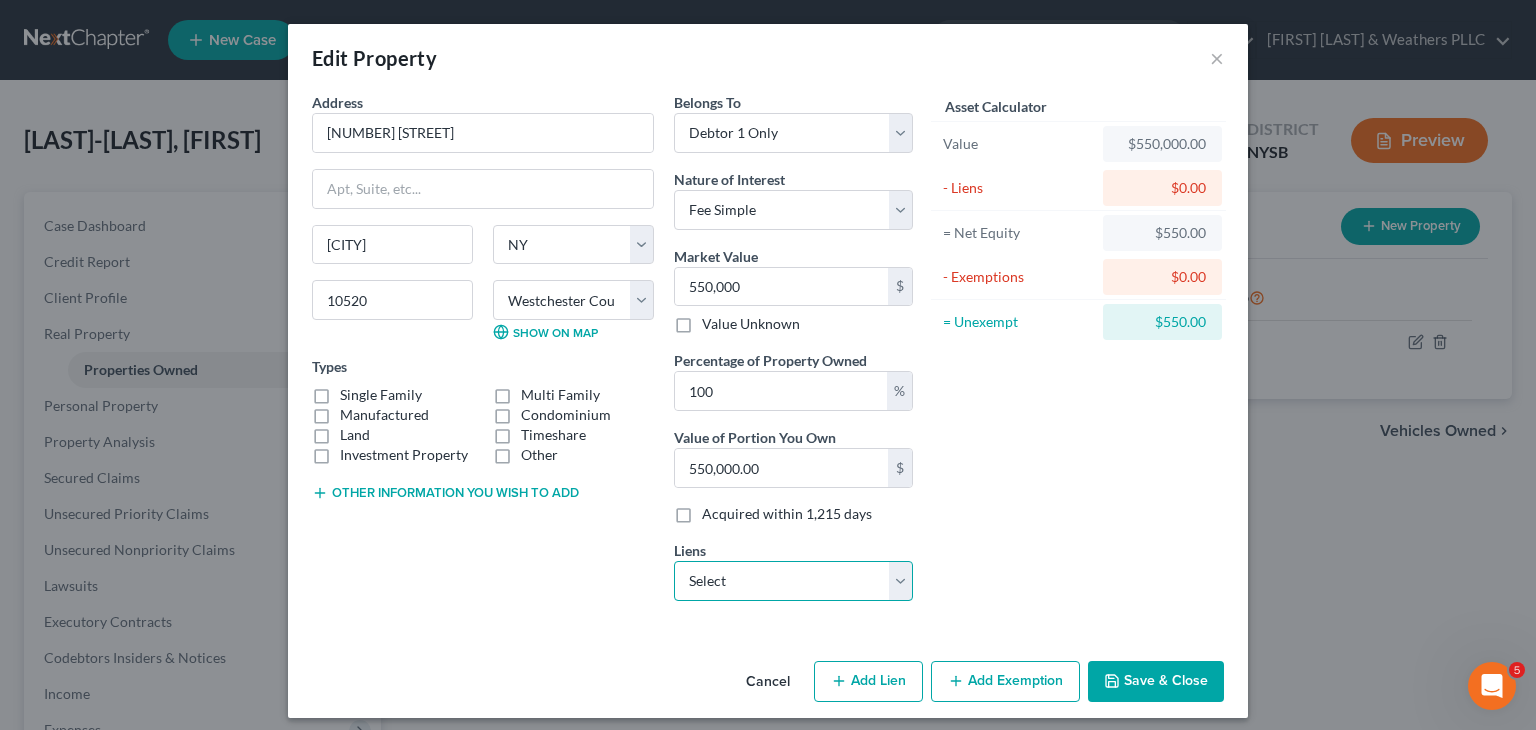 select on "45" 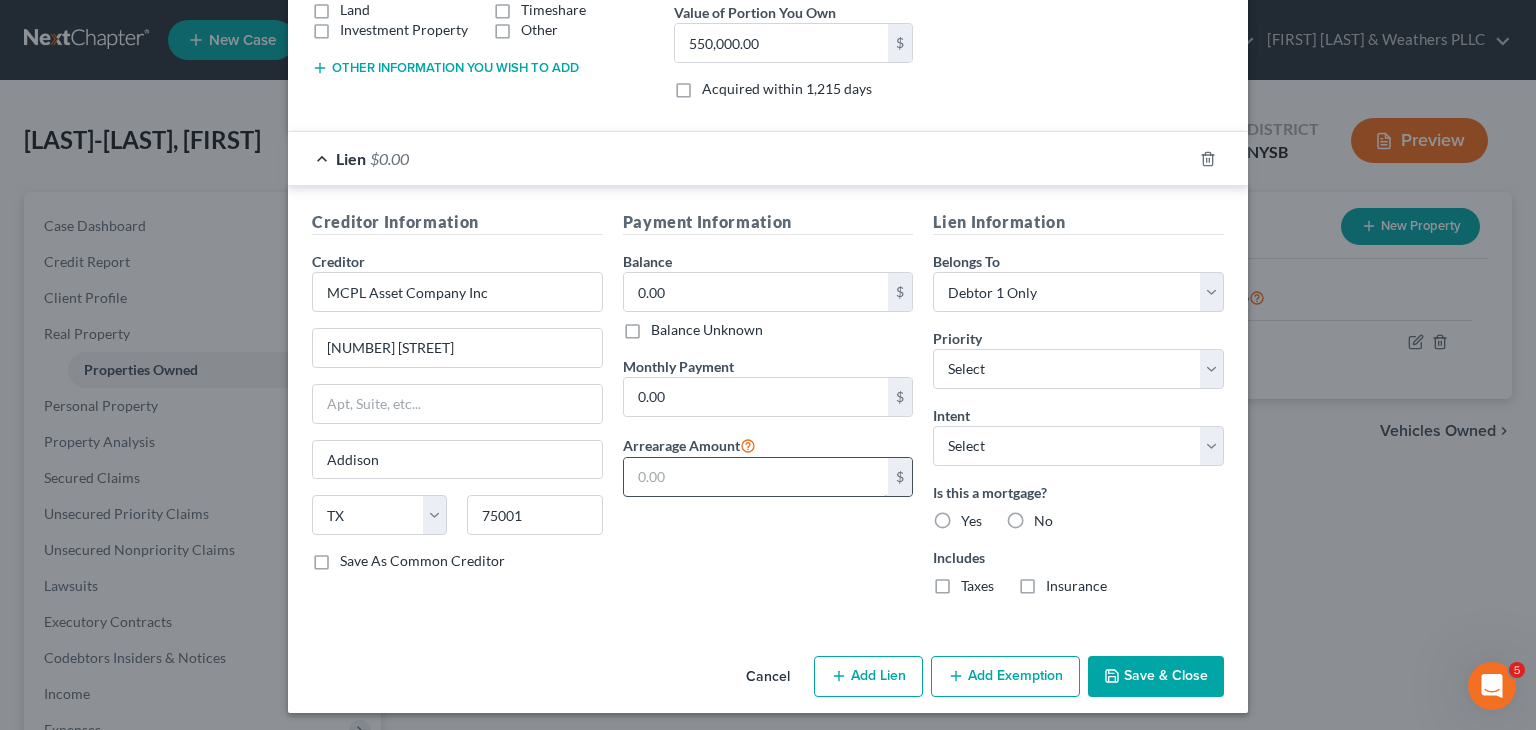 scroll, scrollTop: 428, scrollLeft: 0, axis: vertical 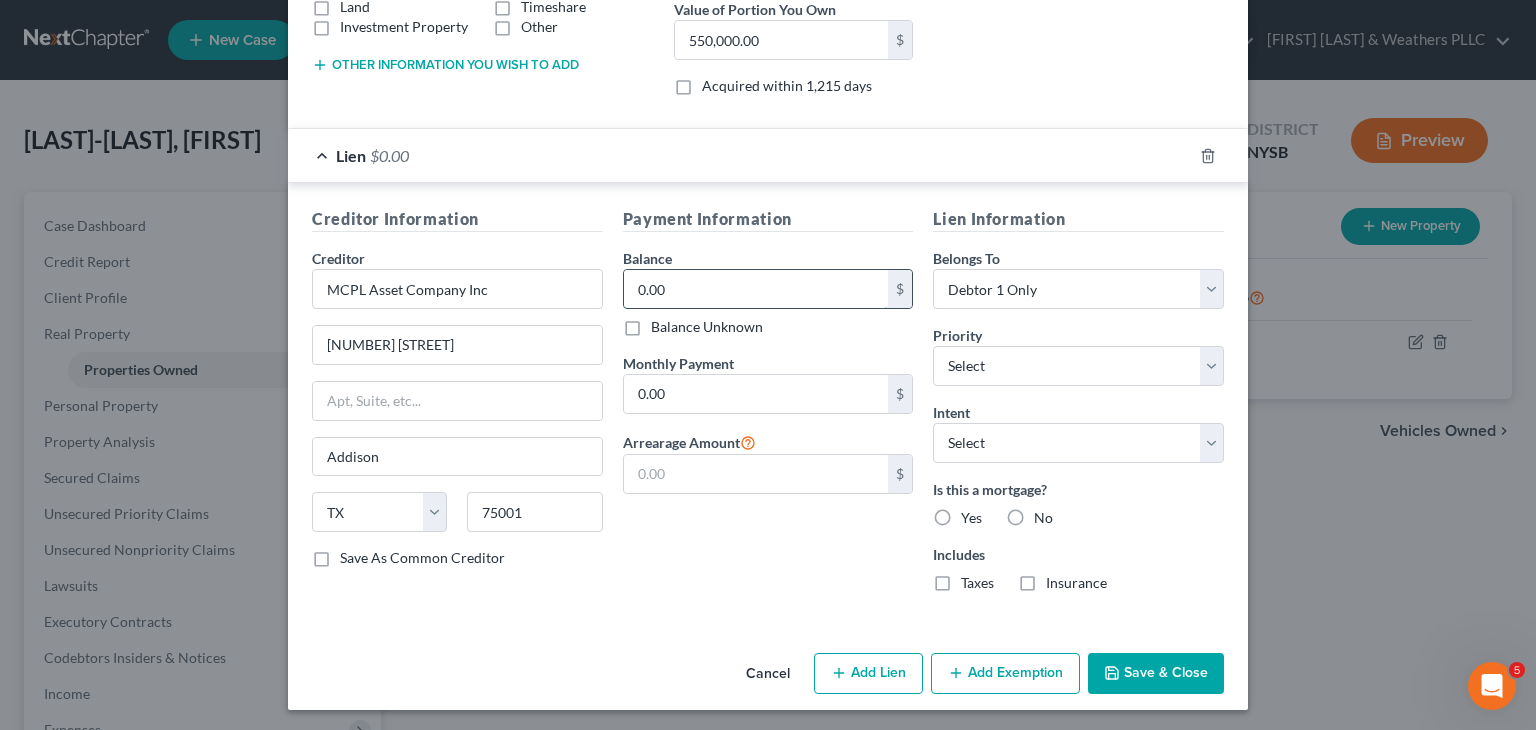 type 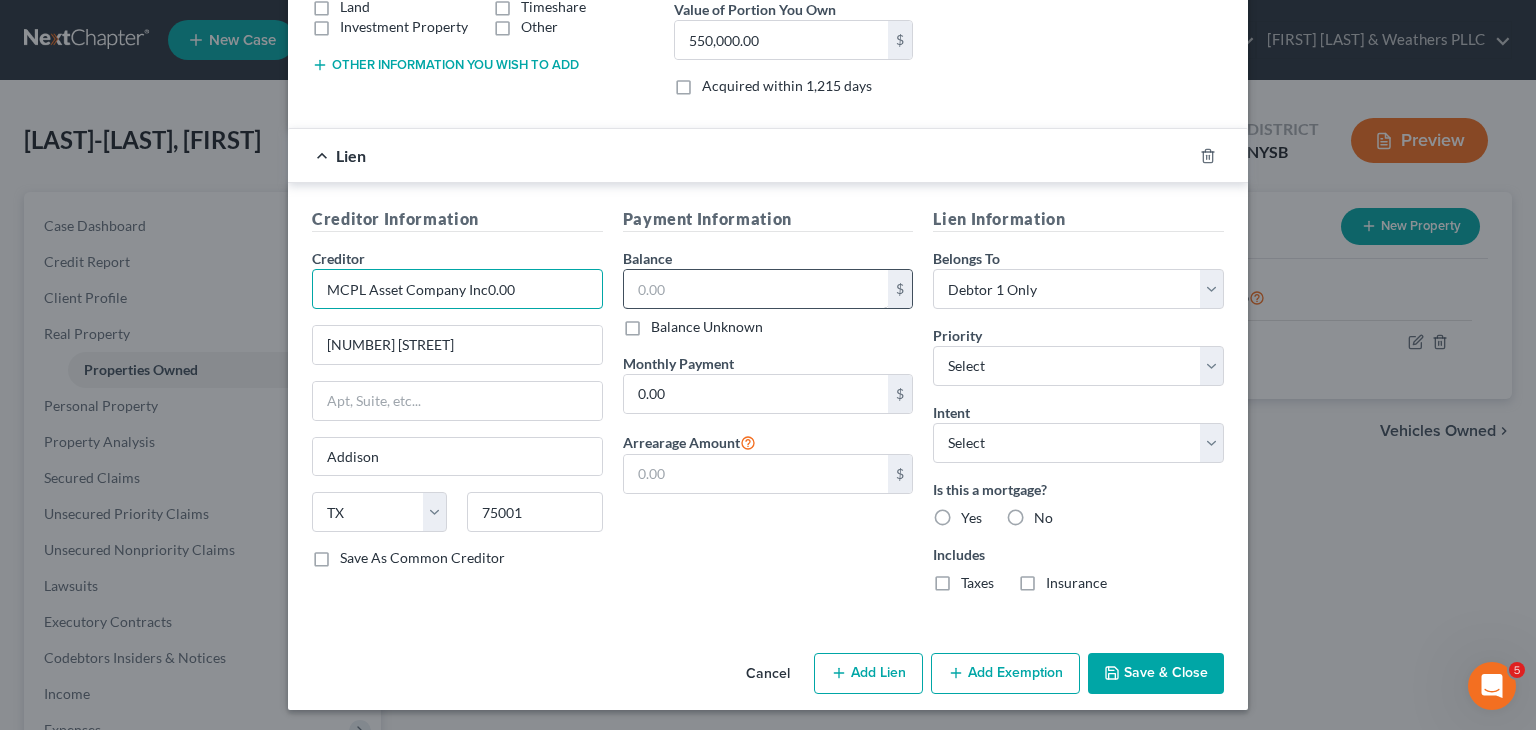 type on "MCPL Asset Company Inc0.00" 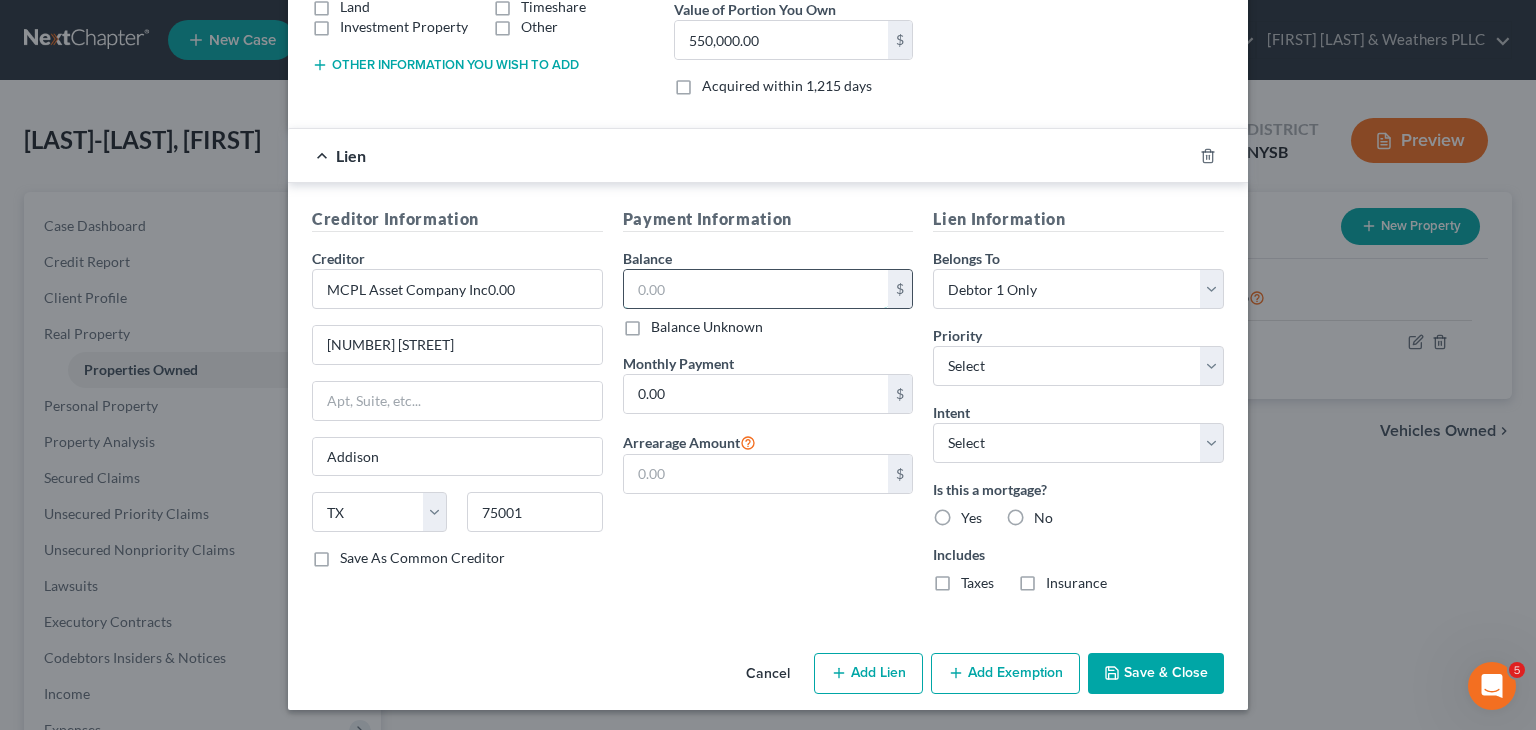 click at bounding box center [756, 289] 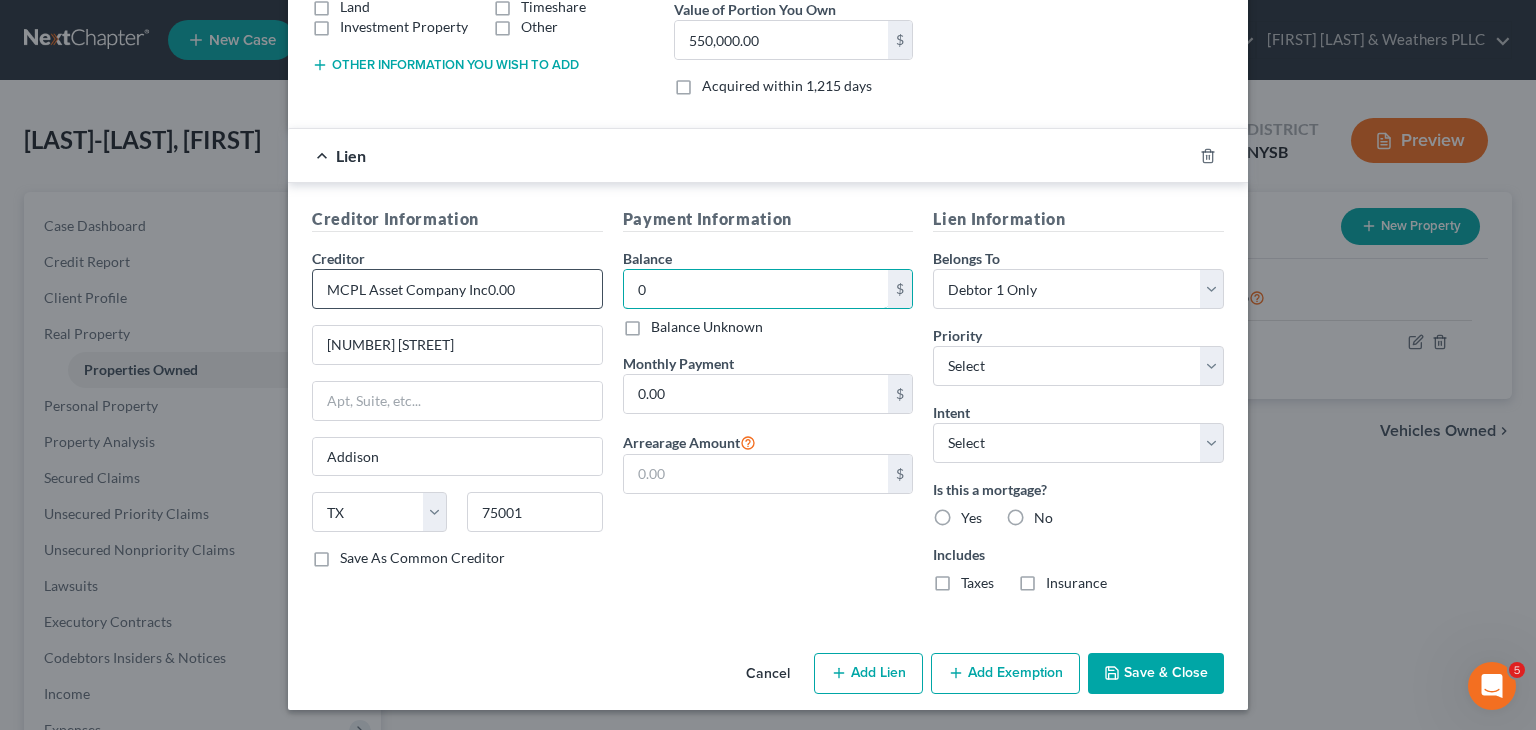 type on "0" 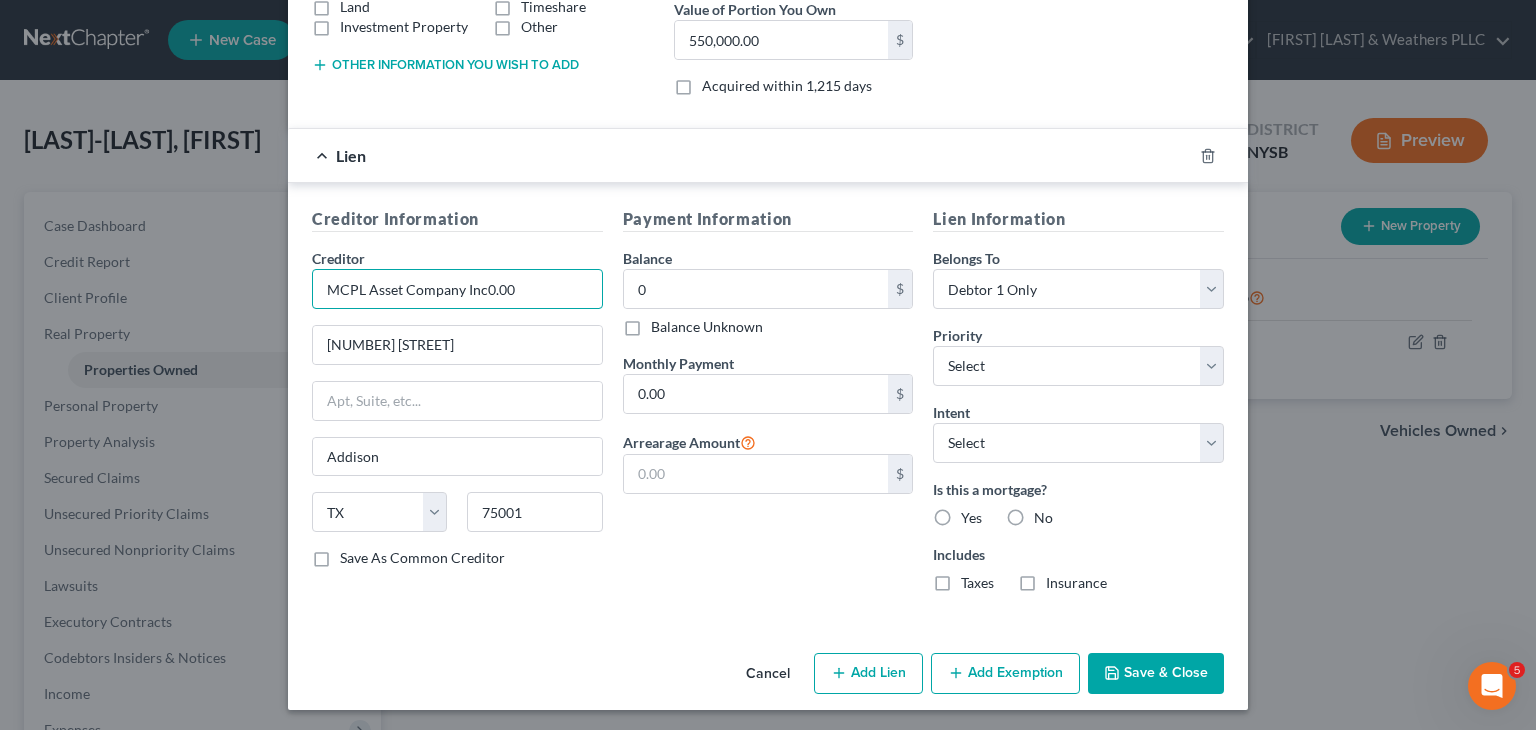 click on "MCPL Asset Company Inc0.00" at bounding box center (457, 289) 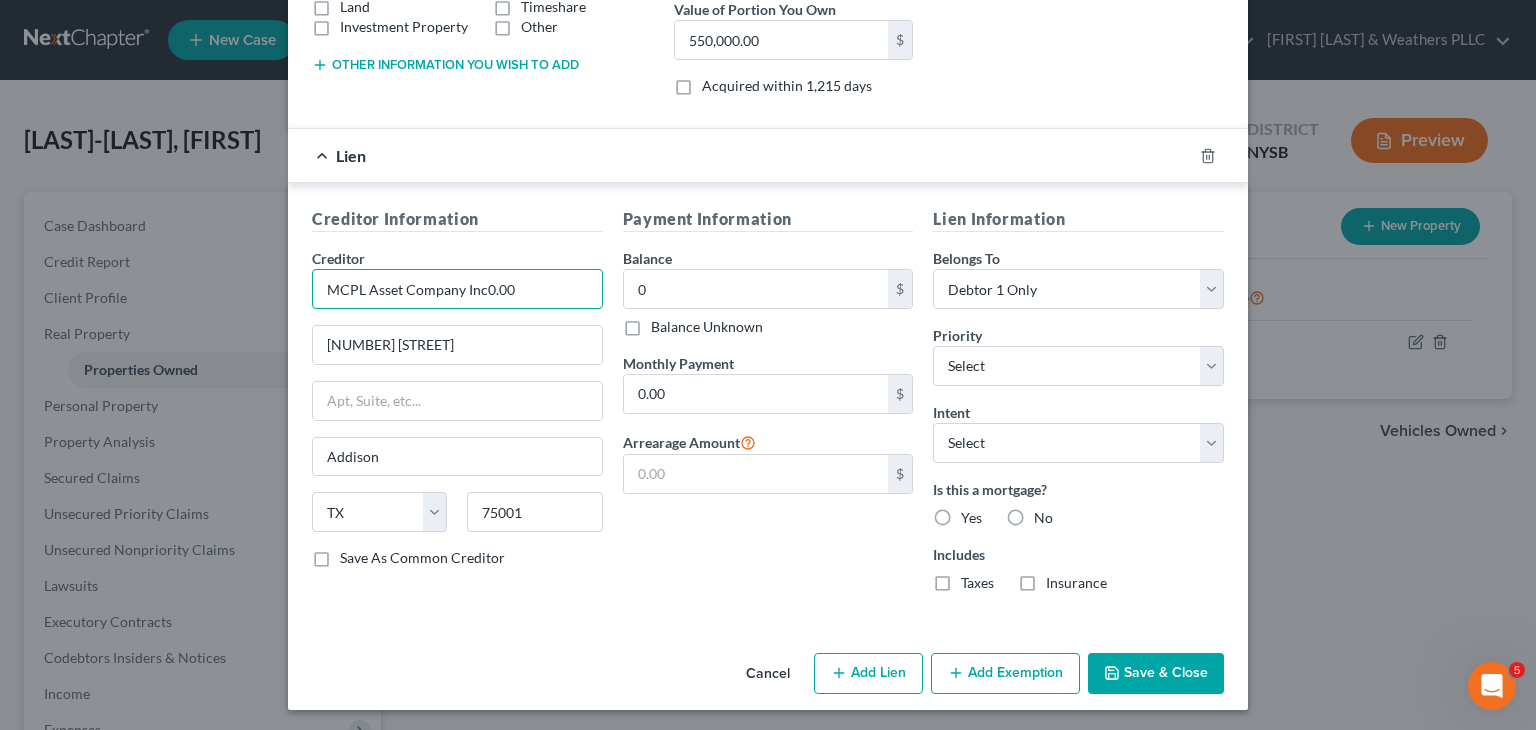 drag, startPoint x: 508, startPoint y: 287, endPoint x: 479, endPoint y: 289, distance: 29.068884 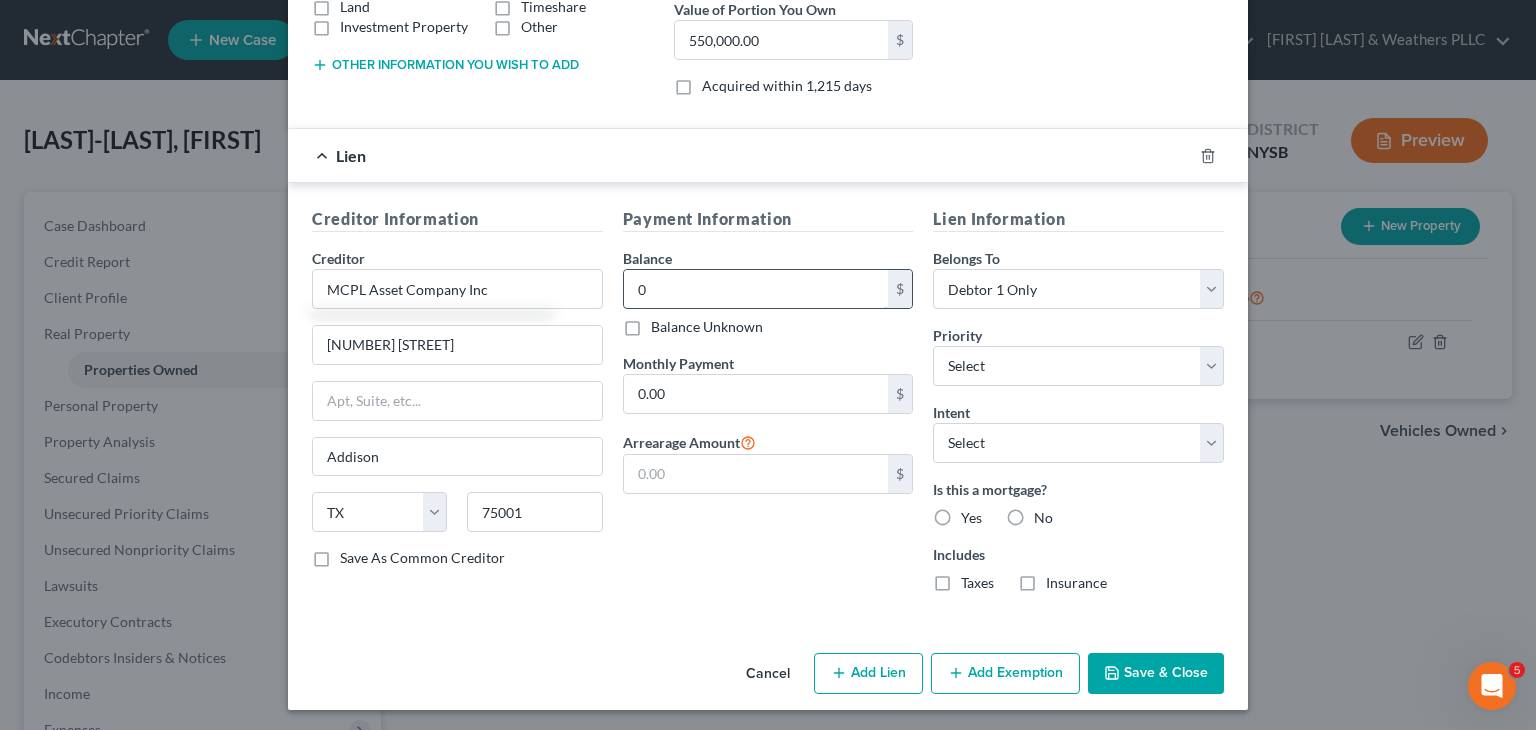 type on "MCPL Asset Company Inc" 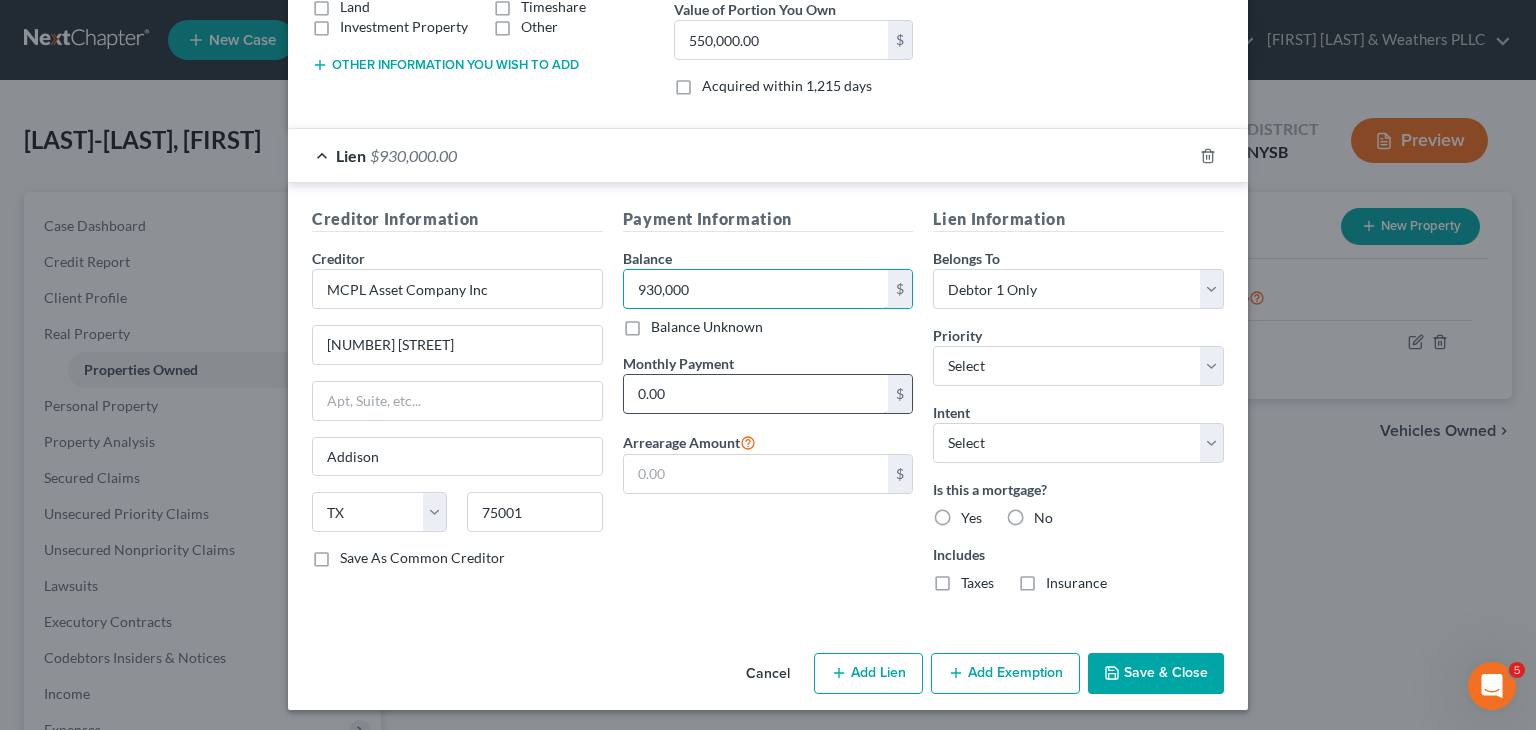 type on "930,000" 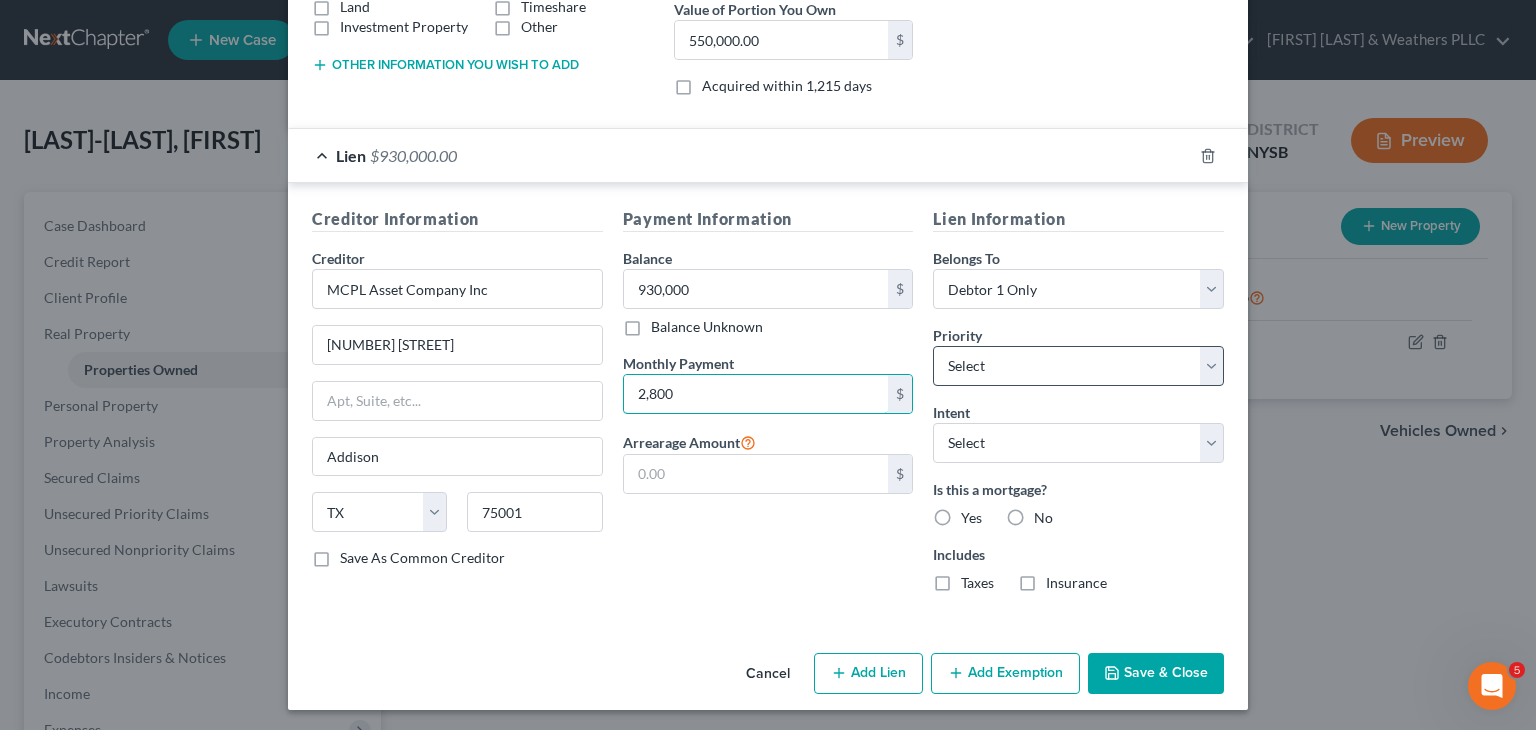 type on "2,800" 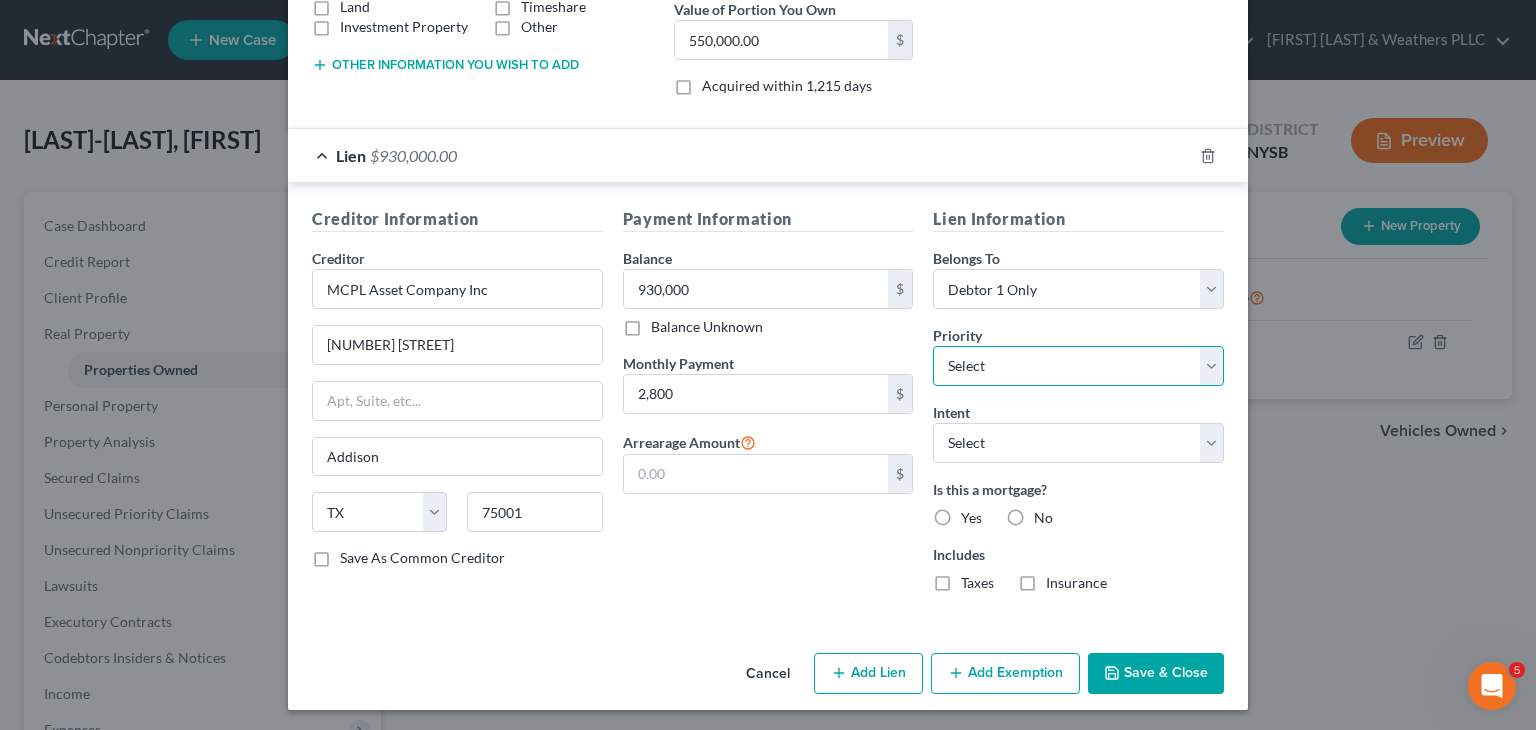 click on "Select 1st 2nd 3rd 4th 5th 6th 7th 8th 9th 10th 11th 12th 13th 14th 15th 16th 17th 18th 19th 20th 21th 22th 23th 24th 25th 26th 27th 28th 29th 30th" at bounding box center (1078, 366) 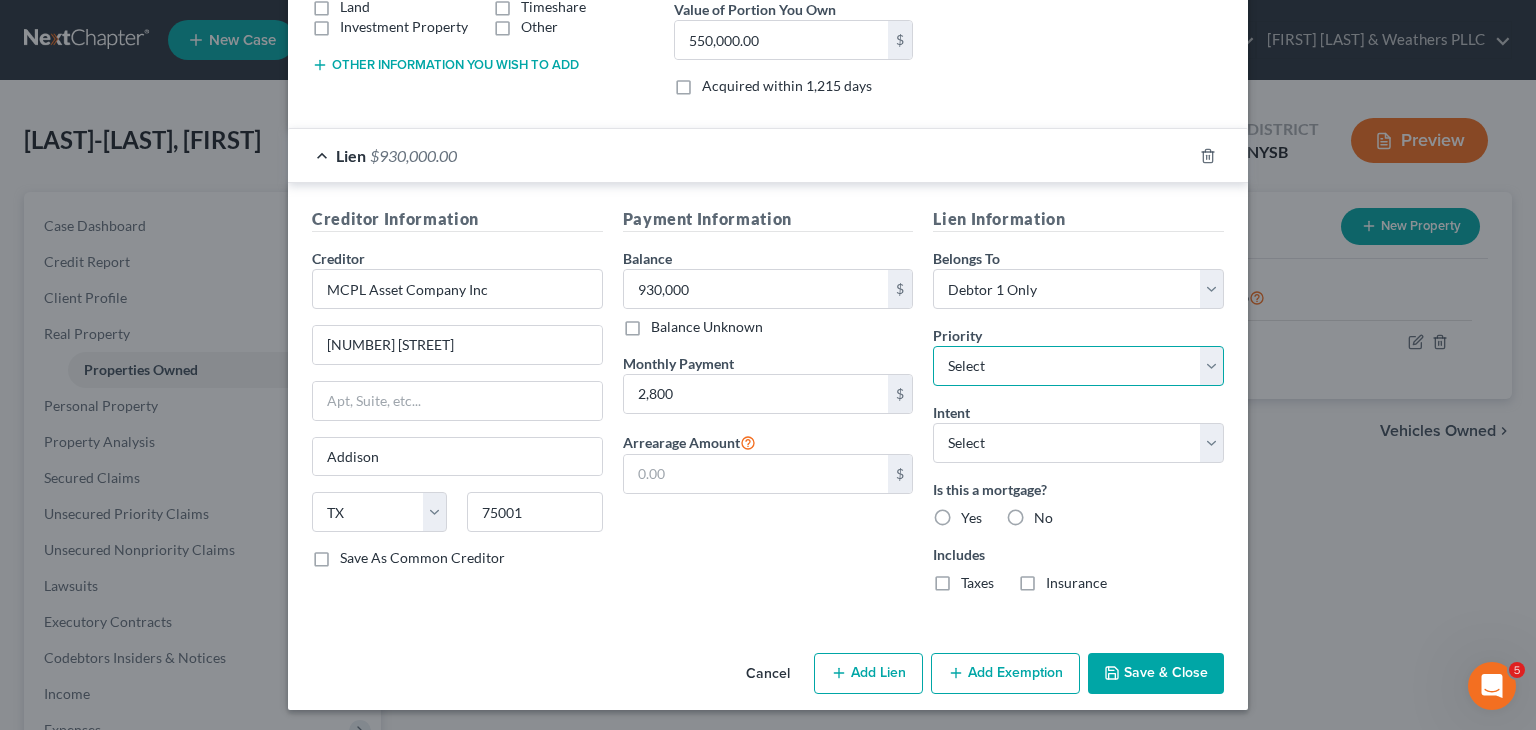 select on "0" 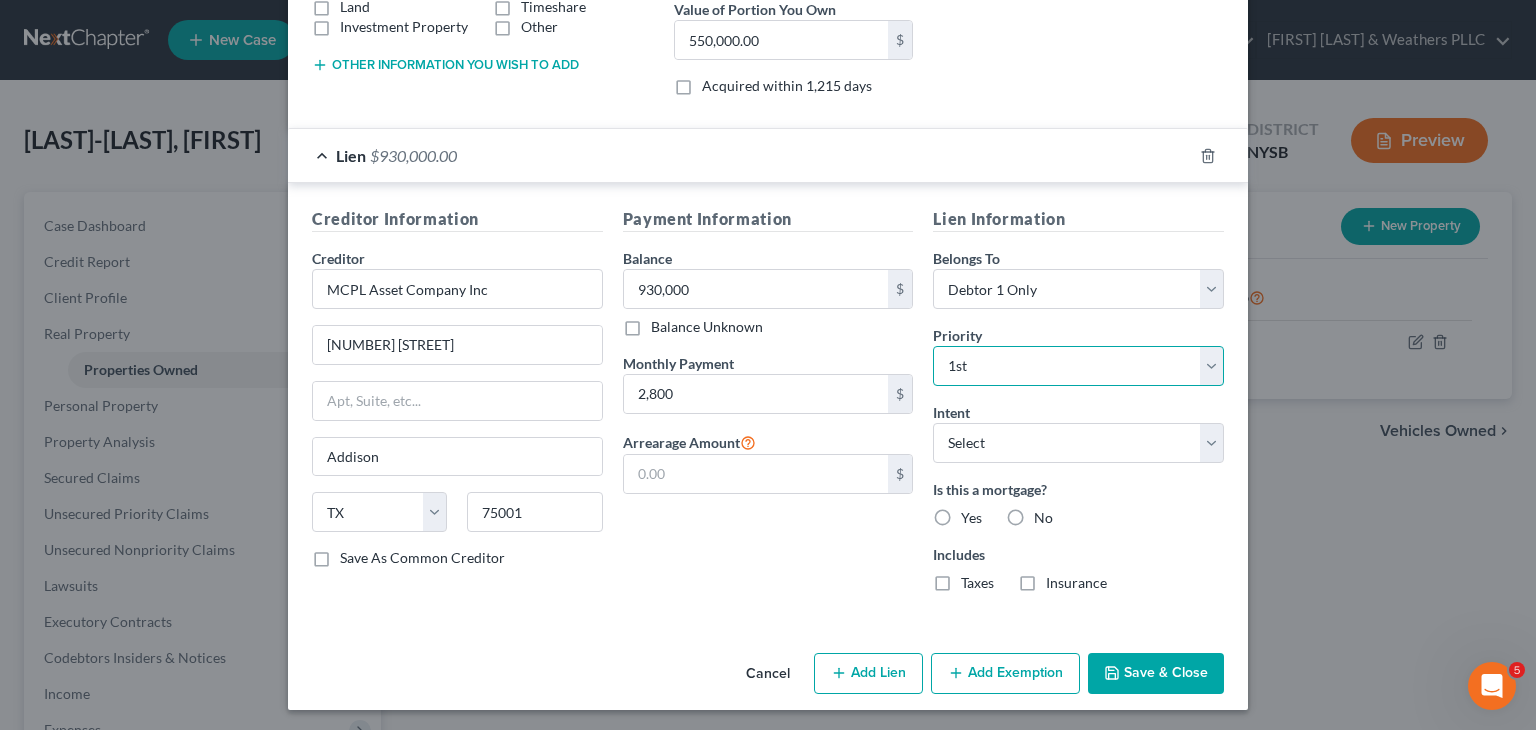 click on "Select 1st 2nd 3rd 4th 5th 6th 7th 8th 9th 10th 11th 12th 13th 14th 15th 16th 17th 18th 19th 20th 21th 22th 23th 24th 25th 26th 27th 28th 29th 30th" at bounding box center (1078, 366) 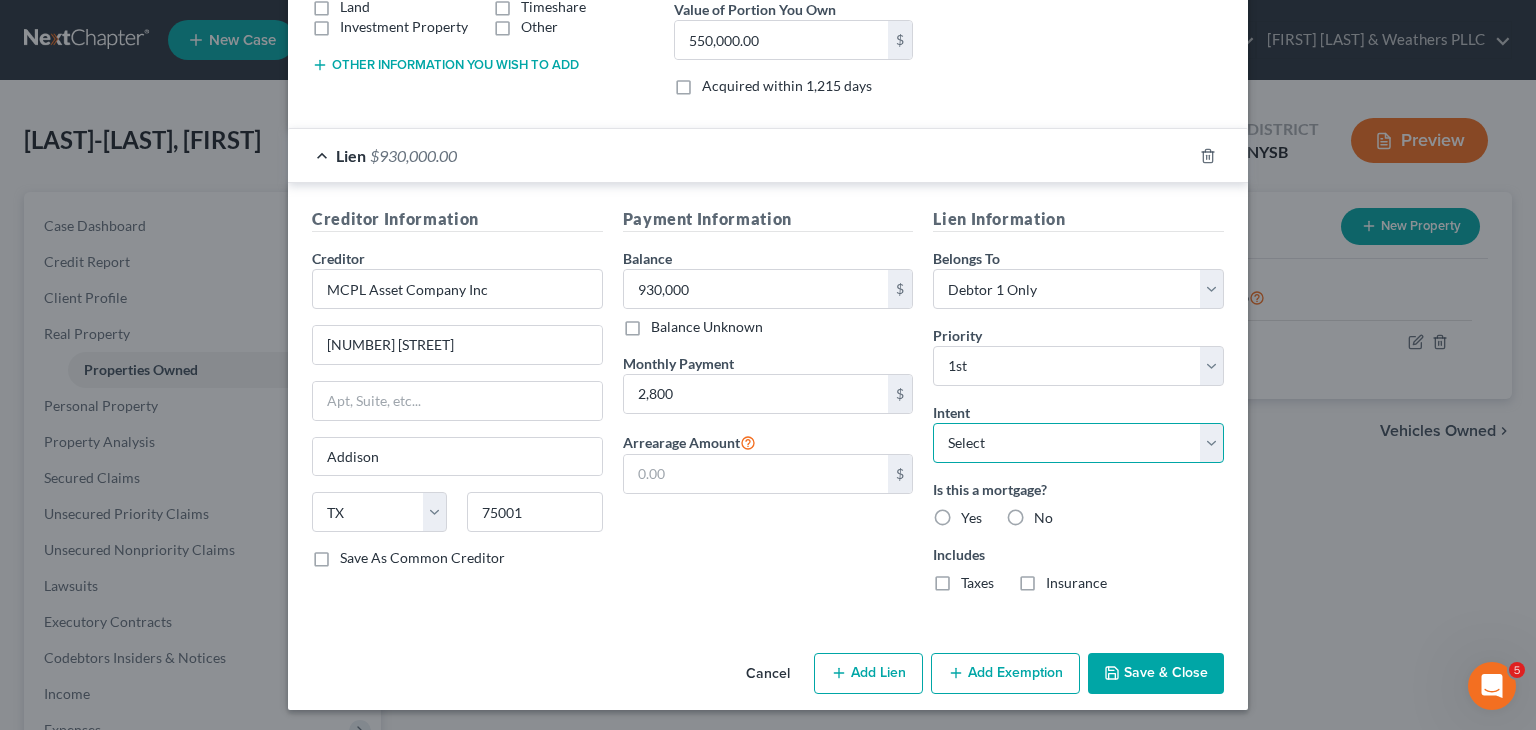 click on "Select Surrender Redeem Reaffirm Avoid Other" at bounding box center (1078, 443) 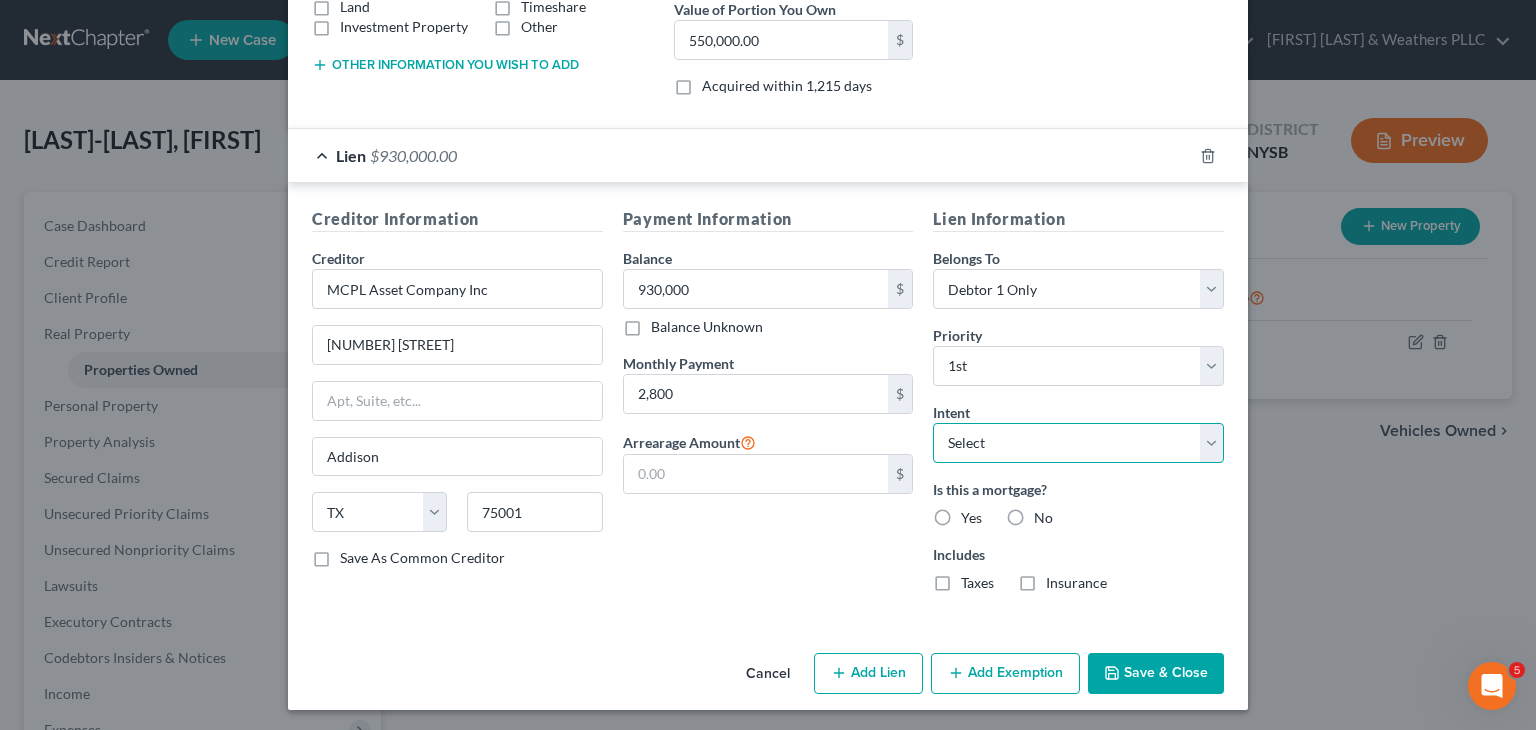 select on "4" 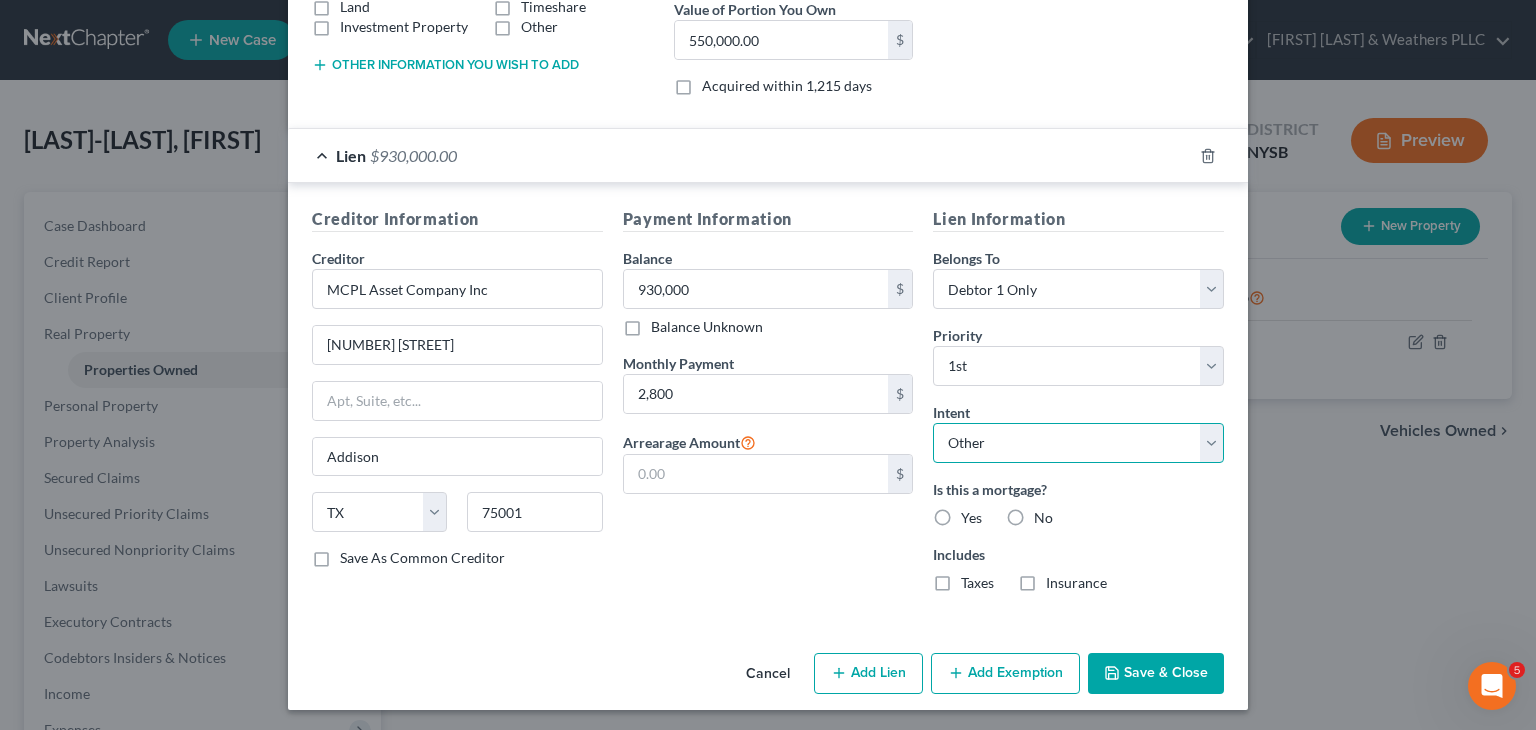 click on "Select Surrender Redeem Reaffirm Avoid Other" at bounding box center (1078, 443) 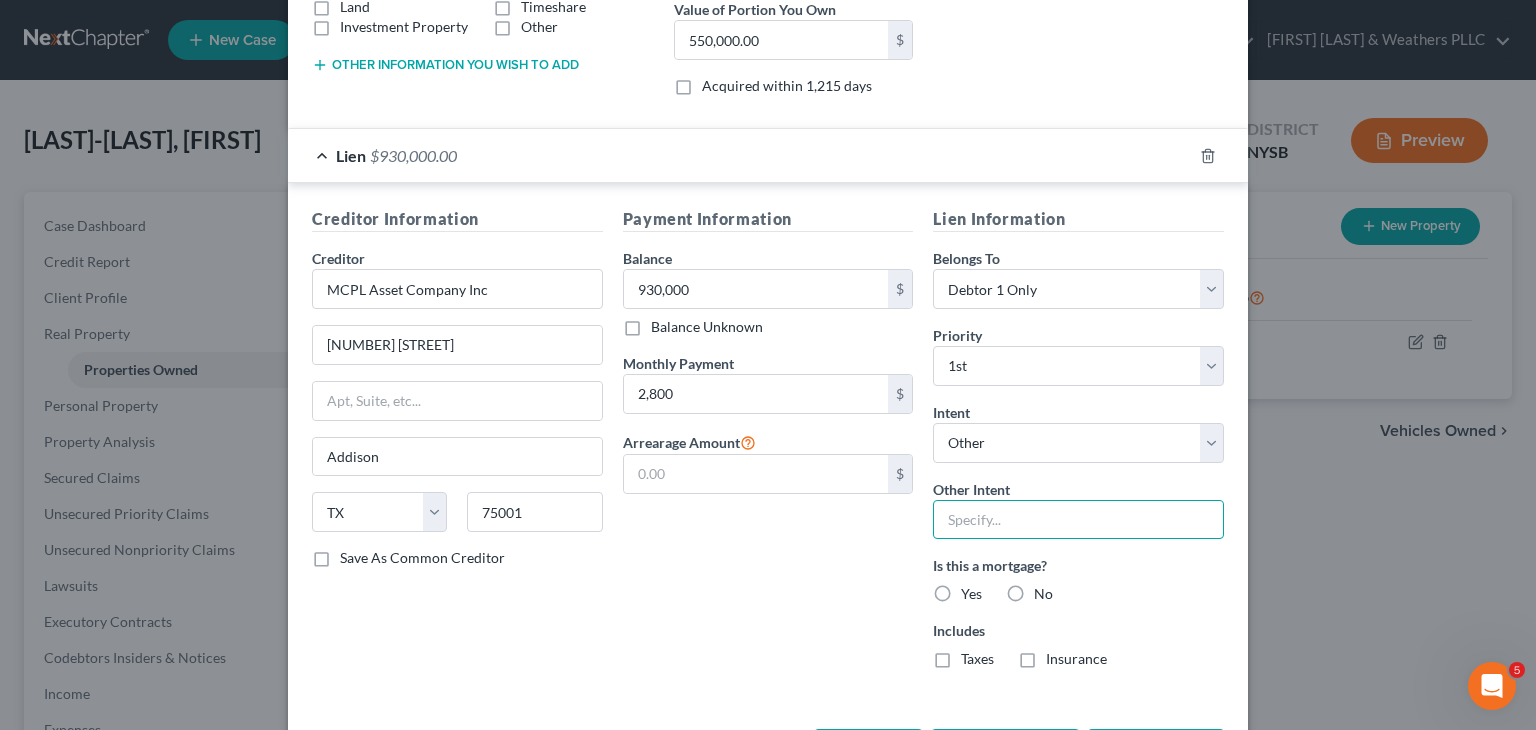 click at bounding box center [1078, 520] 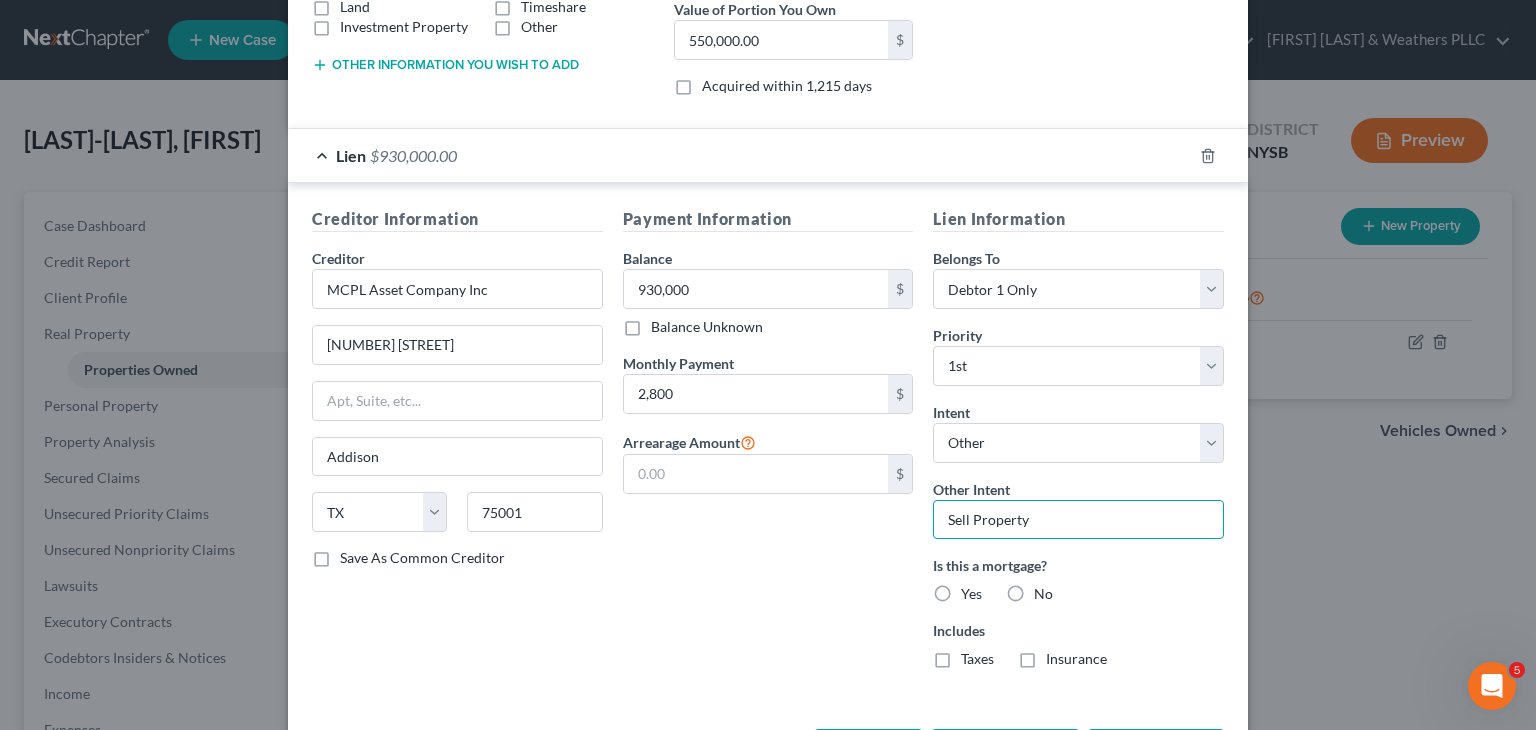 type on "Sell Property" 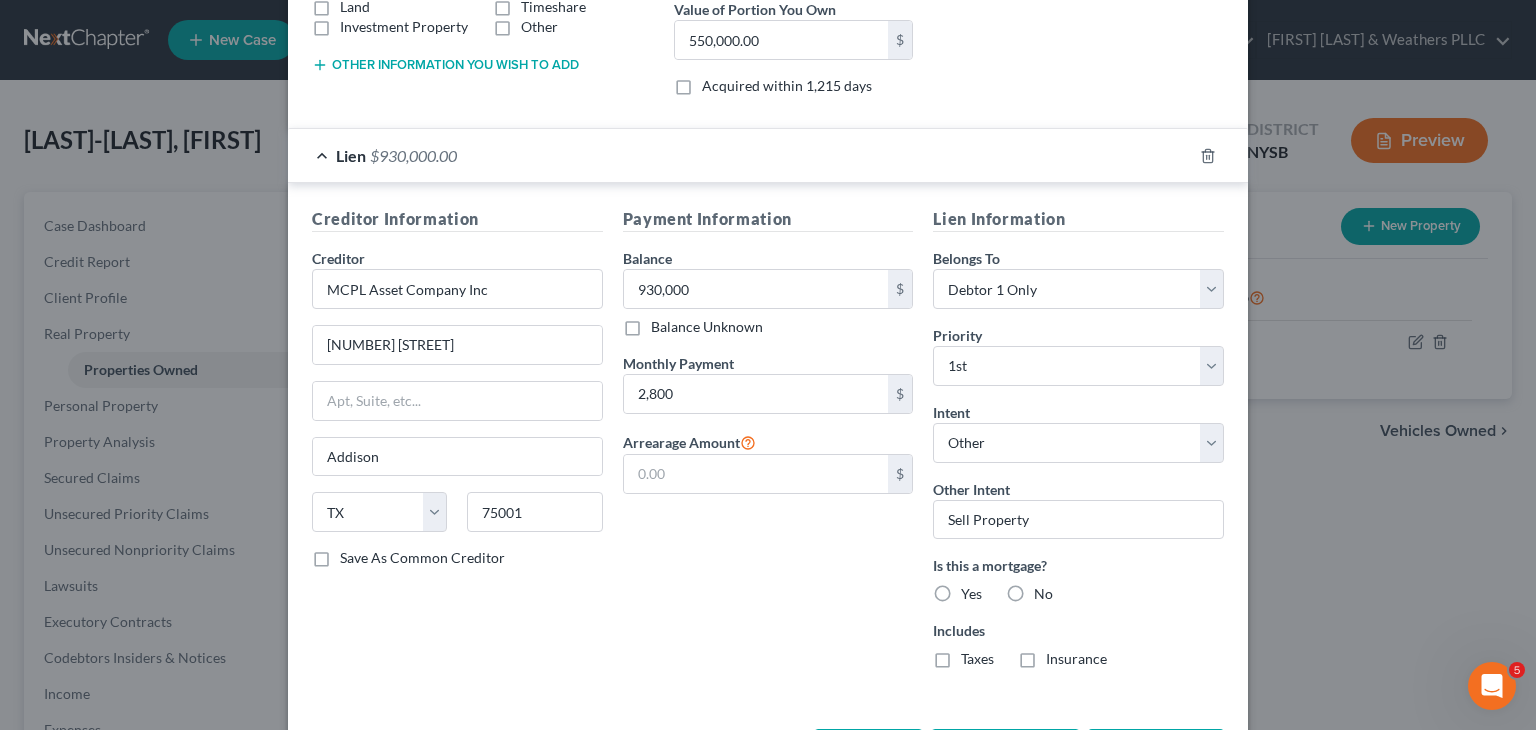 click on "Yes" at bounding box center (971, 594) 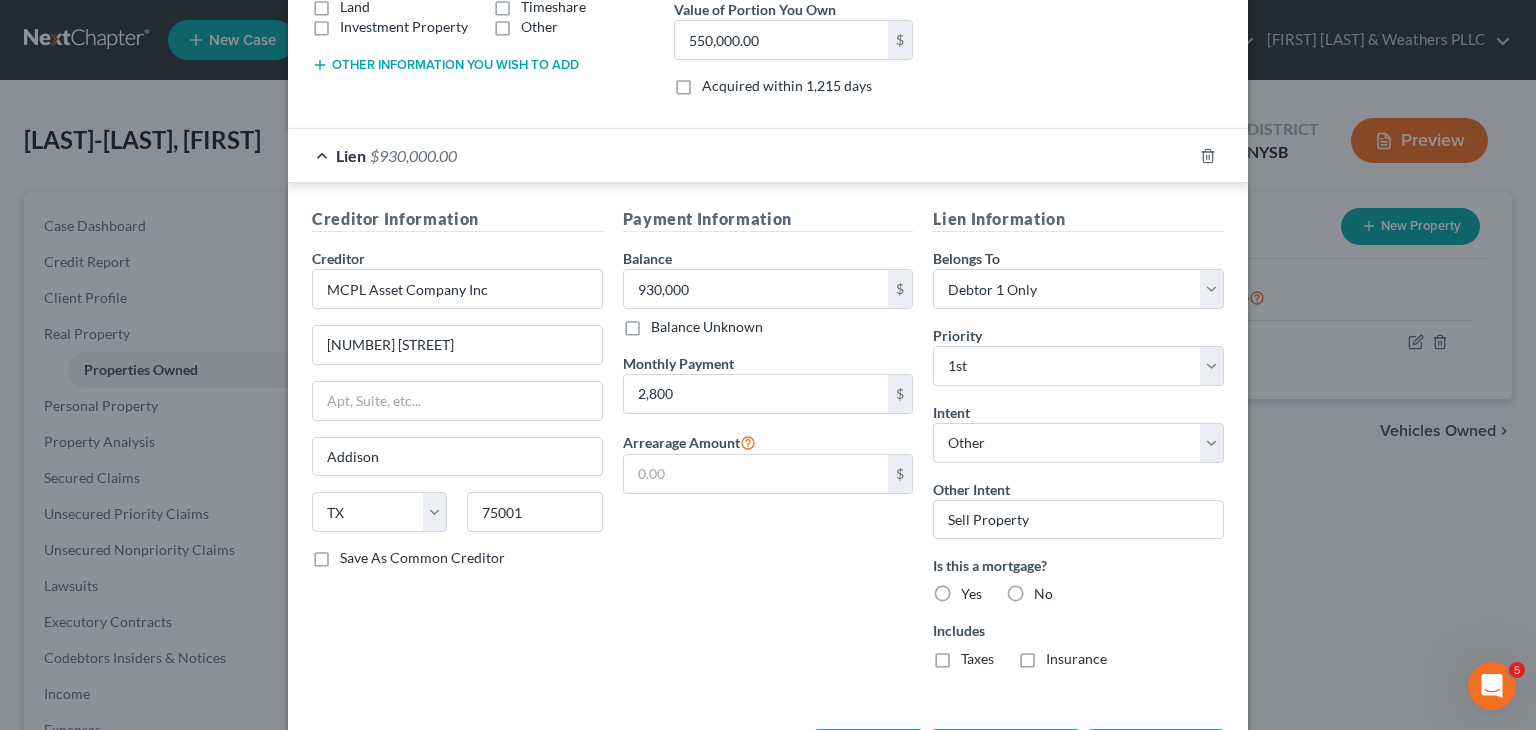 click on "Yes" at bounding box center (975, 590) 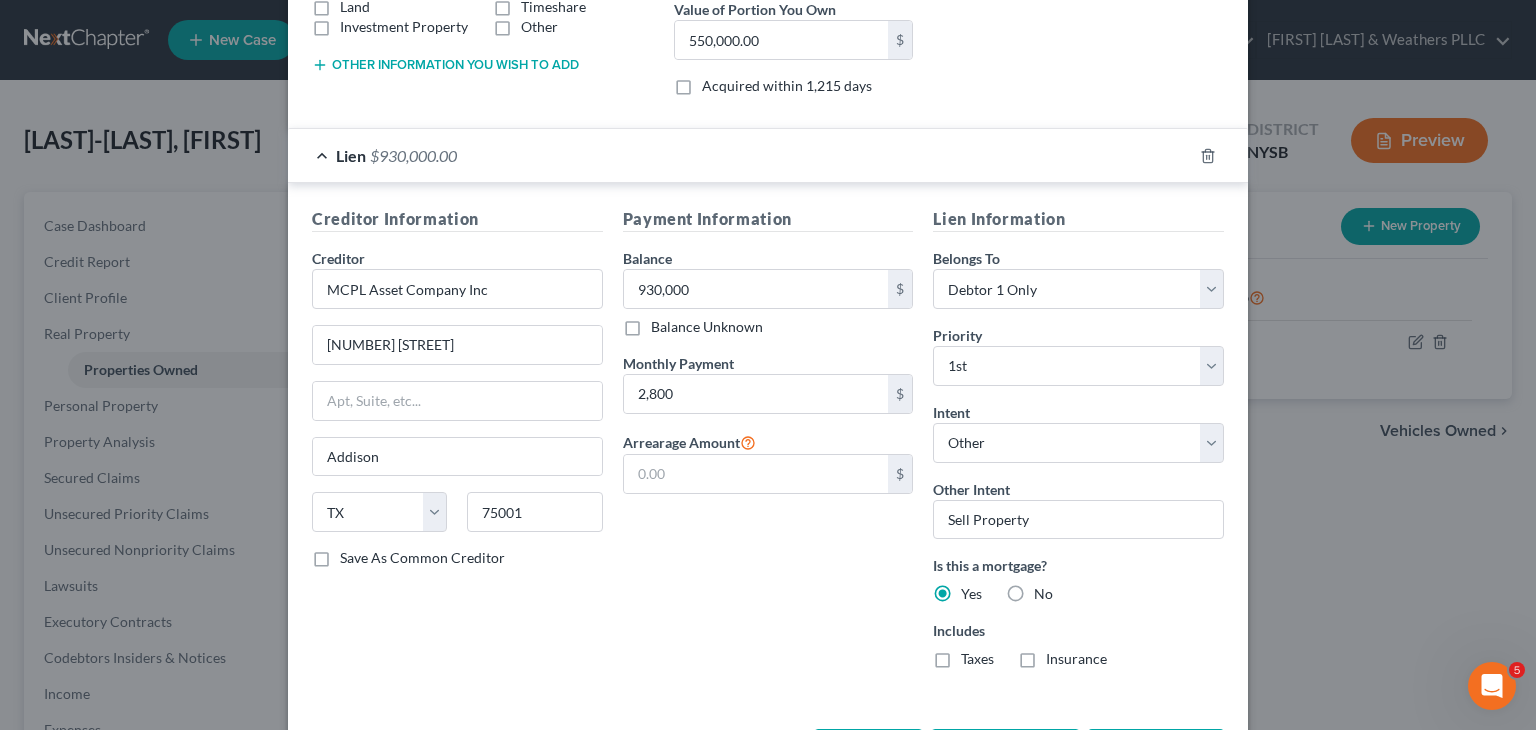 click on "Taxes" at bounding box center (977, 659) 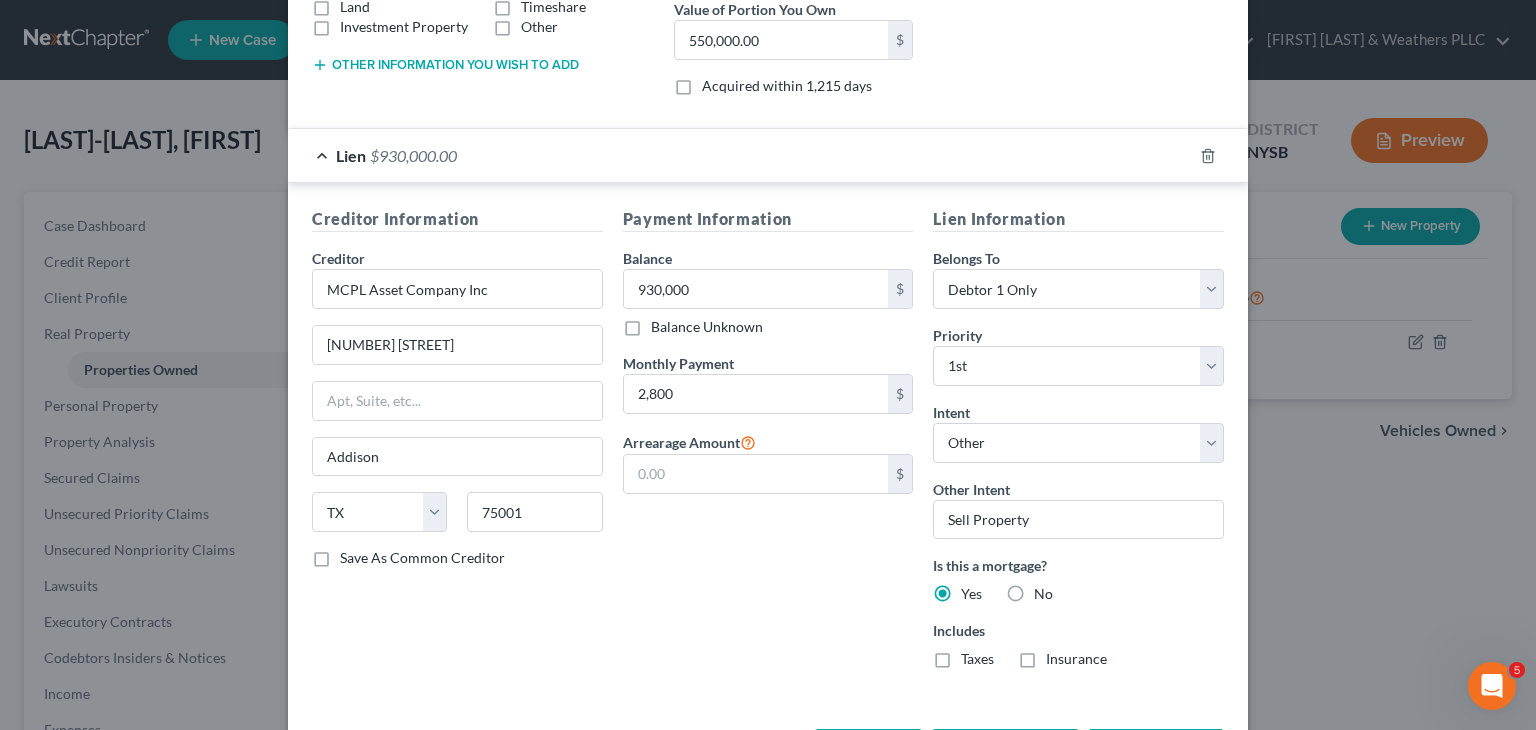 click on "Taxes" at bounding box center (975, 655) 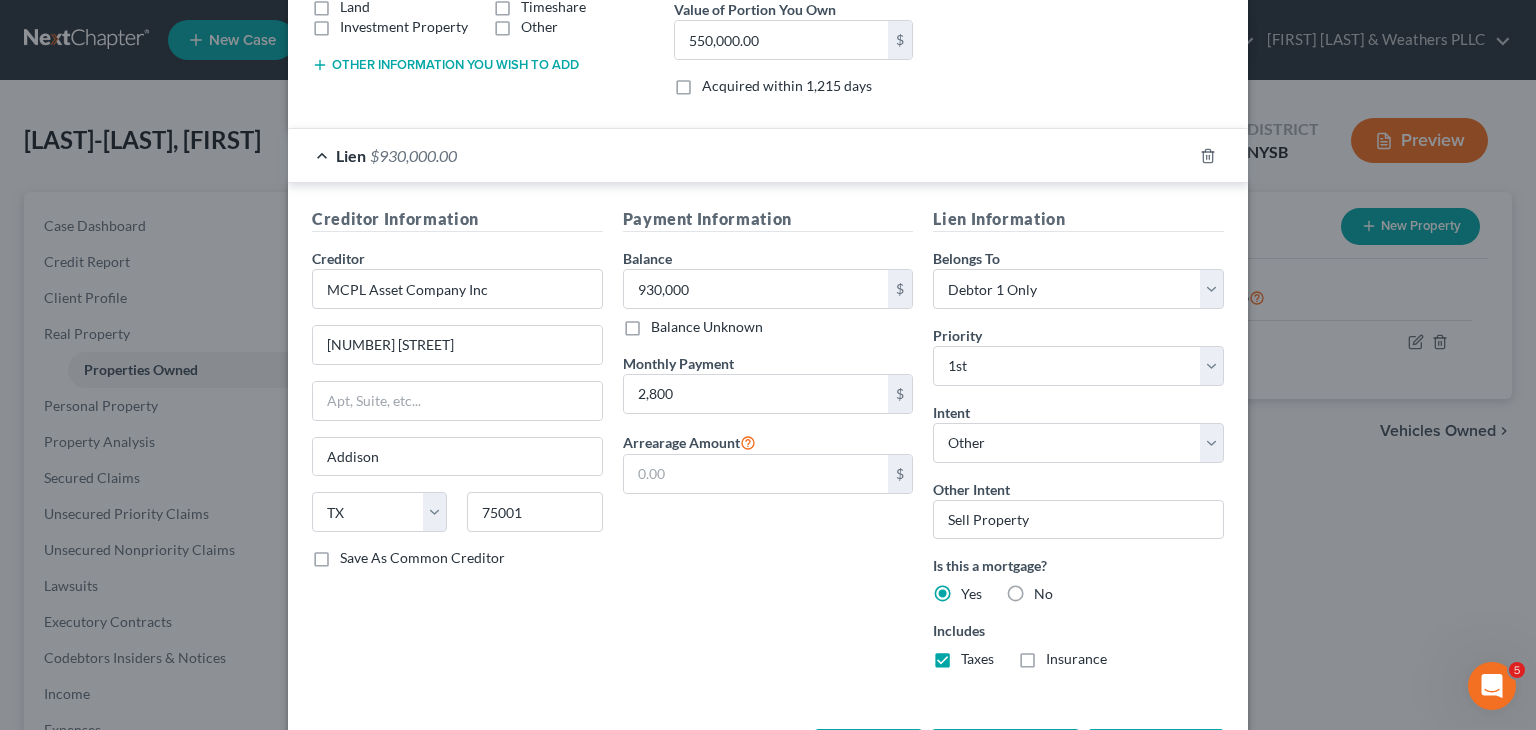 click on "Insurance" at bounding box center [1076, 659] 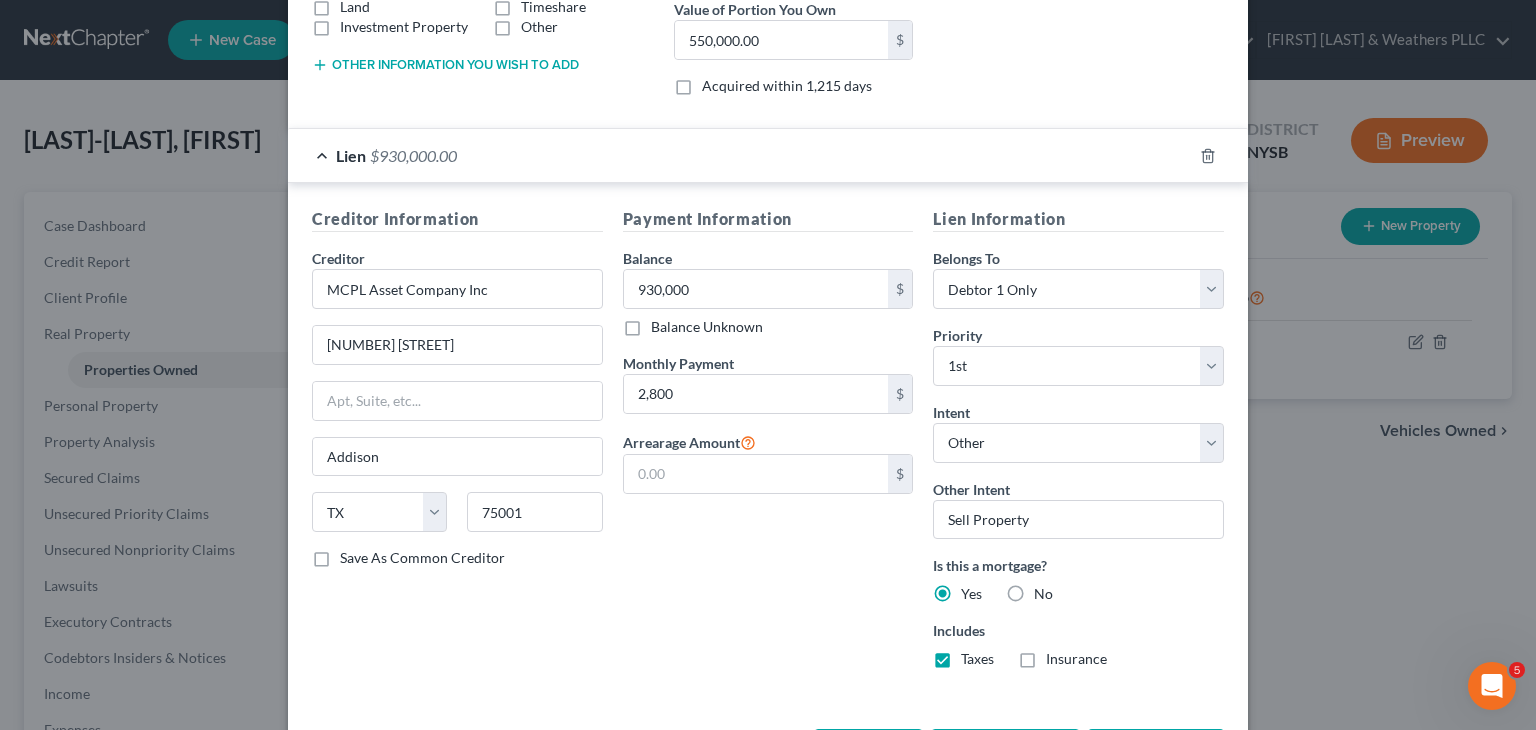 click on "Insurance" at bounding box center [1060, 655] 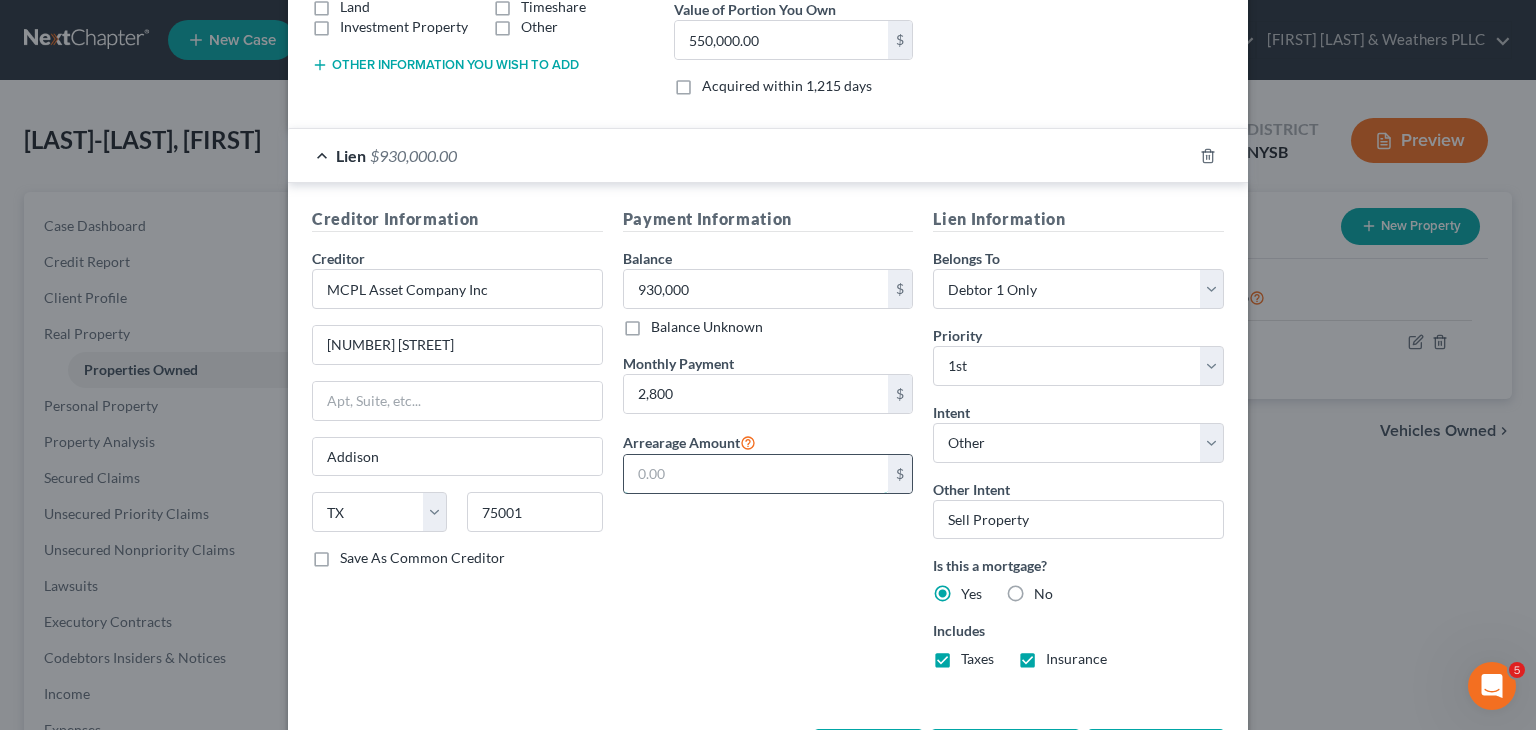 click at bounding box center [756, 474] 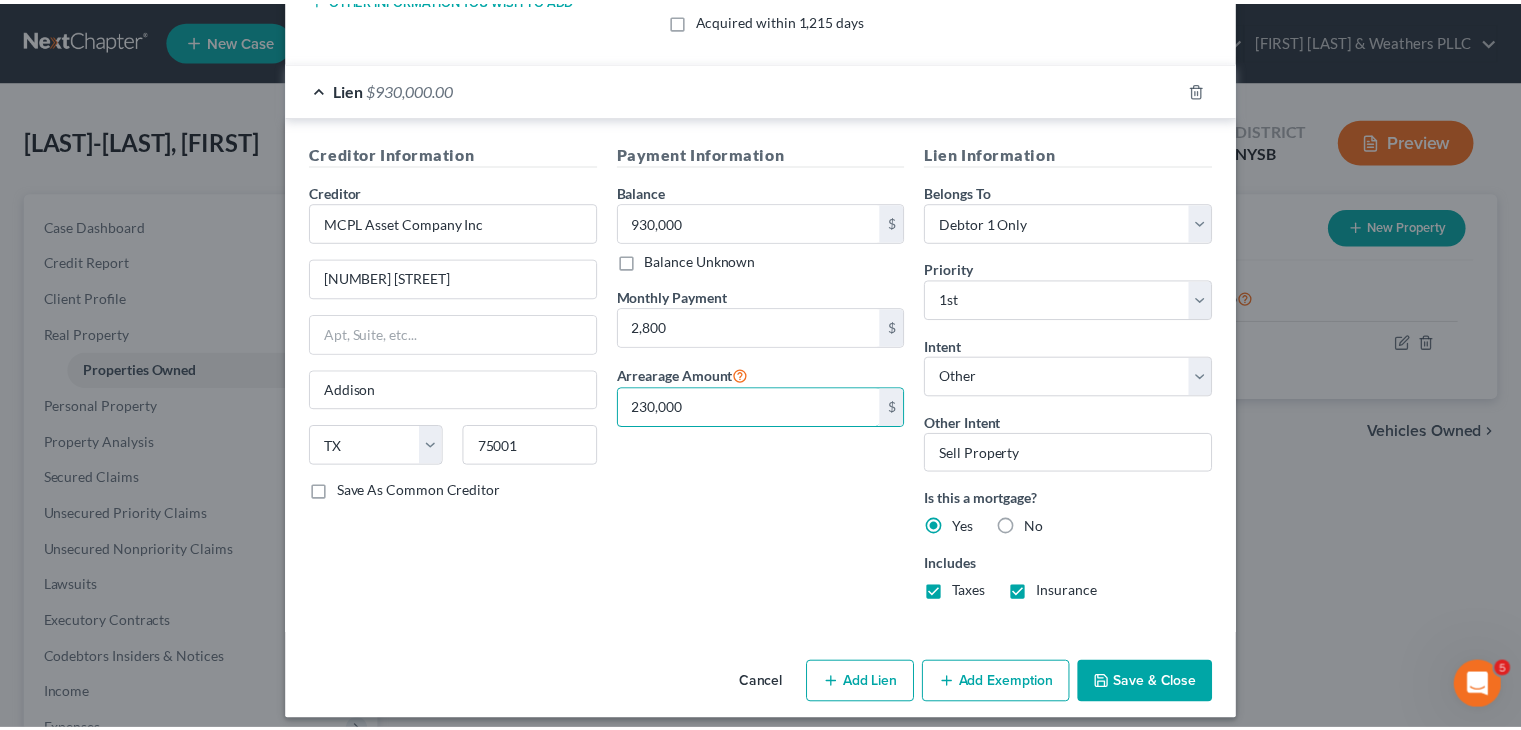 scroll, scrollTop: 505, scrollLeft: 0, axis: vertical 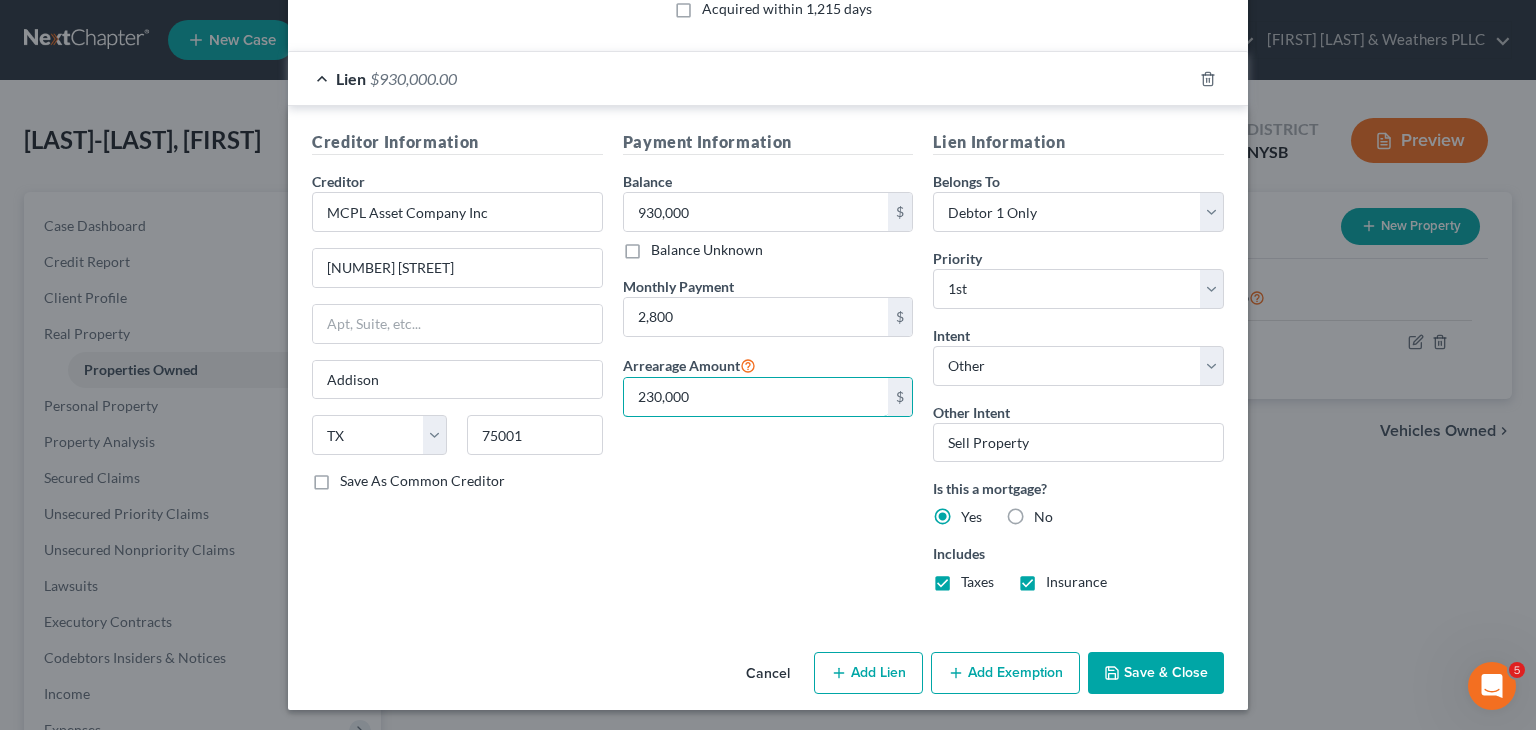 type on "230,000" 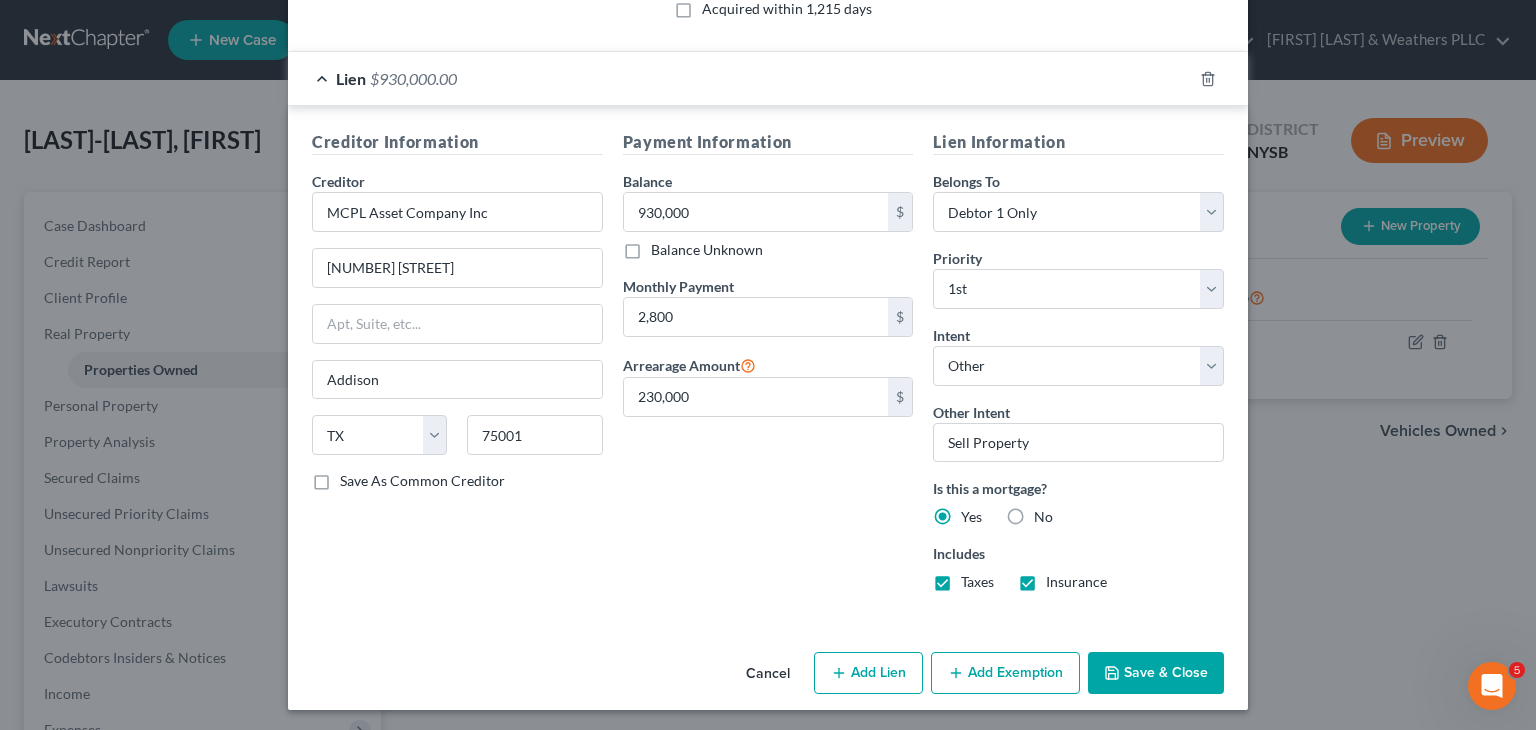 click on "Save & Close" at bounding box center [1156, 673] 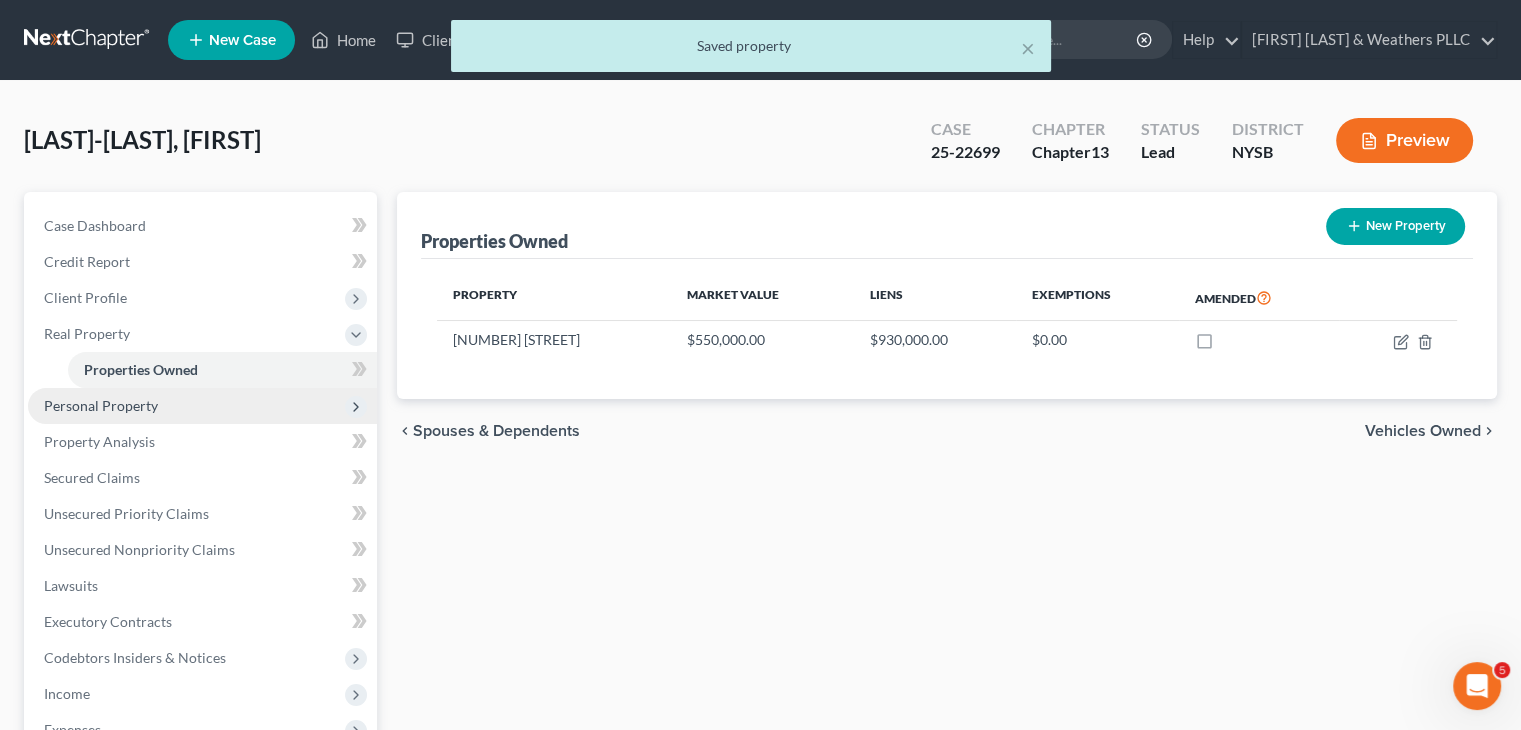 click on "Personal Property" at bounding box center [101, 405] 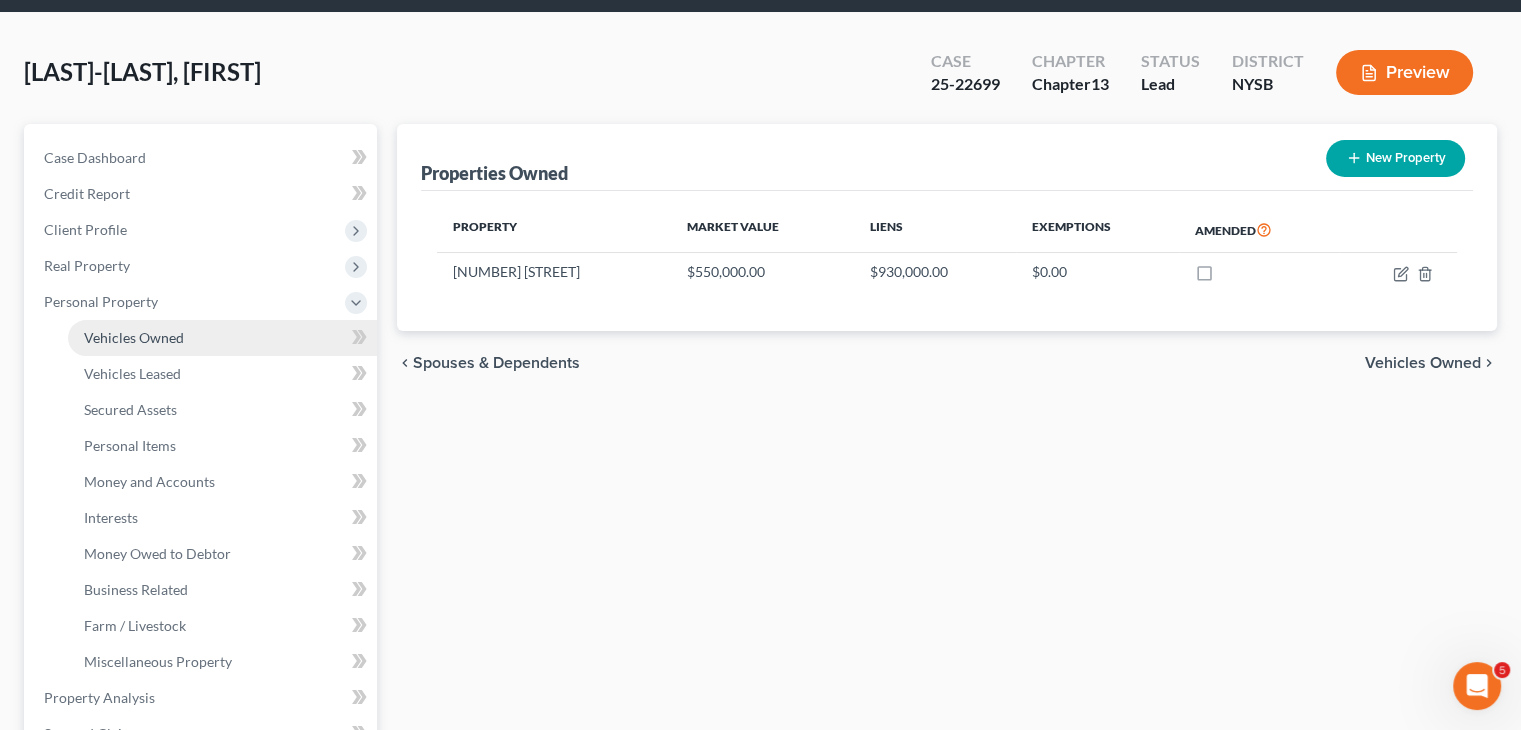 scroll, scrollTop: 200, scrollLeft: 0, axis: vertical 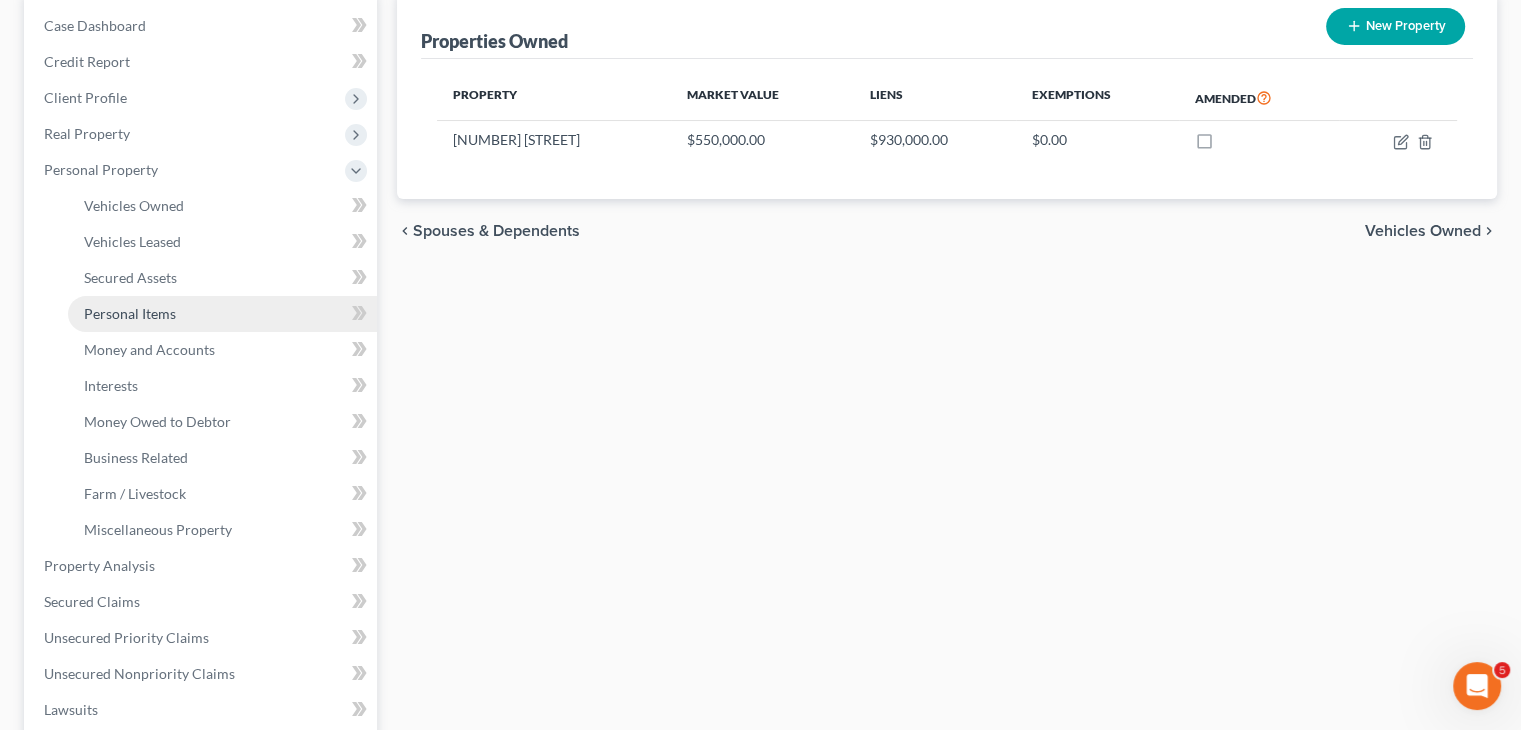 click on "Personal Items" at bounding box center [222, 314] 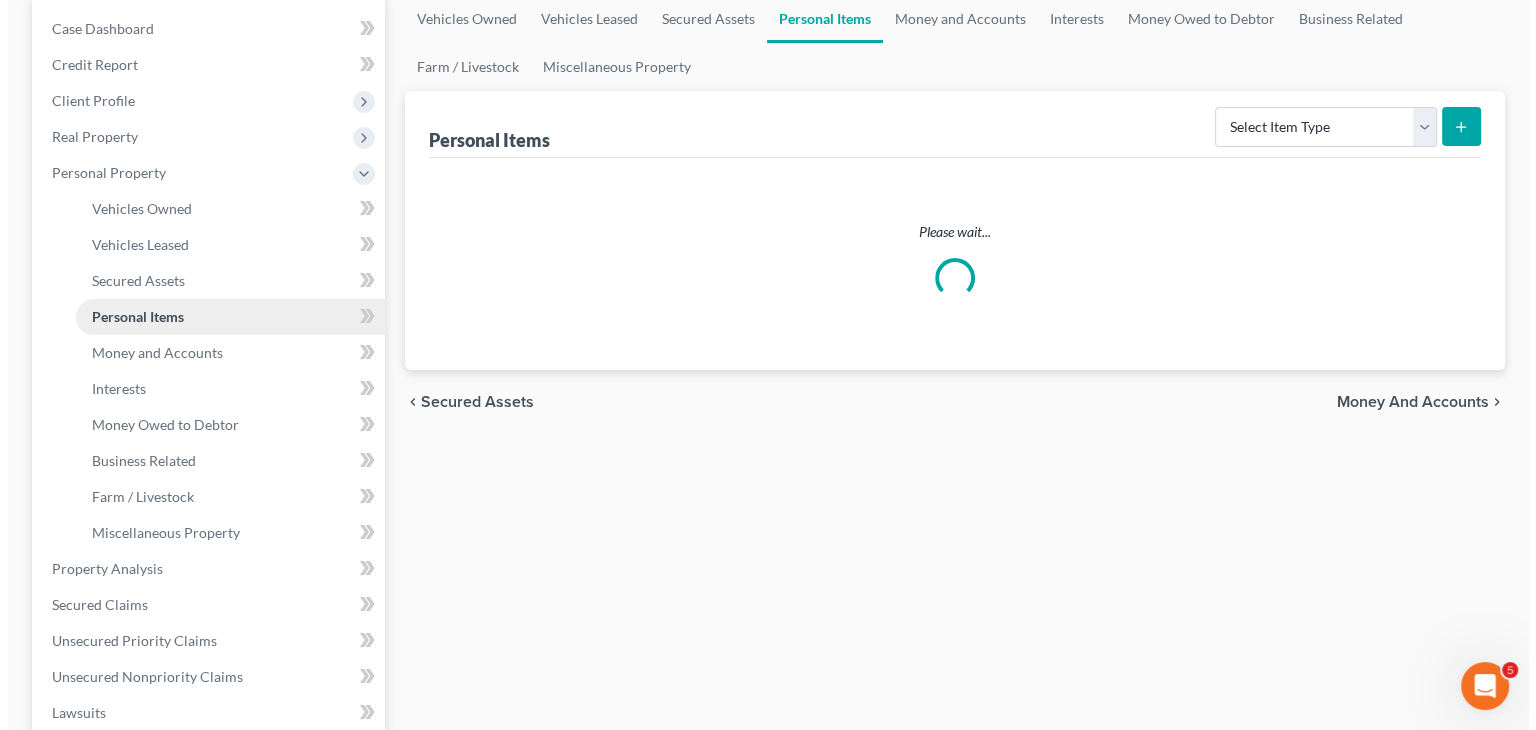 scroll, scrollTop: 0, scrollLeft: 0, axis: both 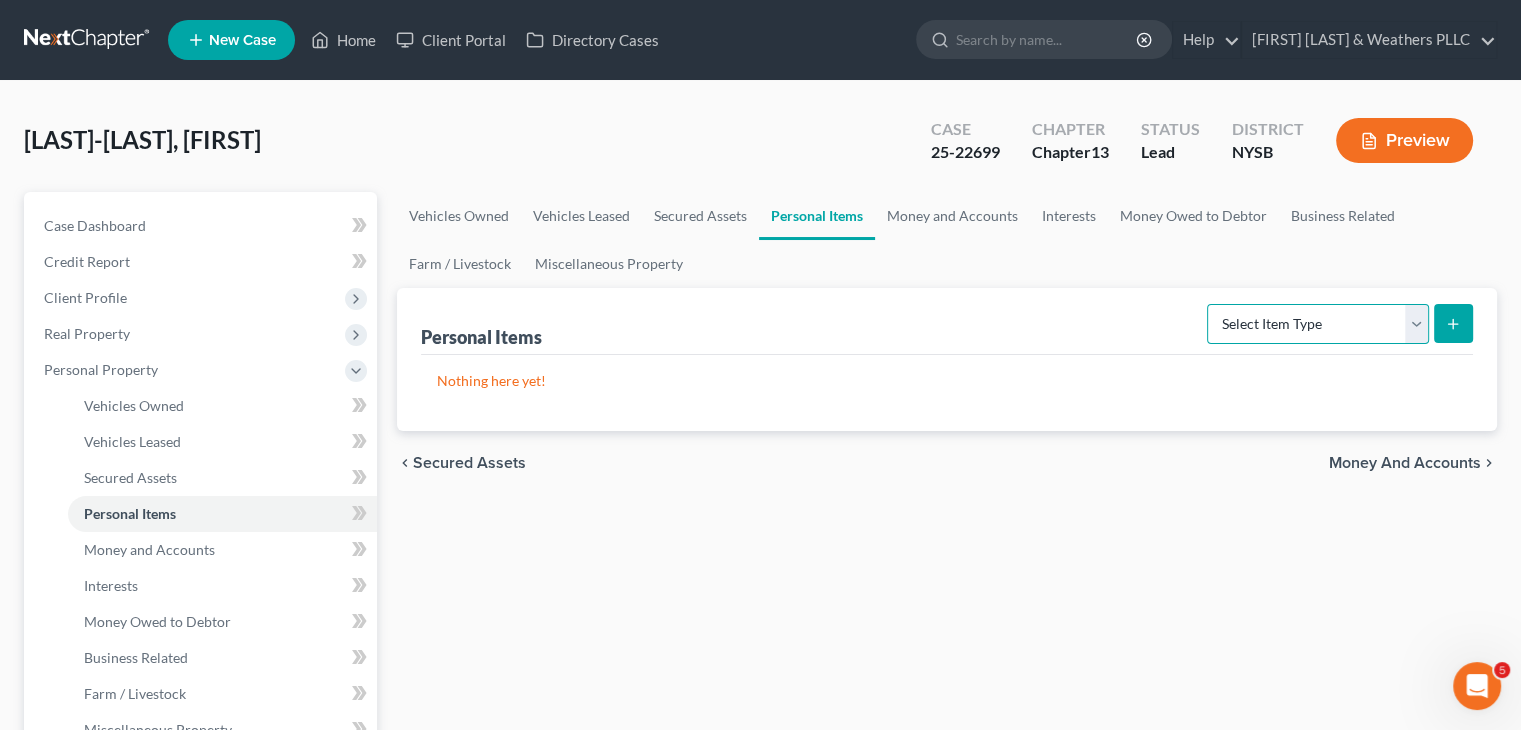 click on "Select Item Type Clothing Collectibles Of Value Electronics Firearms Household Goods Jewelry Other Pet(s) Sports & Hobby Equipment" at bounding box center [1318, 324] 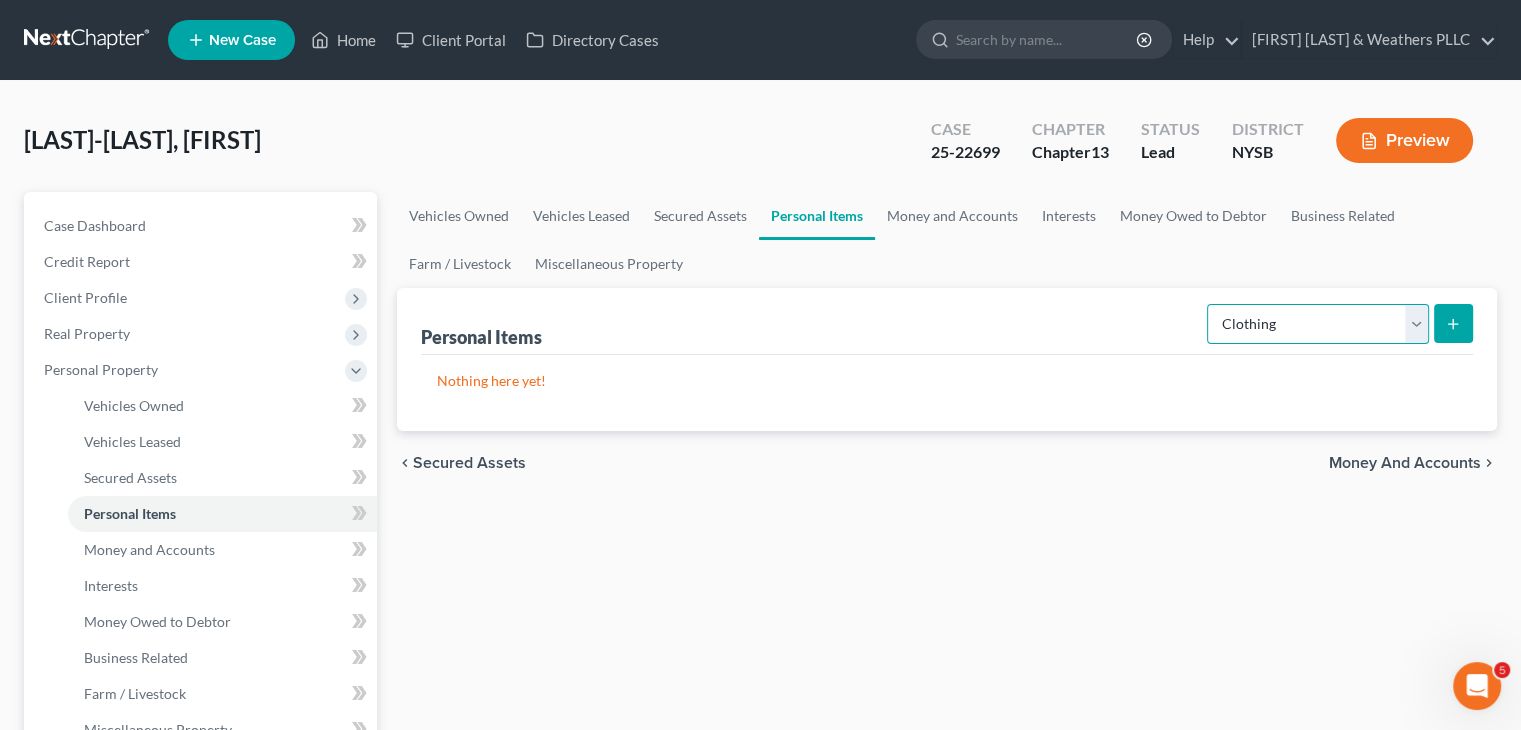 click on "Select Item Type Clothing Collectibles Of Value Electronics Firearms Household Goods Jewelry Other Pet(s) Sports & Hobby Equipment" at bounding box center (1318, 324) 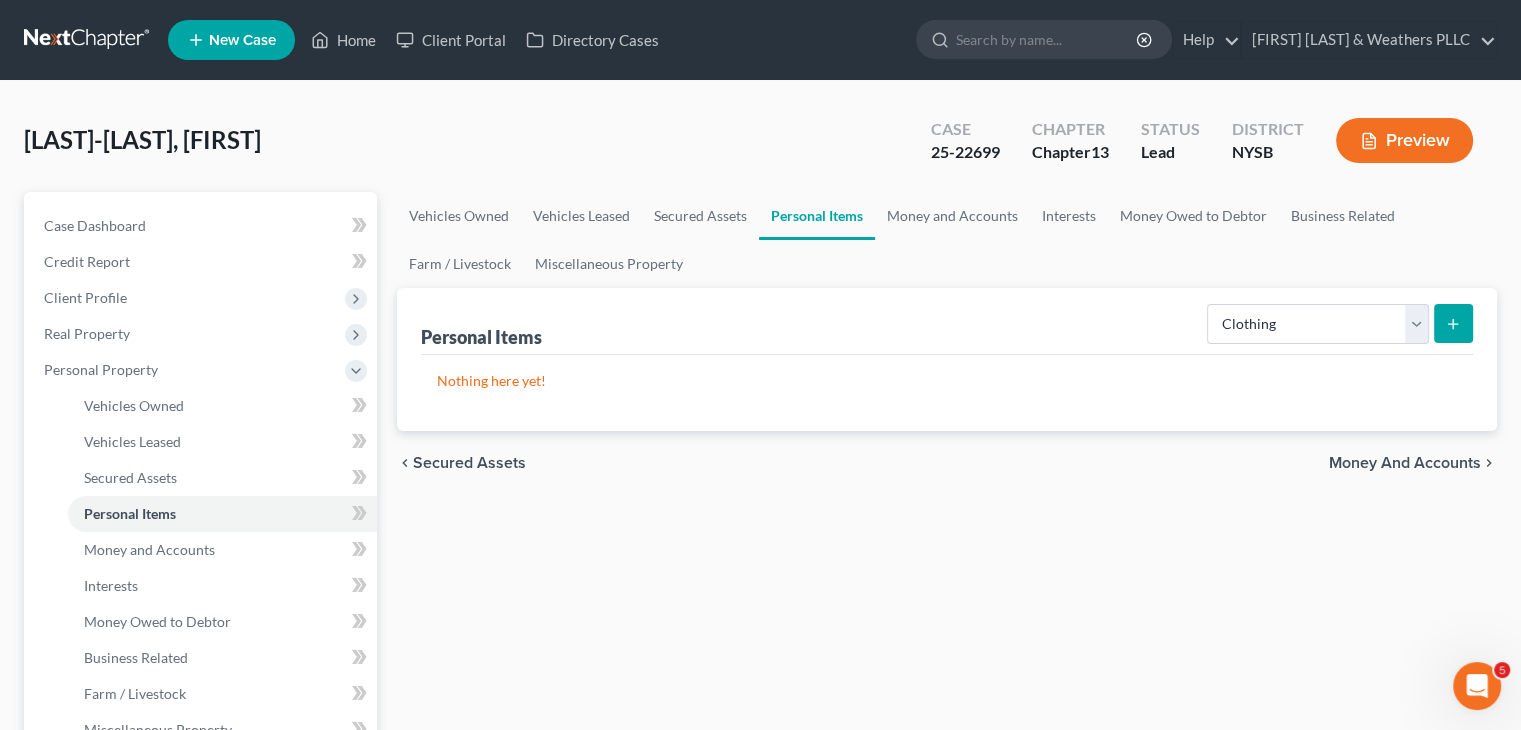click 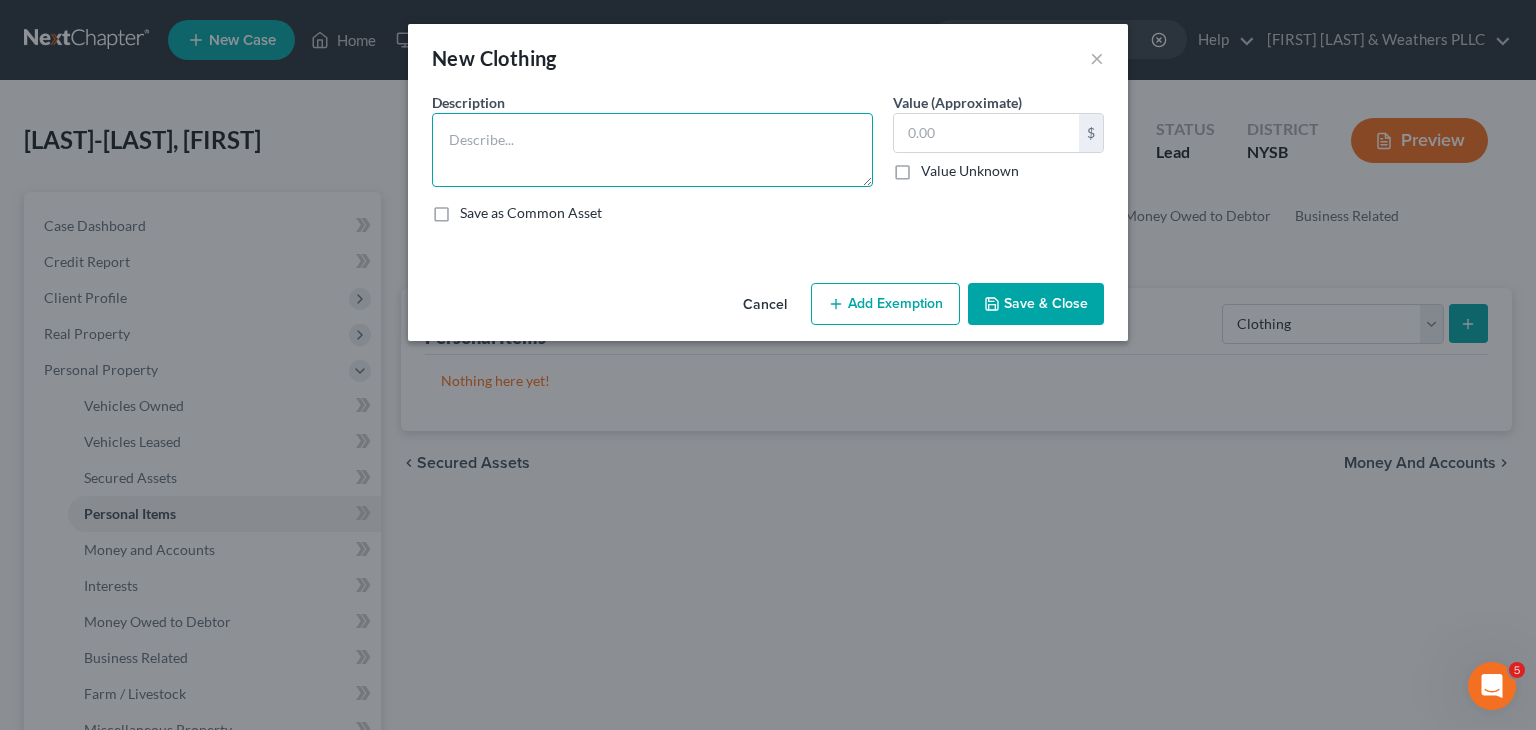 click at bounding box center (652, 150) 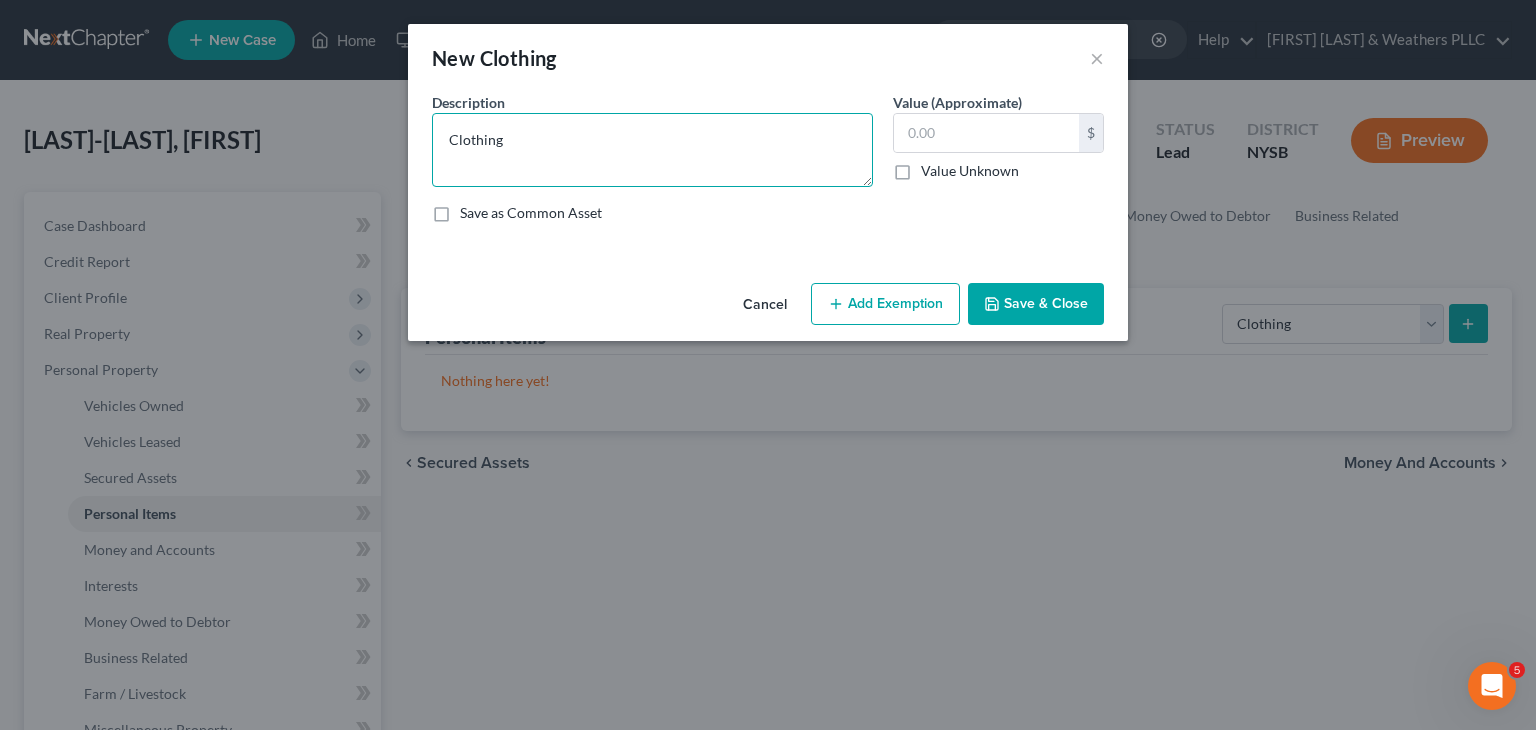 type on "Clothing" 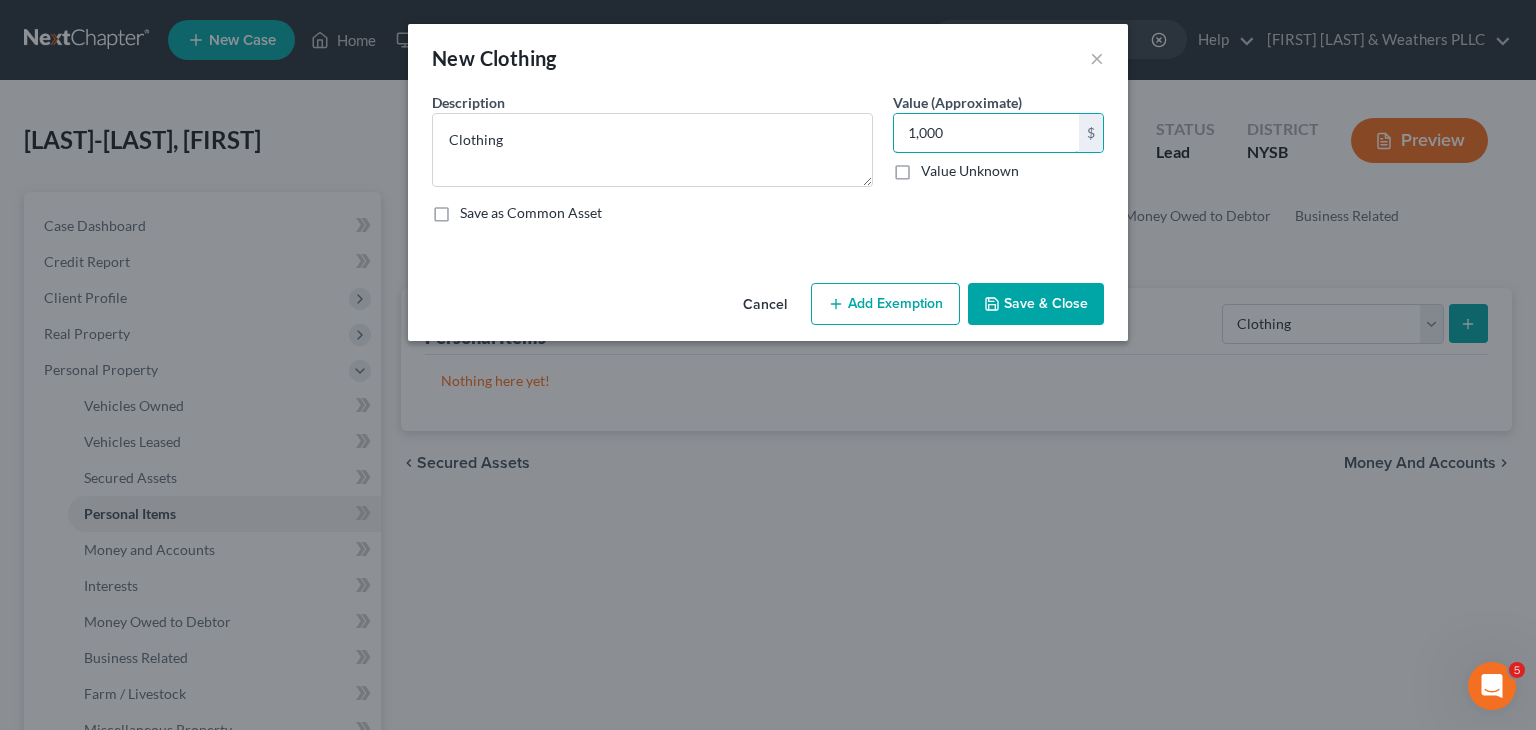 type on "1,000" 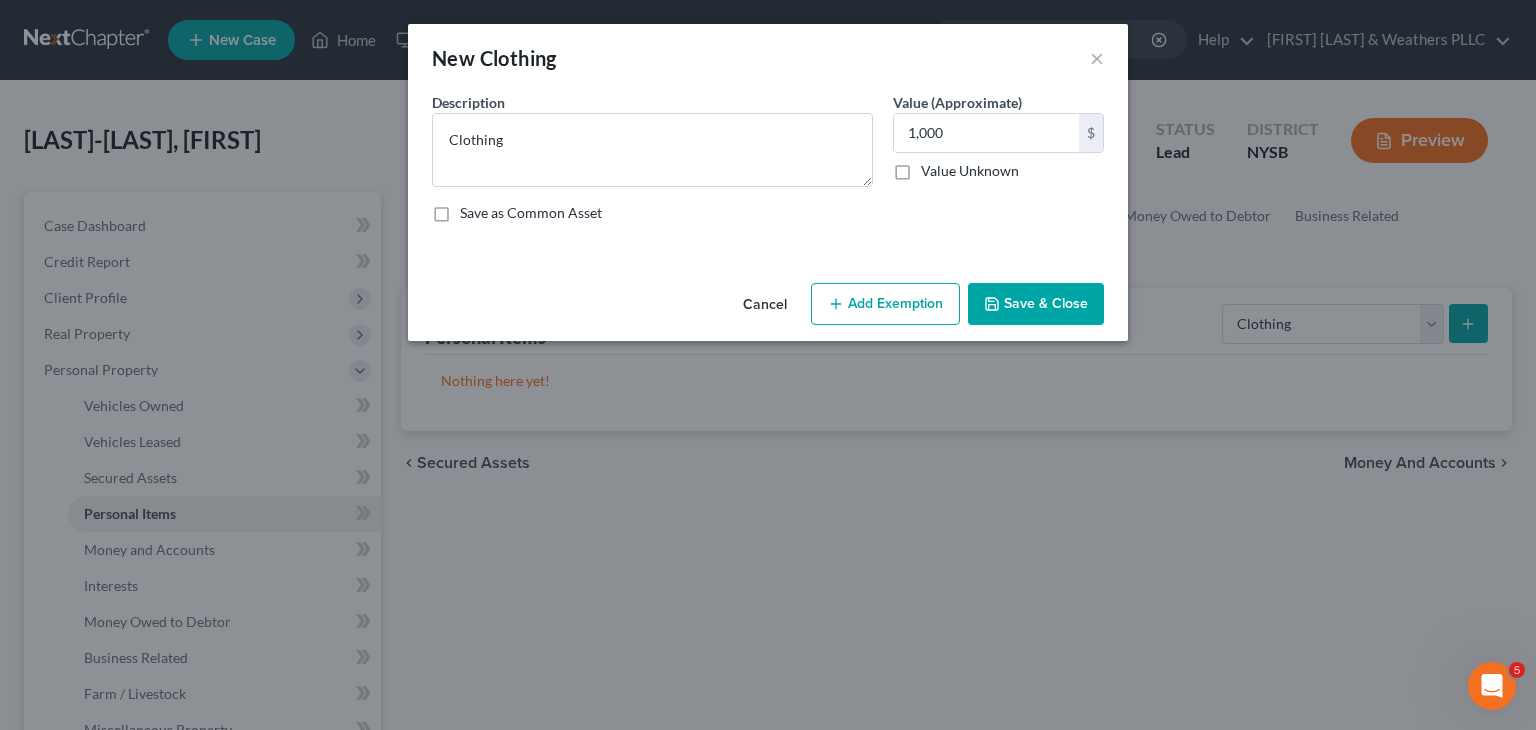 click on "Add Exemption" at bounding box center [885, 304] 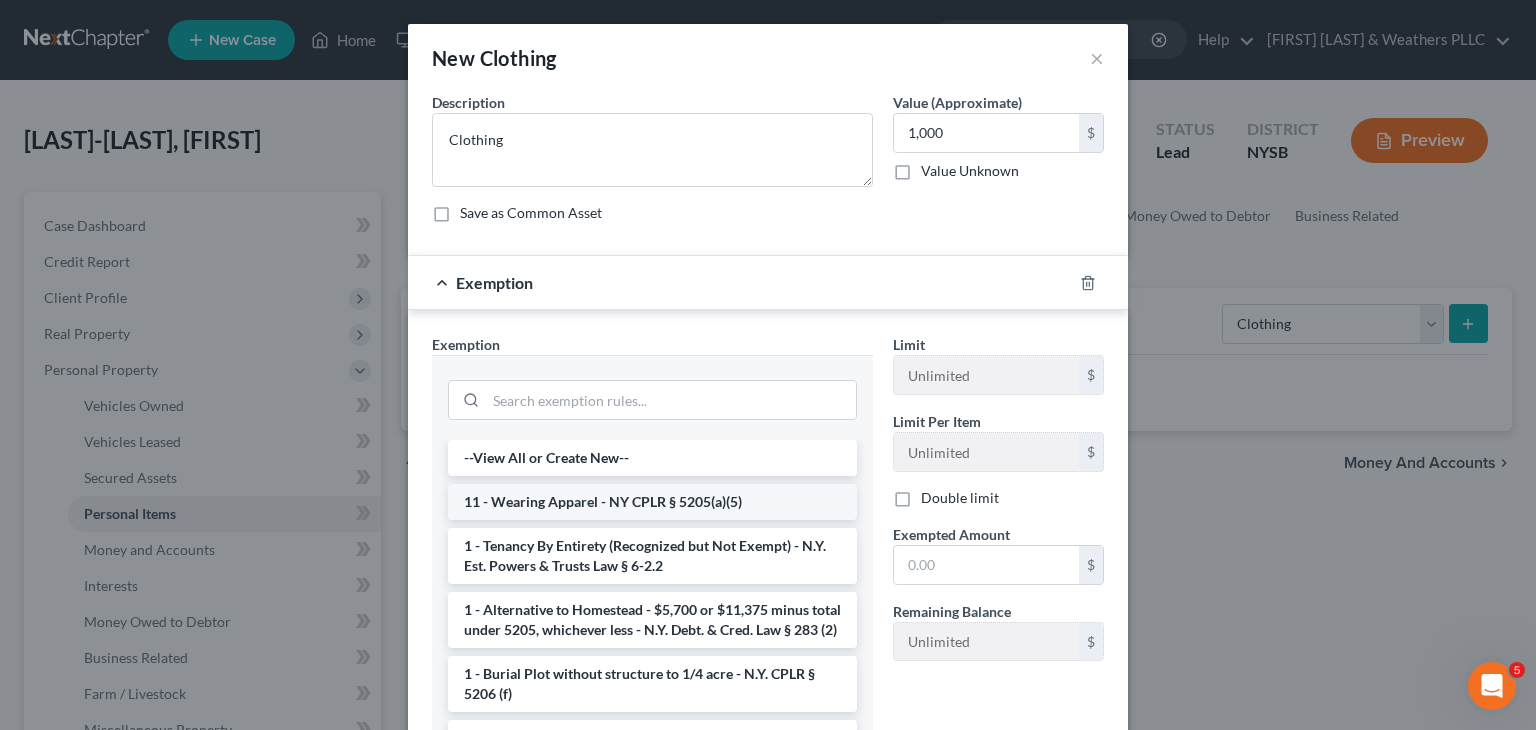 click on "11 - Wearing Apparel - NY CPLR § 5205(a)(5)" at bounding box center (652, 502) 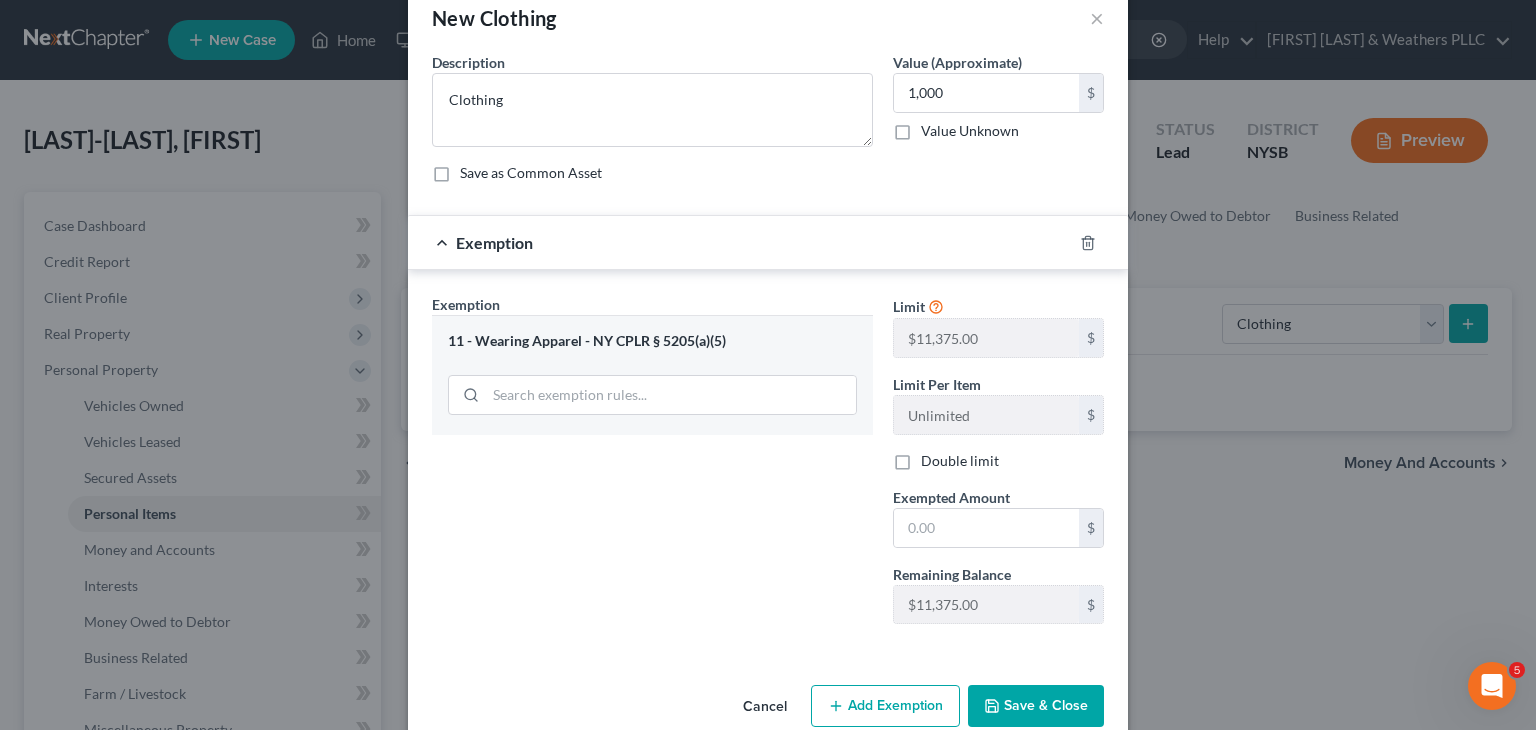 scroll, scrollTop: 75, scrollLeft: 0, axis: vertical 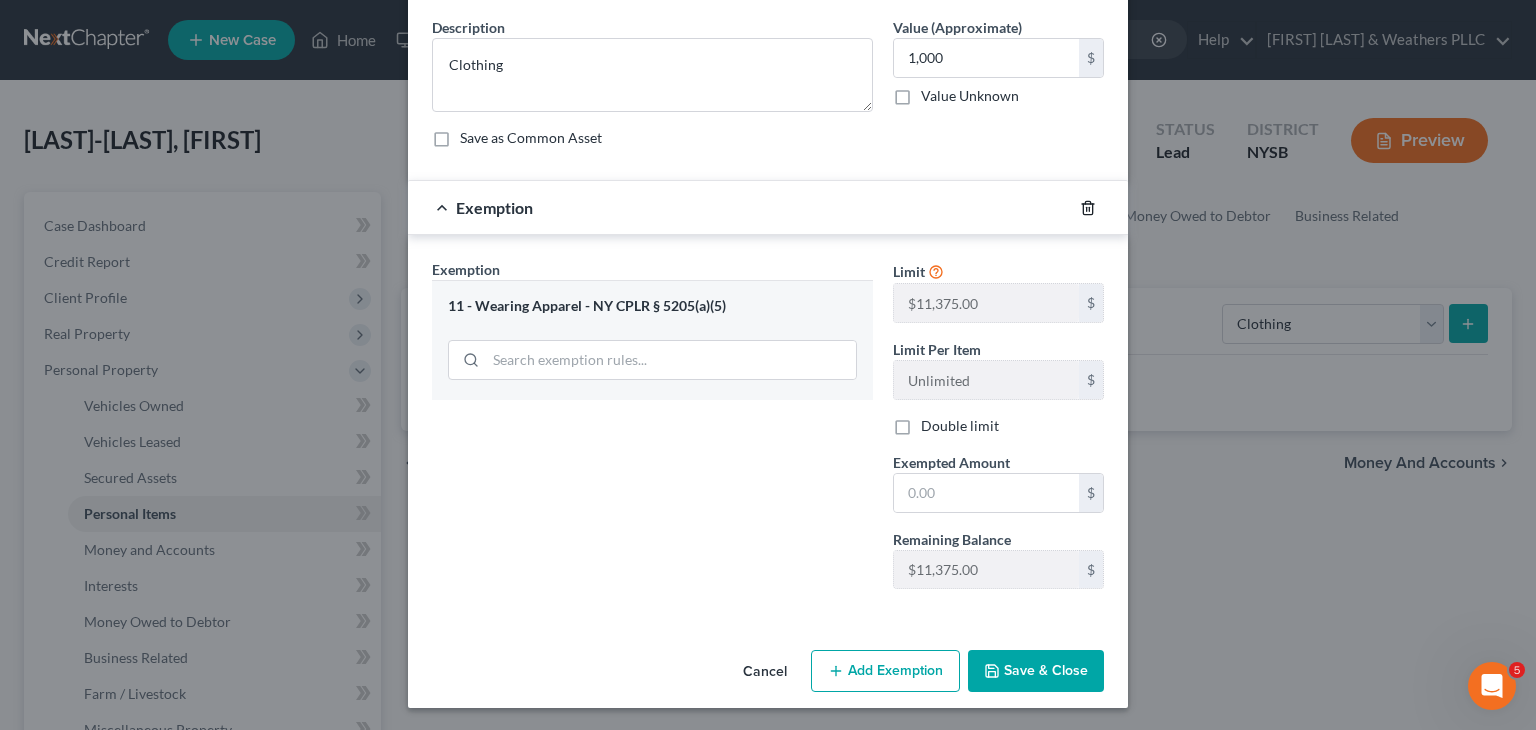 click 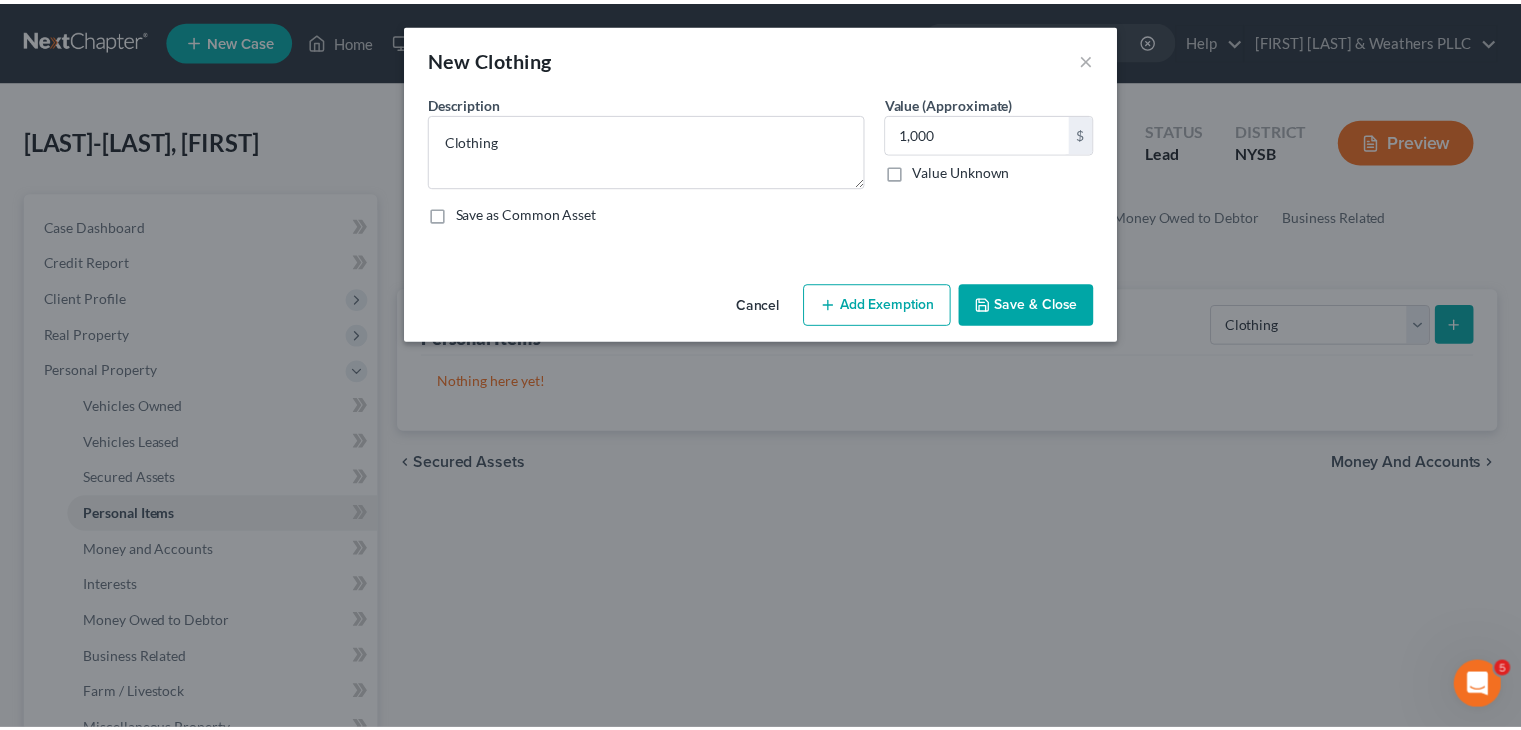 scroll, scrollTop: 0, scrollLeft: 0, axis: both 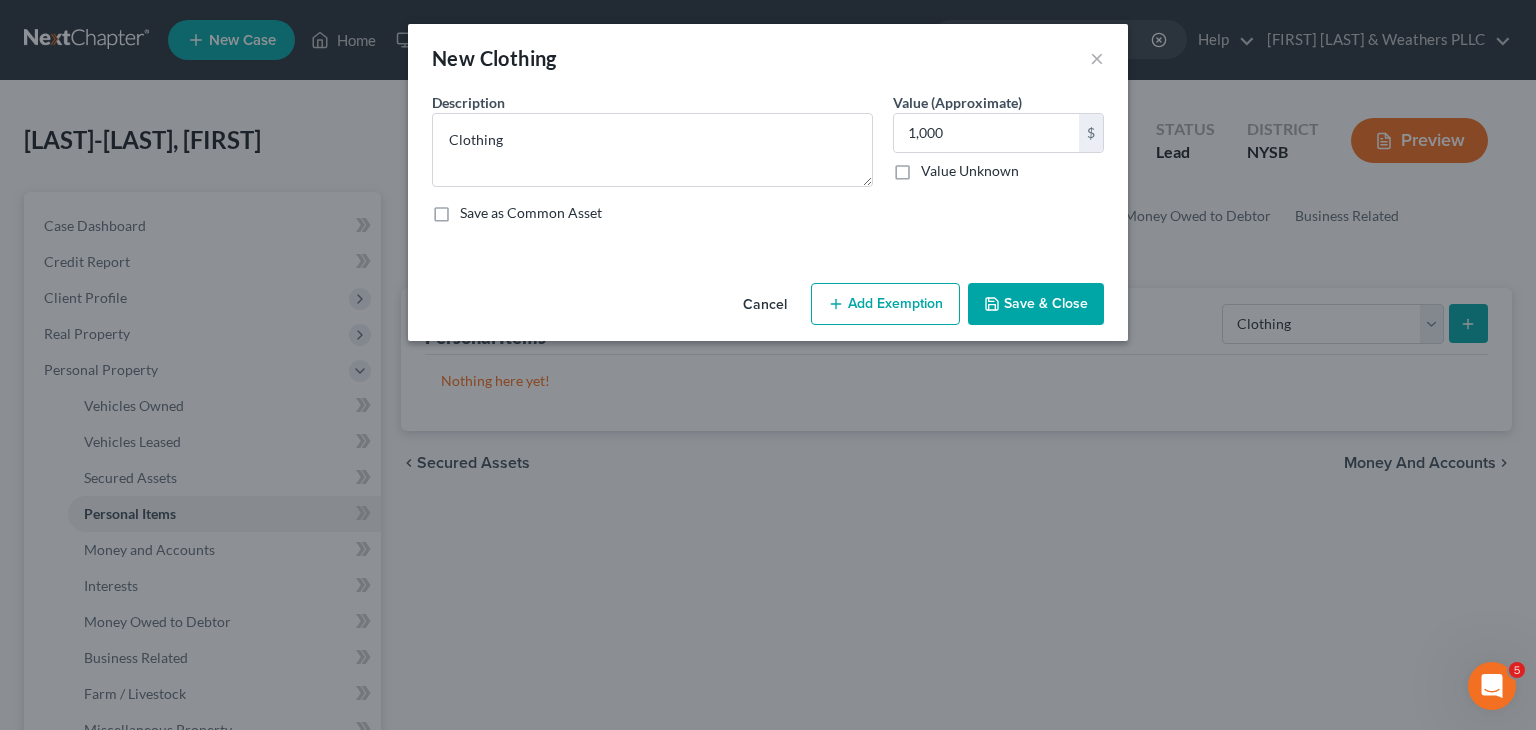 click on "Save & Close" at bounding box center (1036, 304) 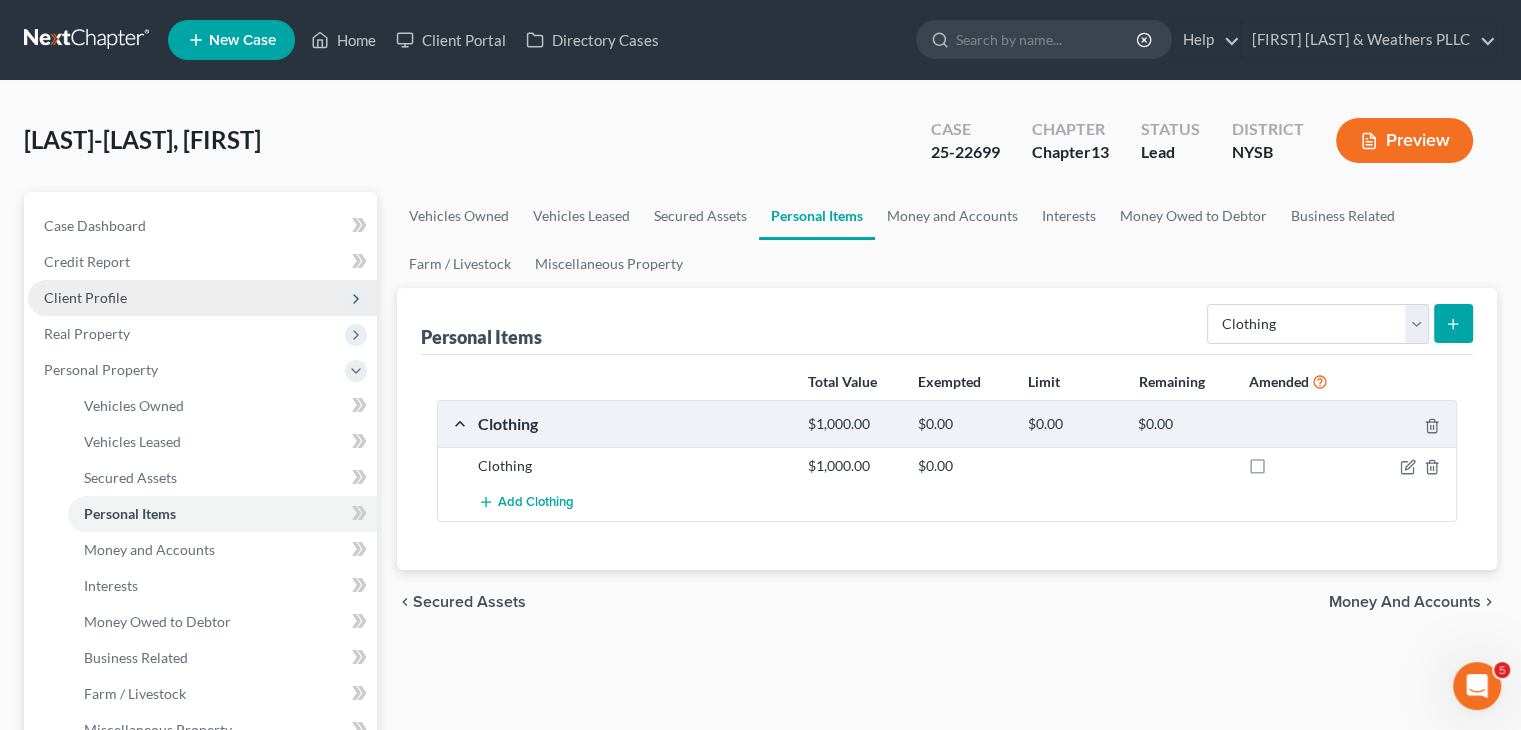 click on "Client Profile" at bounding box center [85, 297] 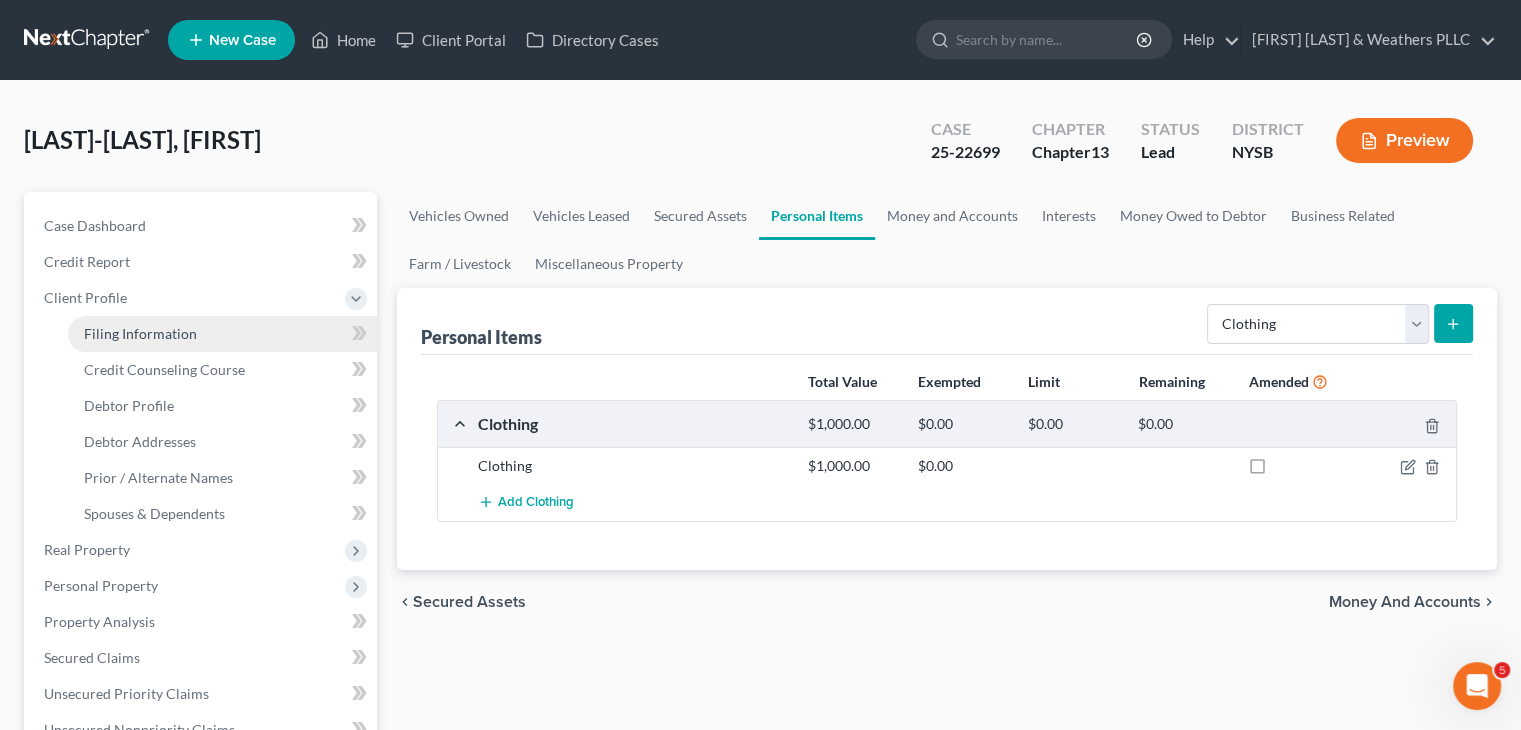 click on "Filing Information" at bounding box center [140, 333] 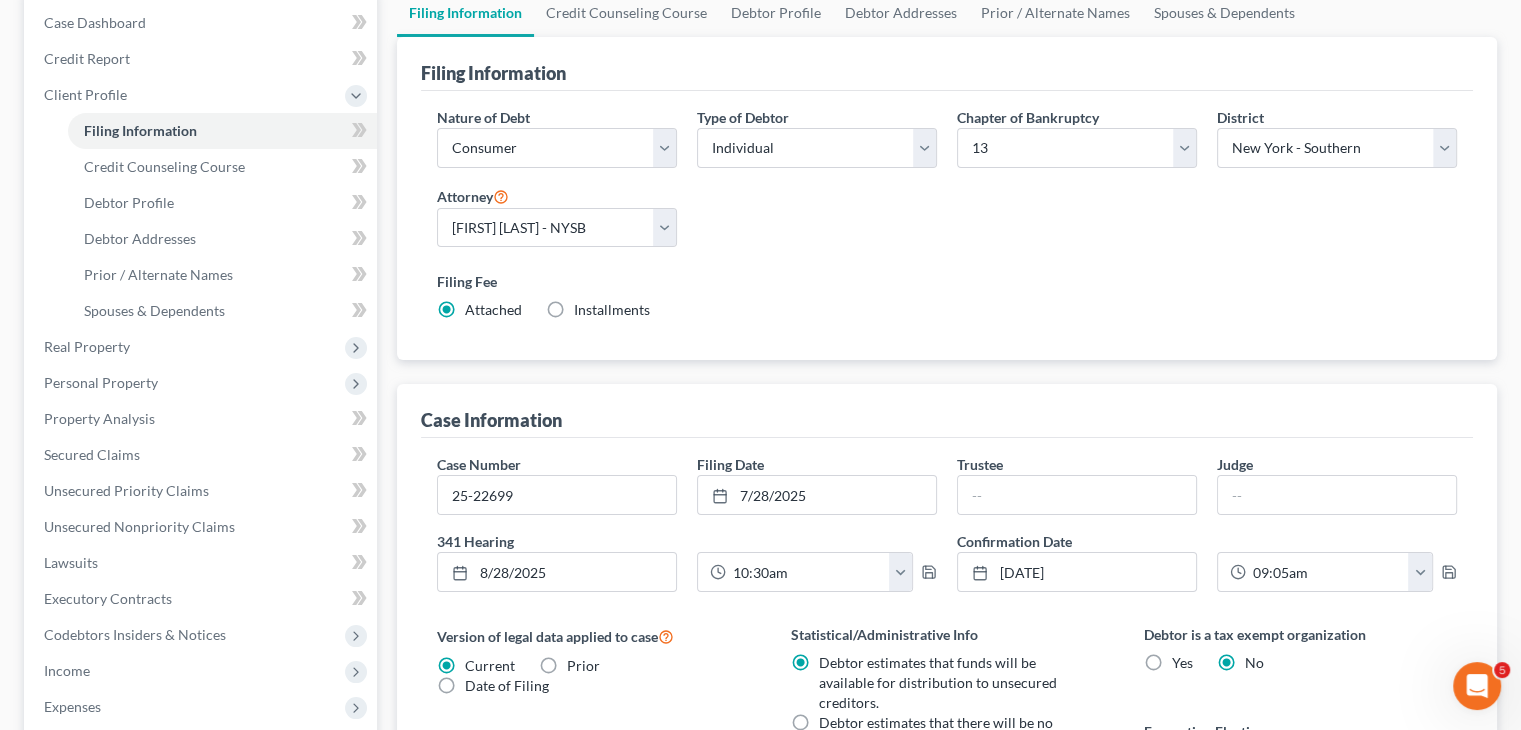 scroll, scrollTop: 500, scrollLeft: 0, axis: vertical 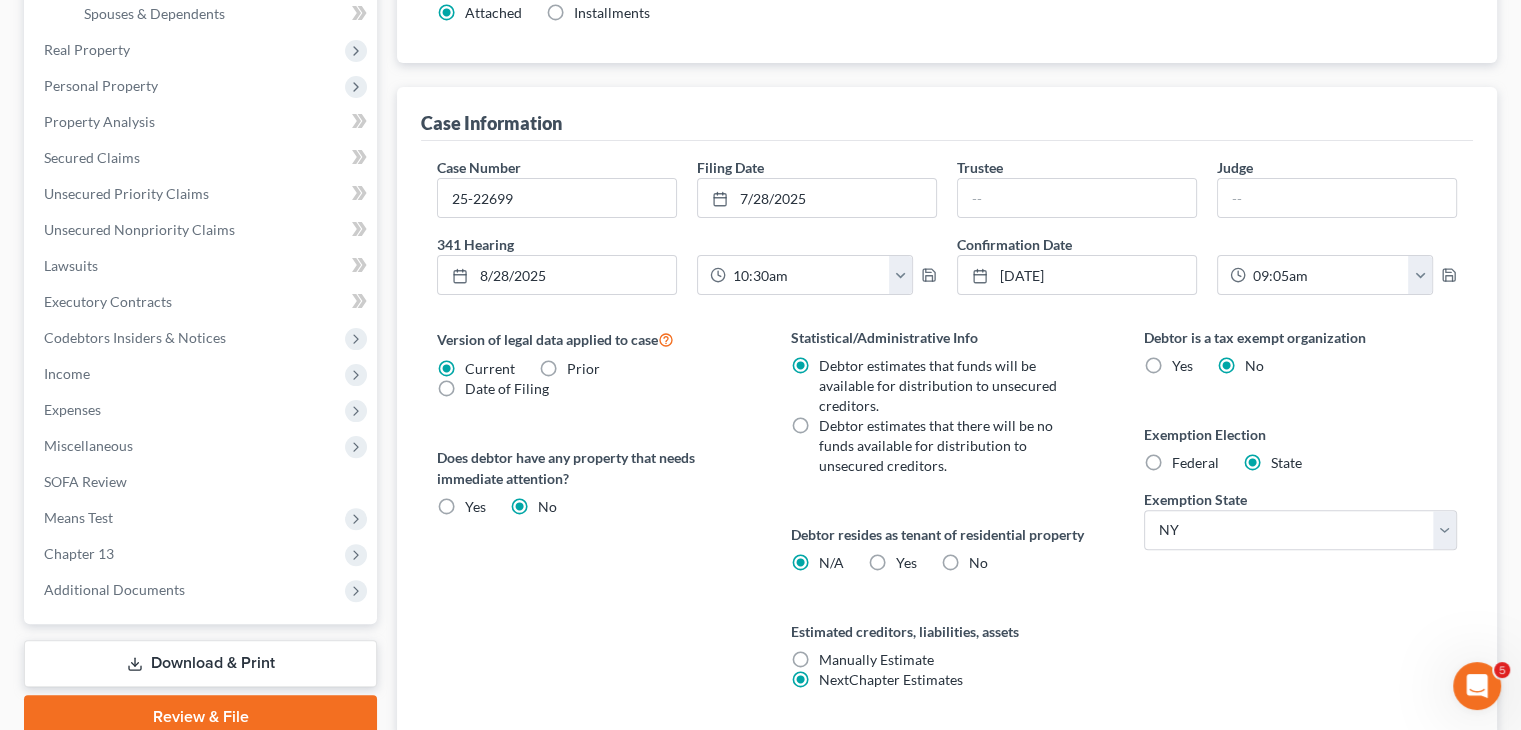 click on "Federal" at bounding box center [1195, 463] 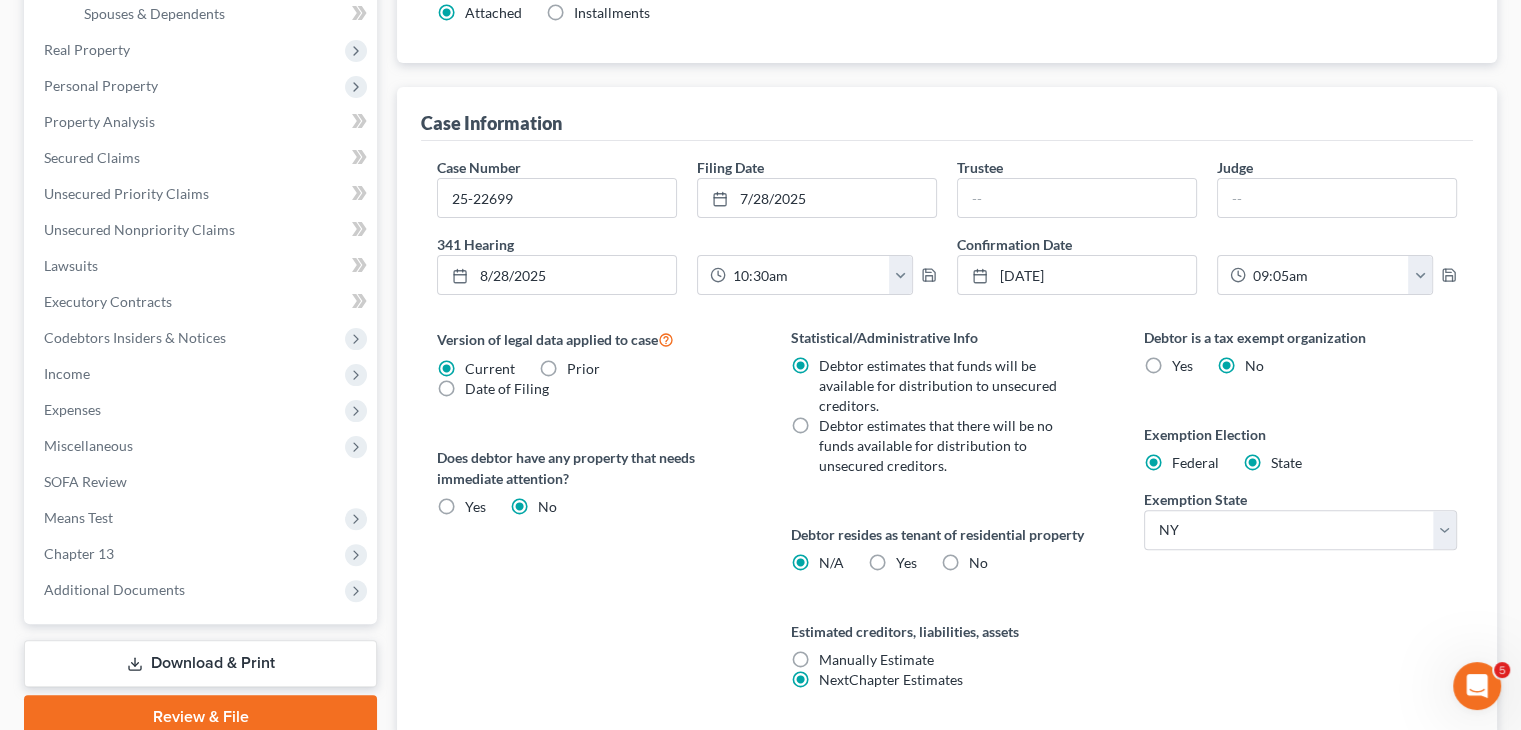 radio on "false" 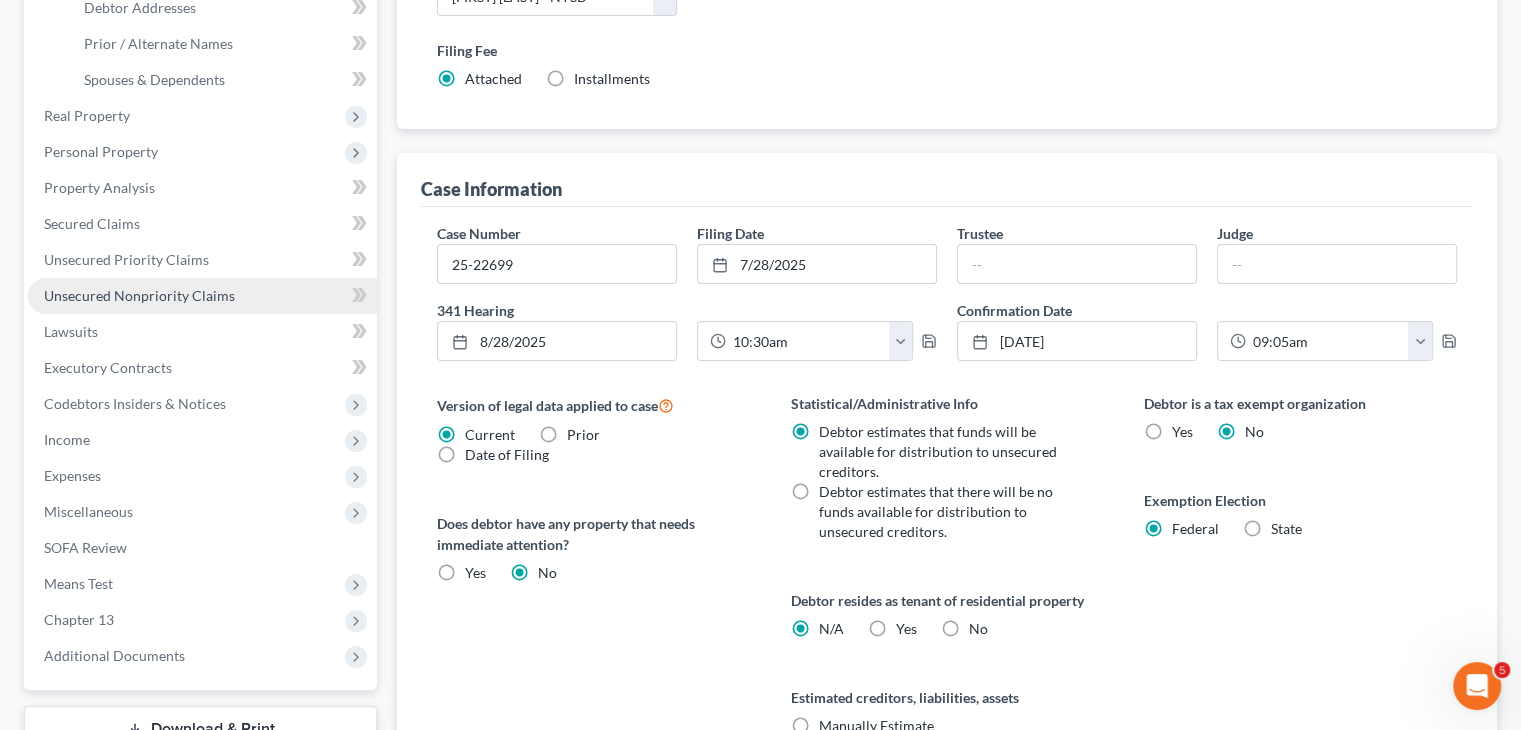 scroll, scrollTop: 400, scrollLeft: 0, axis: vertical 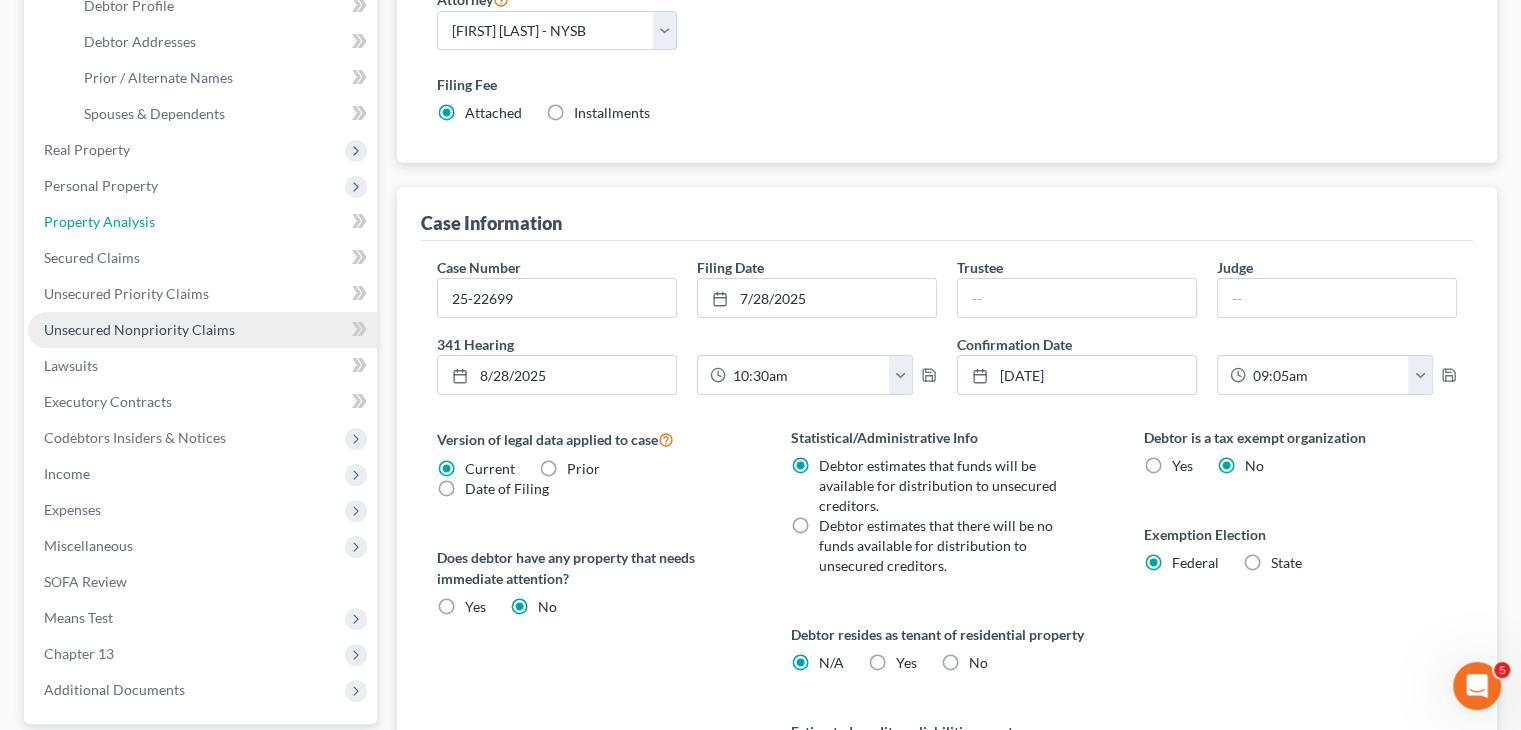 click on "Property Analysis" at bounding box center [99, 221] 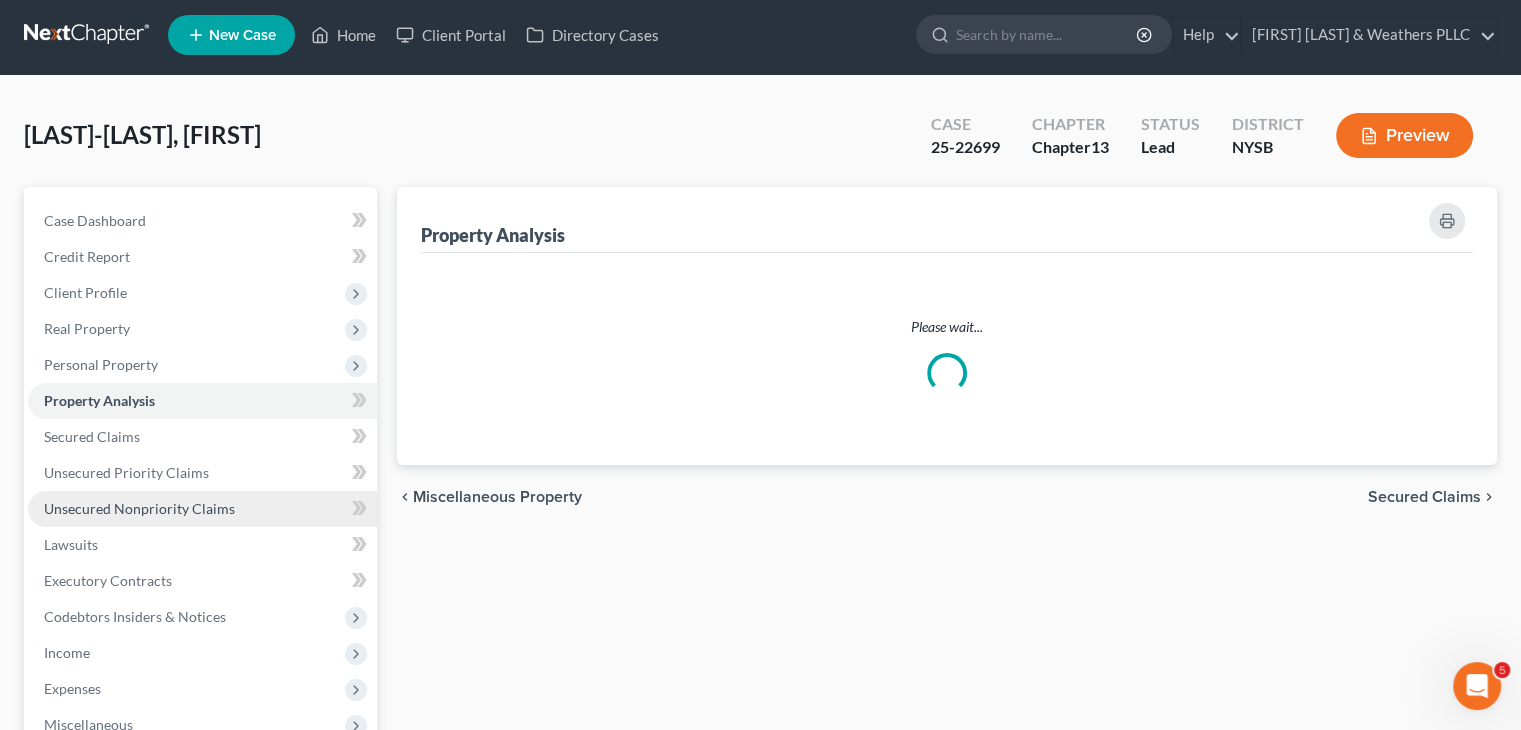scroll, scrollTop: 0, scrollLeft: 0, axis: both 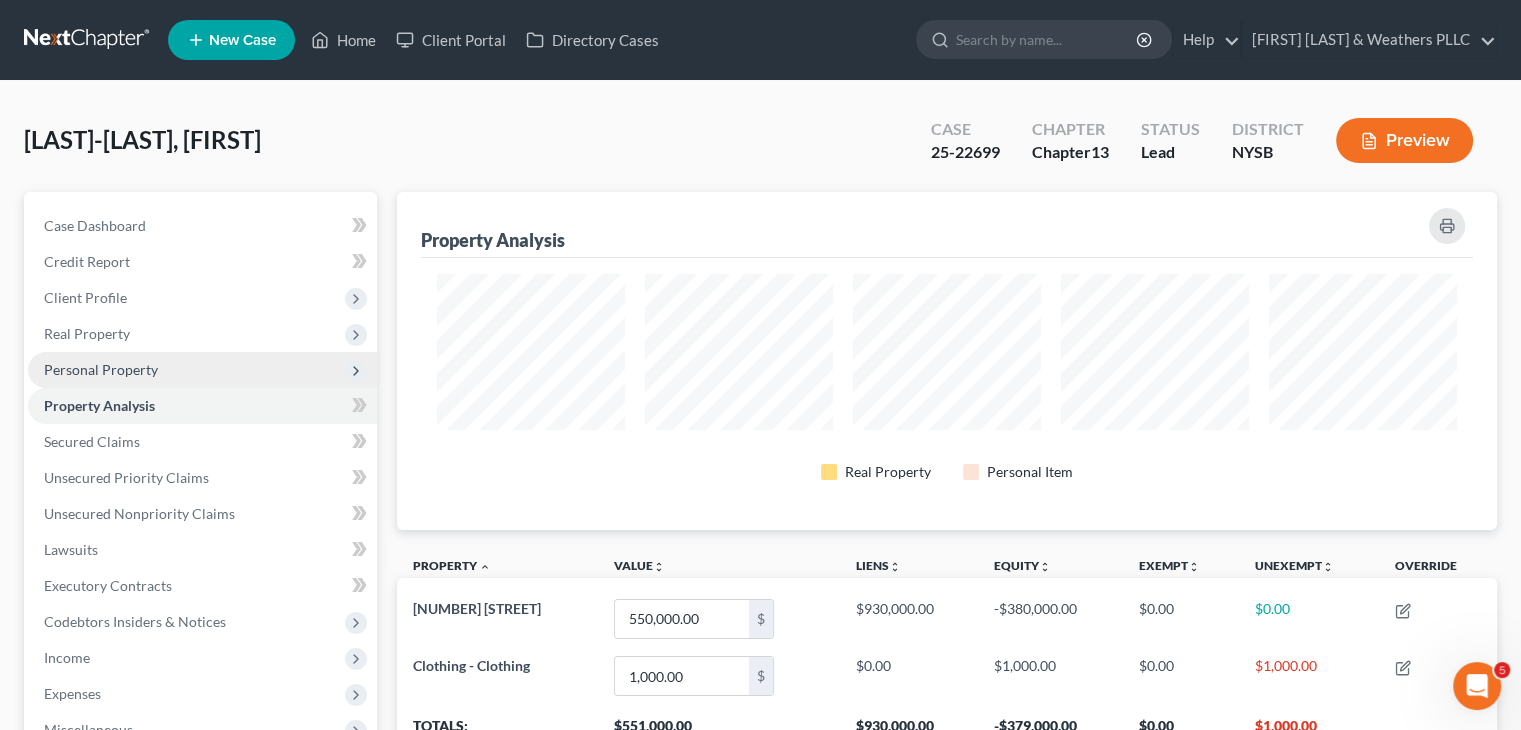 click on "Personal Property" at bounding box center (202, 370) 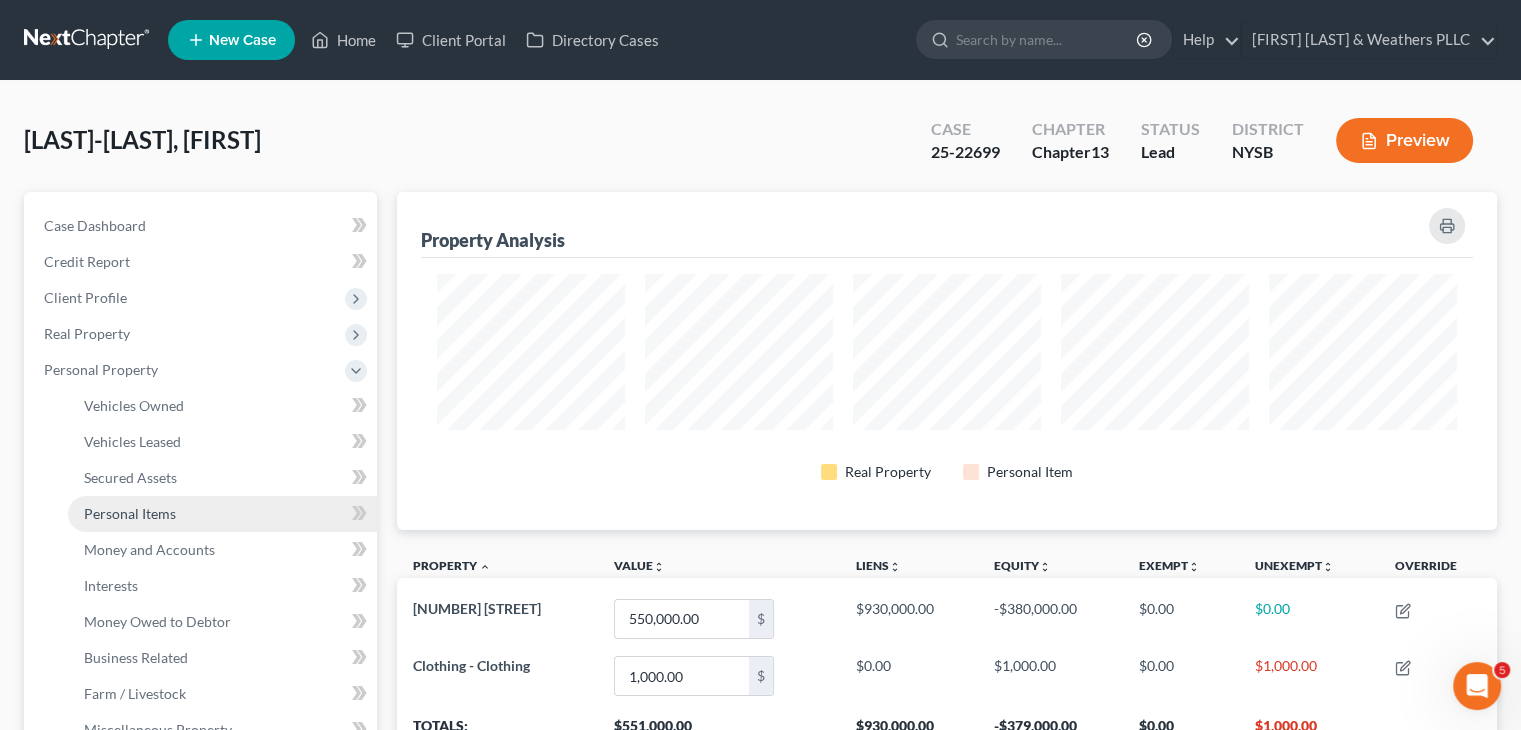 click on "Personal Items" at bounding box center [130, 513] 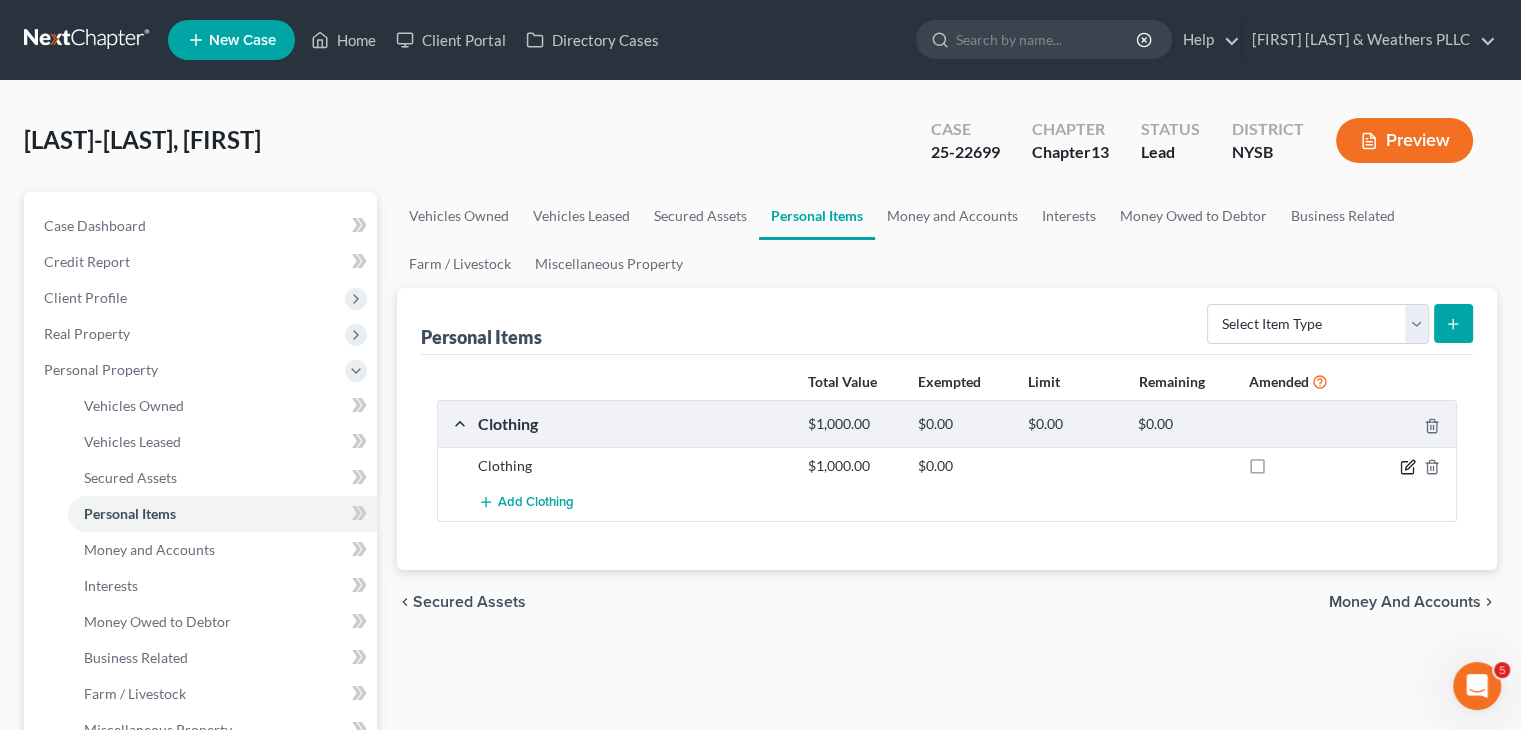 click 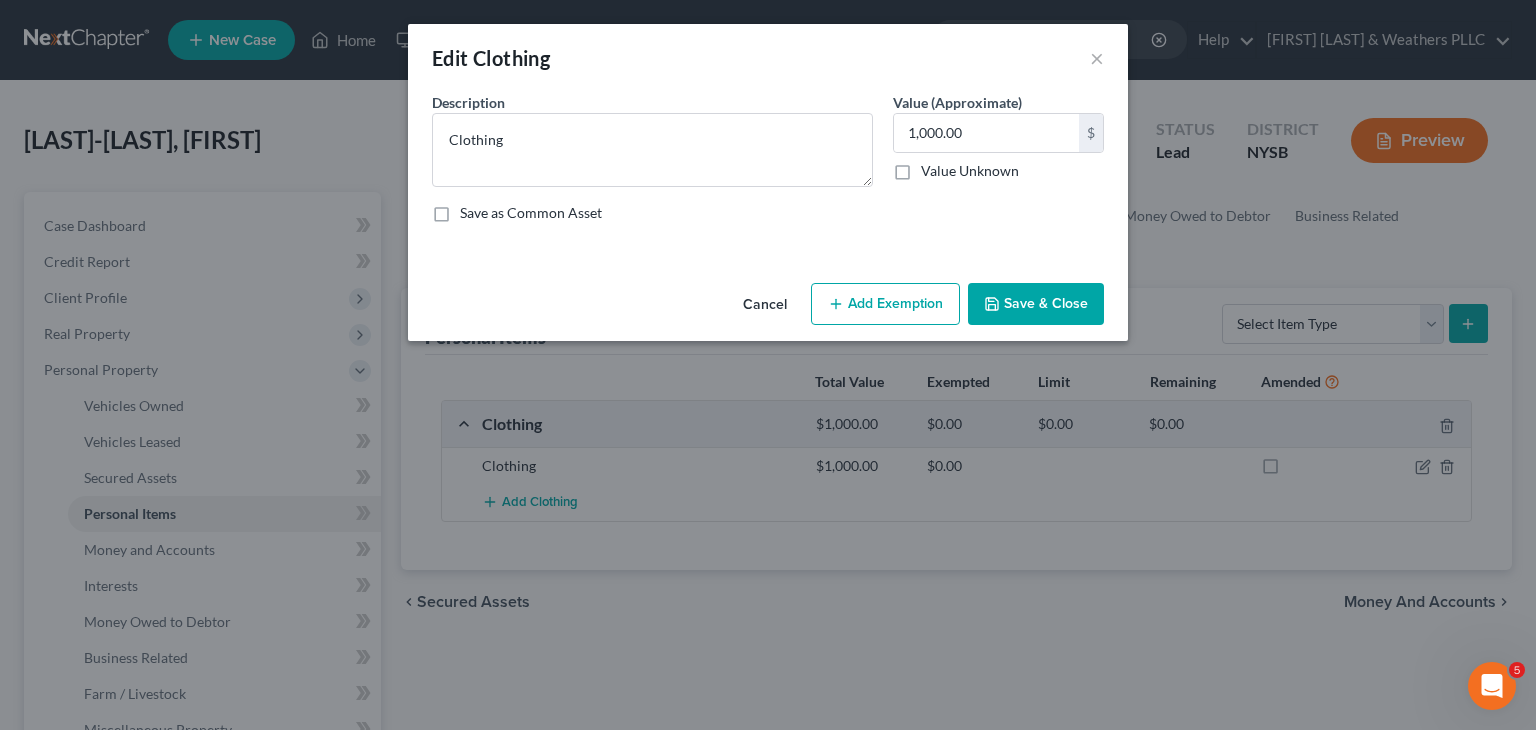 click on "Add Exemption" at bounding box center [885, 304] 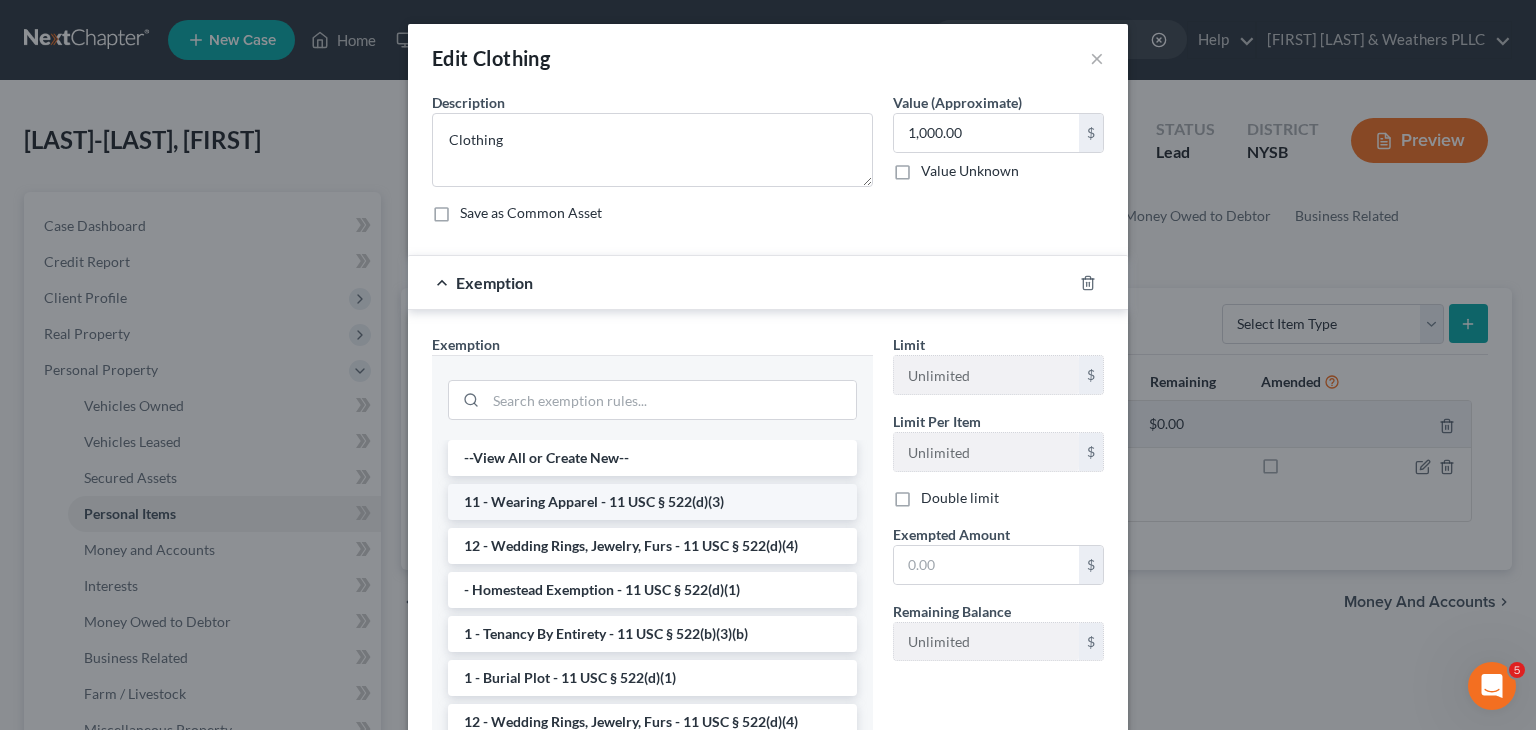click on "11 - Wearing Apparel - 11 USC § 522(d)(3)" at bounding box center [652, 502] 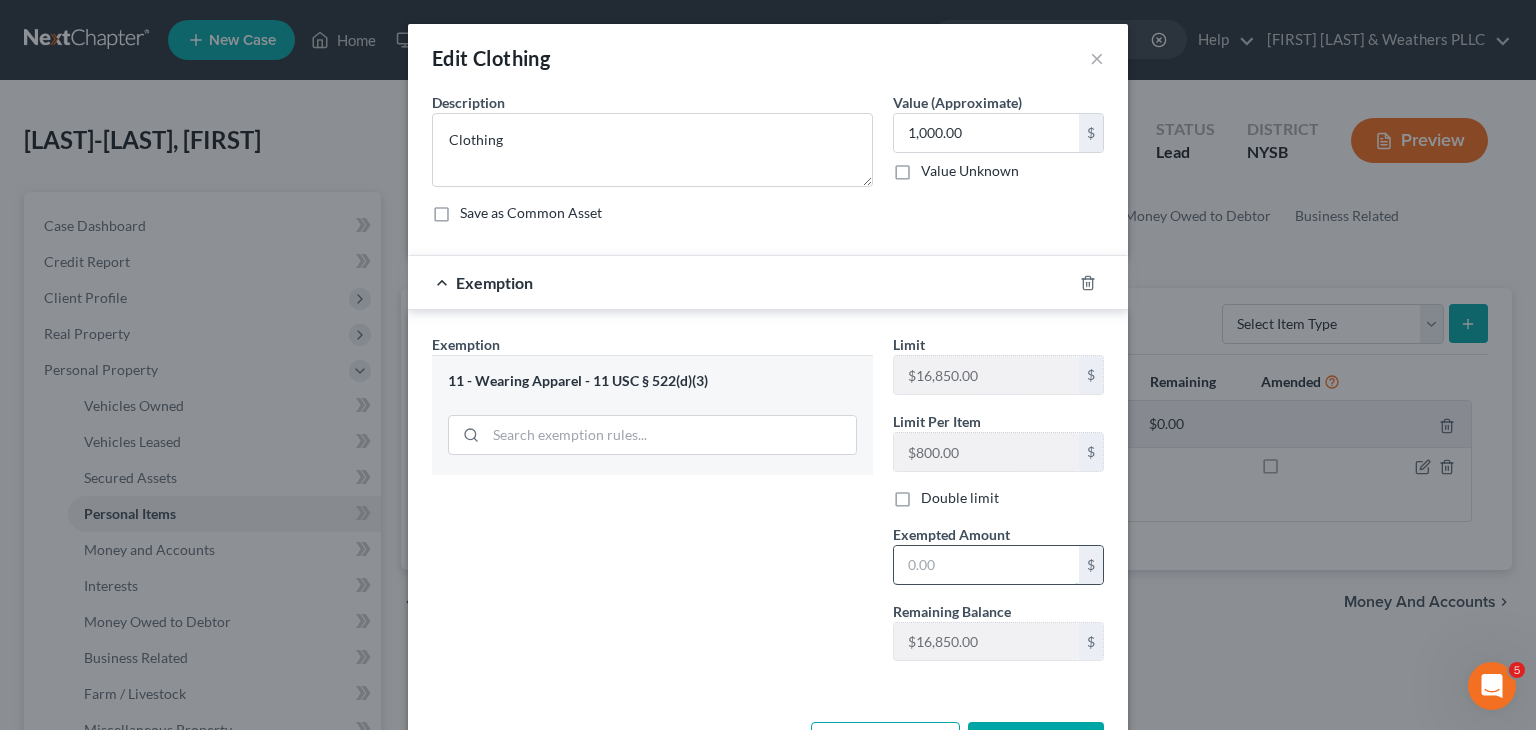 click at bounding box center [986, 565] 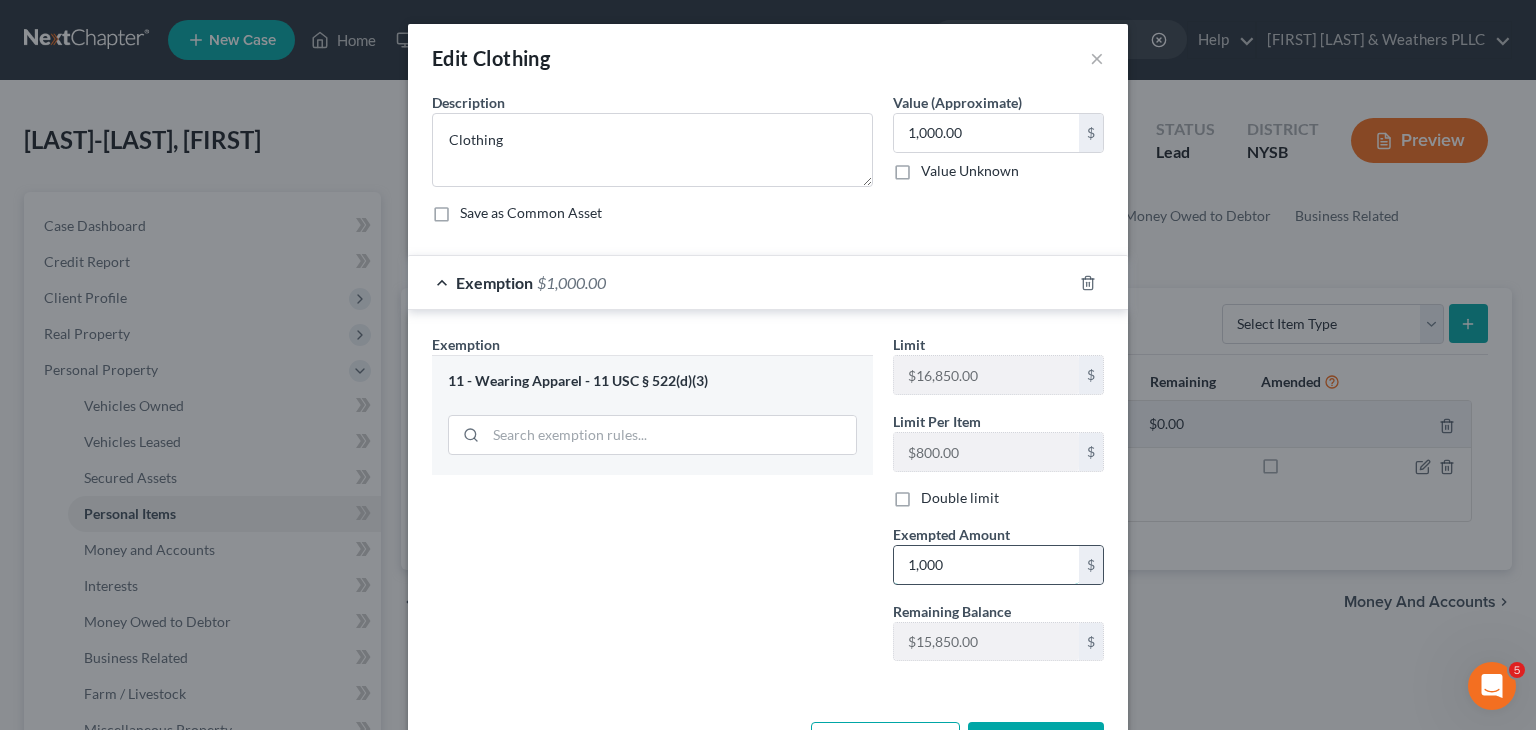 scroll, scrollTop: 72, scrollLeft: 0, axis: vertical 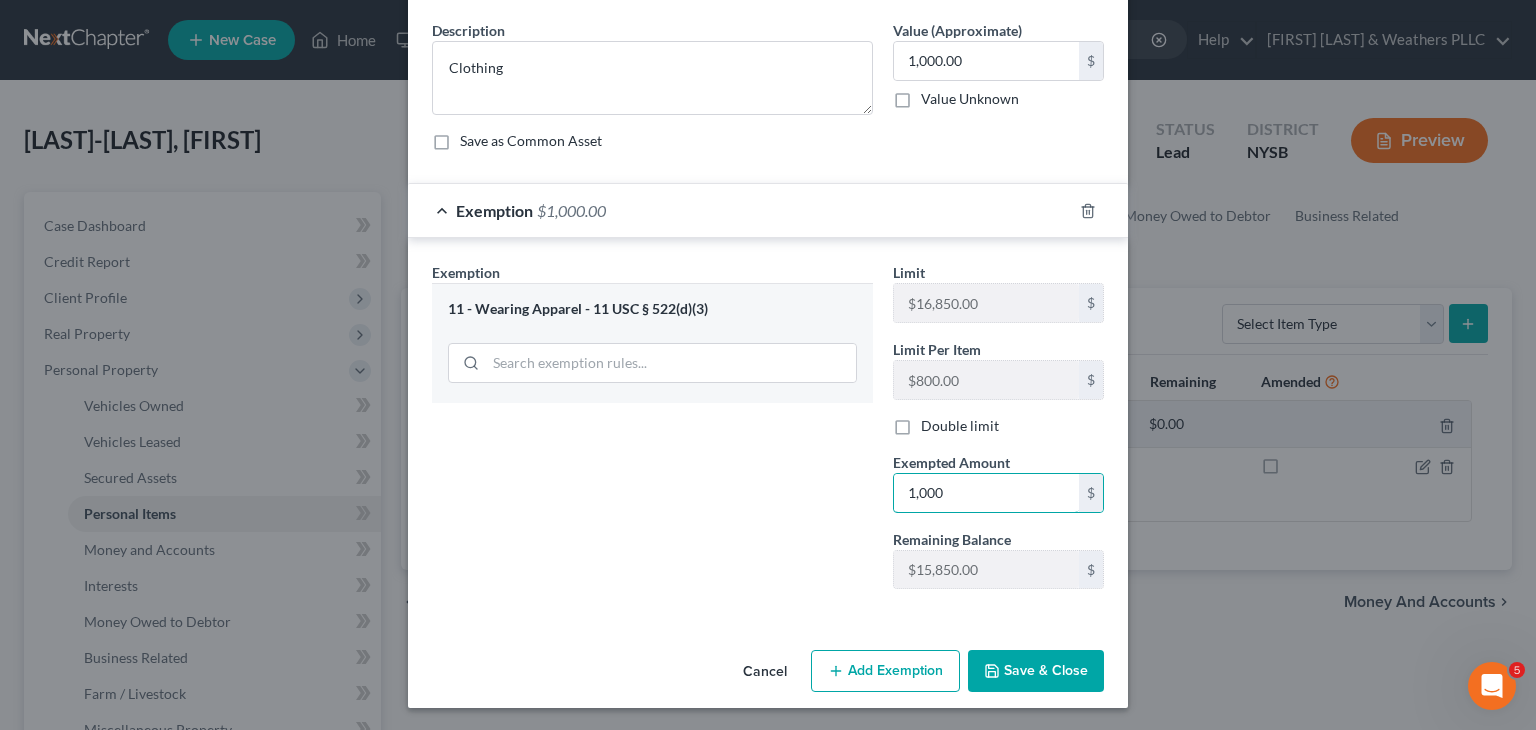 type on "1,000" 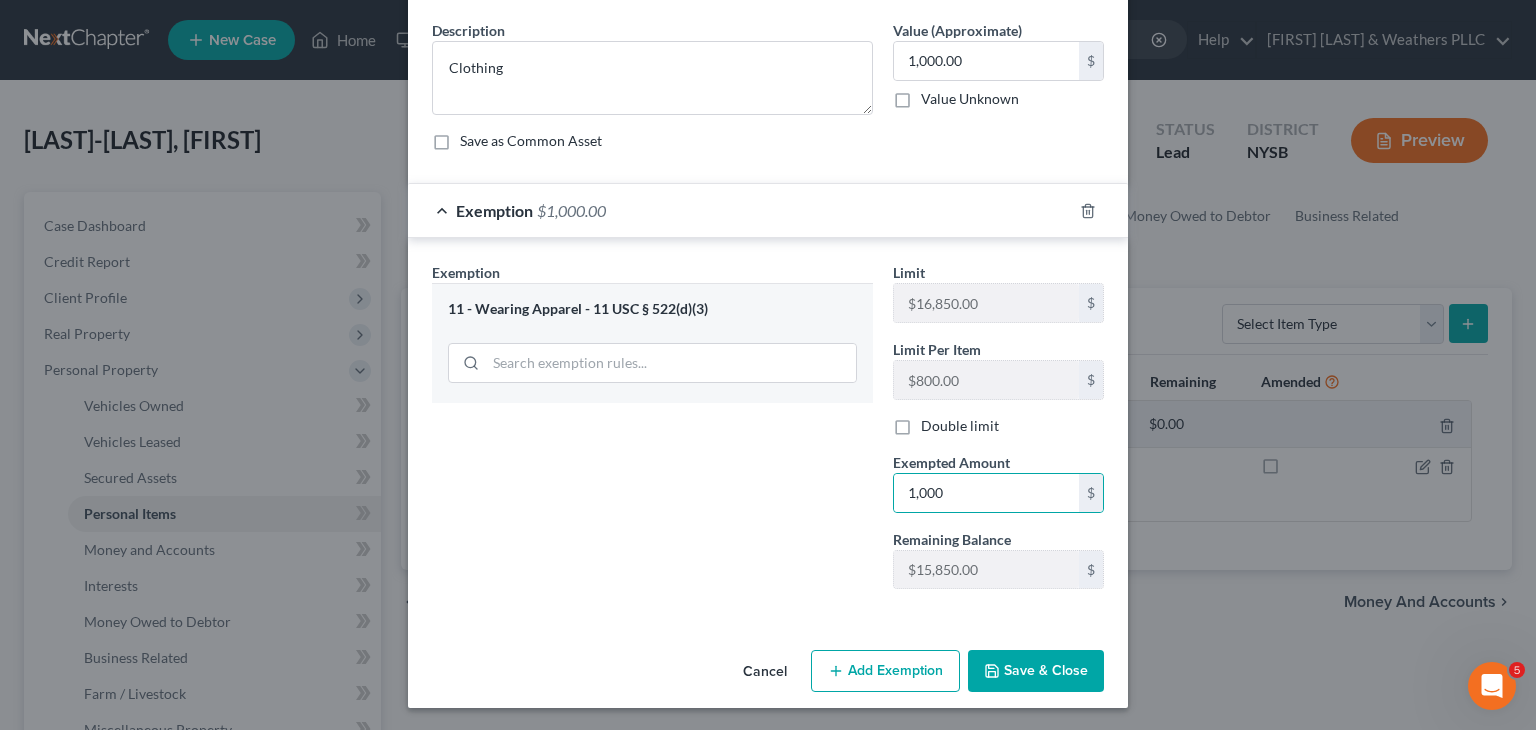 click on "Save & Close" at bounding box center (1036, 671) 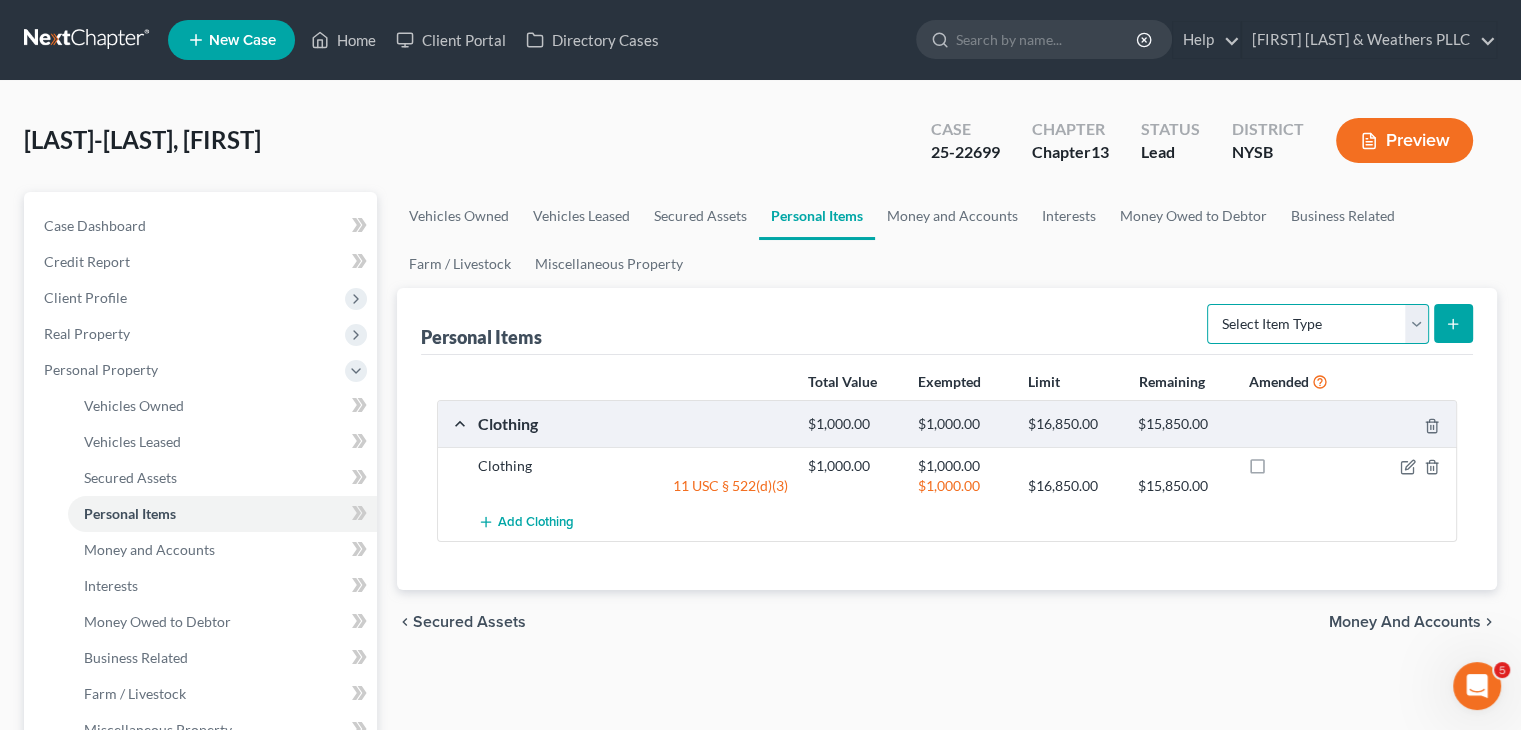 click on "Select Item Type Clothing Collectibles Of Value Electronics Firearms Household Goods Jewelry Other Pet(s) Sports & Hobby Equipment" at bounding box center [1318, 324] 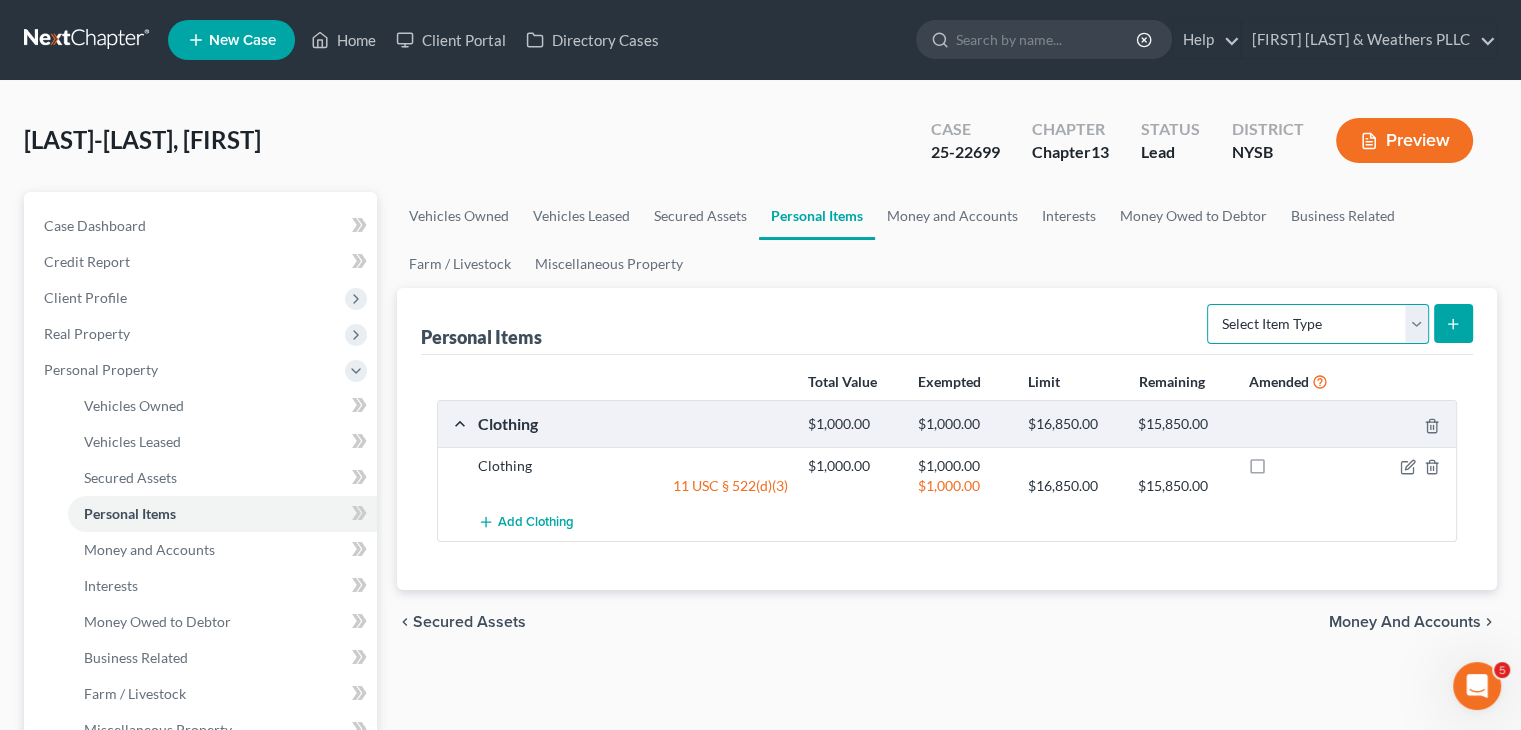 select on "electronics" 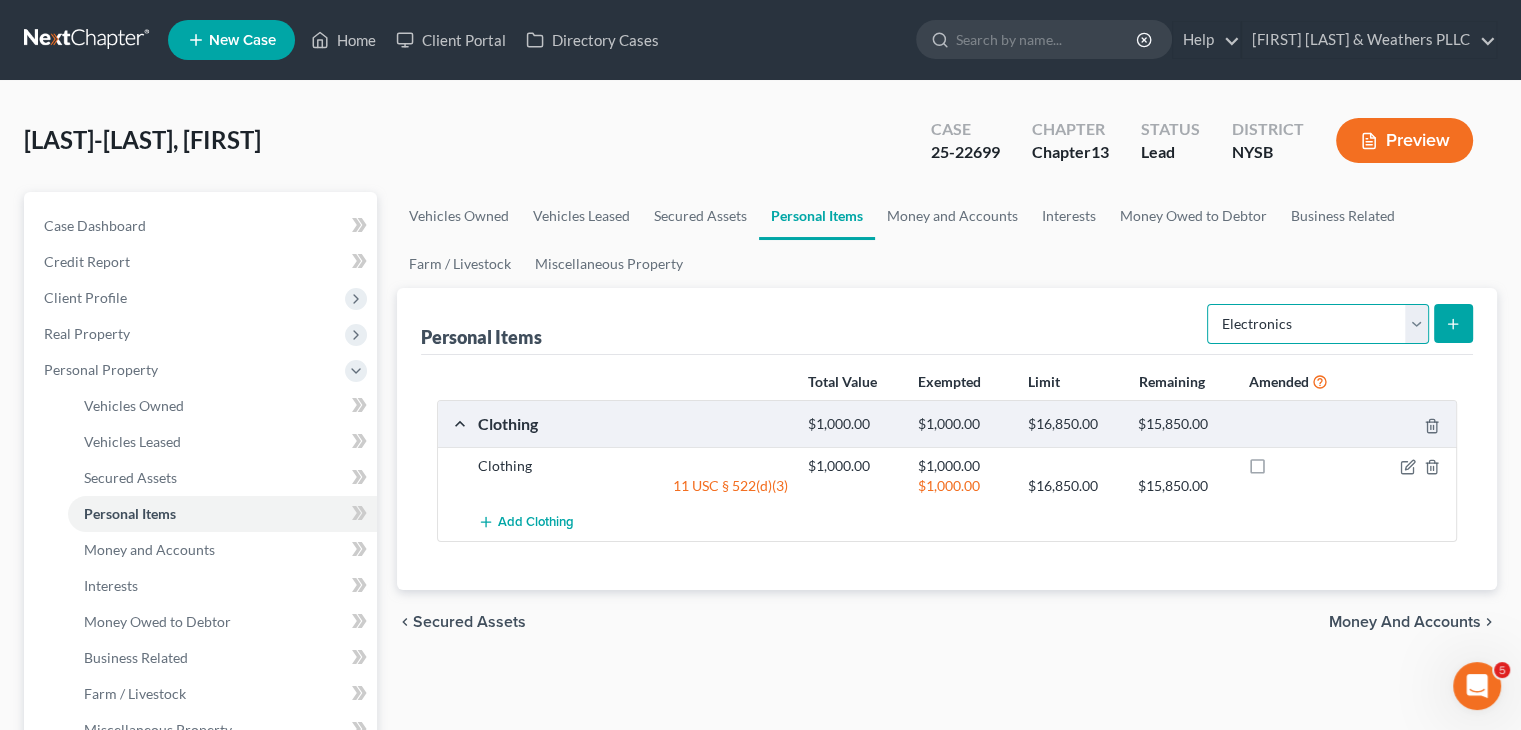 click on "Select Item Type Clothing Collectibles Of Value Electronics Firearms Household Goods Jewelry Other Pet(s) Sports & Hobby Equipment" at bounding box center [1318, 324] 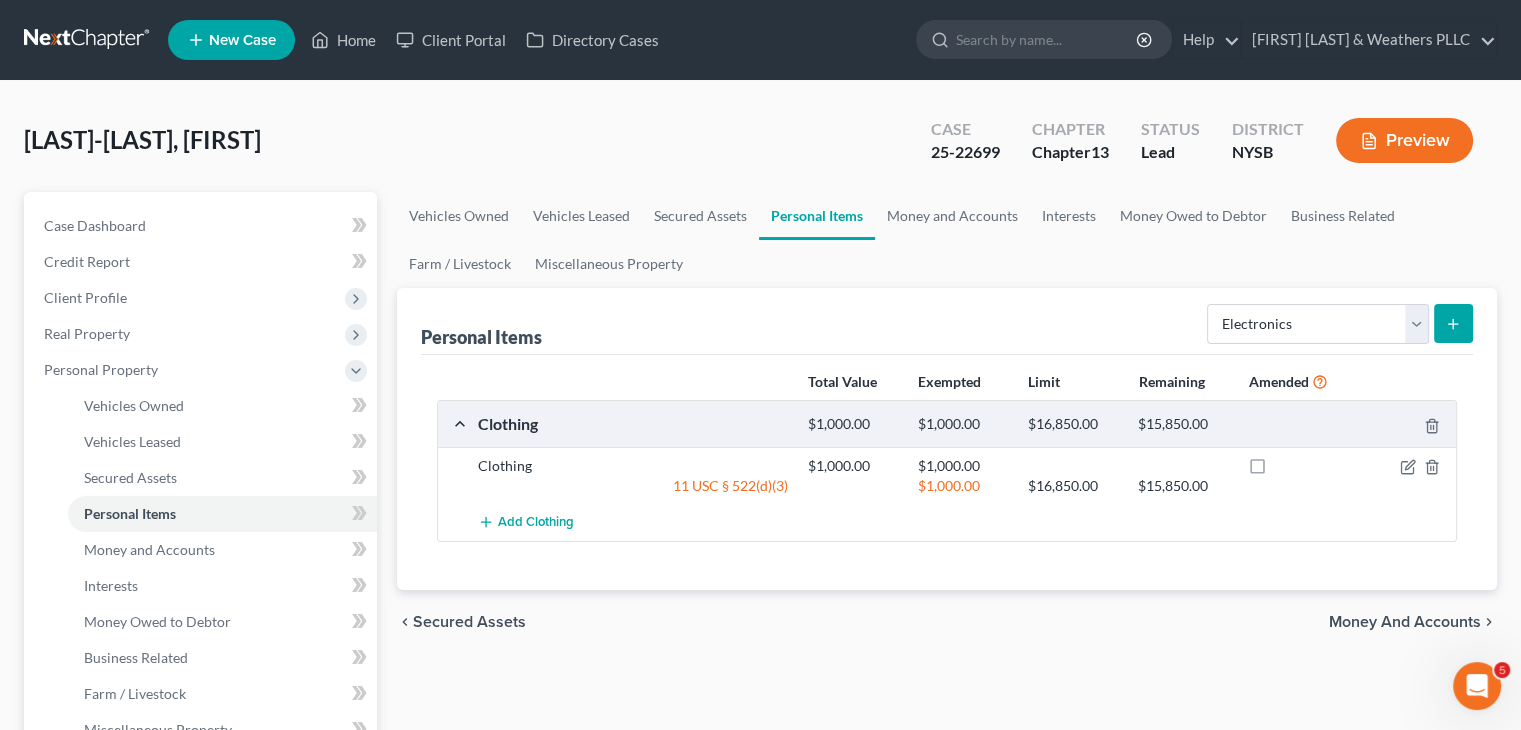 click 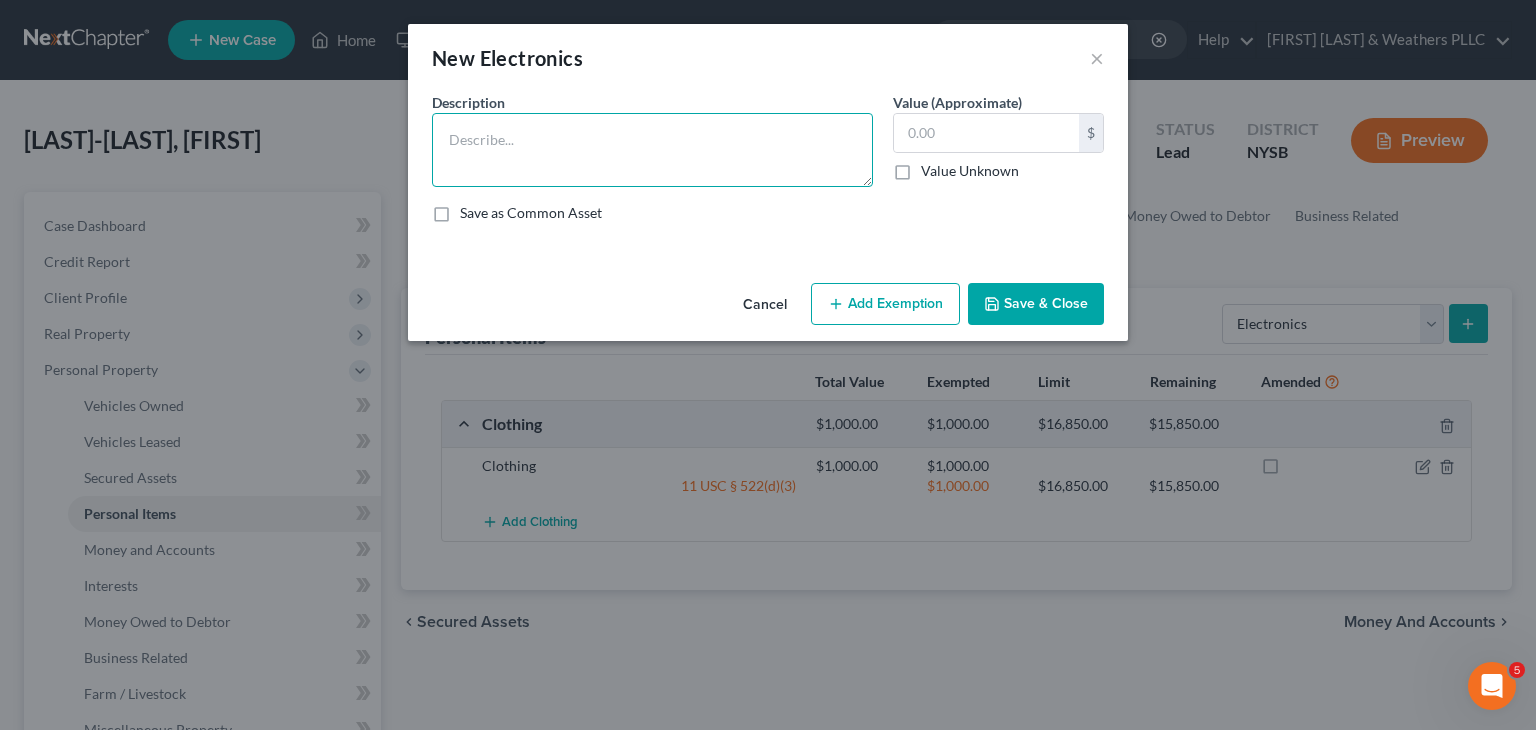 click at bounding box center (652, 150) 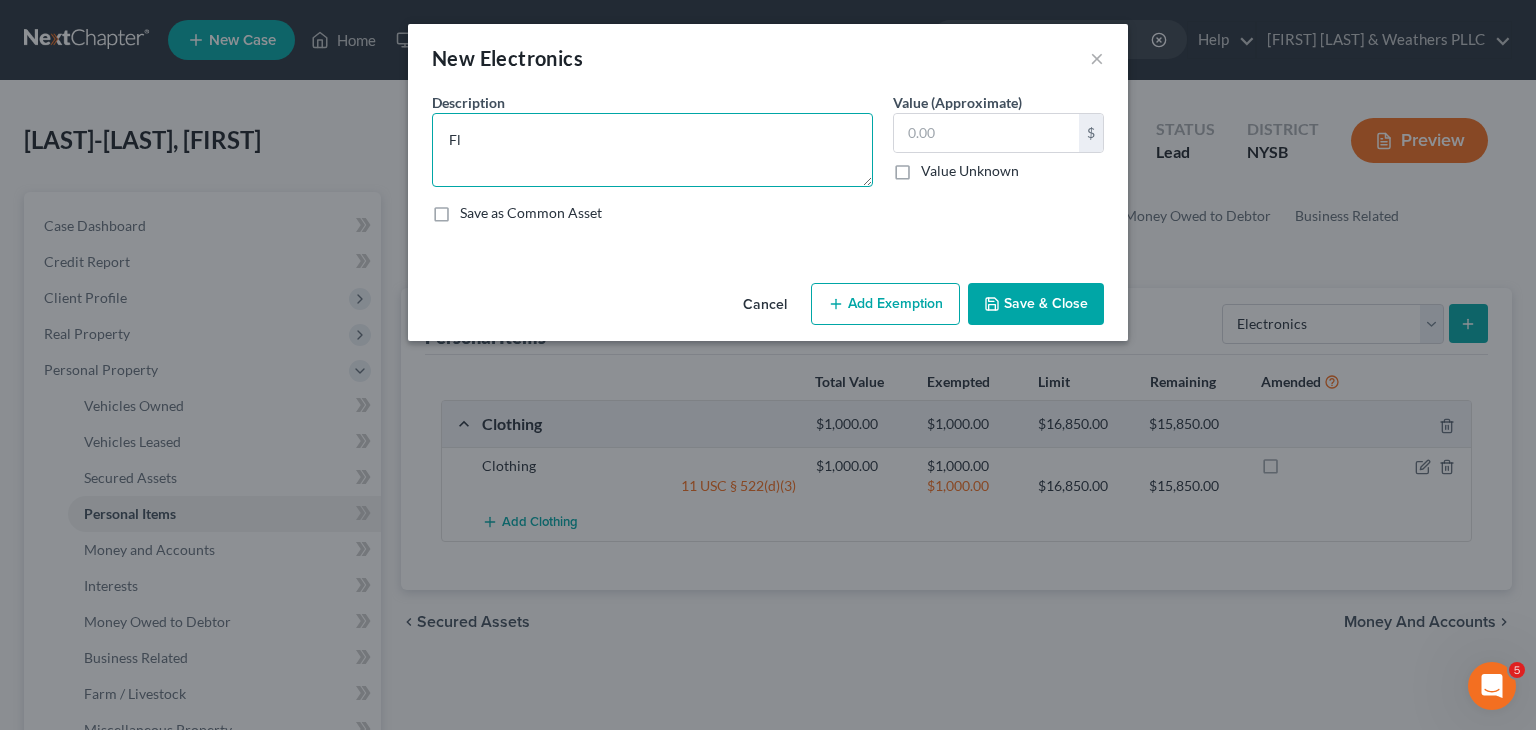 type on "F" 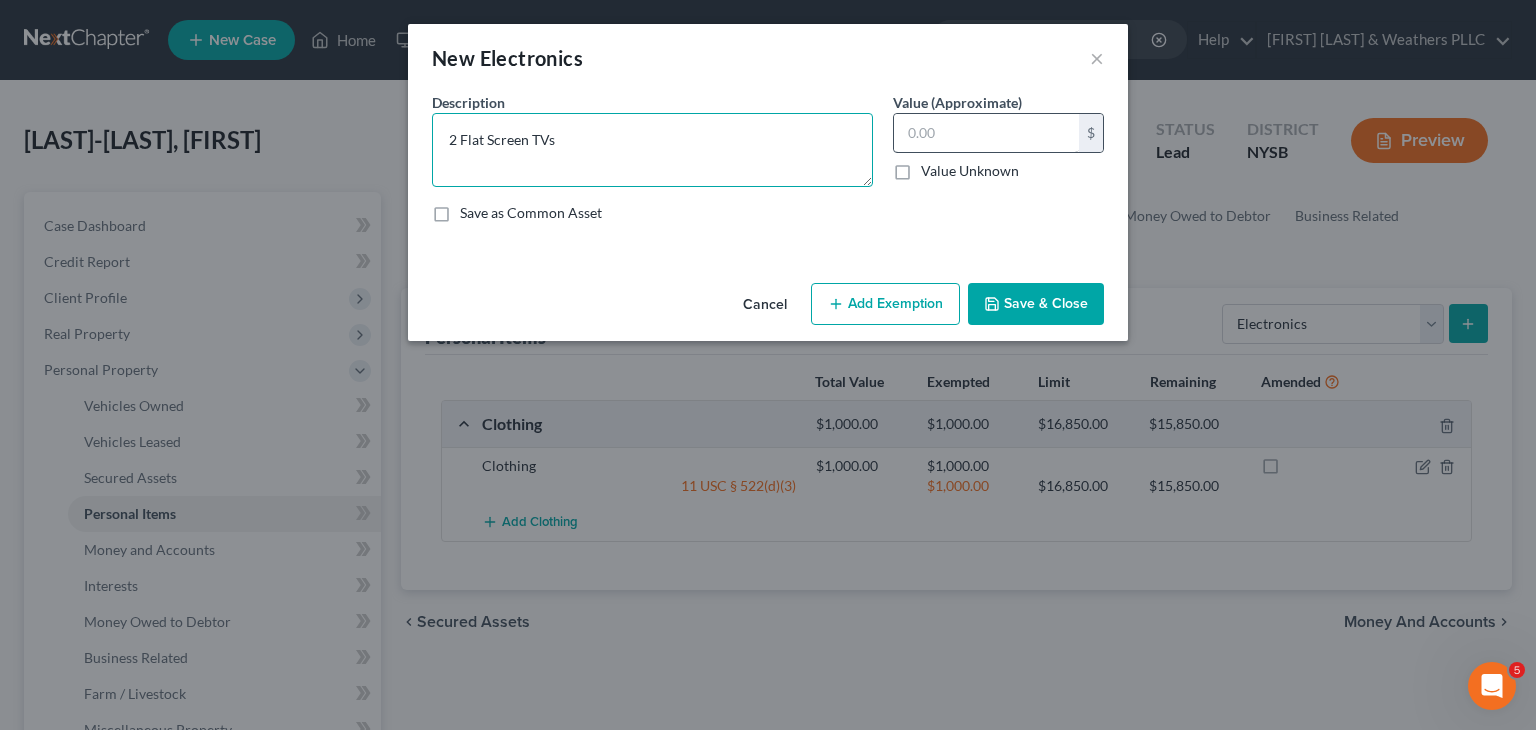type on "2 Flat Screen TVs" 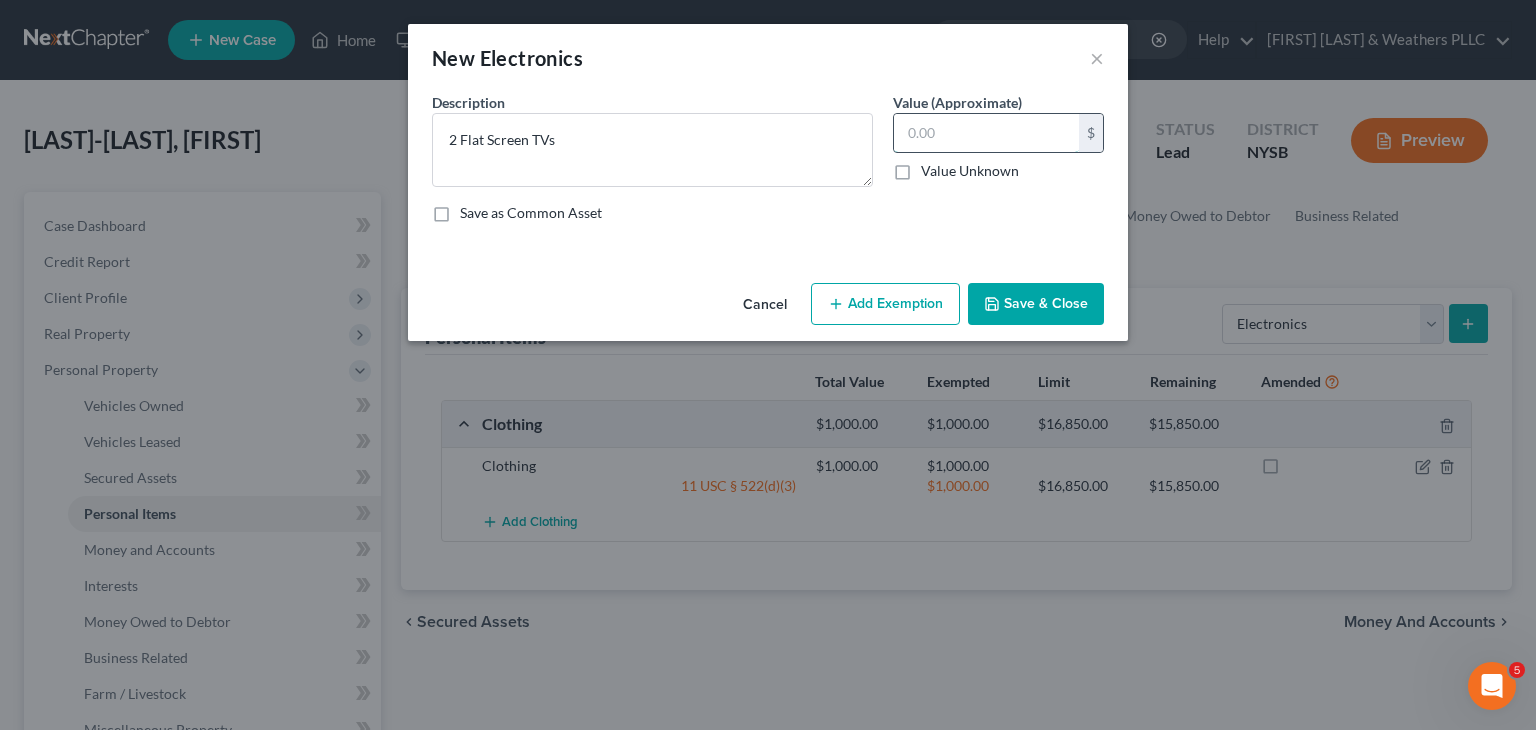 click at bounding box center [986, 133] 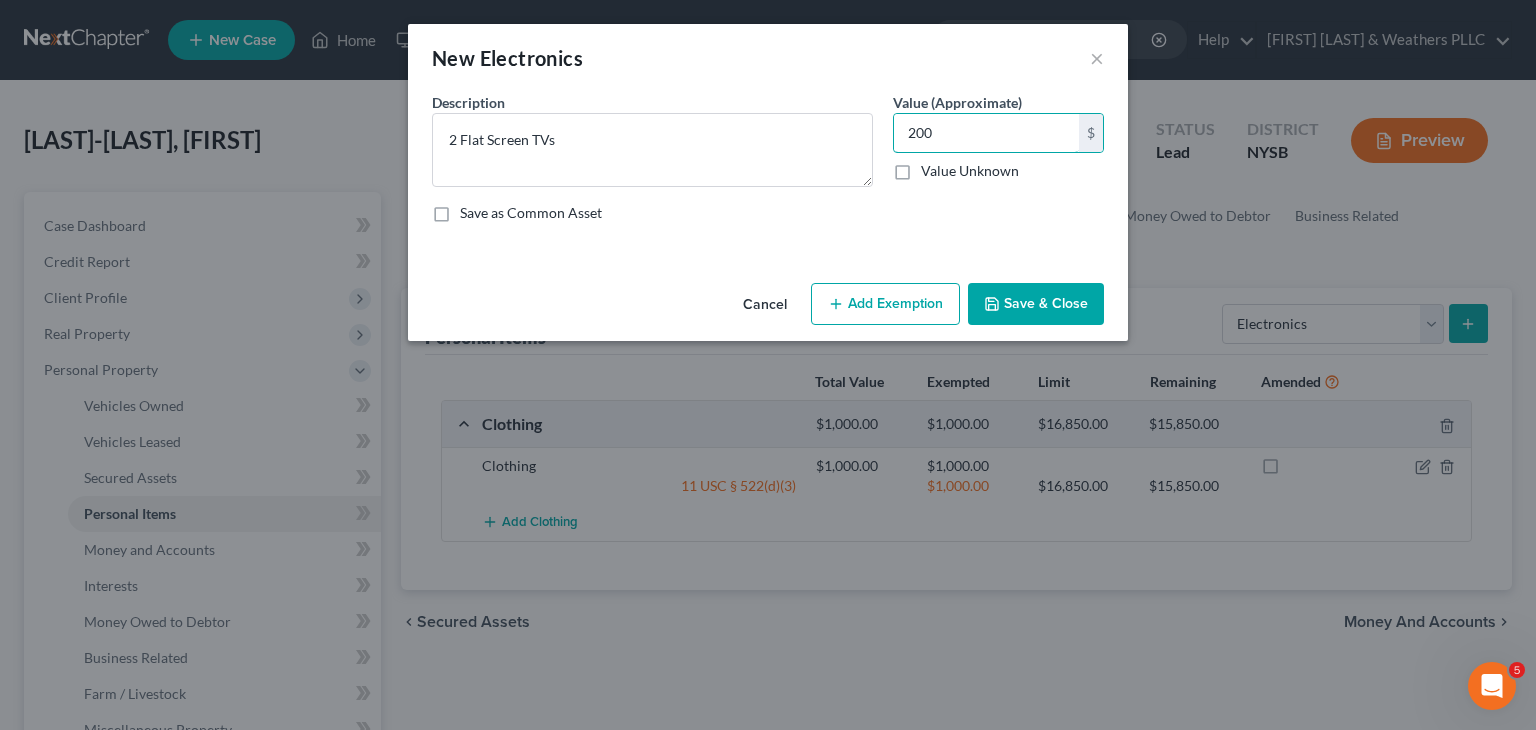 type on "200" 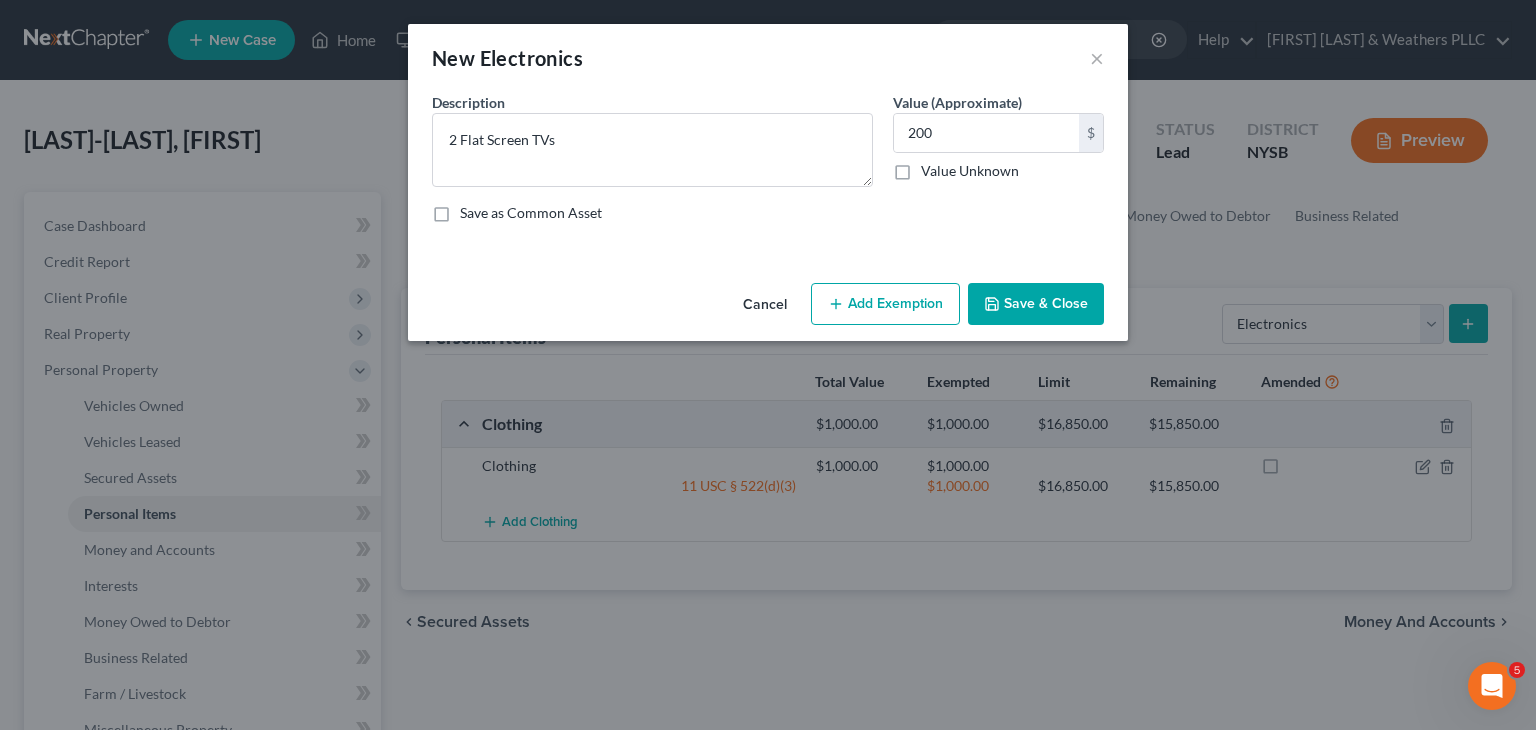 click on "Add Exemption" at bounding box center [885, 304] 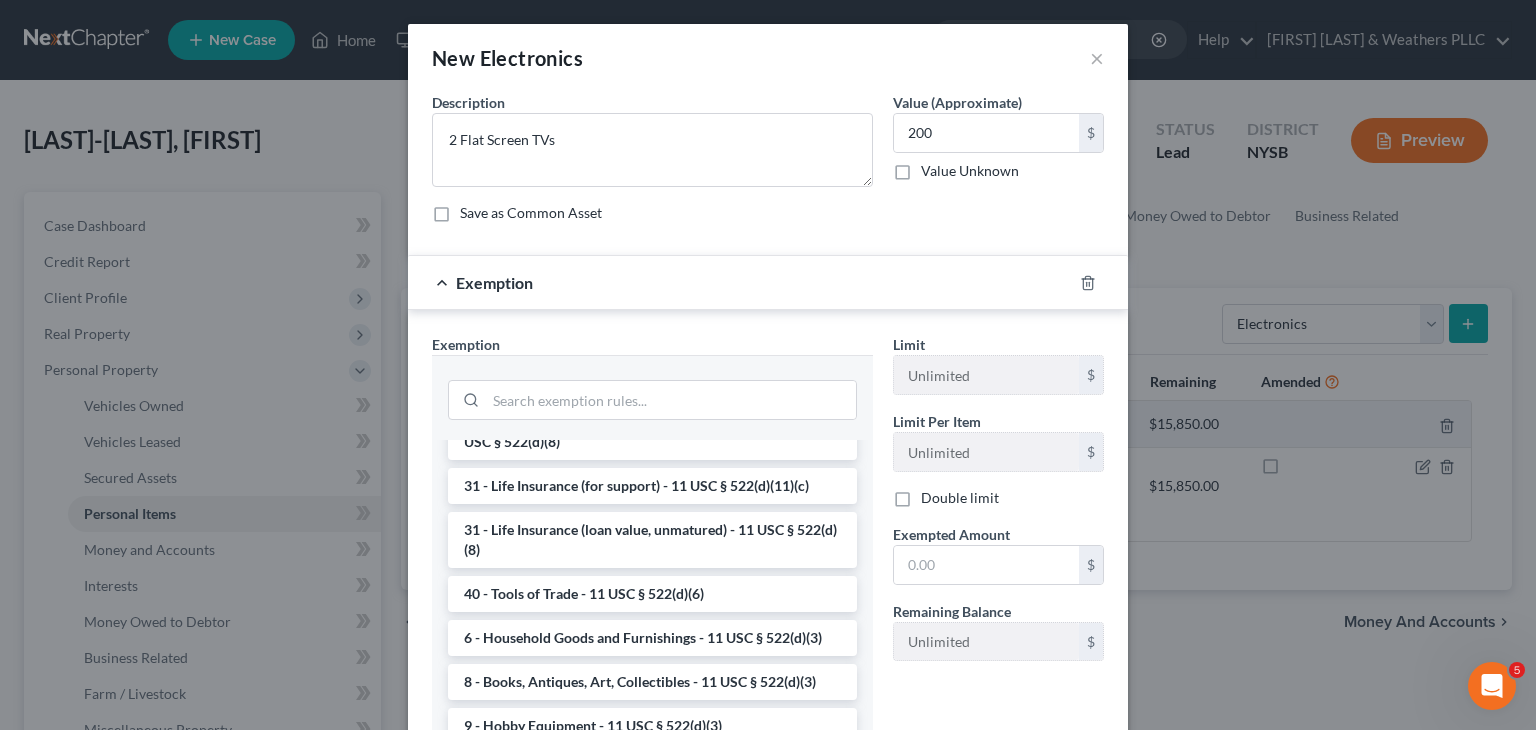 scroll, scrollTop: 1608, scrollLeft: 0, axis: vertical 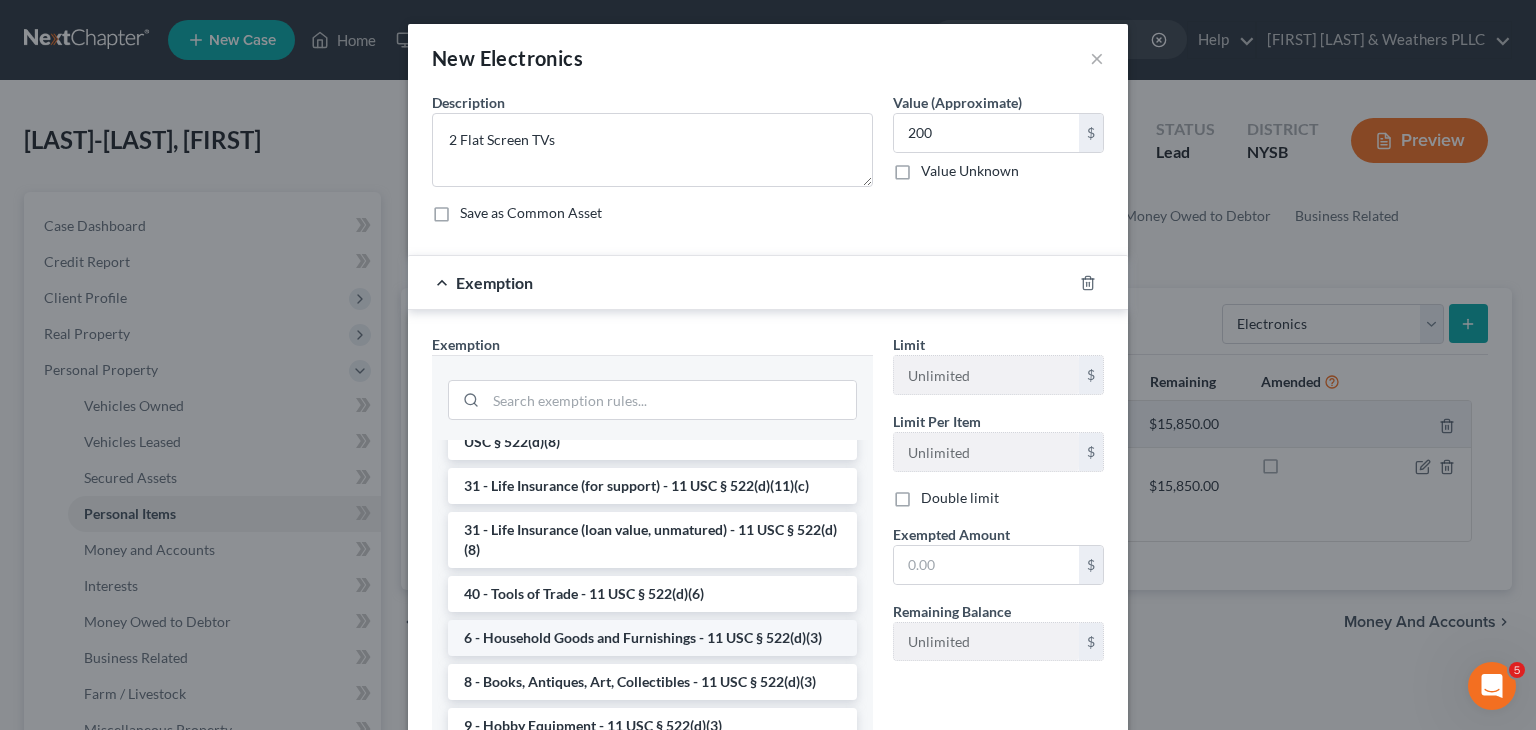 click on "6 - Household Goods and Furnishings - 11 USC § 522(d)(3)" at bounding box center [652, 638] 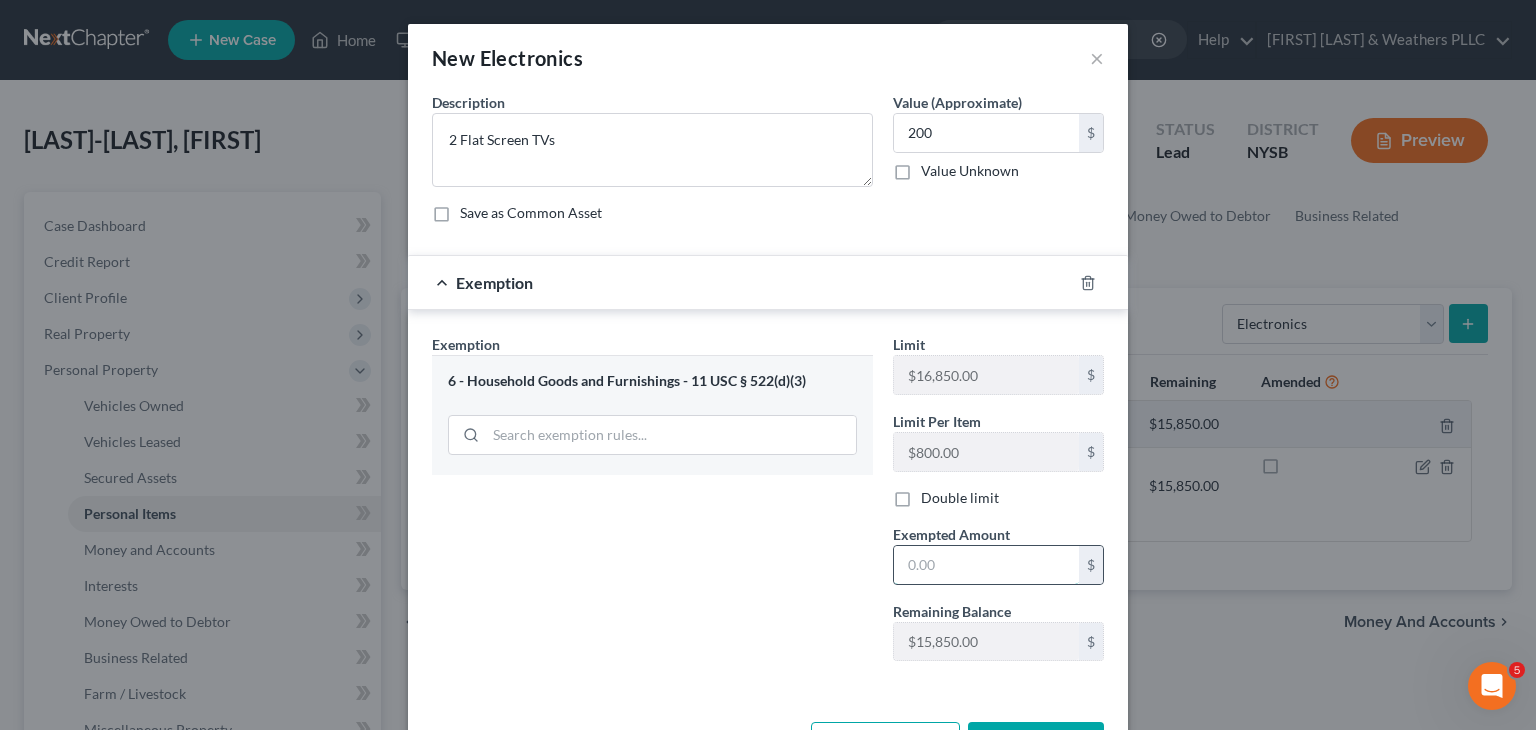 click at bounding box center (986, 565) 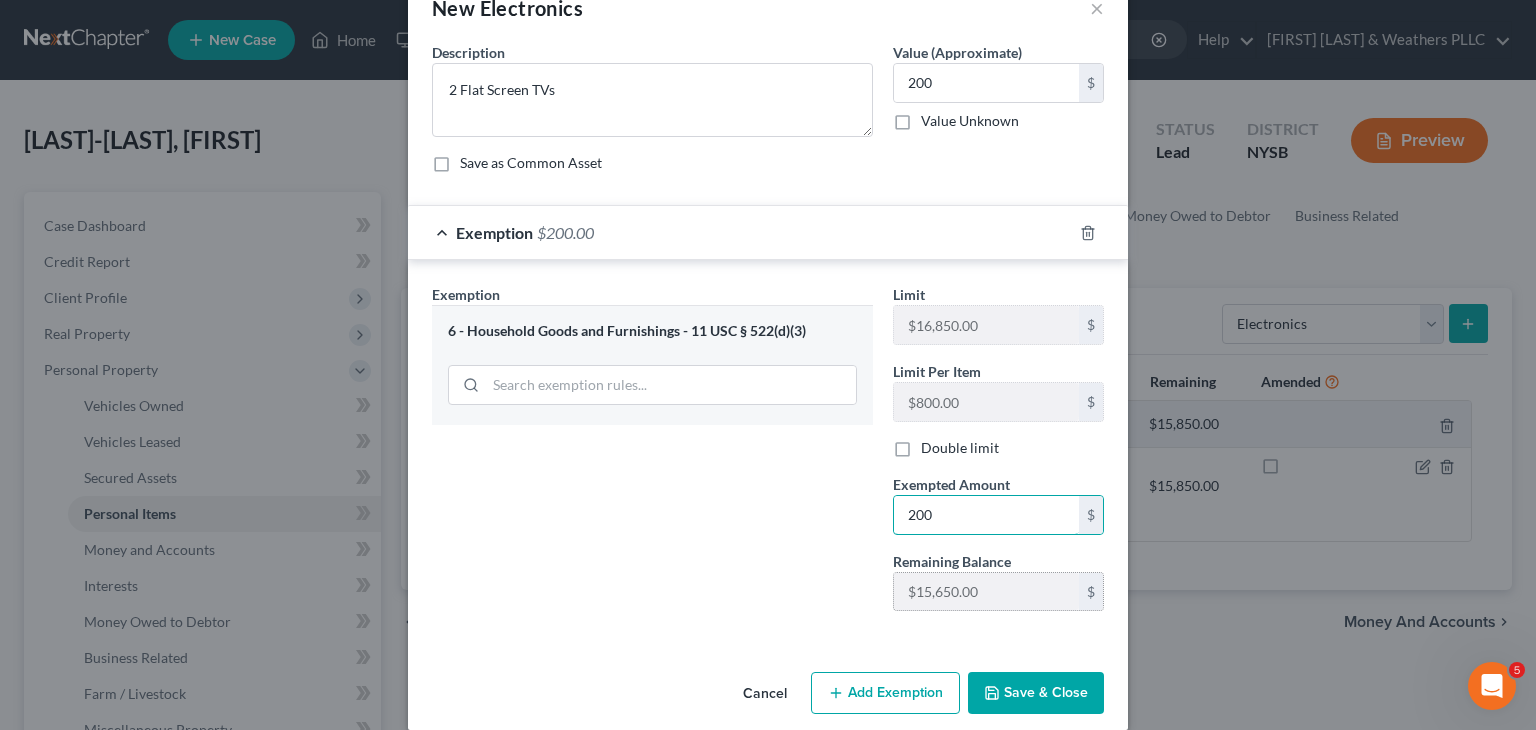 scroll, scrollTop: 72, scrollLeft: 0, axis: vertical 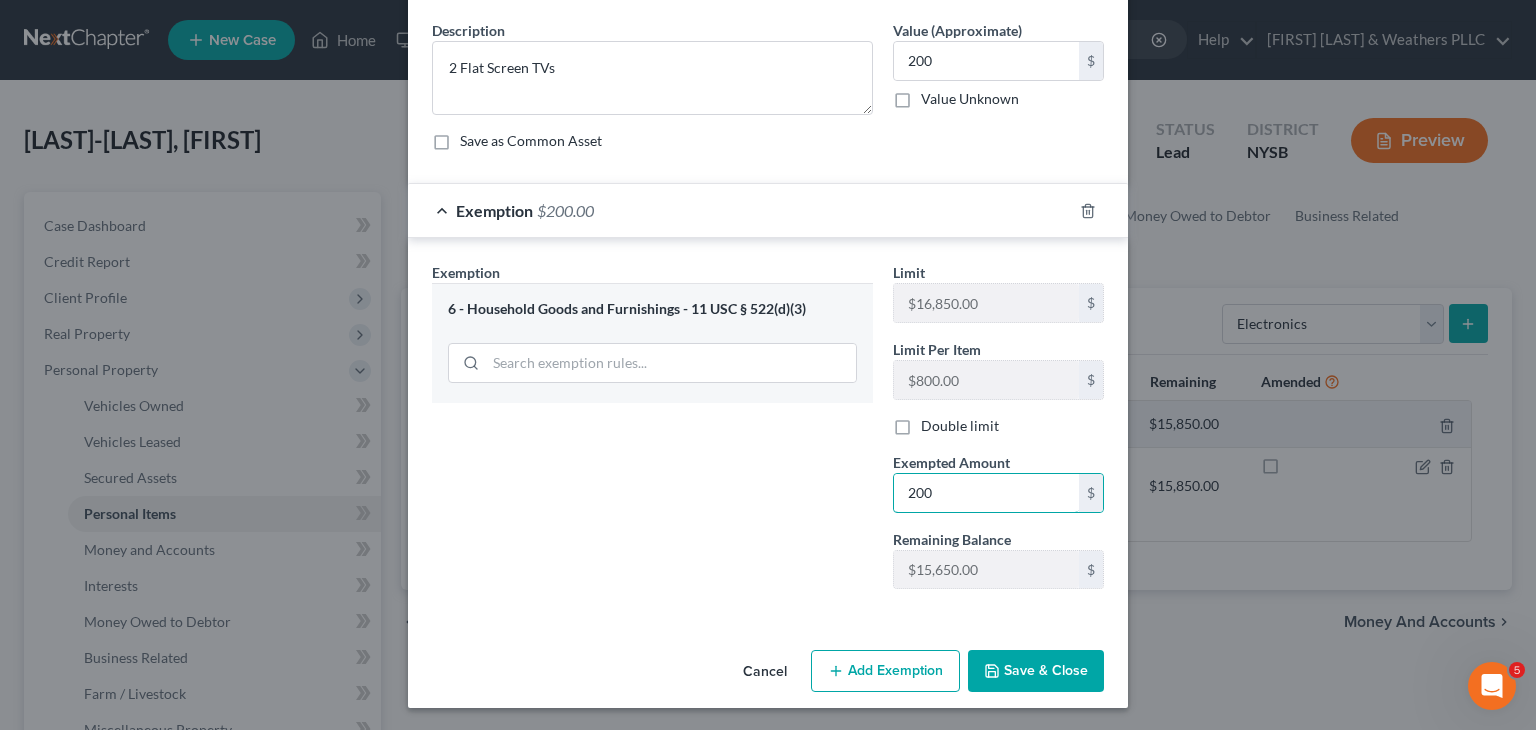 type on "200" 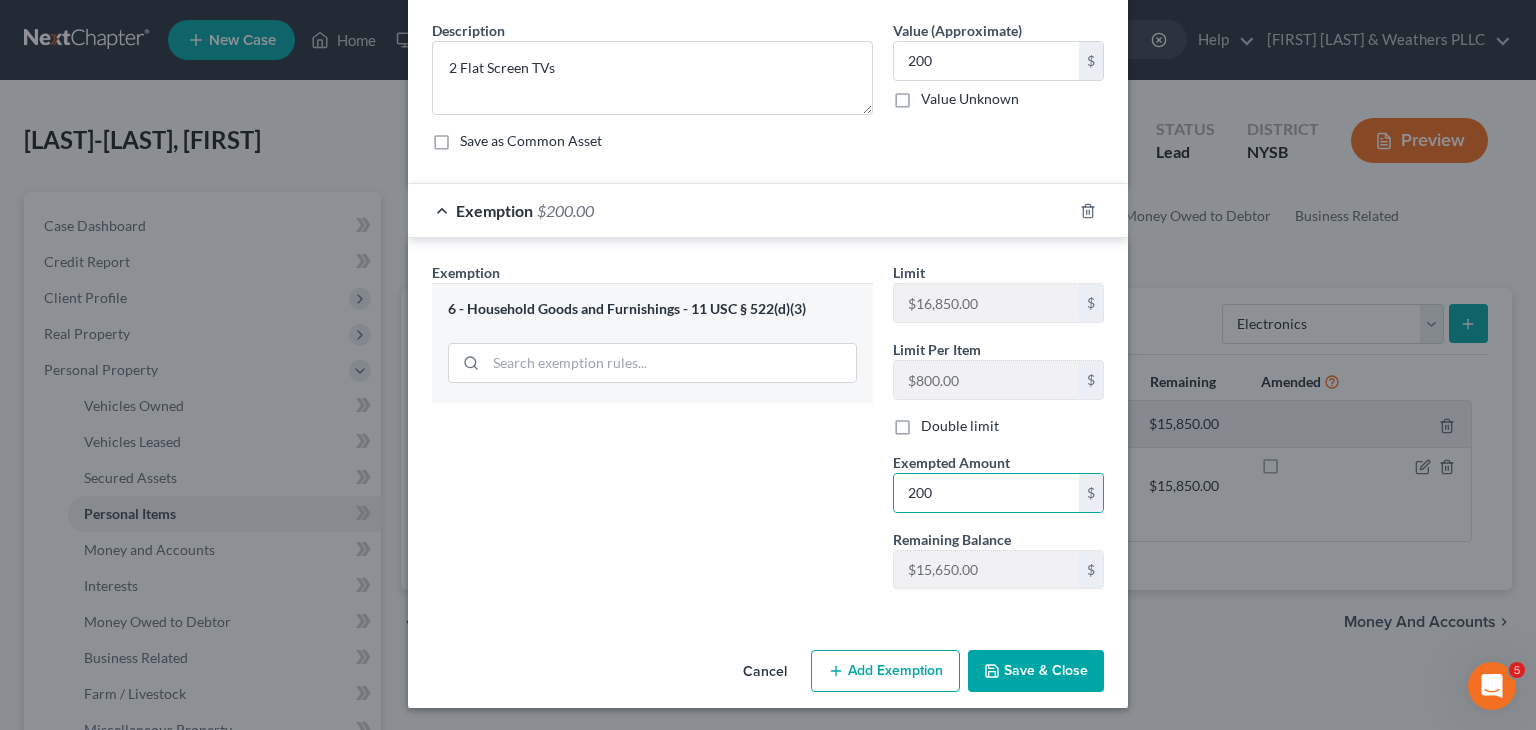 click on "Save & Close" at bounding box center (1036, 671) 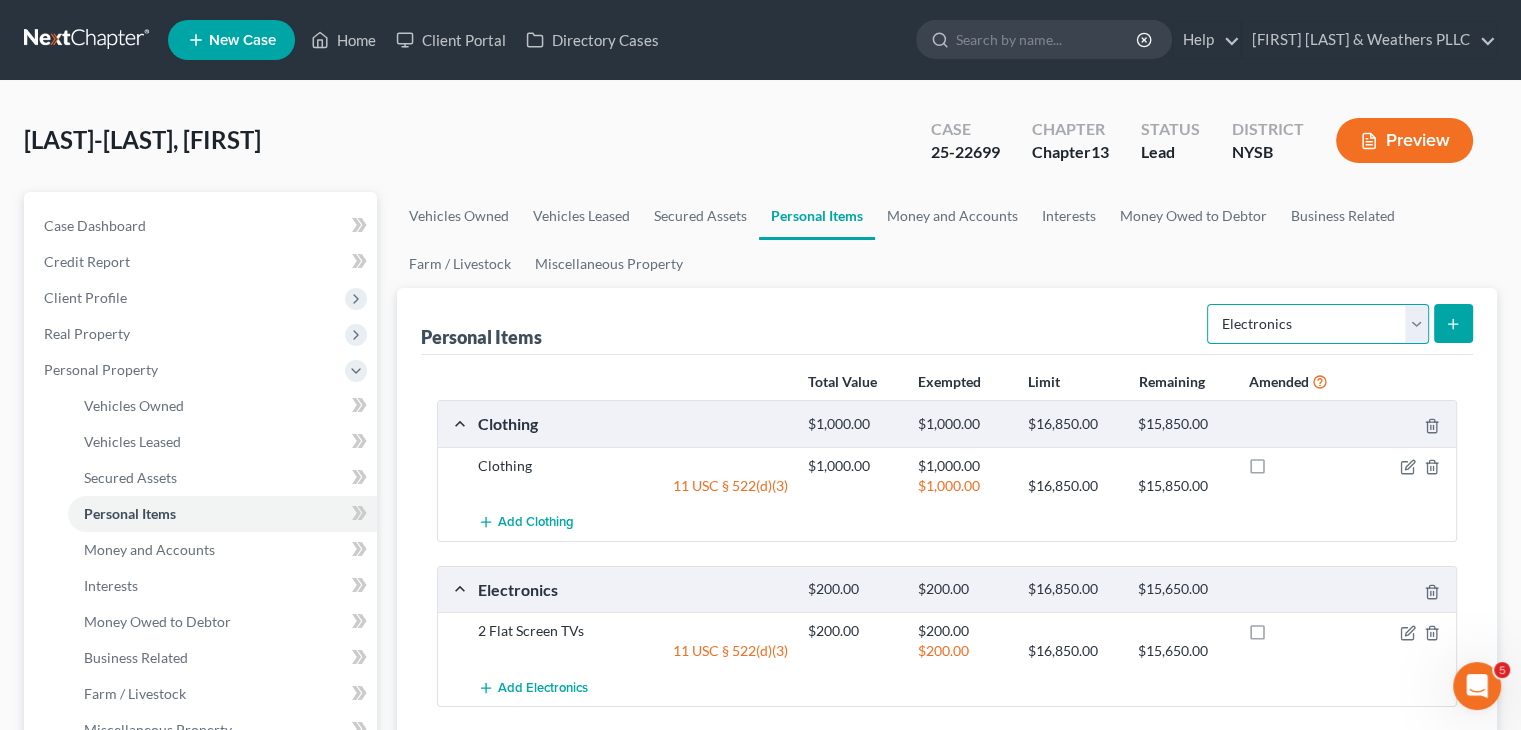 click on "Select Item Type Clothing Collectibles Of Value Electronics Firearms Household Goods Jewelry Other Pet(s) Sports & Hobby Equipment" at bounding box center (1318, 324) 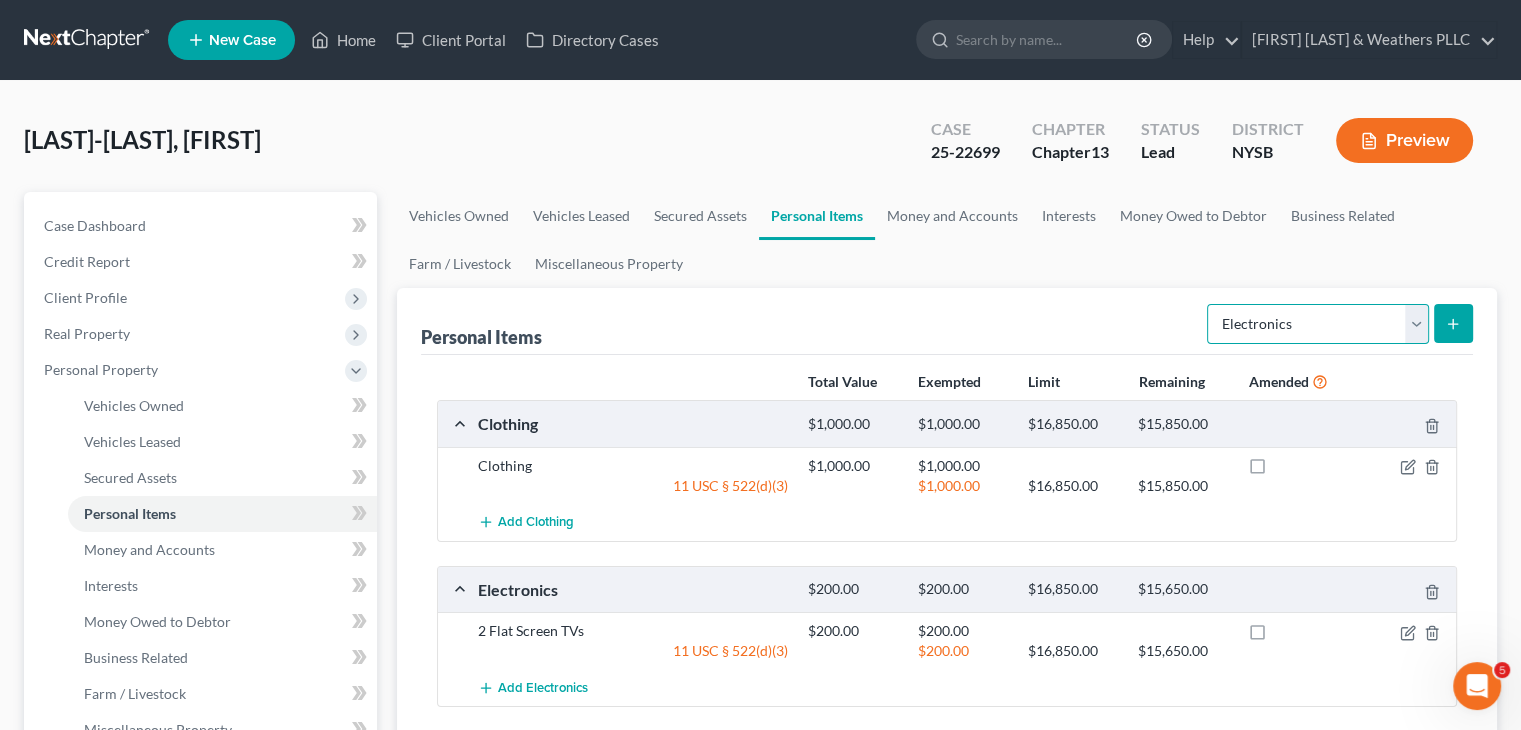 select on "household_goods" 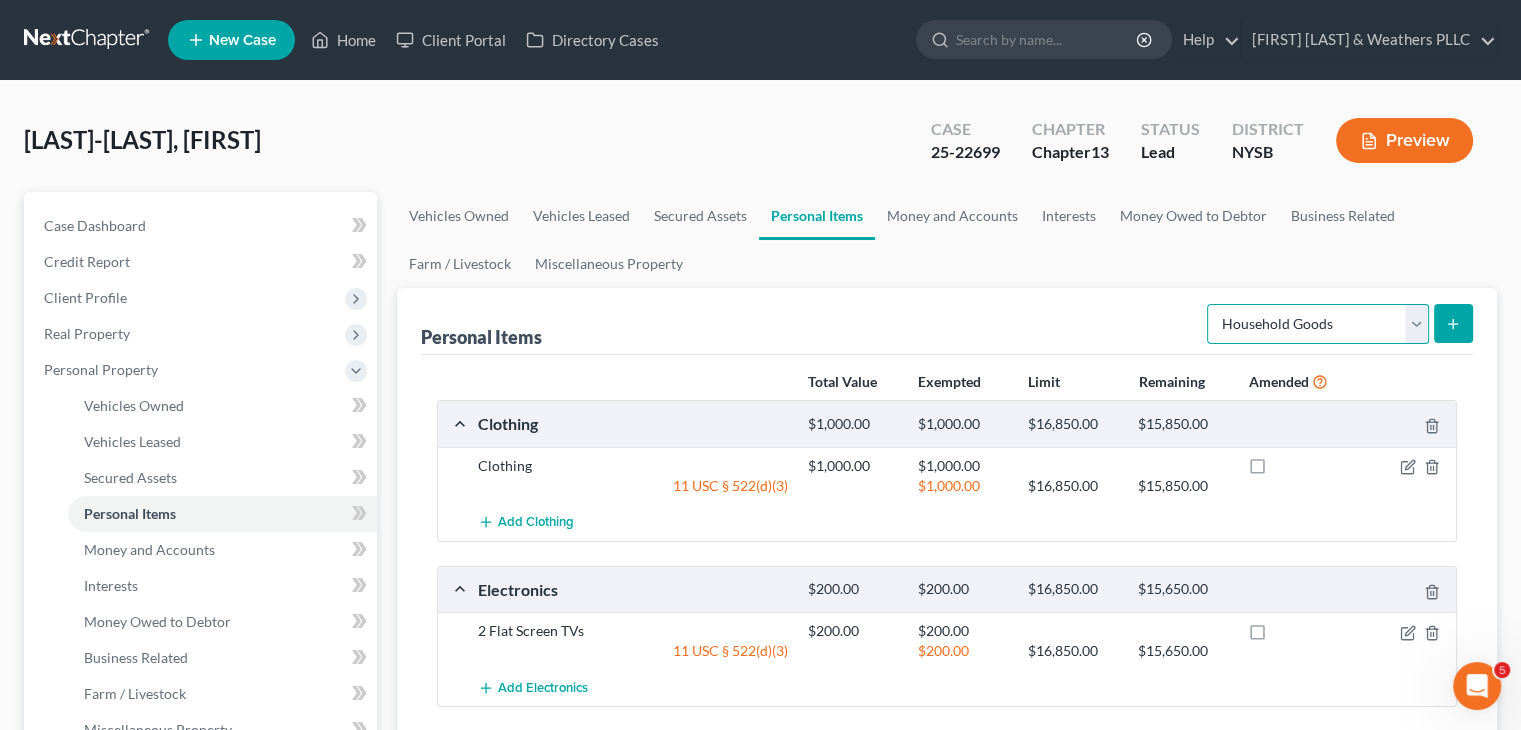click on "Select Item Type Clothing Collectibles Of Value Electronics Firearms Household Goods Jewelry Other Pet(s) Sports & Hobby Equipment" at bounding box center [1318, 324] 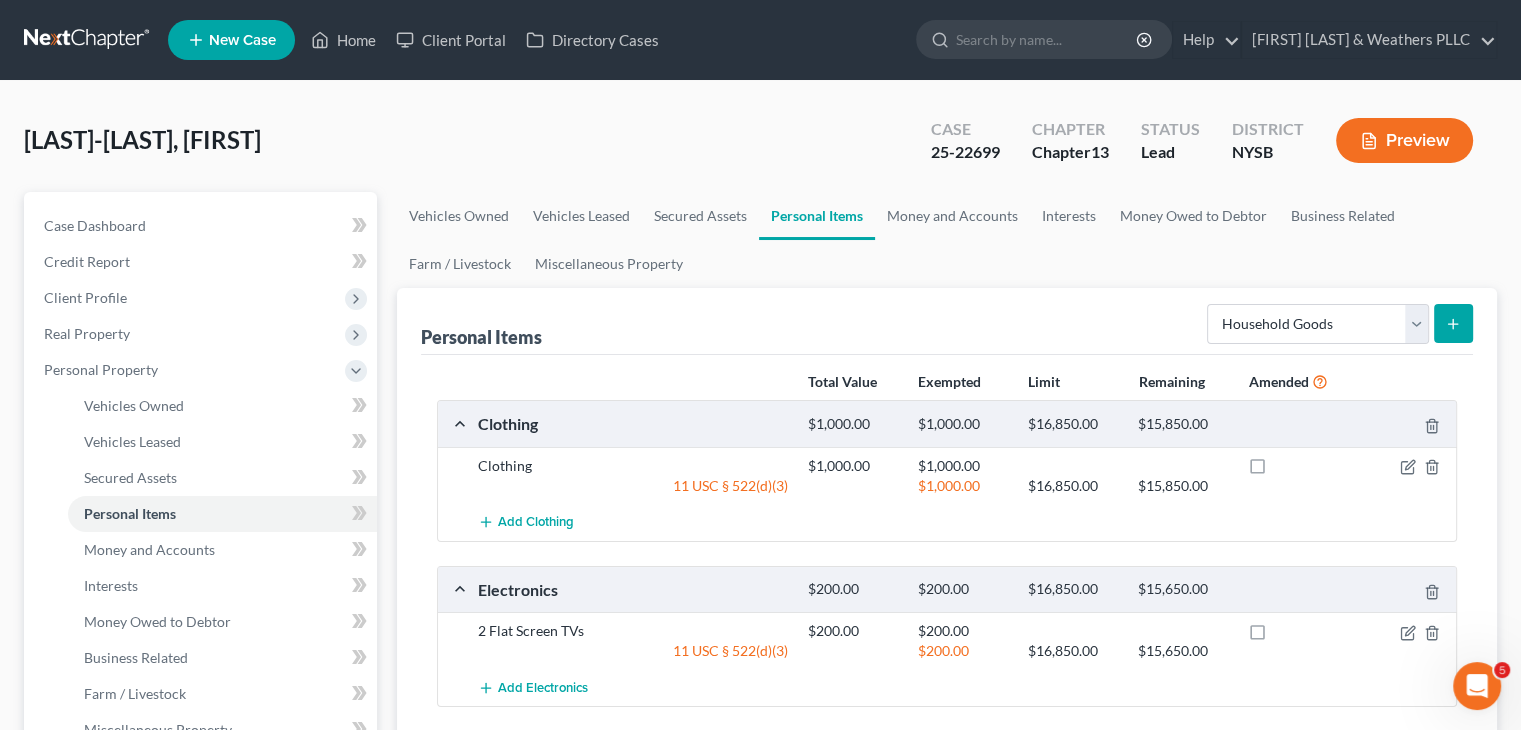 click 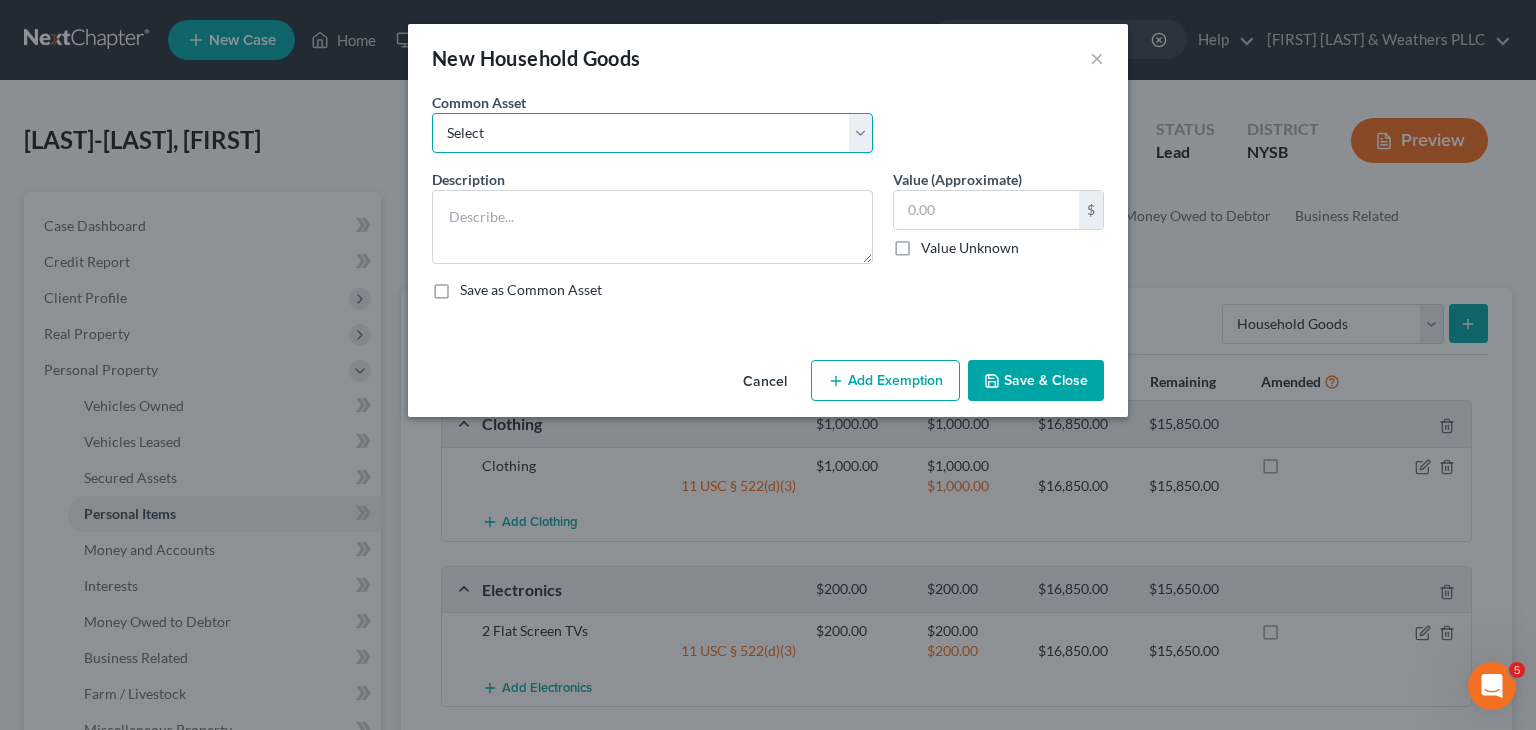 drag, startPoint x: 864, startPoint y: 126, endPoint x: 850, endPoint y: 129, distance: 14.3178215 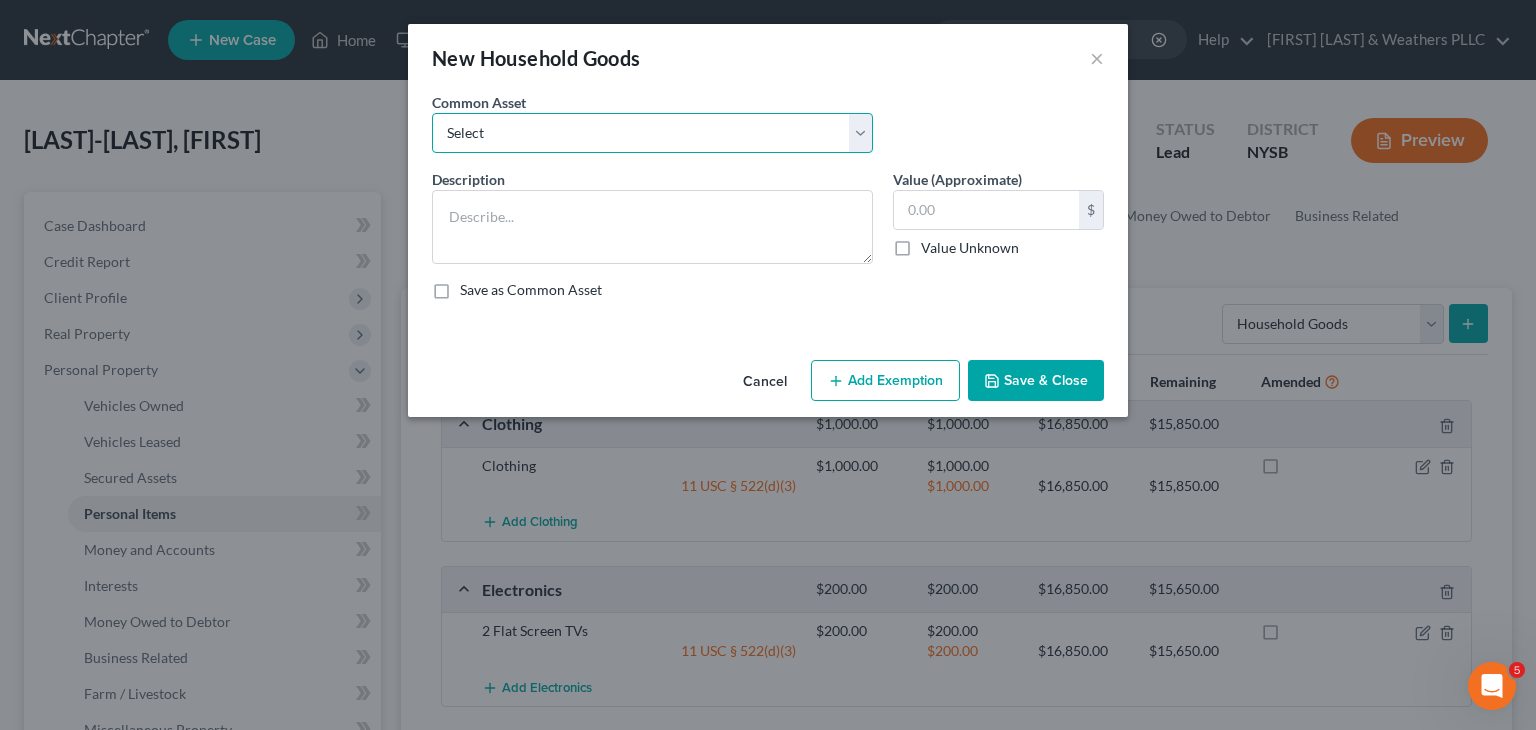 select on "0" 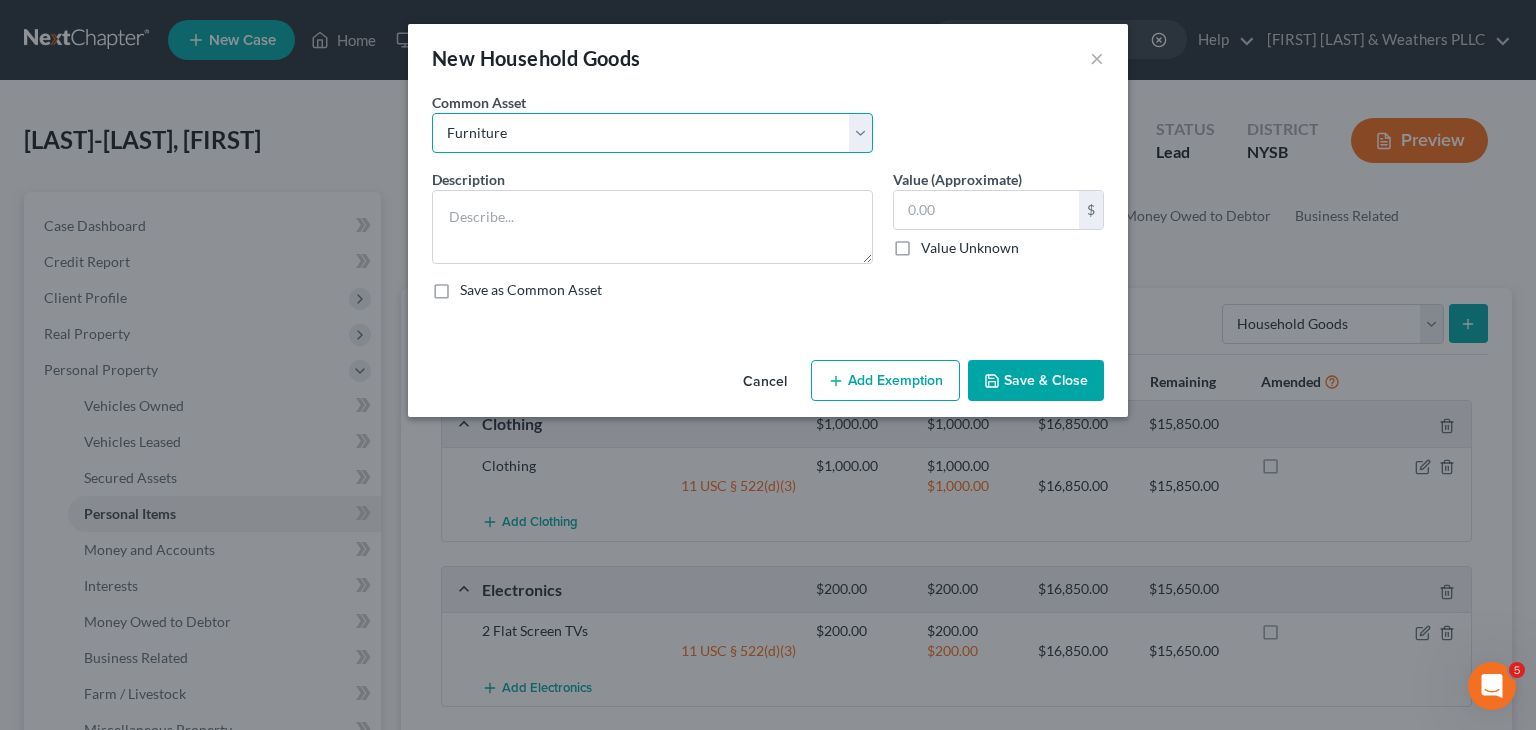 click on "Select Furniture" at bounding box center [652, 133] 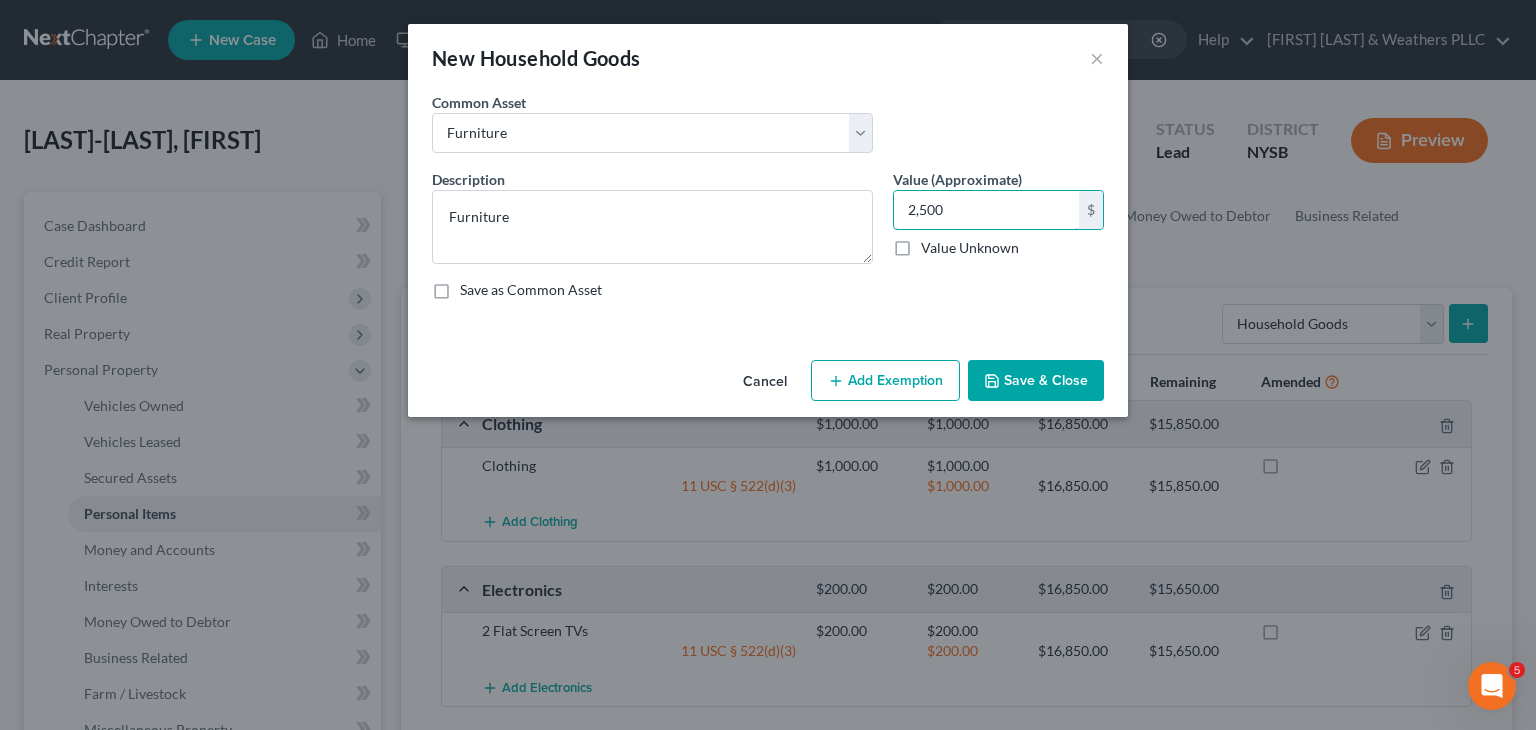 type on "2,500" 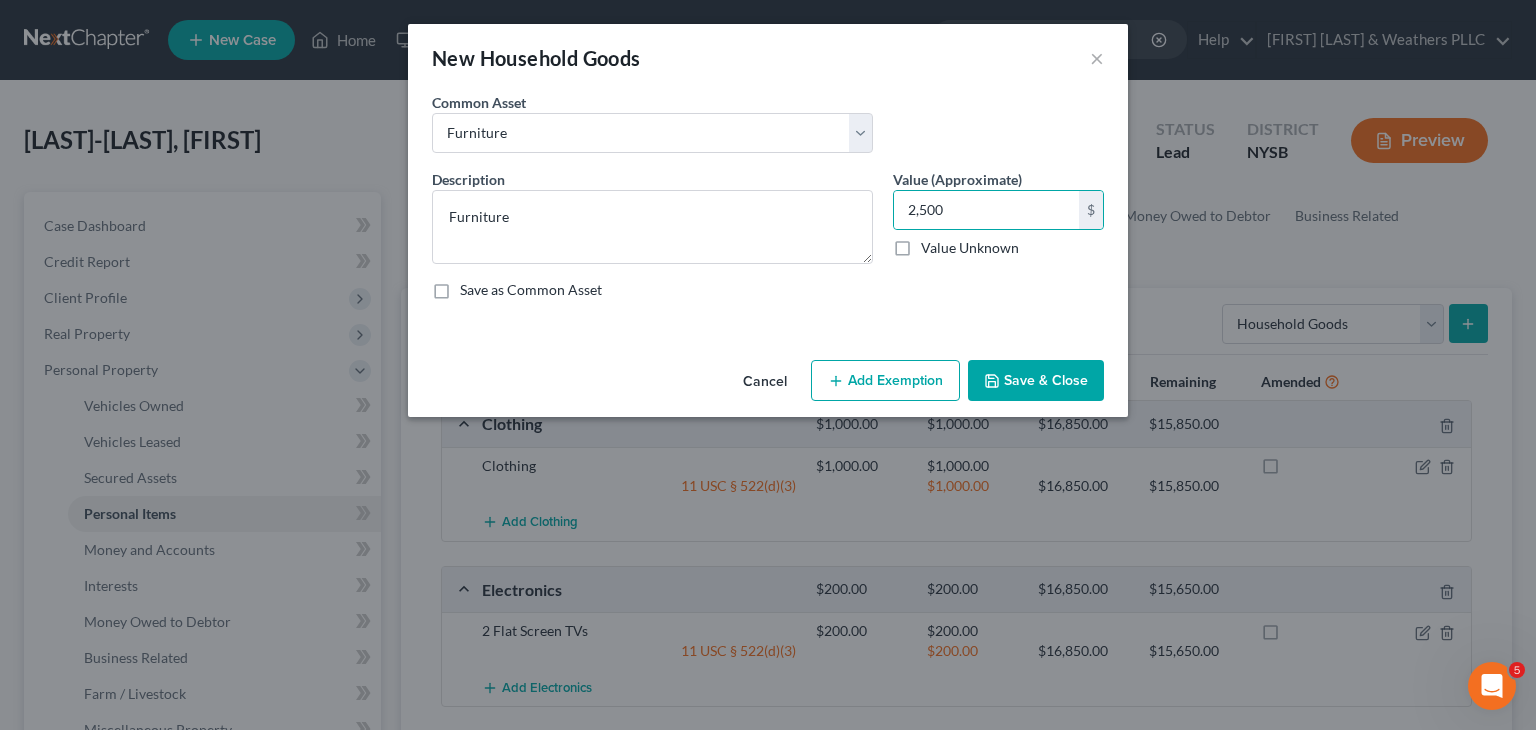 click on "Add Exemption" at bounding box center [885, 381] 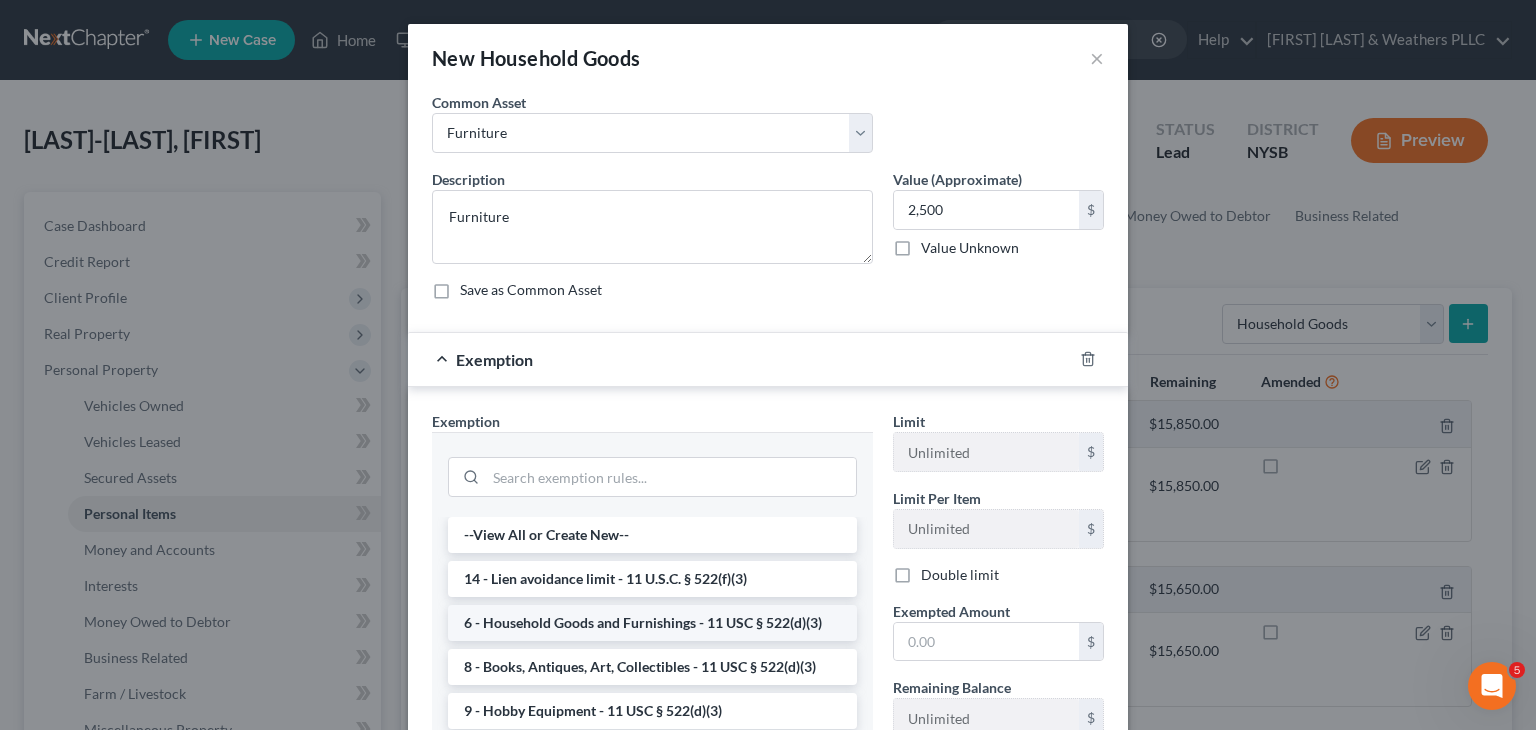 click on "6 - Household Goods and Furnishings - 11 USC § 522(d)(3)" at bounding box center (652, 623) 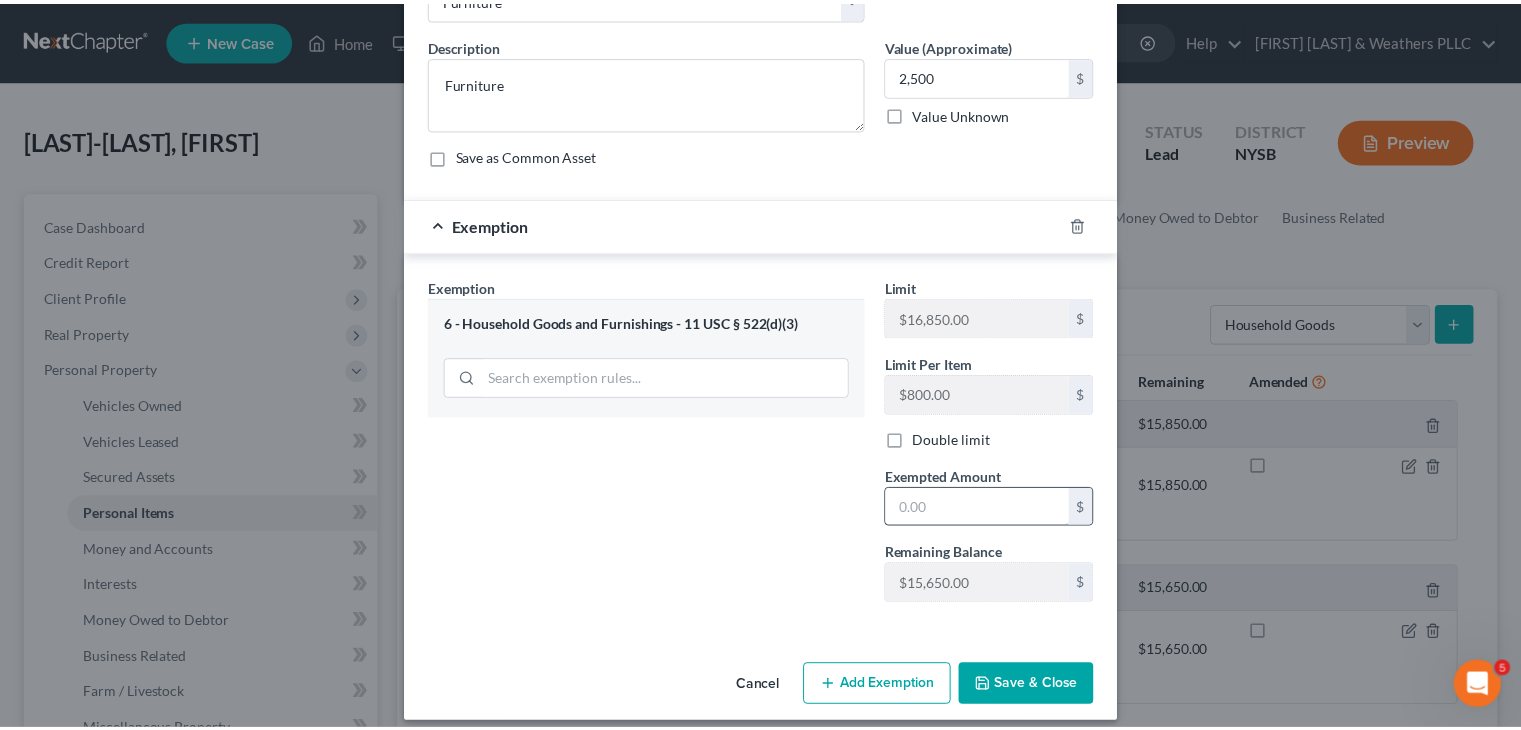 scroll, scrollTop: 148, scrollLeft: 0, axis: vertical 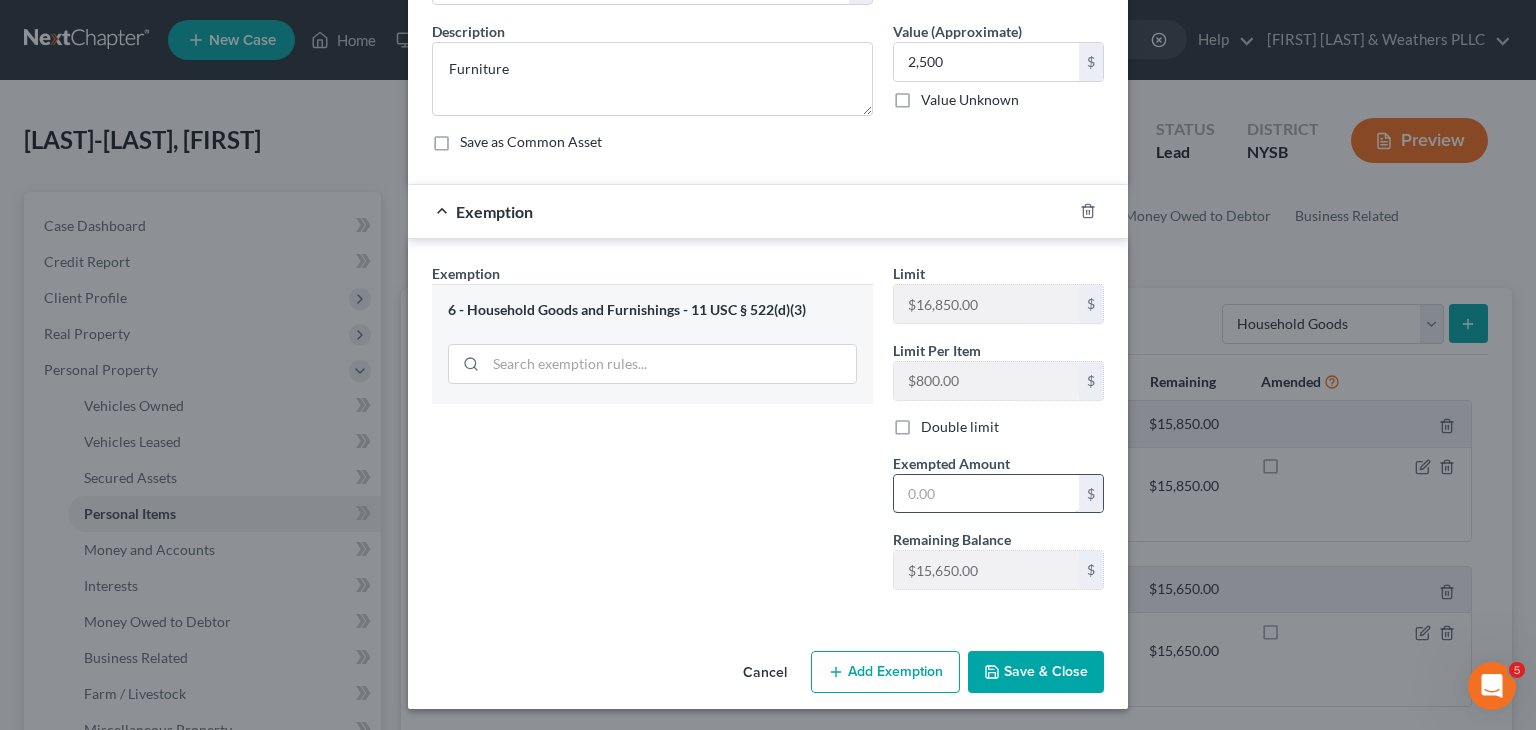 click at bounding box center (986, 494) 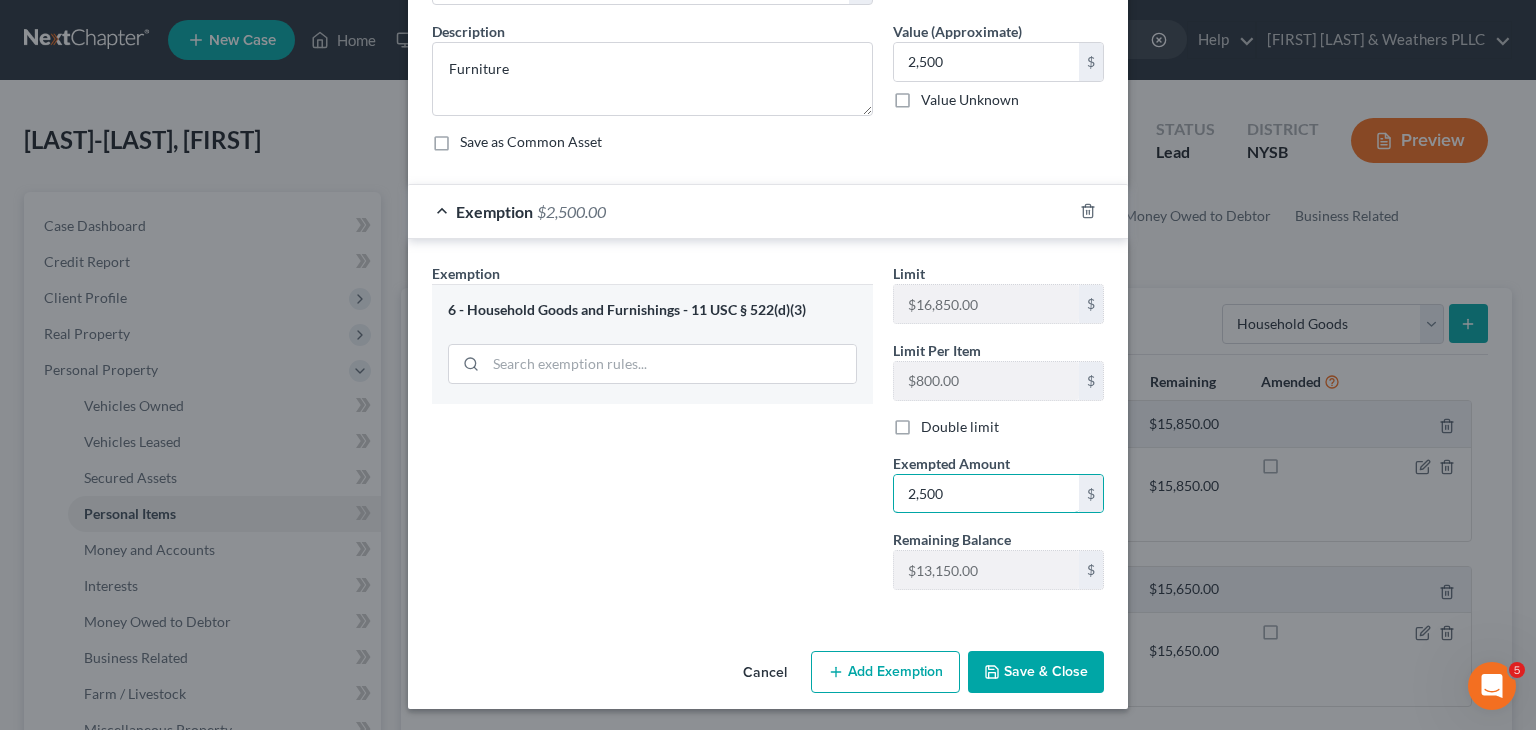 type on "2,500" 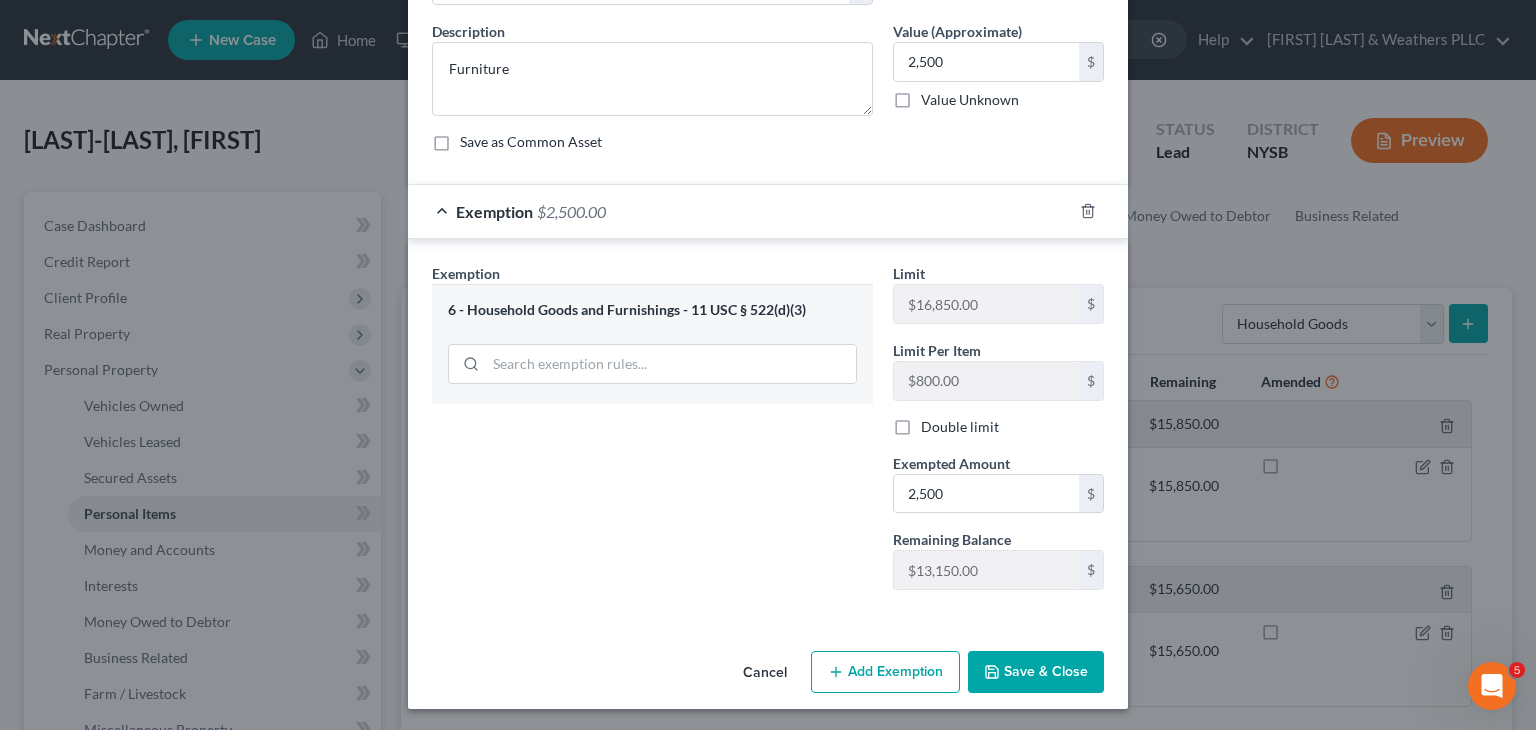 click 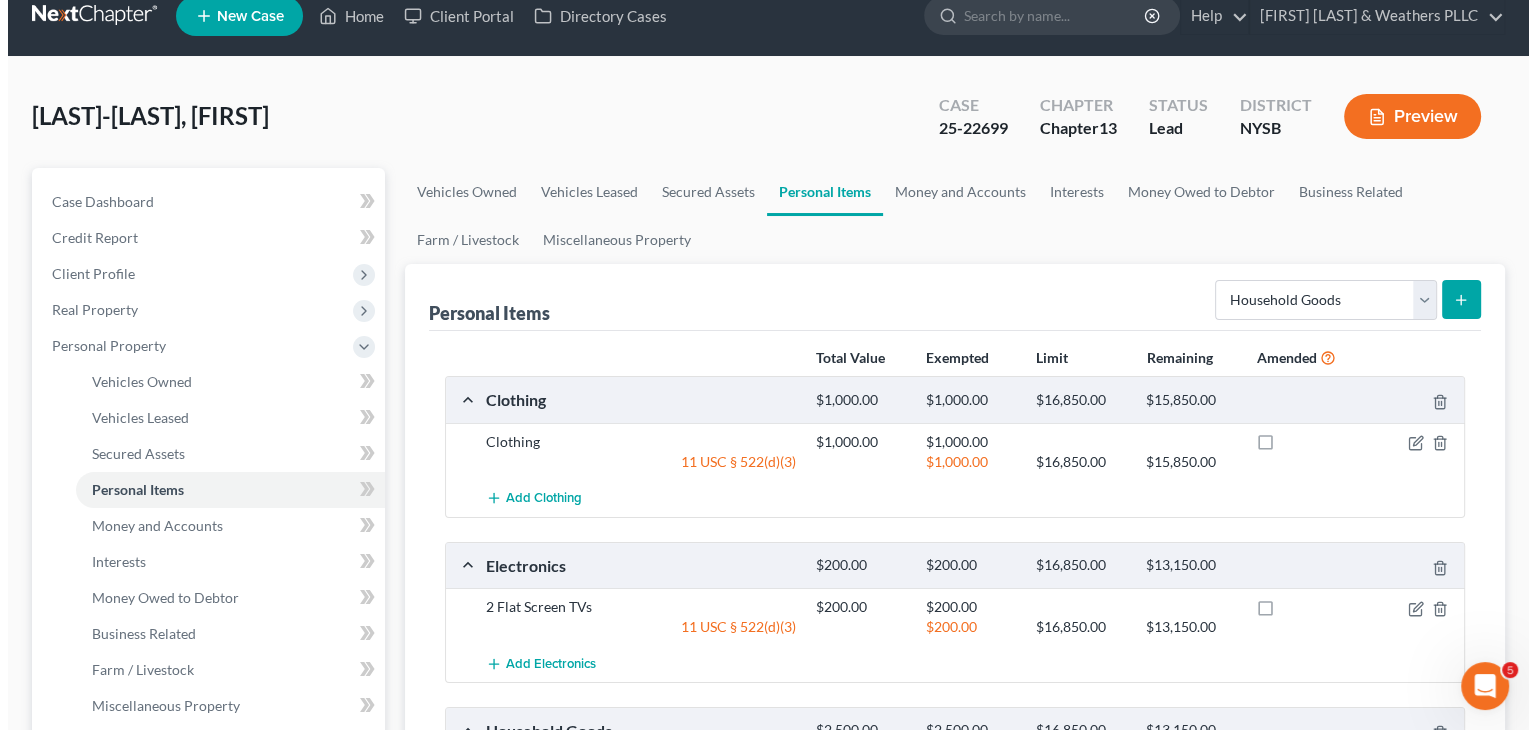 scroll, scrollTop: 200, scrollLeft: 0, axis: vertical 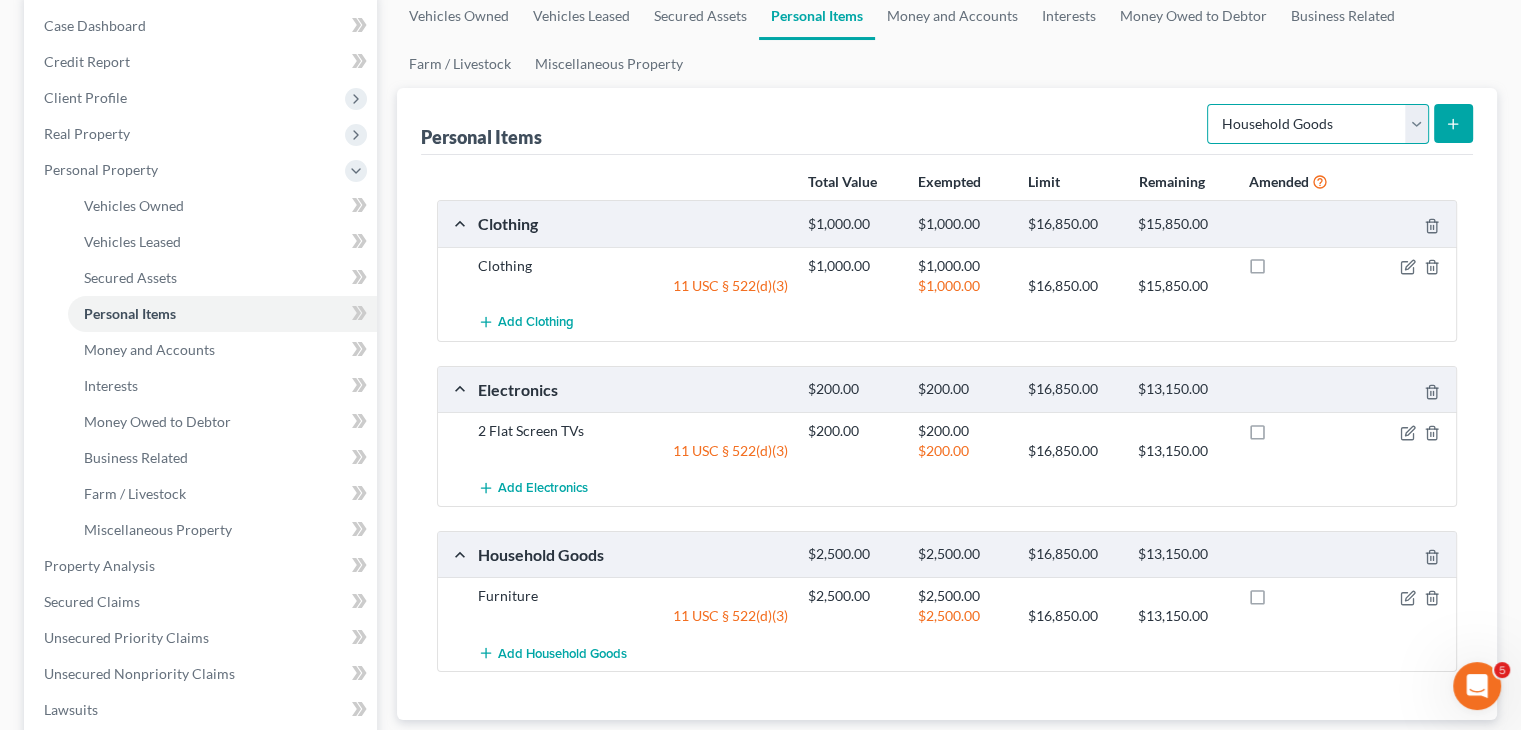 click on "Select Item Type Clothing Collectibles Of Value Electronics Firearms Household Goods Jewelry Other Pet(s) Sports & Hobby Equipment" at bounding box center [1318, 124] 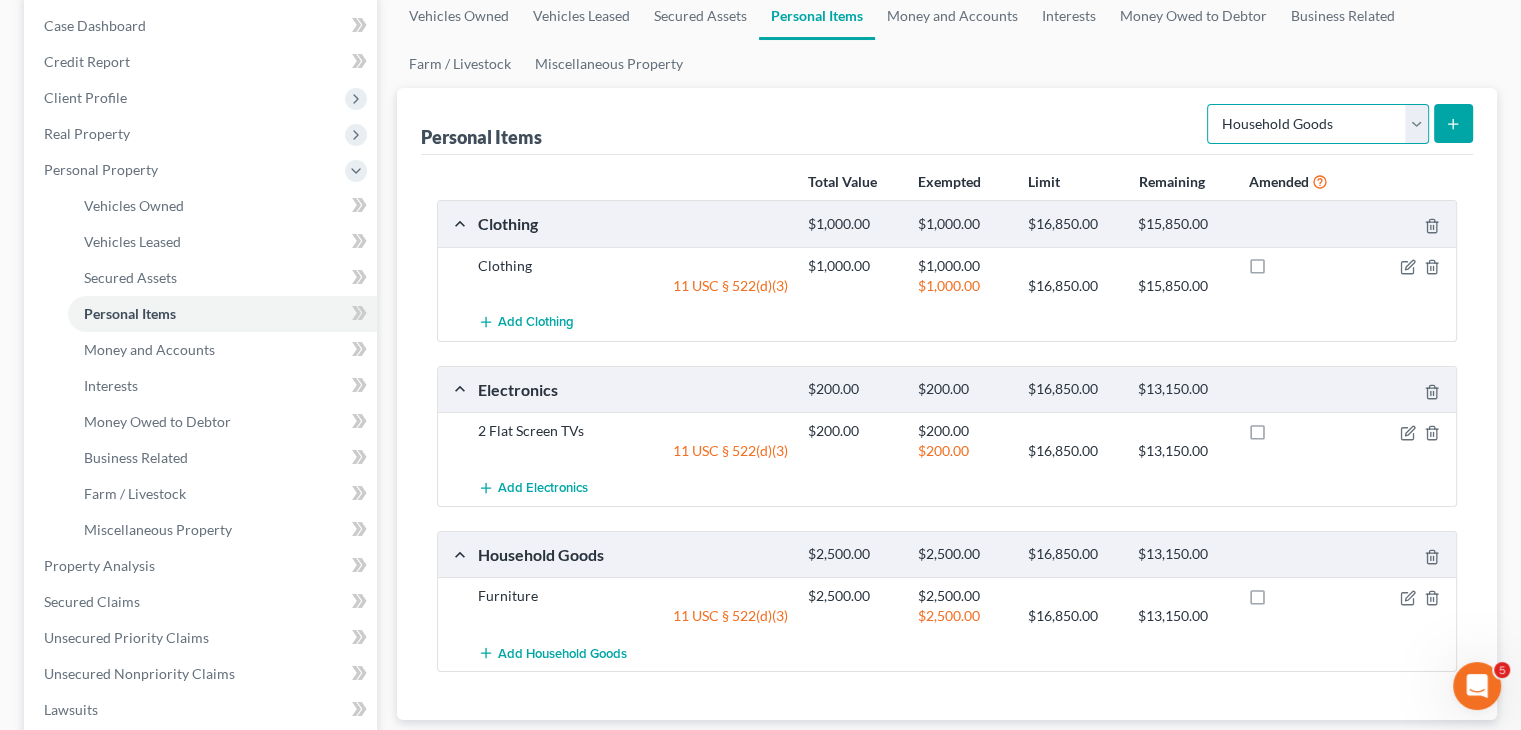 select on "jewelry" 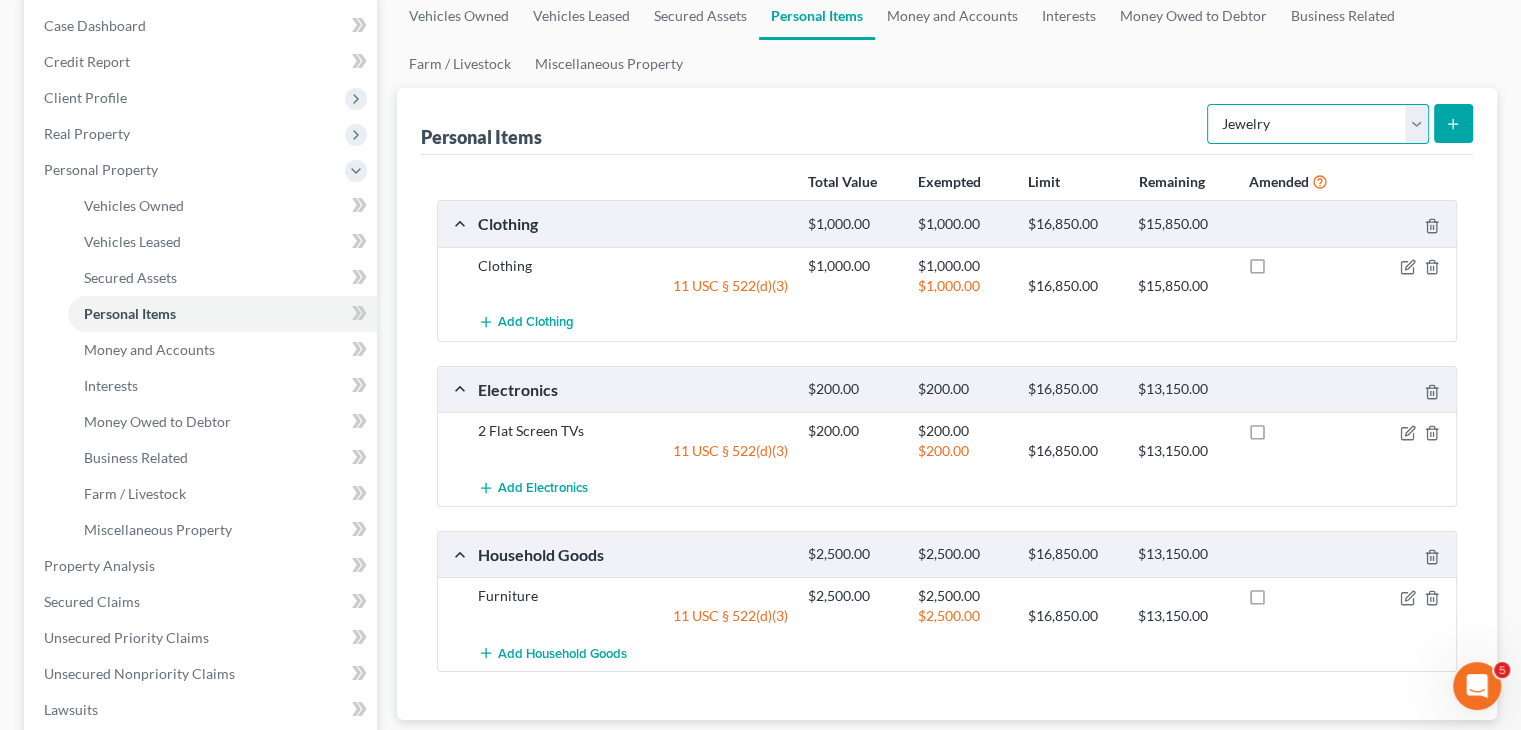 click on "Select Item Type Clothing Collectibles Of Value Electronics Firearms Household Goods Jewelry Other Pet(s) Sports & Hobby Equipment" at bounding box center [1318, 124] 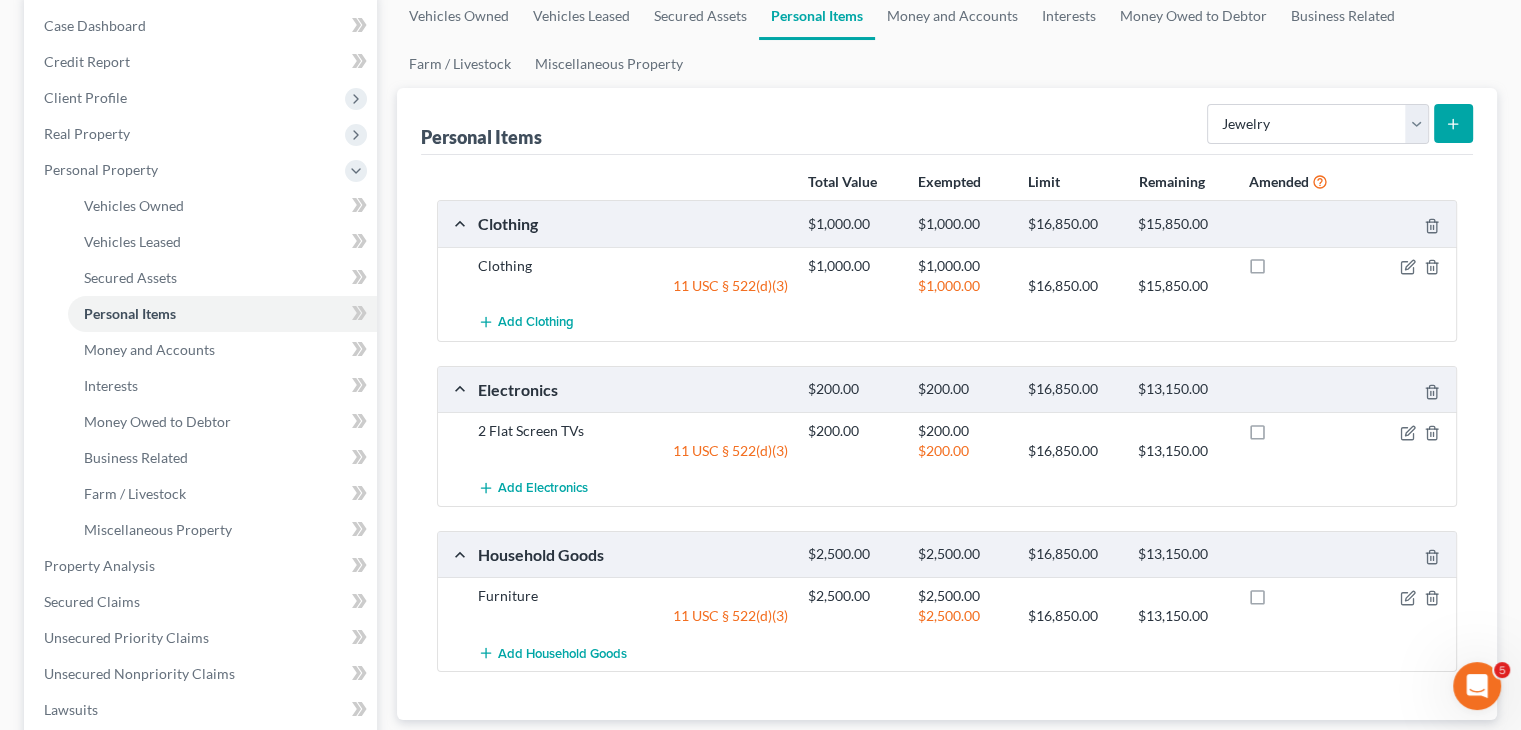 click at bounding box center [1453, 123] 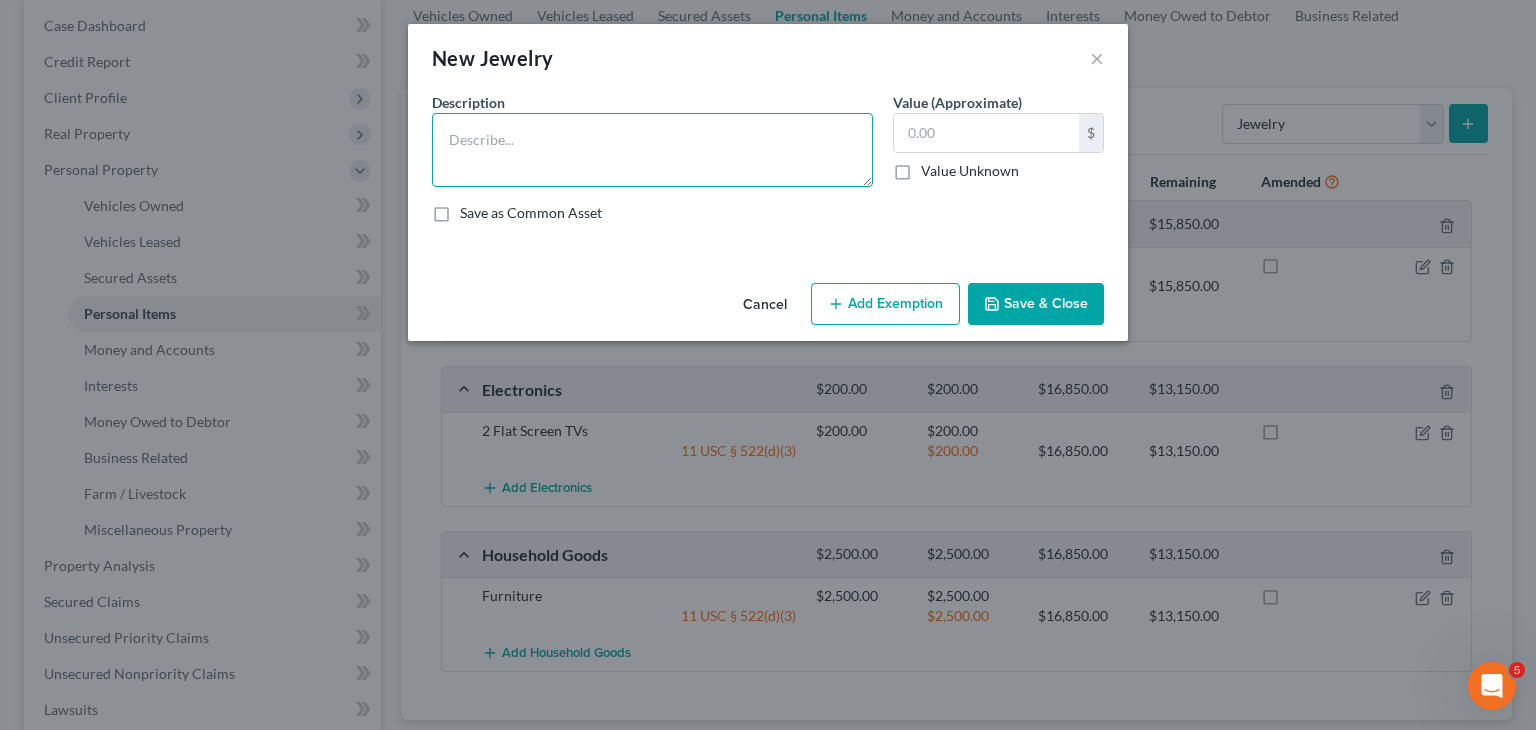 click at bounding box center (652, 150) 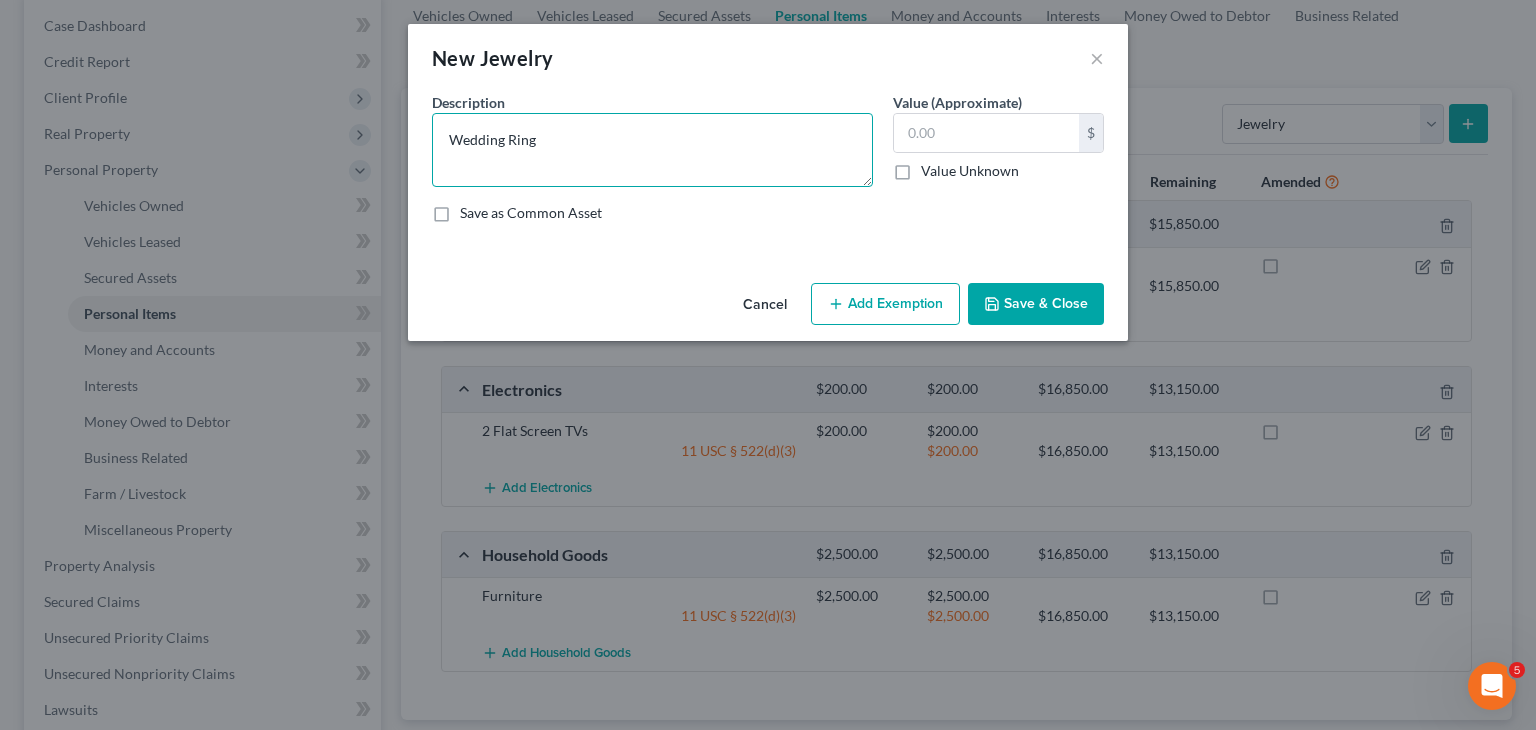 type on "Wedding Ring" 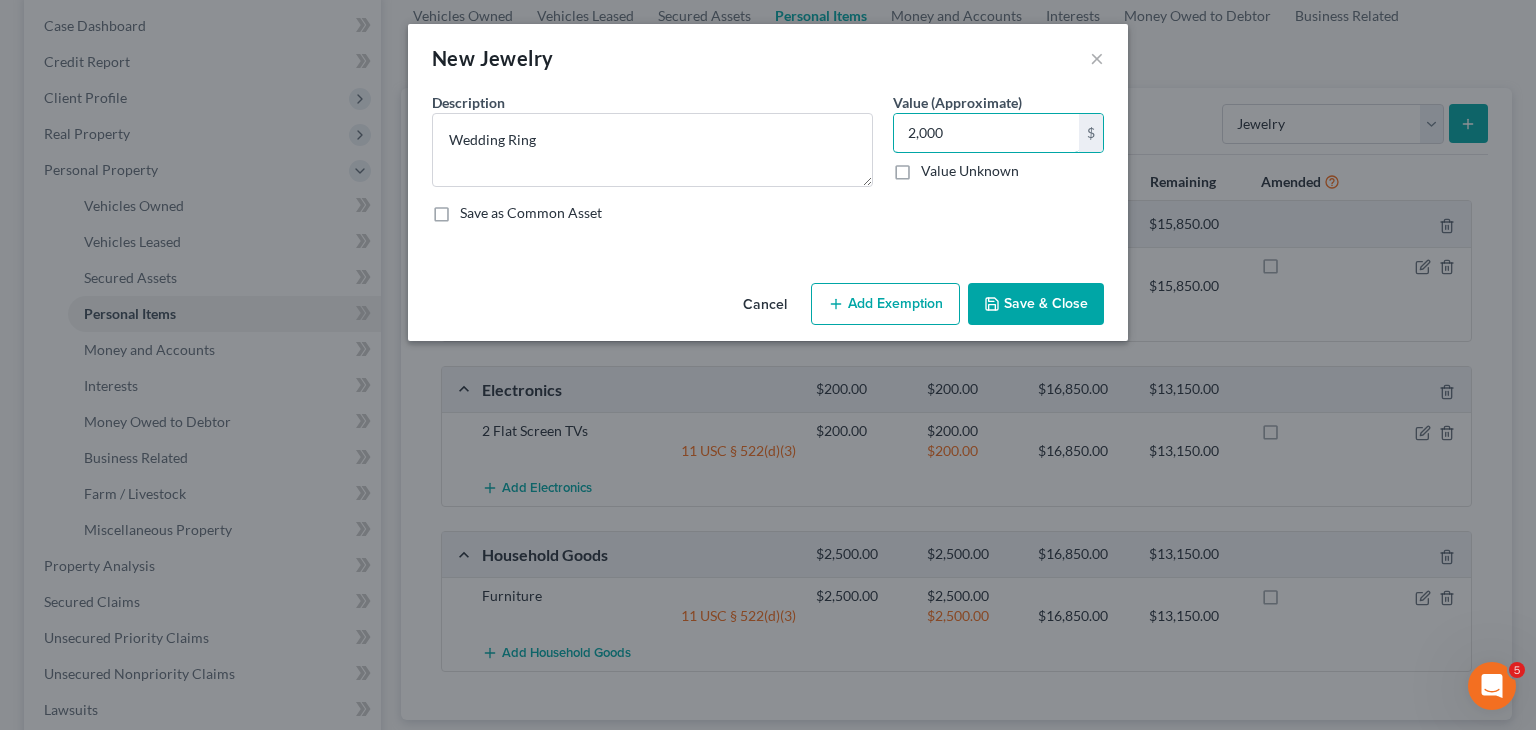 type on "2,000" 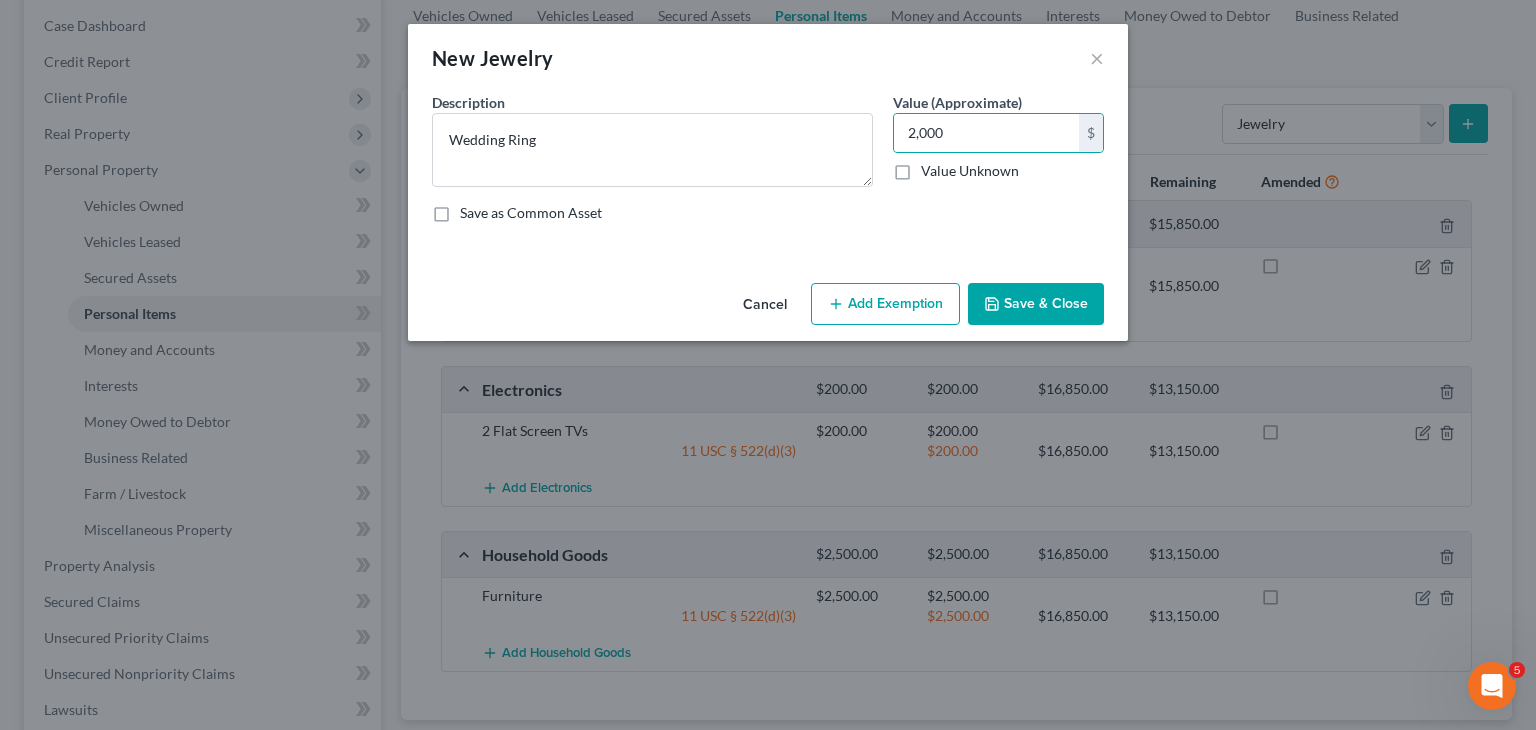 click 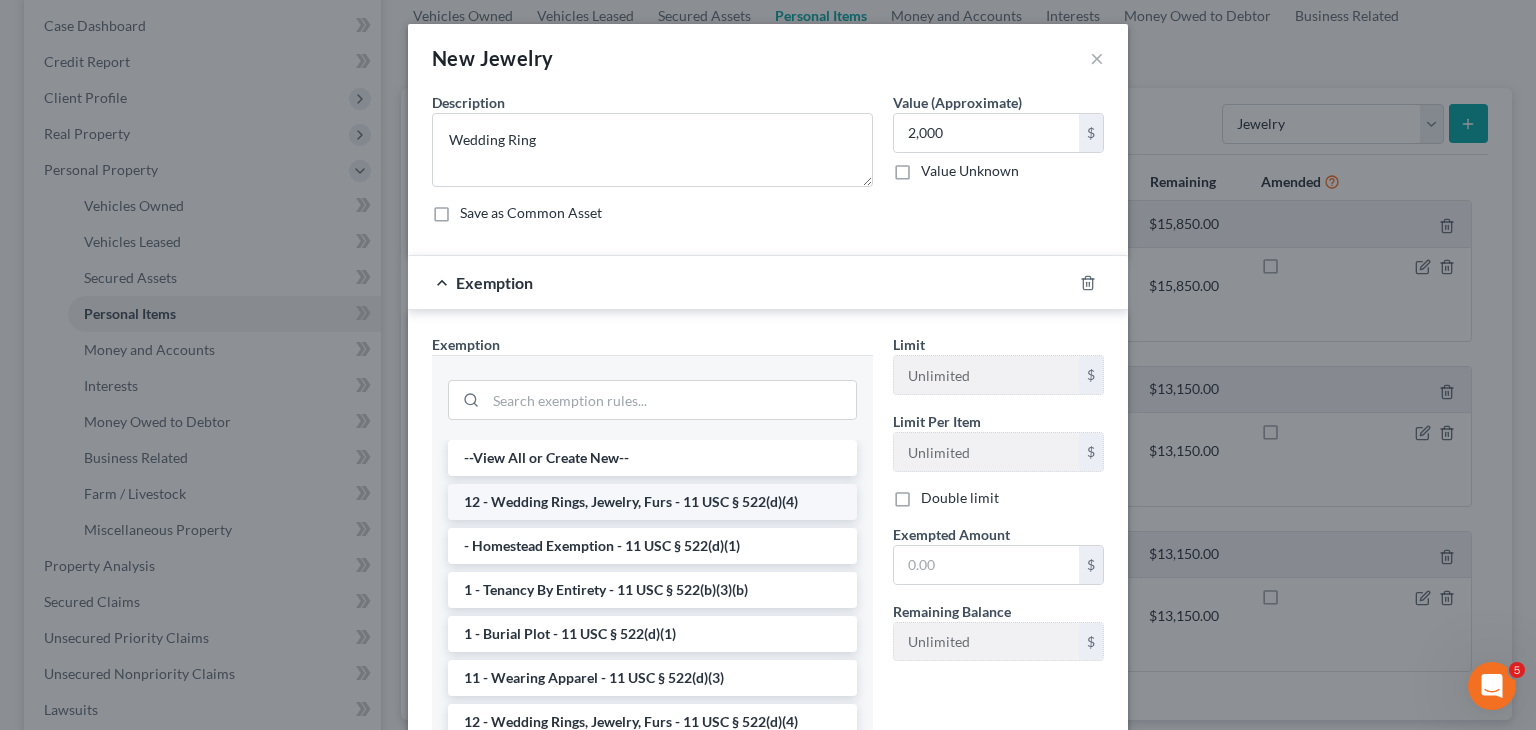 click on "12 - Wedding Rings, Jewelry, Furs - 11 USC § 522(d)(4)" at bounding box center (652, 502) 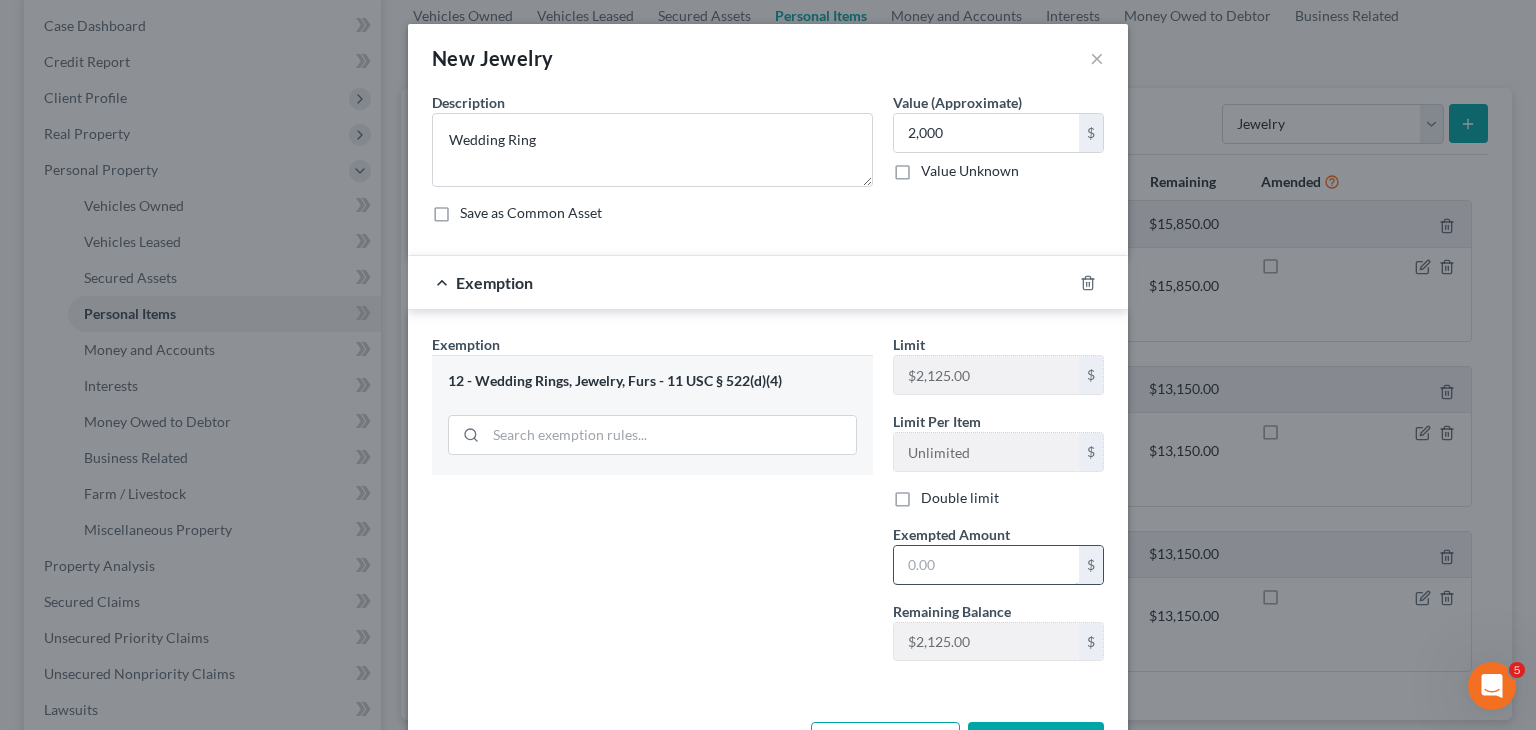 click at bounding box center [986, 565] 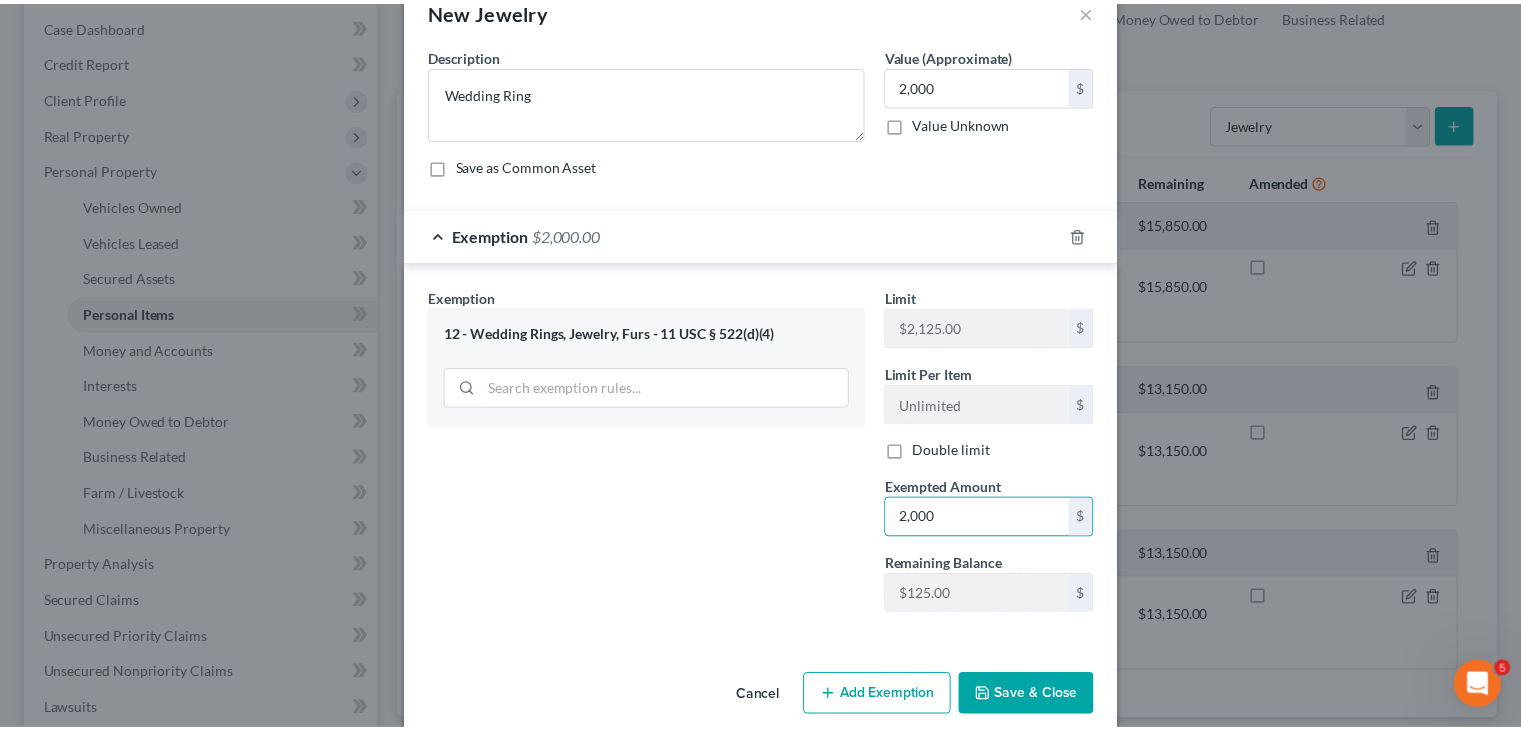 scroll, scrollTop: 72, scrollLeft: 0, axis: vertical 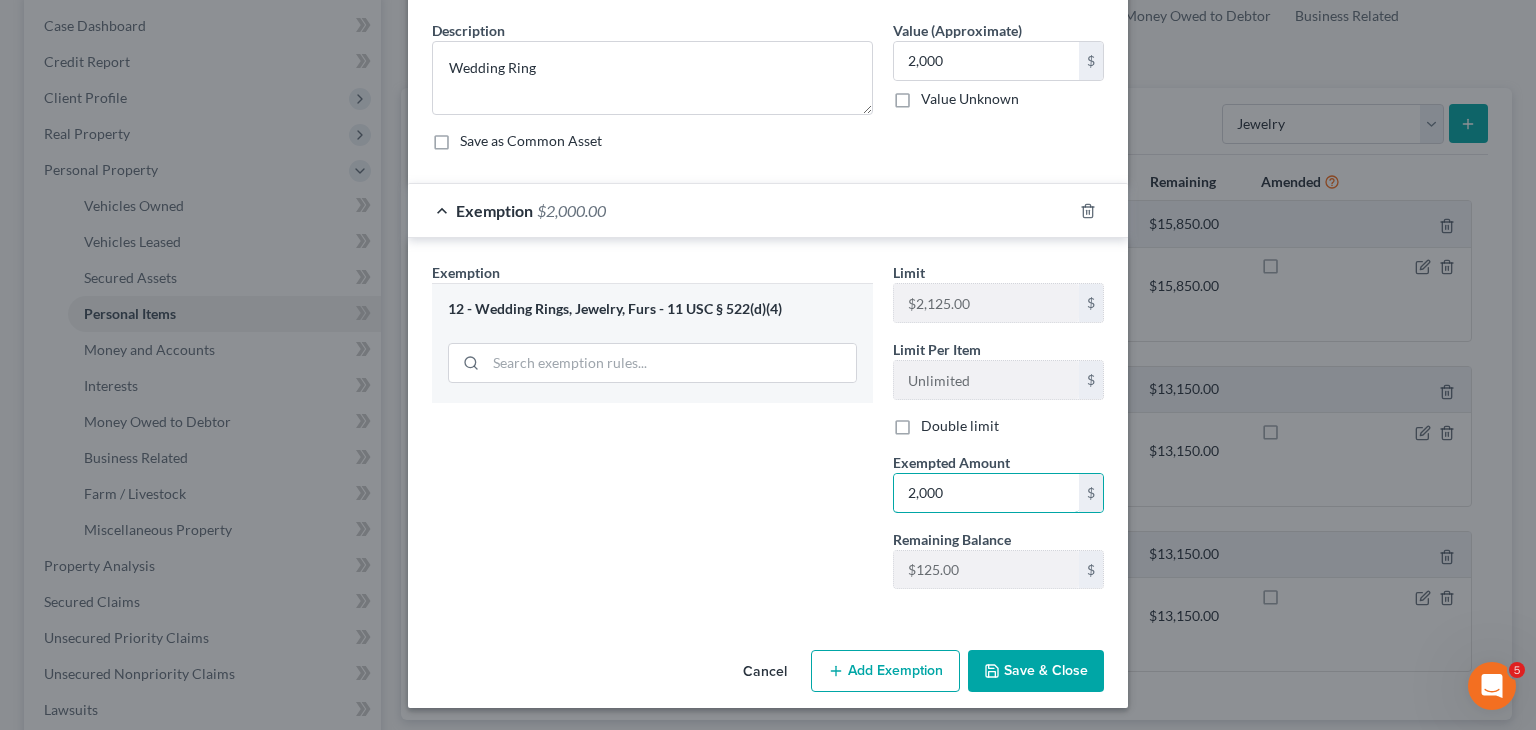 type on "2,000" 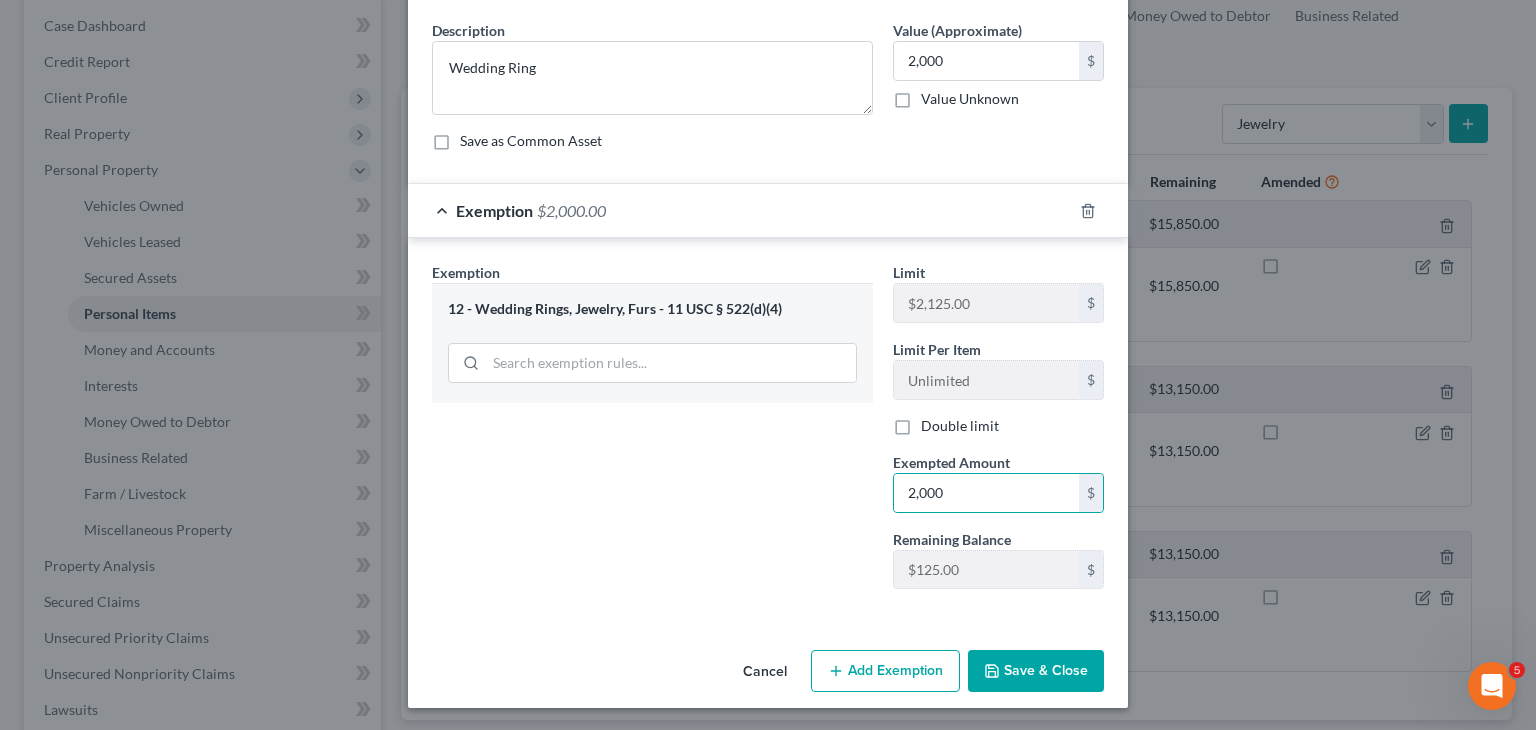 click on "Save & Close" at bounding box center (1036, 671) 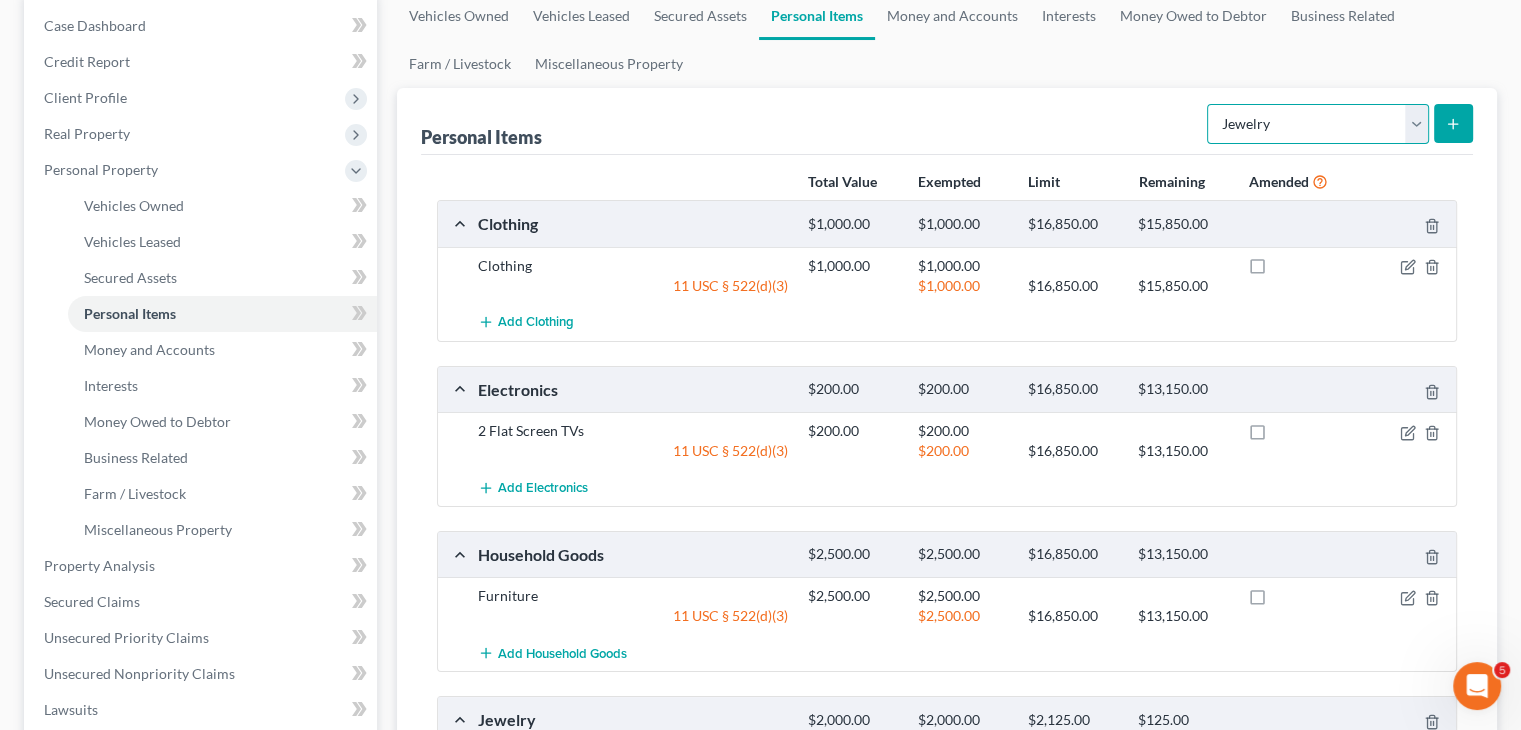 click on "Select Item Type Clothing Collectibles Of Value Electronics Firearms Household Goods Jewelry Other Pet(s) Sports & Hobby Equipment" at bounding box center (1318, 124) 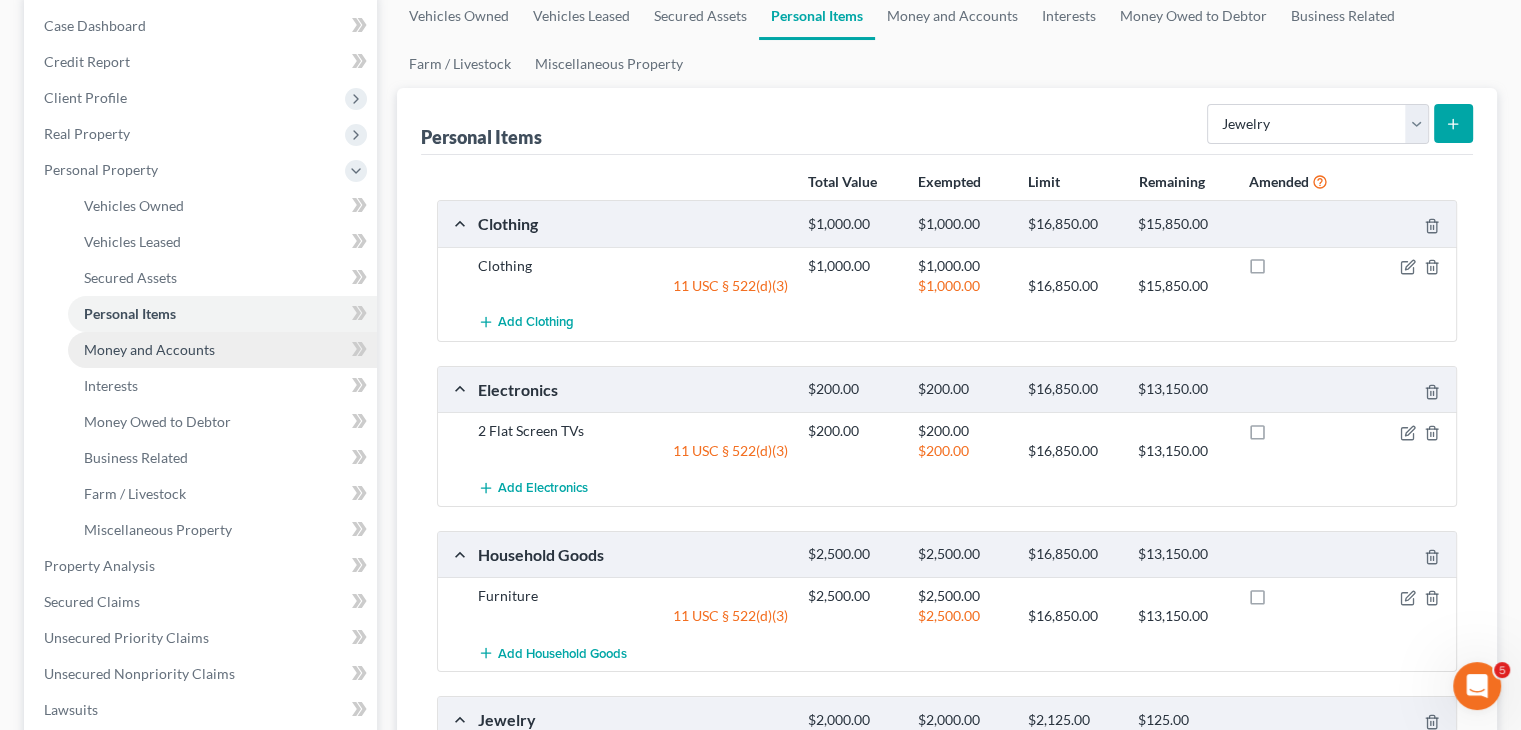 click on "Money and Accounts" at bounding box center [222, 350] 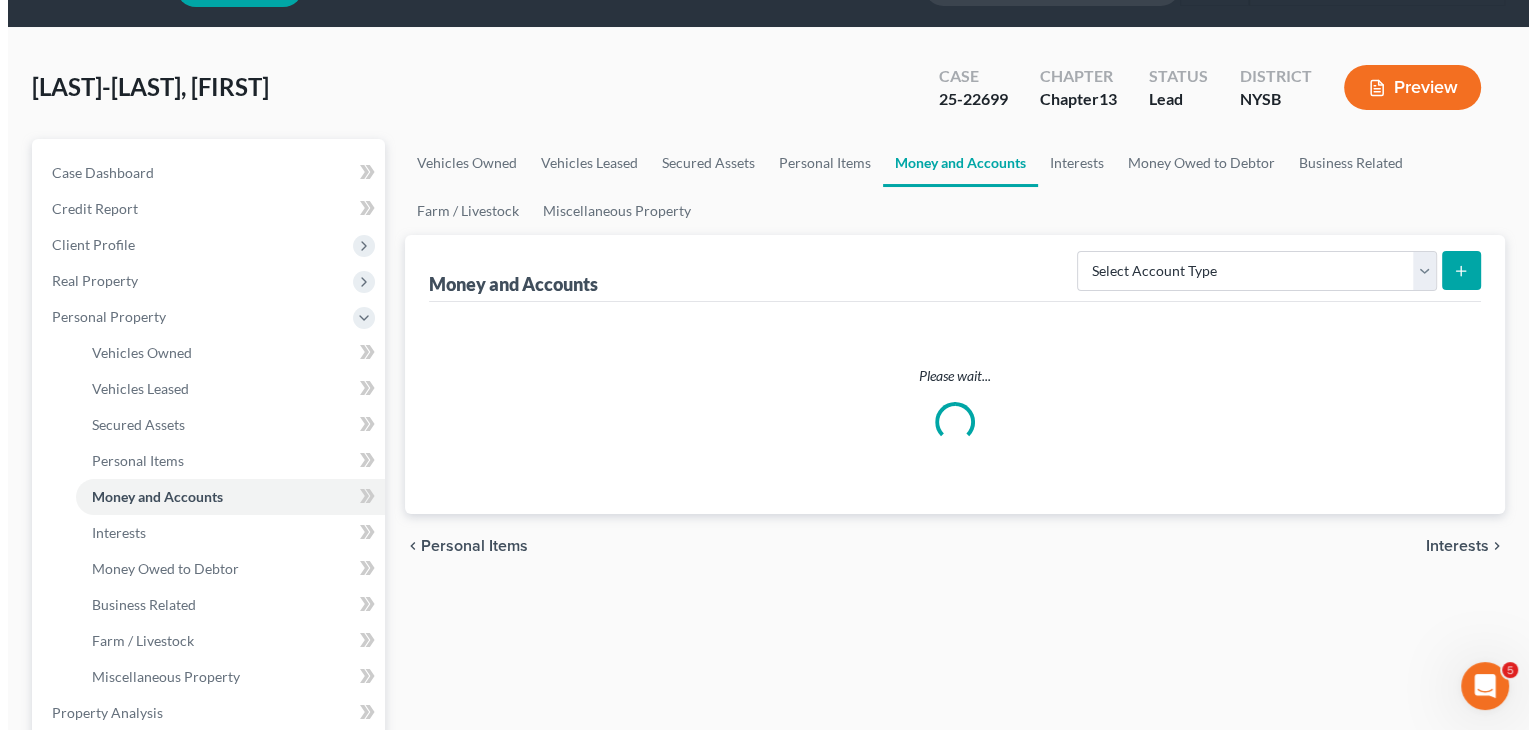 scroll, scrollTop: 0, scrollLeft: 0, axis: both 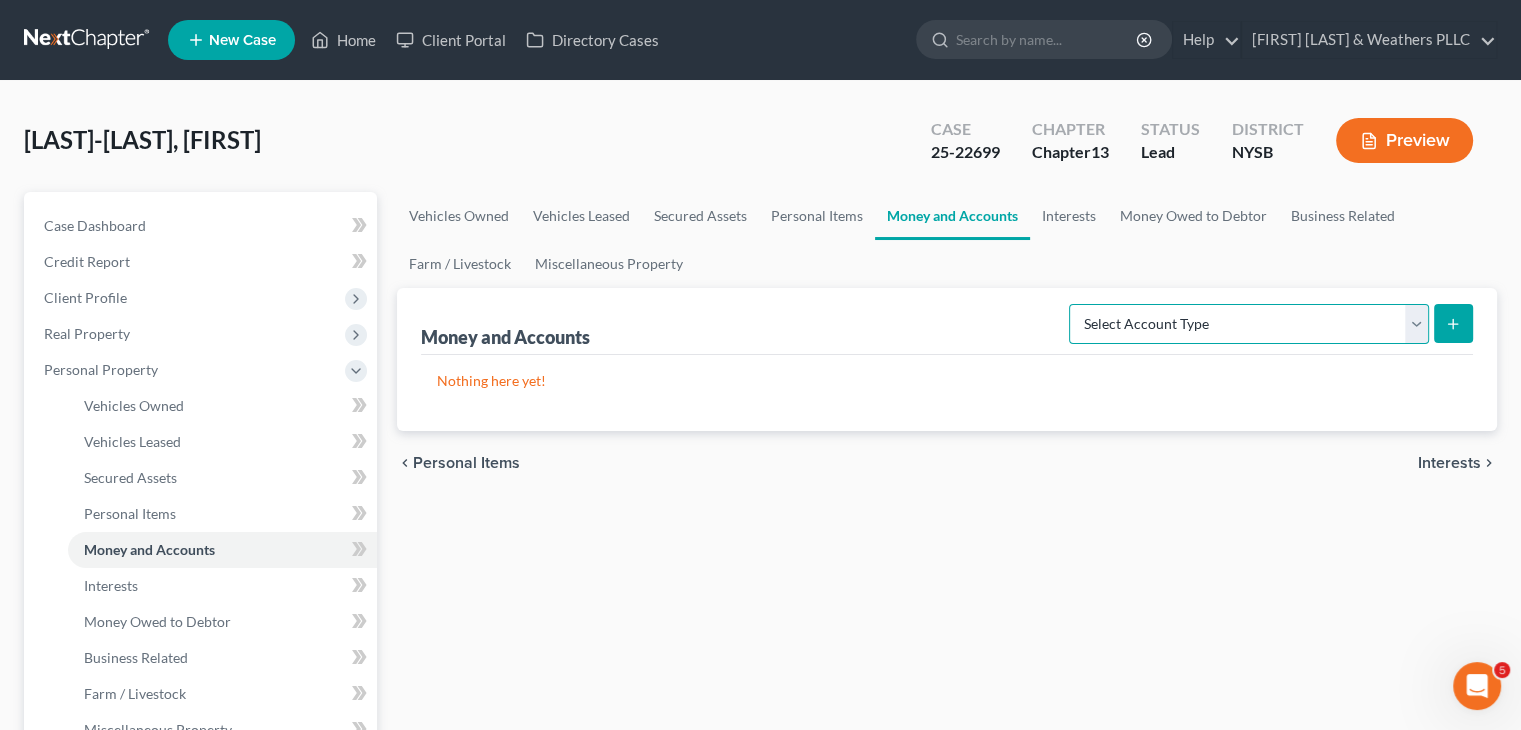 click on "Select Account Type Brokerage Cash on Hand Certificates of Deposit Checking Account Money Market Other (Credit Union, Health Savings Account, etc) Safe Deposit Box Savings Account Security Deposits or Prepayments" at bounding box center (1249, 324) 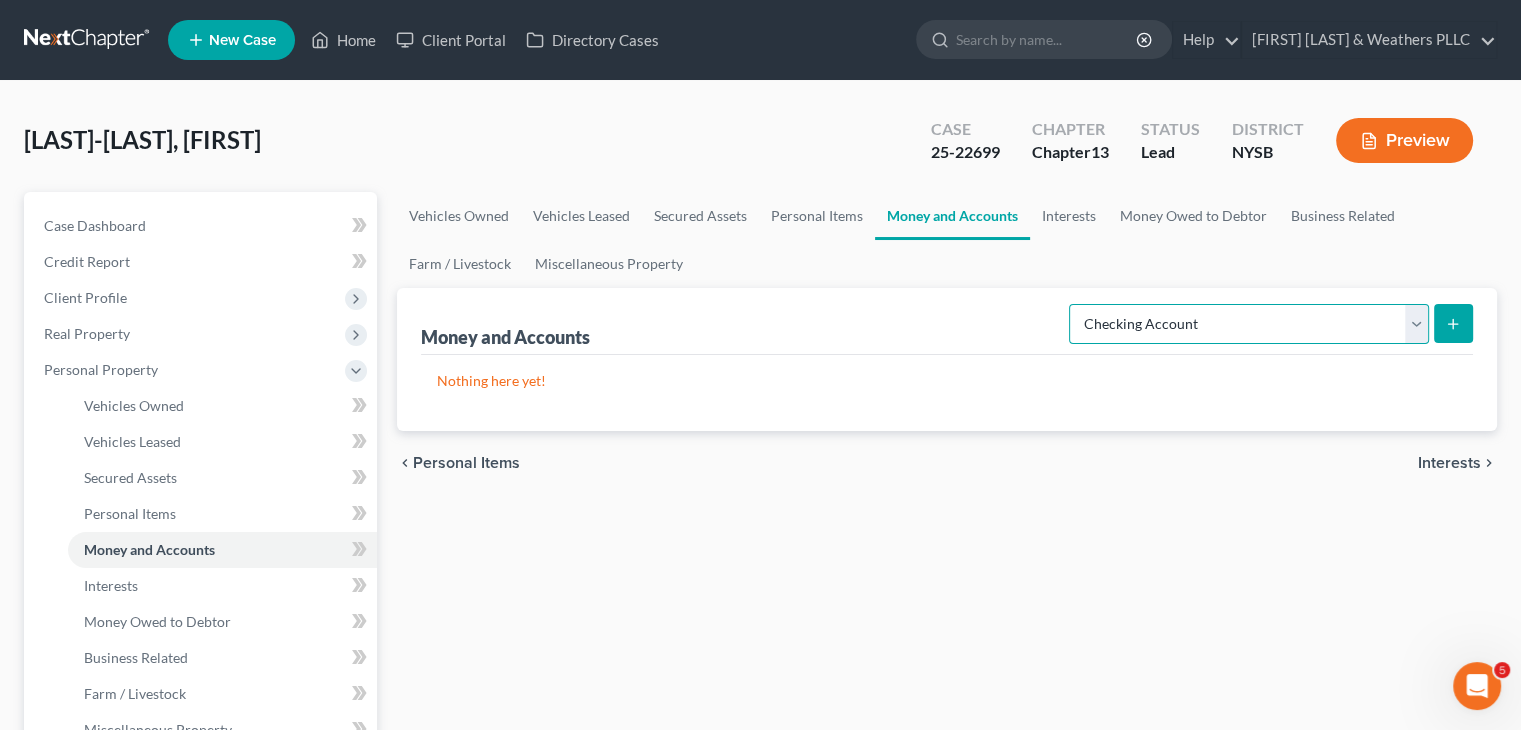 click on "Select Account Type Brokerage Cash on Hand Certificates of Deposit Checking Account Money Market Other (Credit Union, Health Savings Account, etc) Safe Deposit Box Savings Account Security Deposits or Prepayments" at bounding box center (1249, 324) 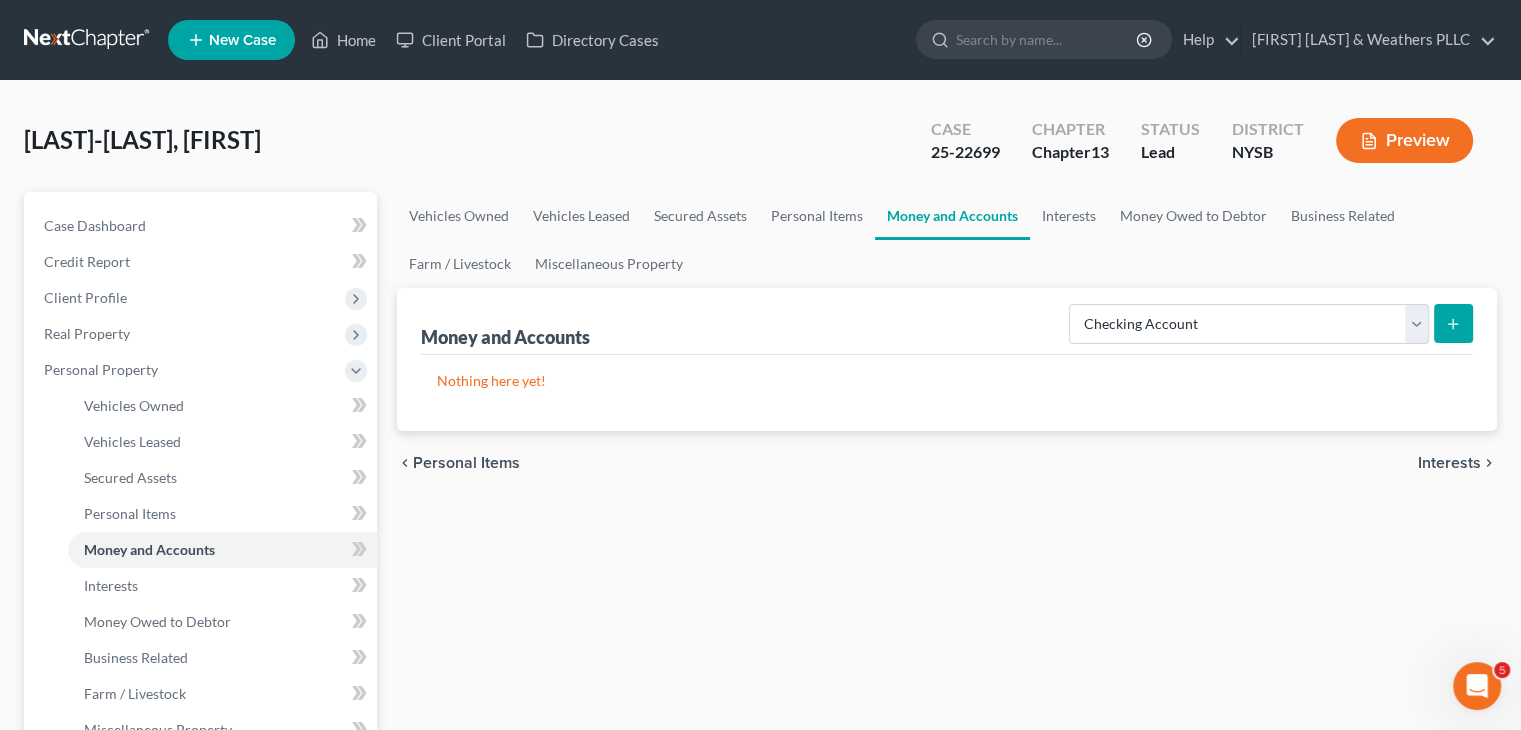 click at bounding box center (1453, 323) 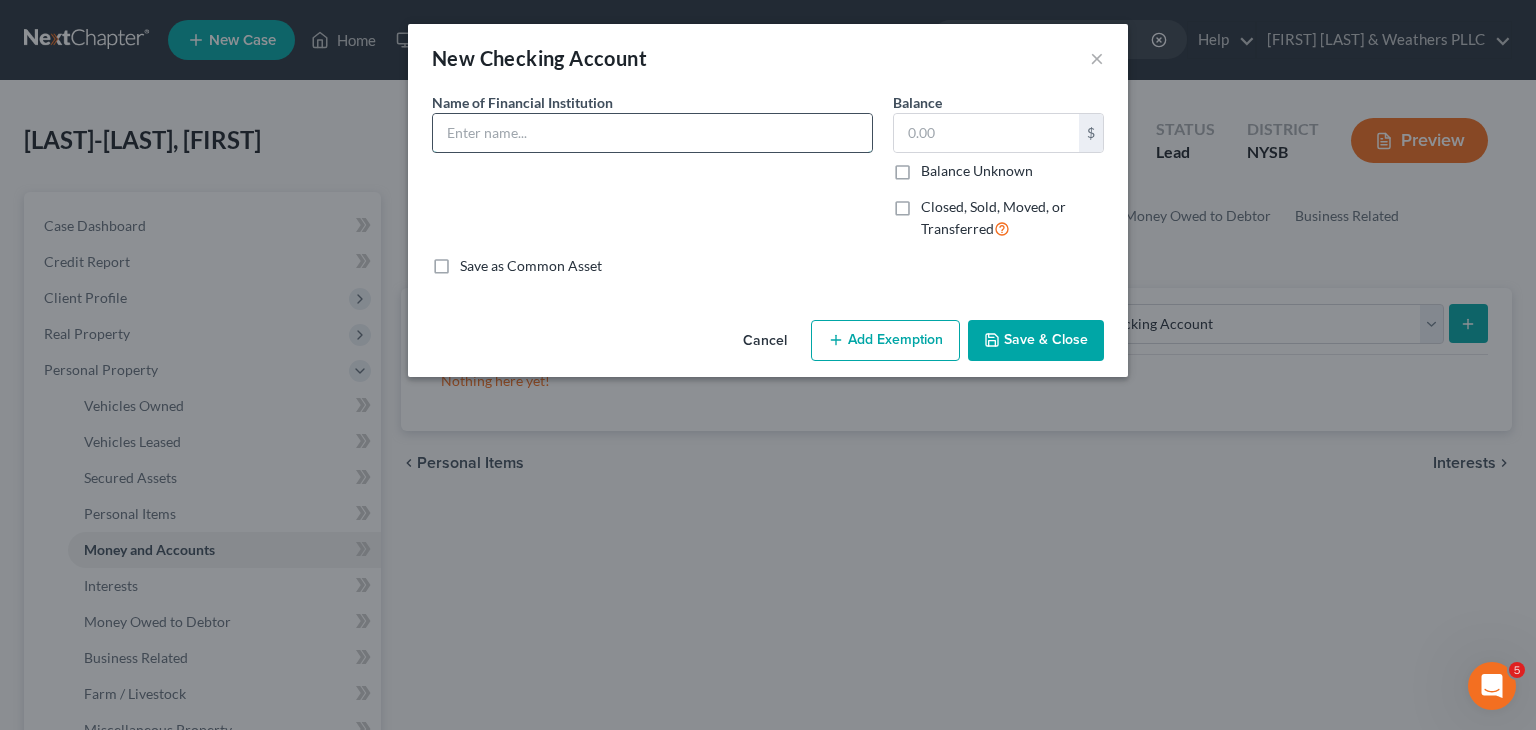 click at bounding box center (652, 133) 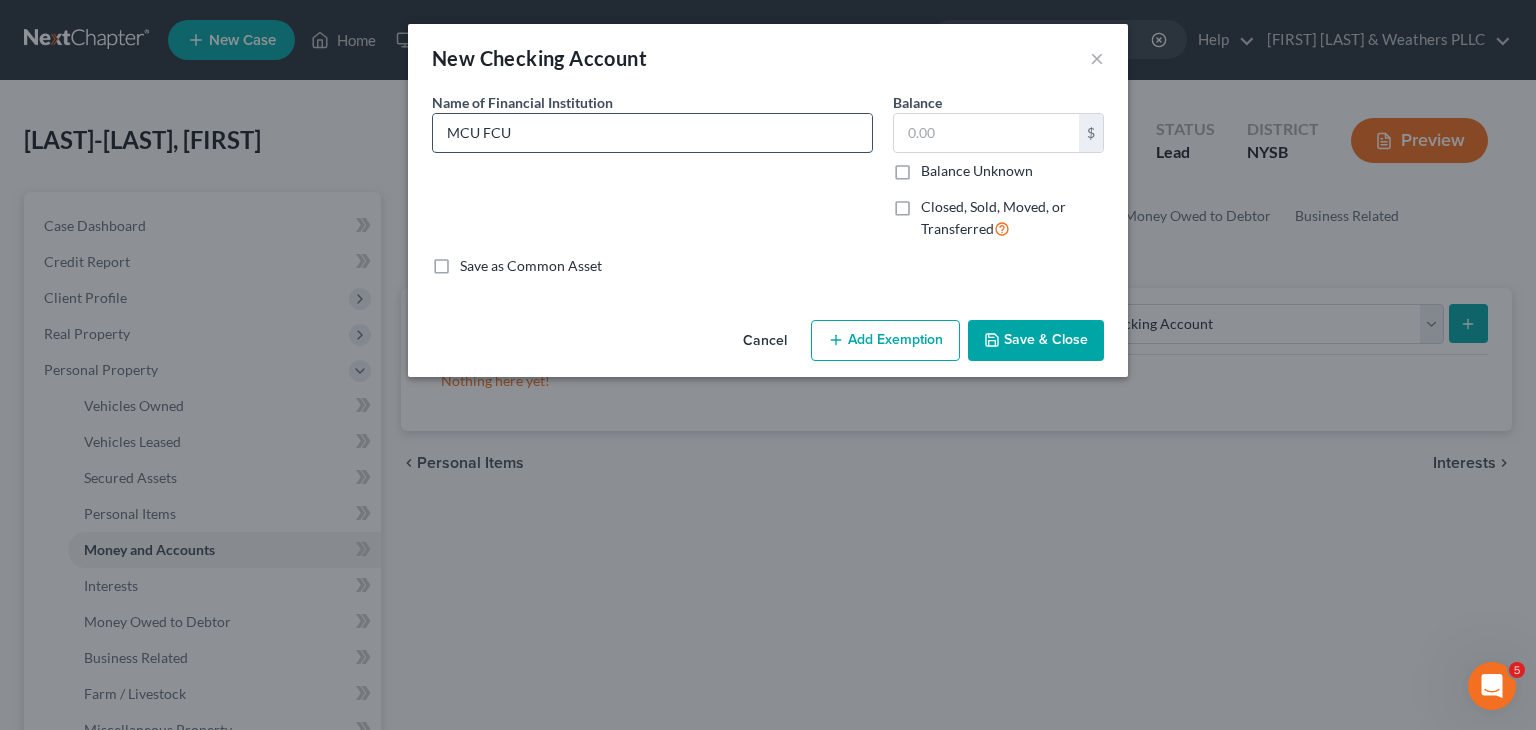 type on "MCU FCU" 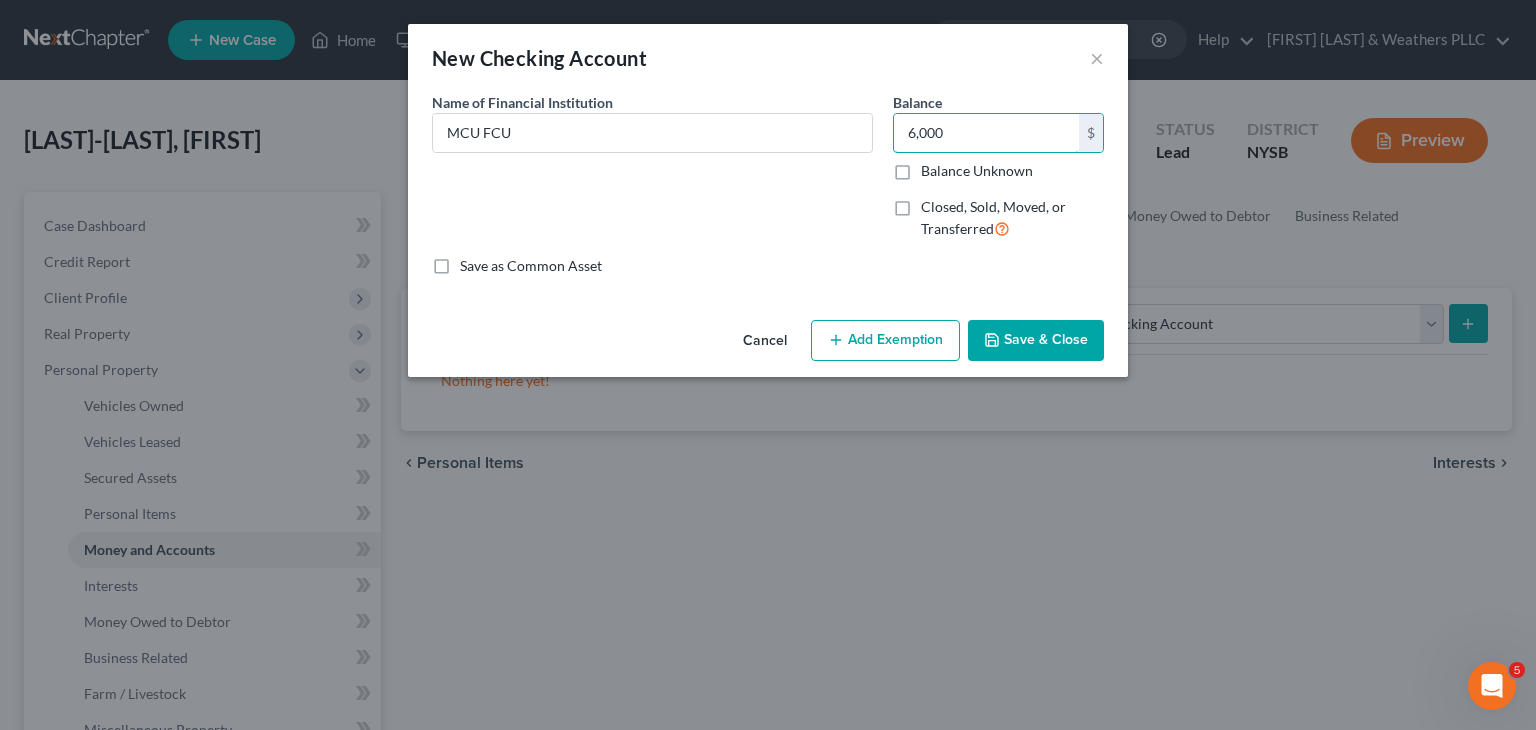 type on "6,000" 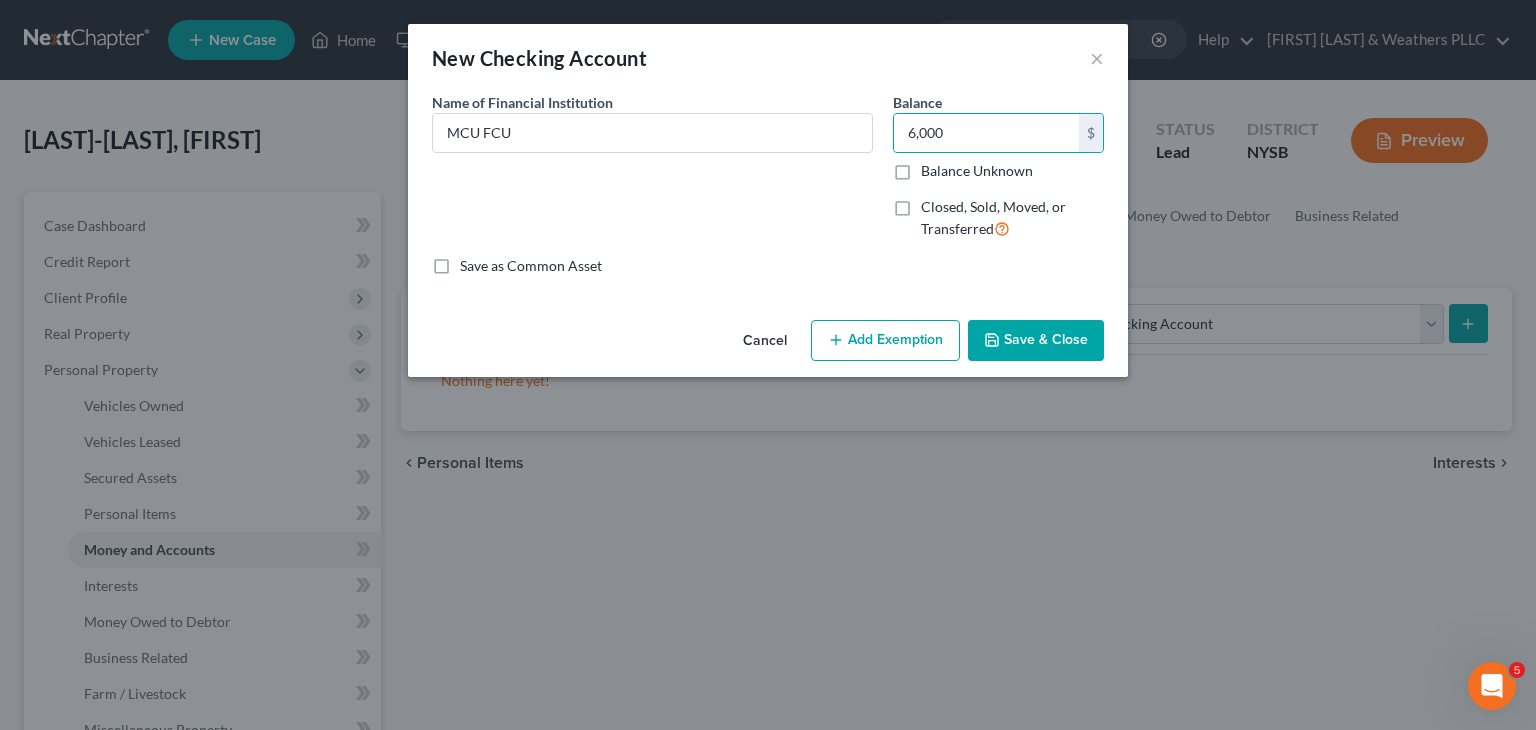 click 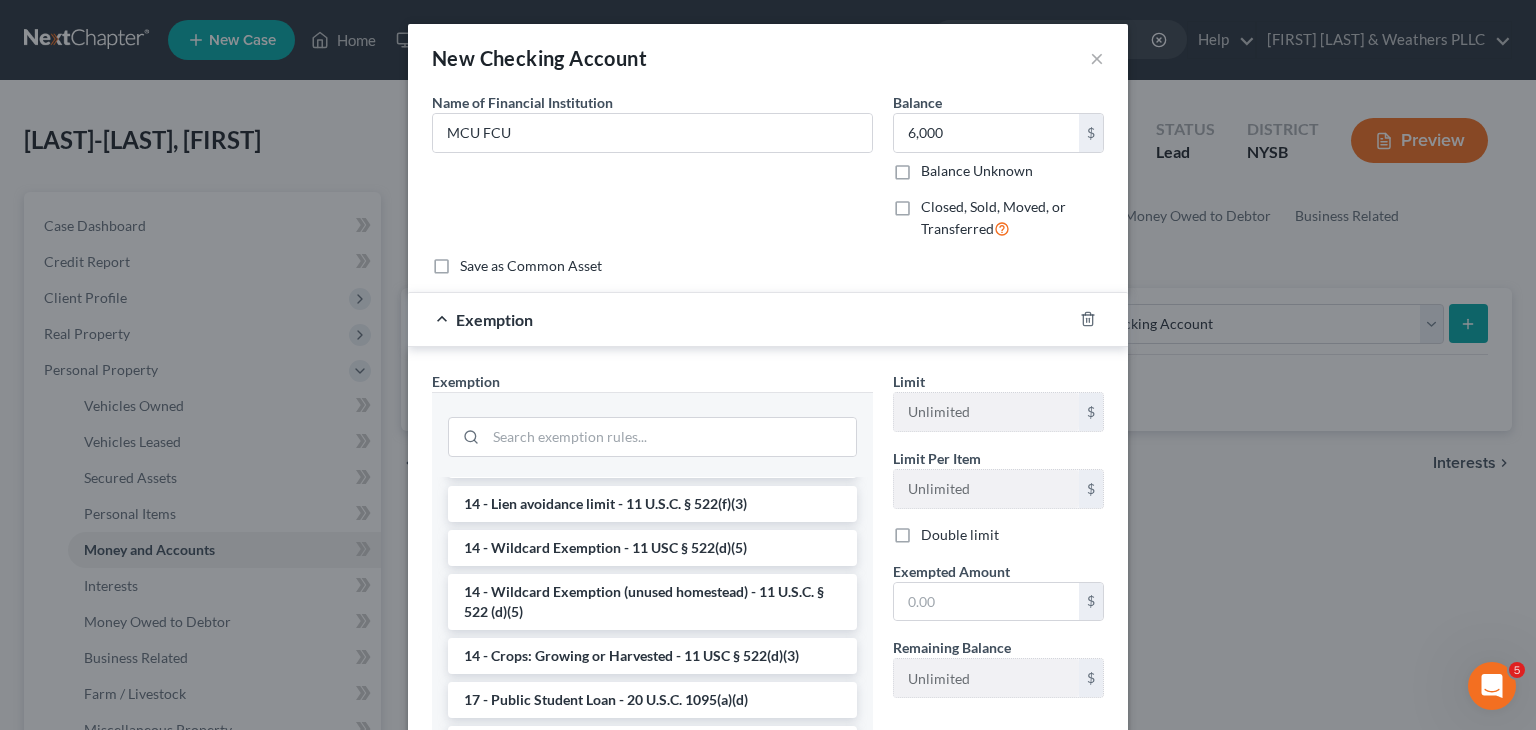 scroll, scrollTop: 400, scrollLeft: 0, axis: vertical 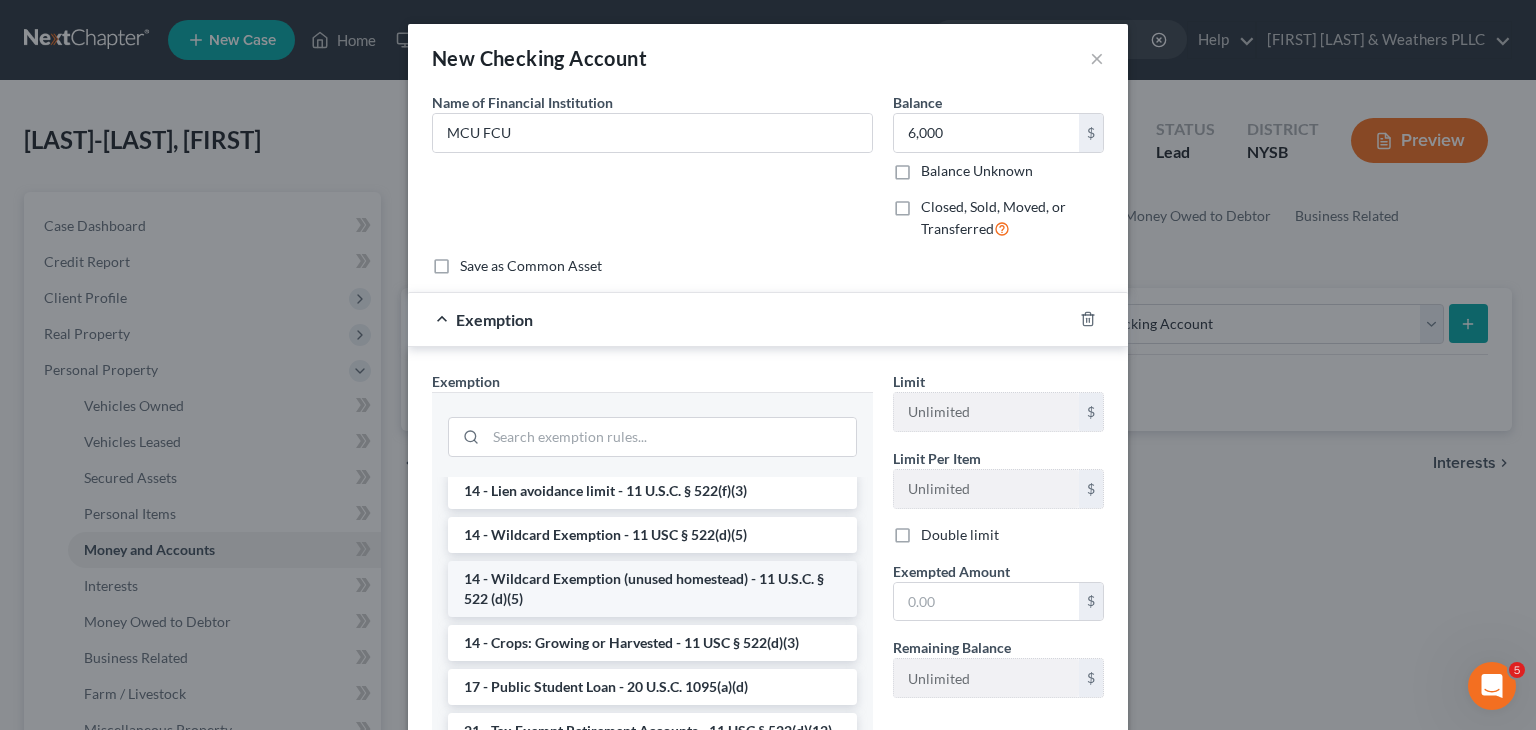 click on "14 - Wildcard Exemption (unused homestead) - 11 U.S.C. § 522 (d)(5)" at bounding box center (652, 589) 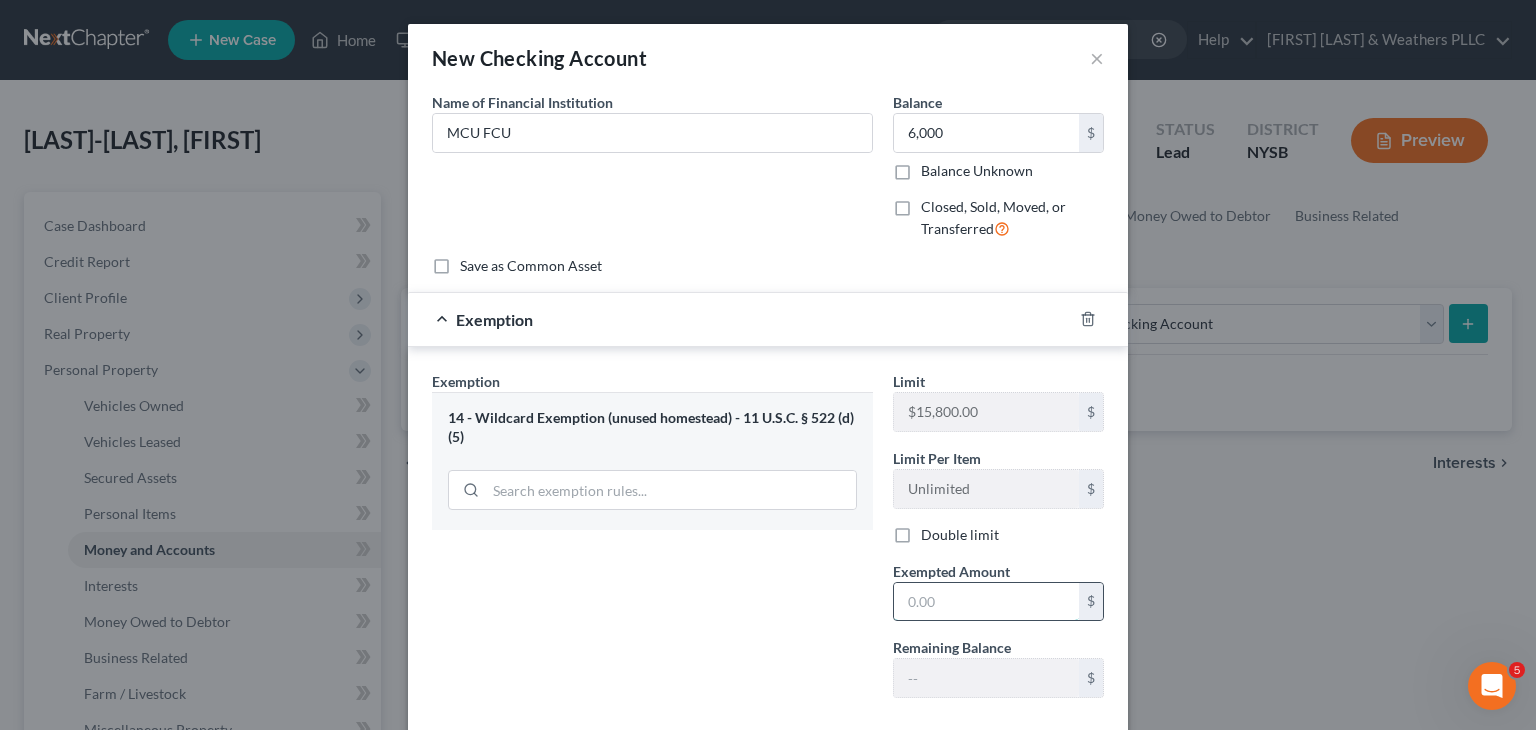 click at bounding box center (986, 602) 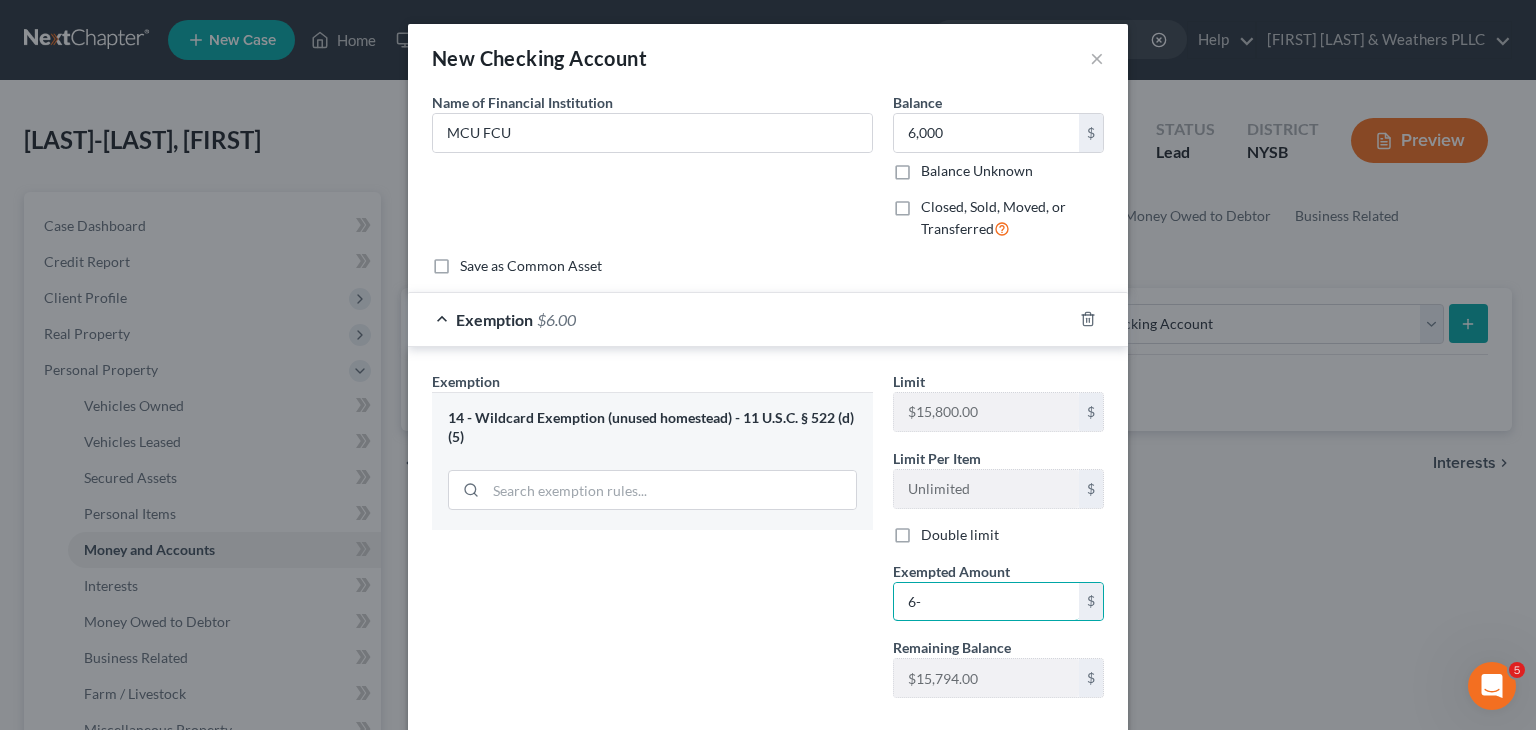 type on "6" 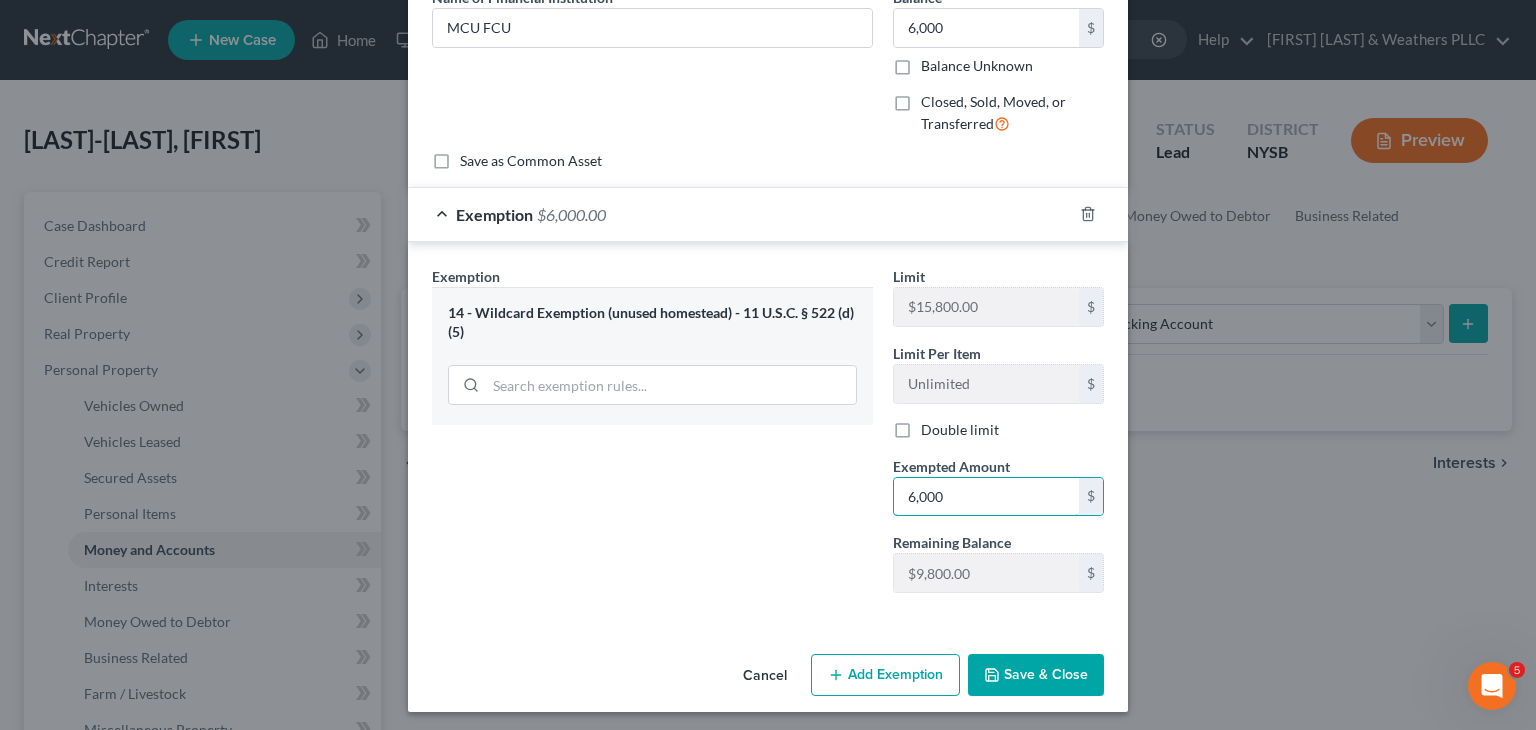 scroll, scrollTop: 108, scrollLeft: 0, axis: vertical 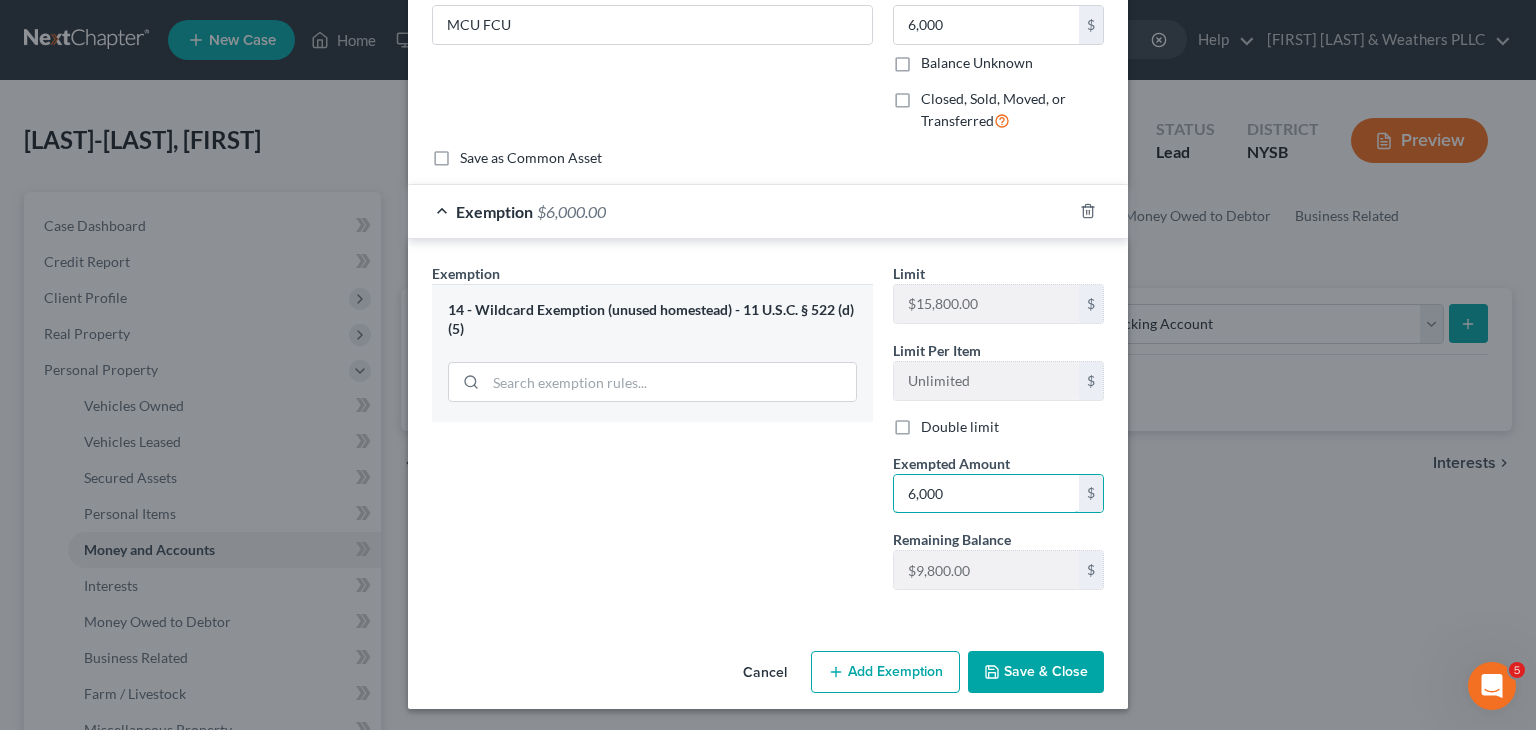 type on "6,000" 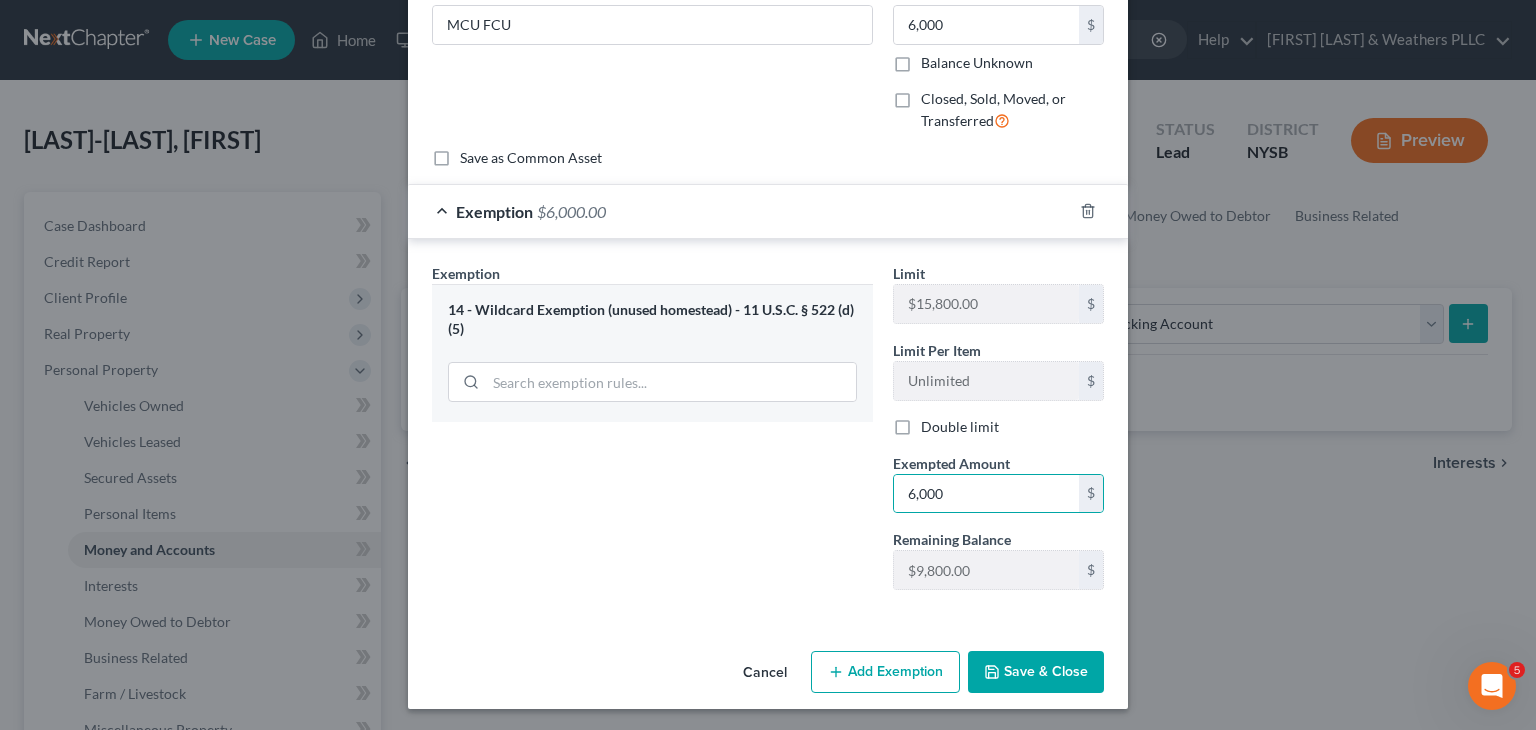click on "Save & Close" at bounding box center [1036, 672] 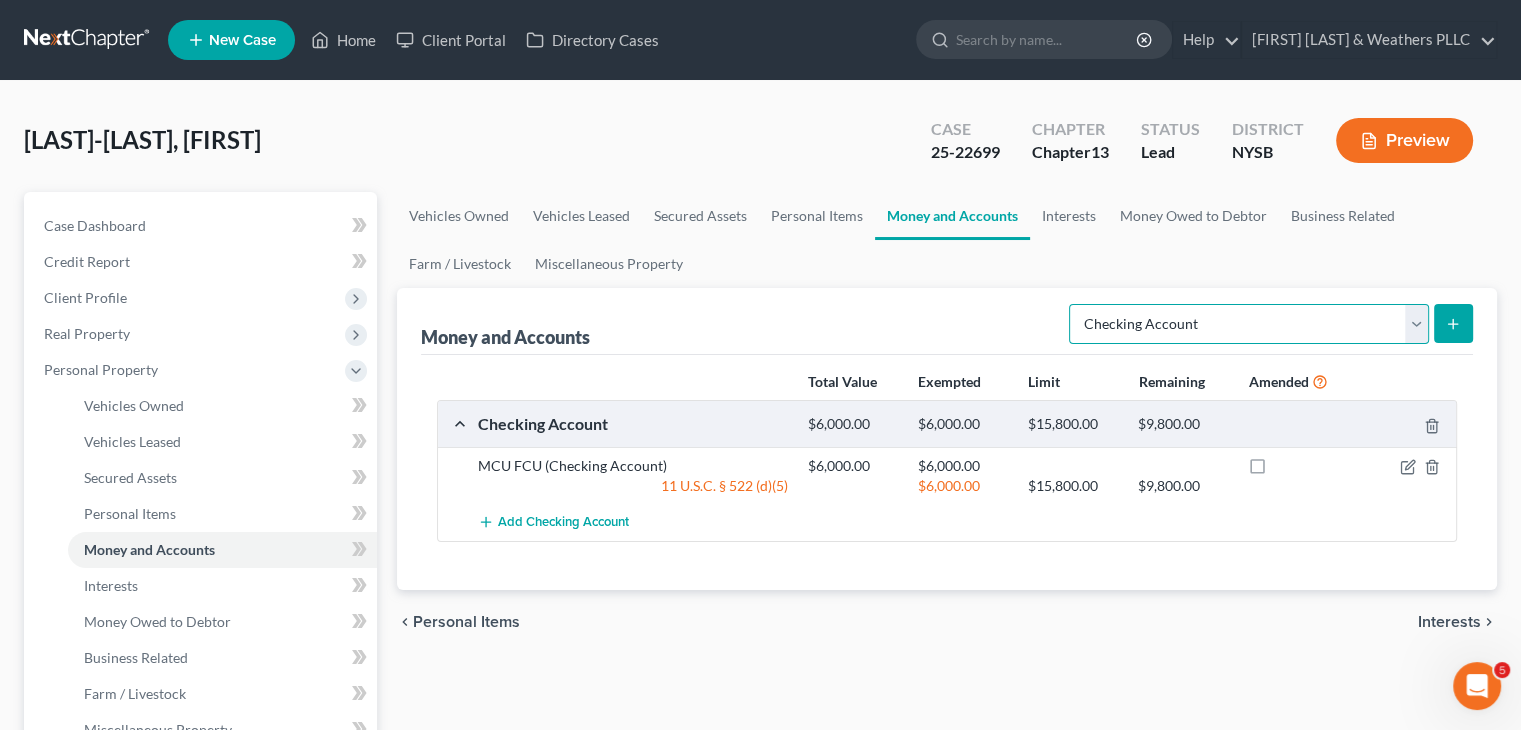 click on "Select Account Type Brokerage Cash on Hand Certificates of Deposit Checking Account Money Market Other (Credit Union, Health Savings Account, etc) Safe Deposit Box Savings Account Security Deposits or Prepayments" at bounding box center [1249, 324] 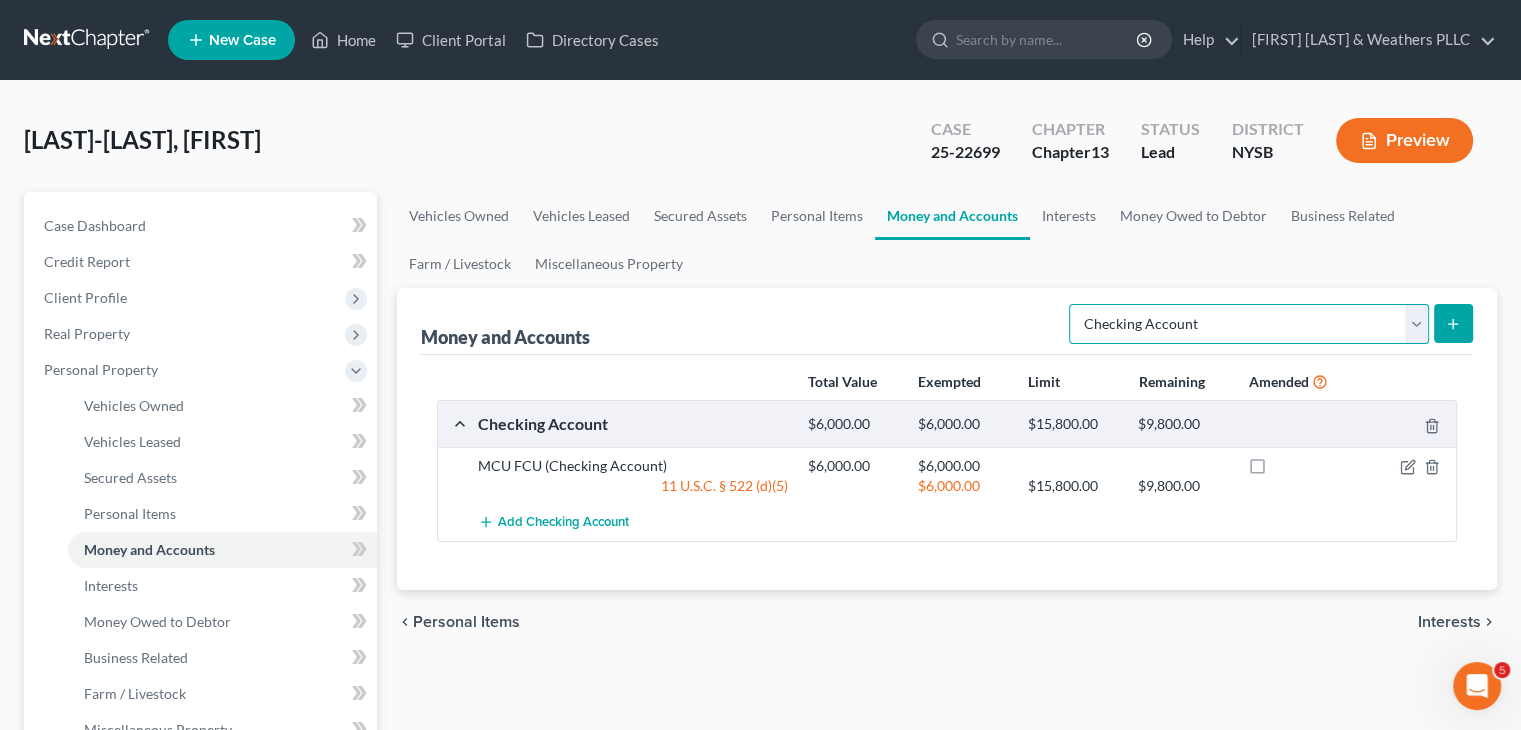 click on "Select Account Type Brokerage Cash on Hand Certificates of Deposit Checking Account Money Market Other (Credit Union, Health Savings Account, etc) Safe Deposit Box Savings Account Security Deposits or Prepayments" at bounding box center (1249, 324) 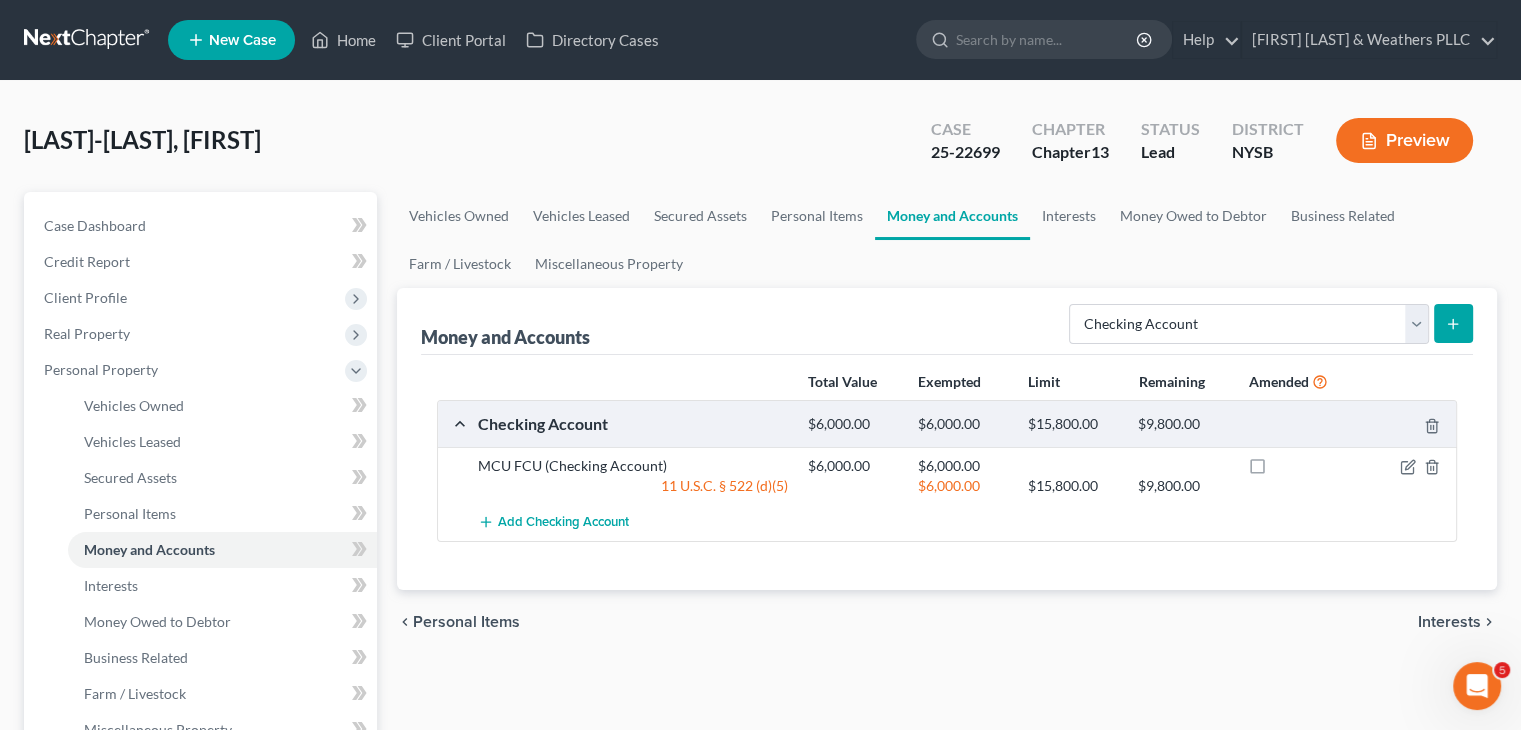 click 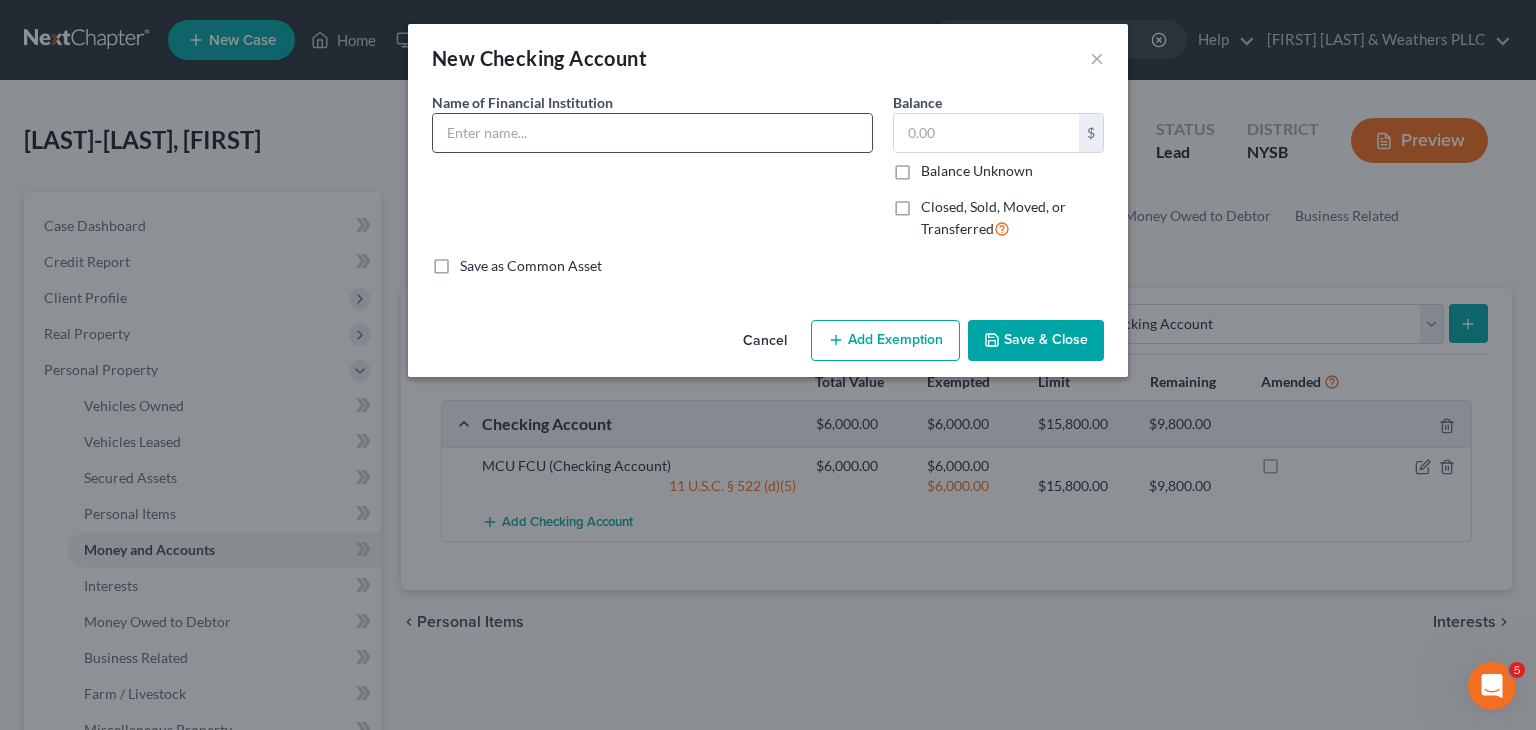 click at bounding box center [652, 133] 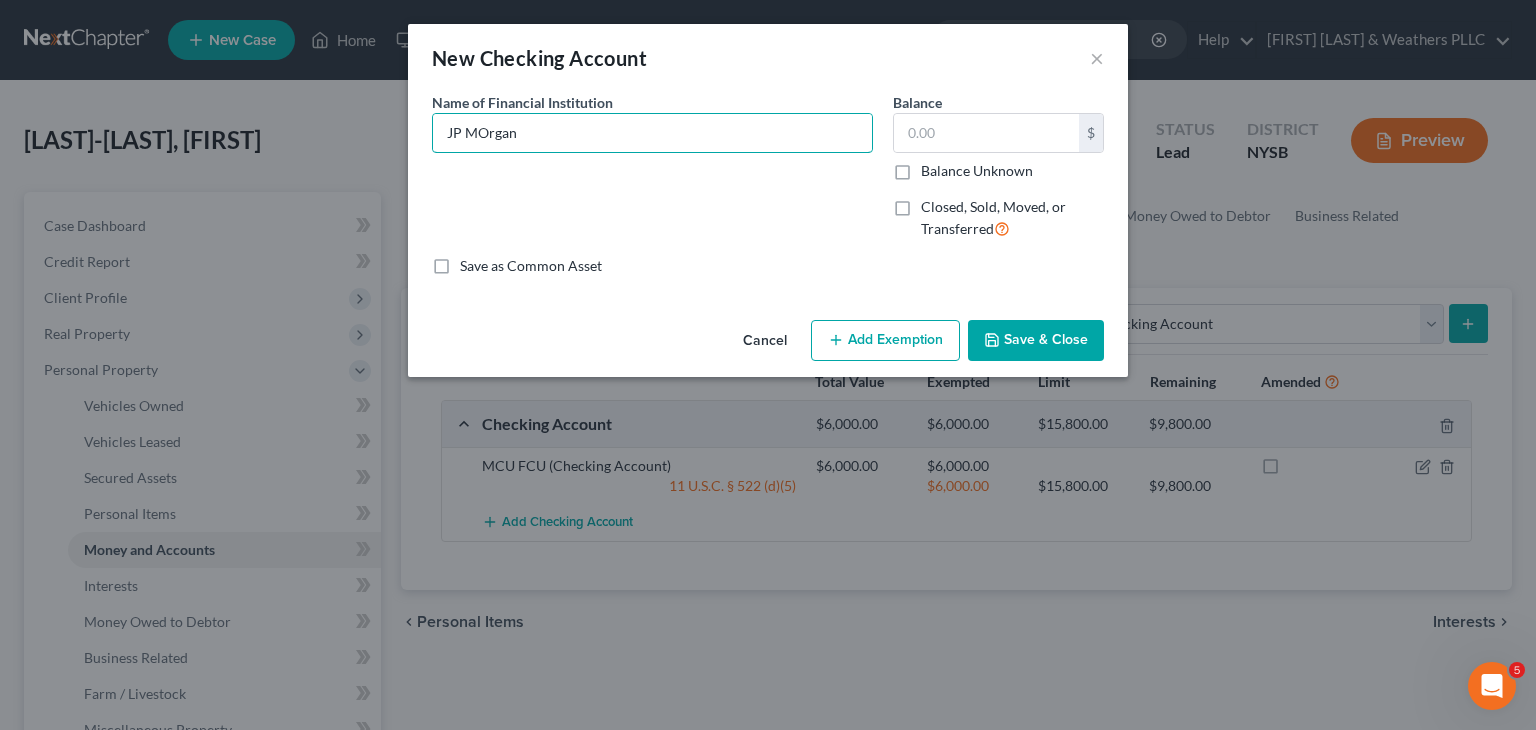 type on "JP Morgan Chase" 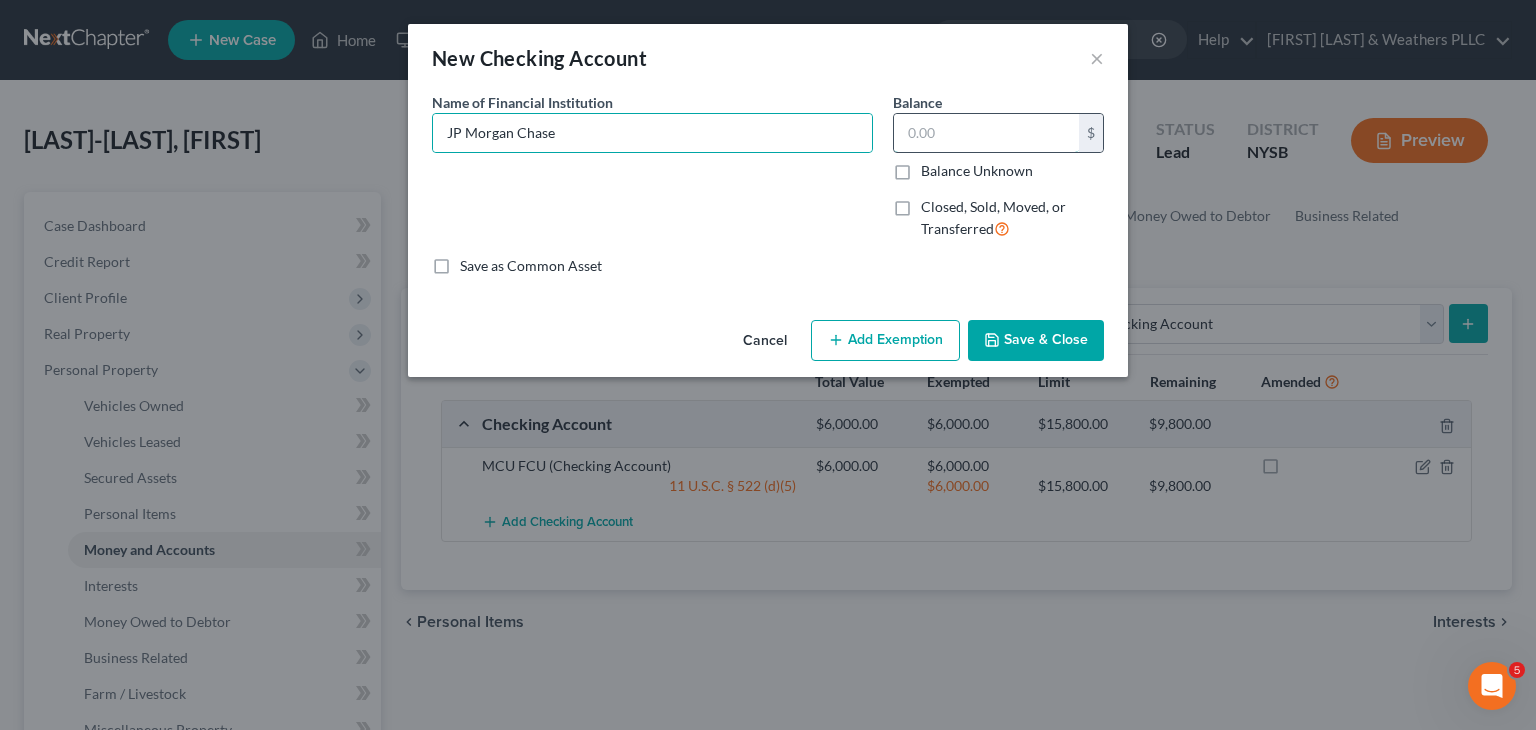 click at bounding box center (986, 133) 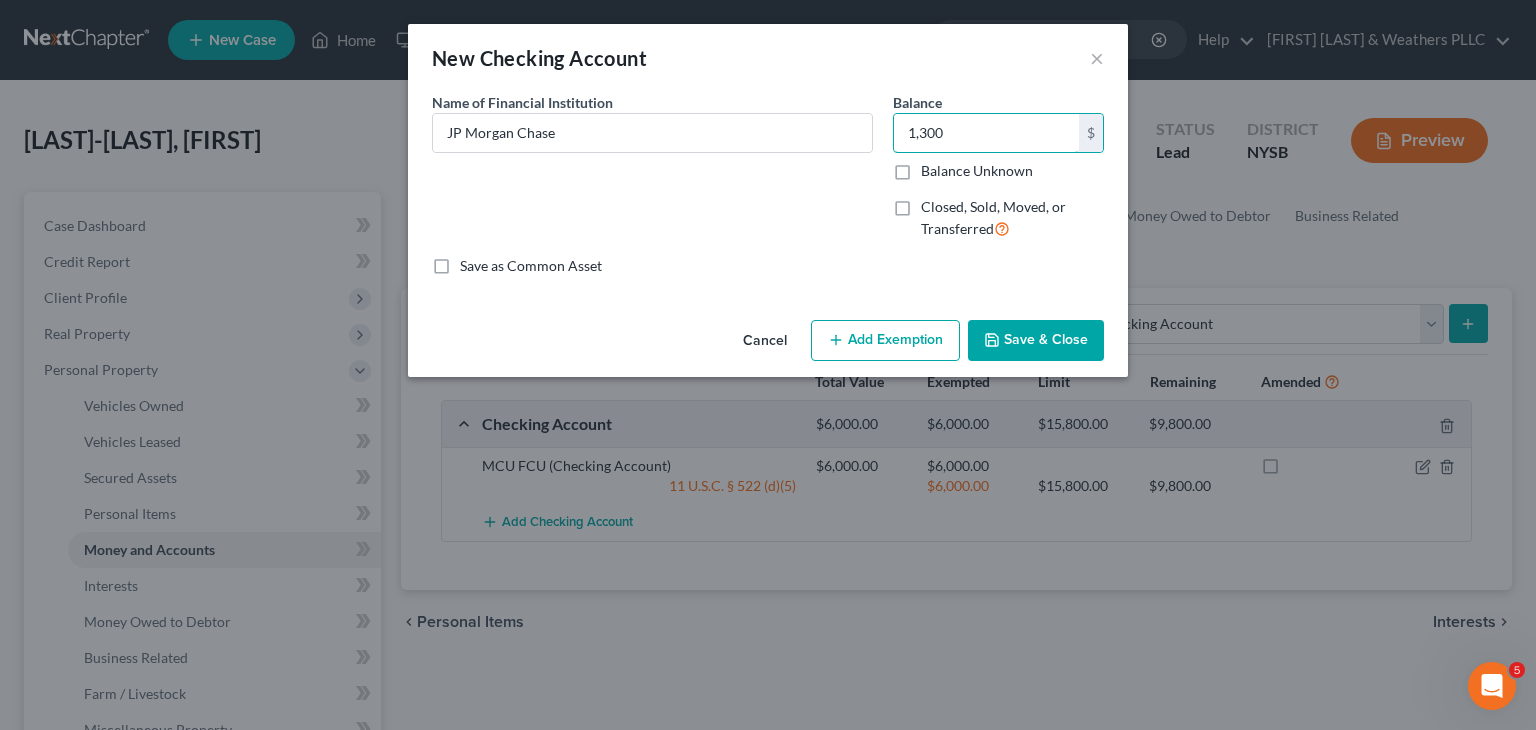 type on "1,300" 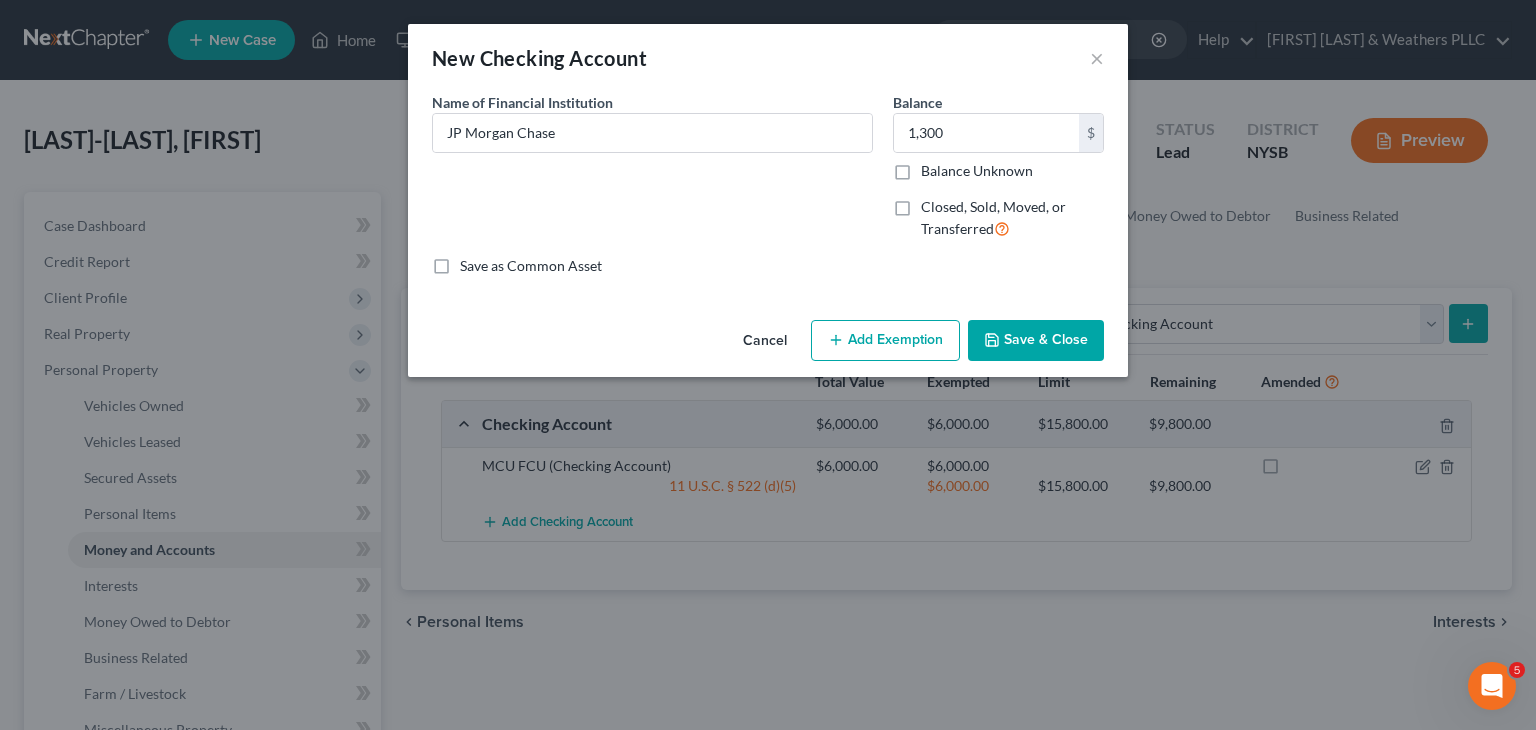 click on "Add Exemption" at bounding box center (885, 341) 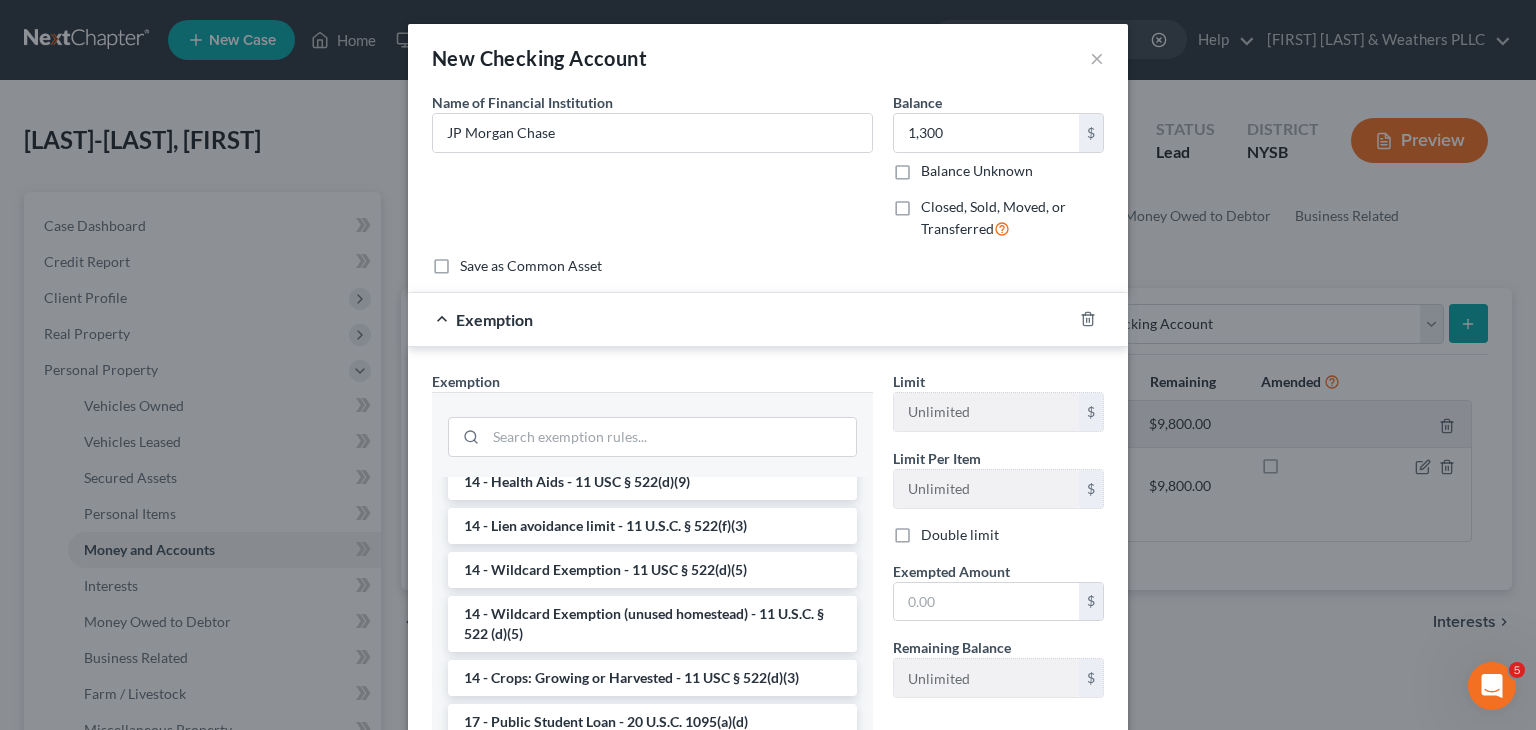 scroll, scrollTop: 400, scrollLeft: 0, axis: vertical 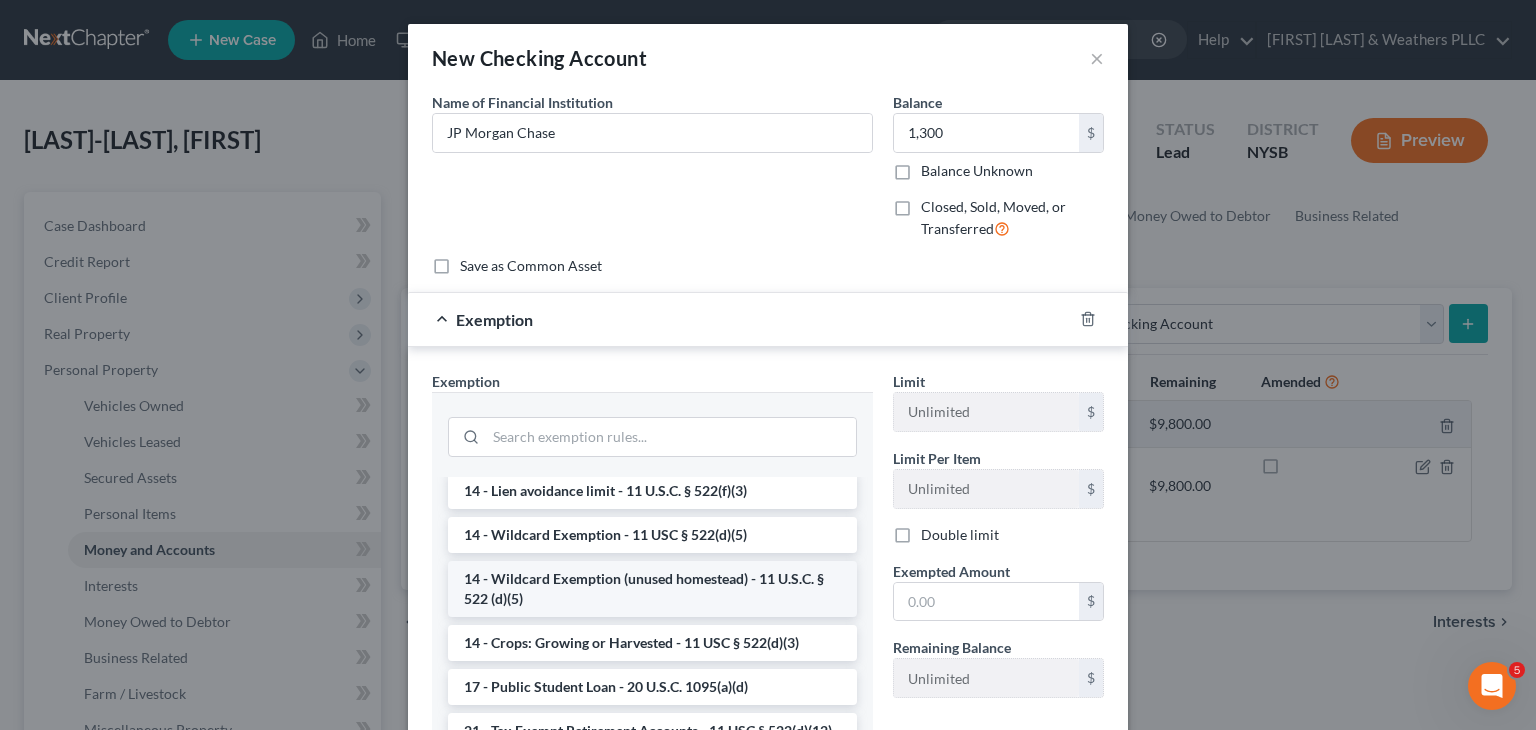 click on "14 - Wildcard Exemption (unused homestead) - 11 U.S.C. § 522 (d)(5)" at bounding box center (652, 589) 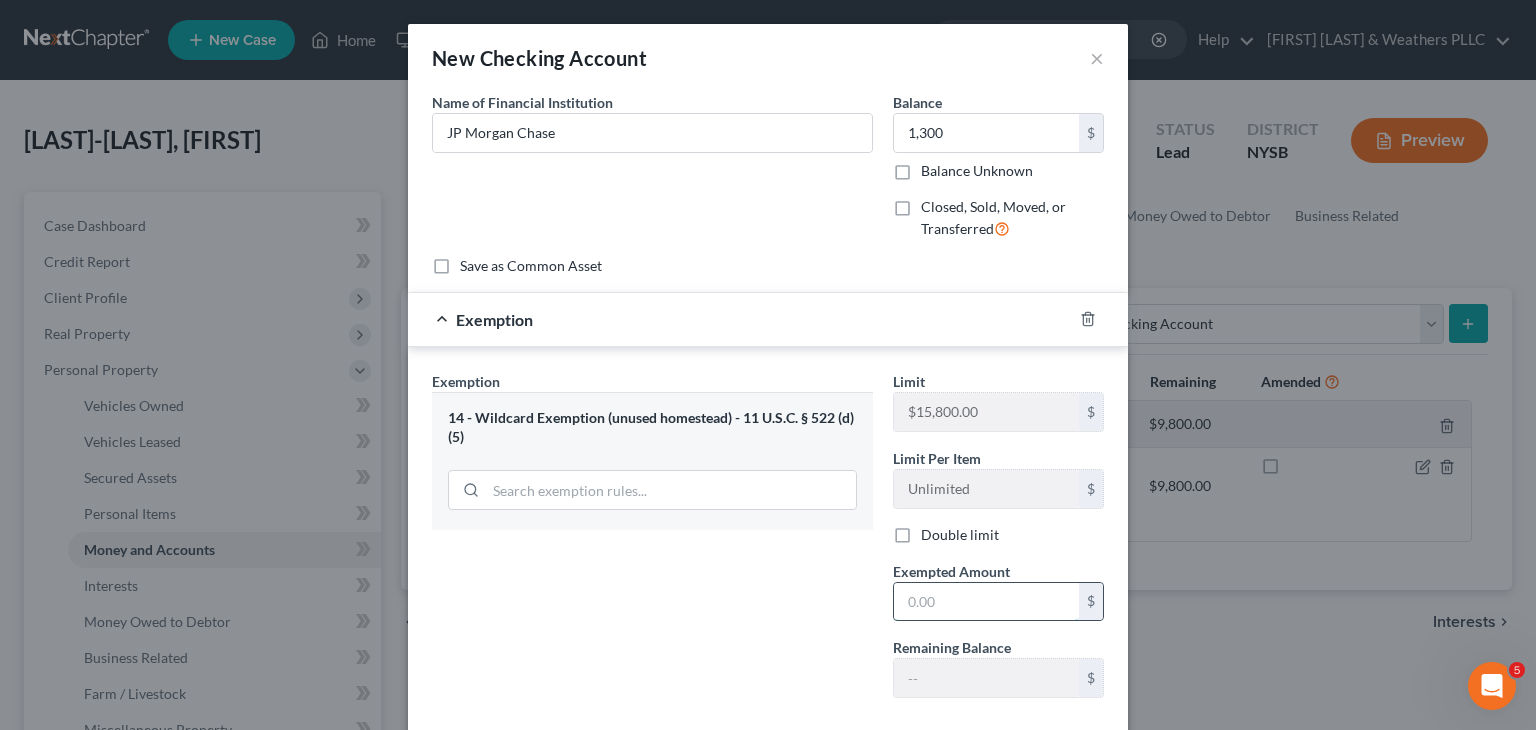 click at bounding box center (986, 602) 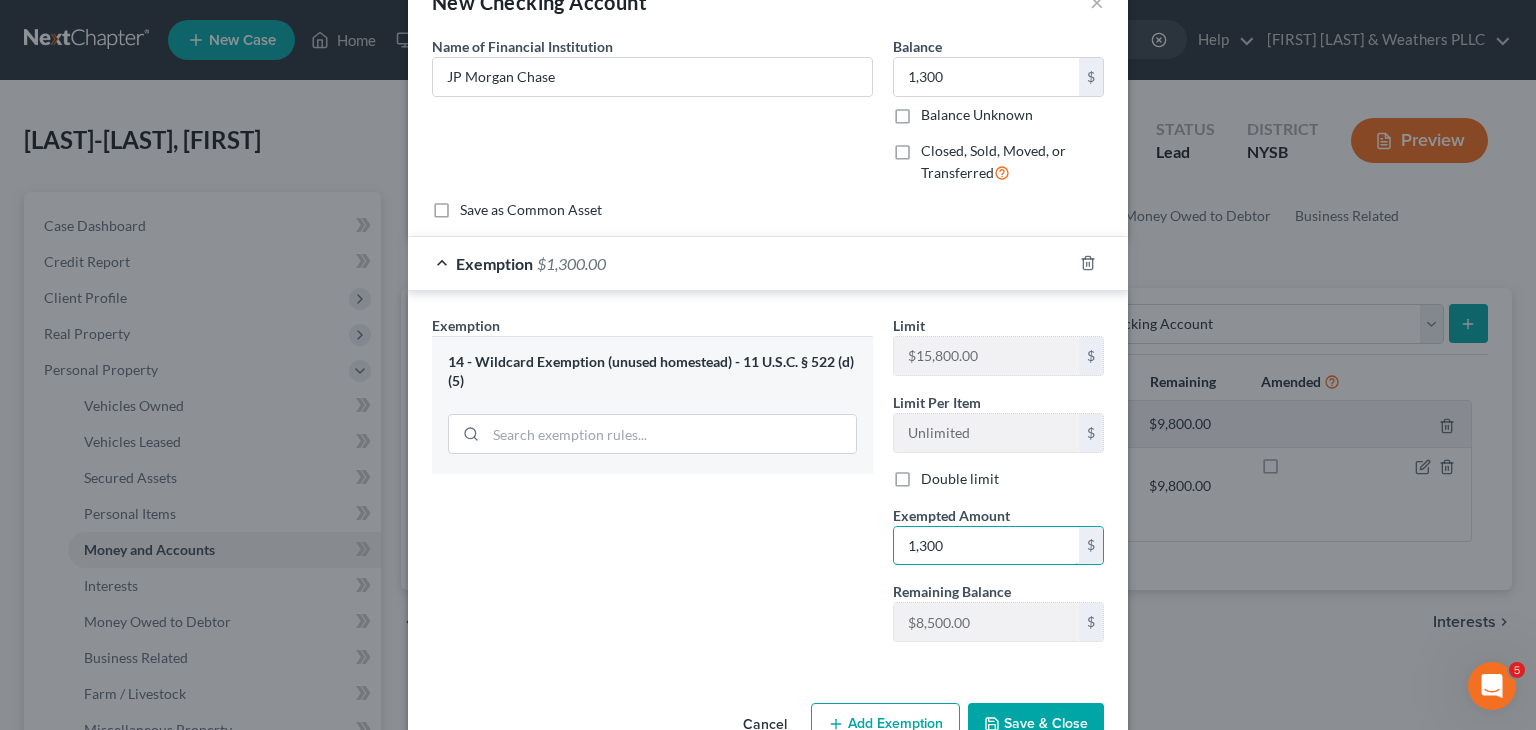 scroll, scrollTop: 108, scrollLeft: 0, axis: vertical 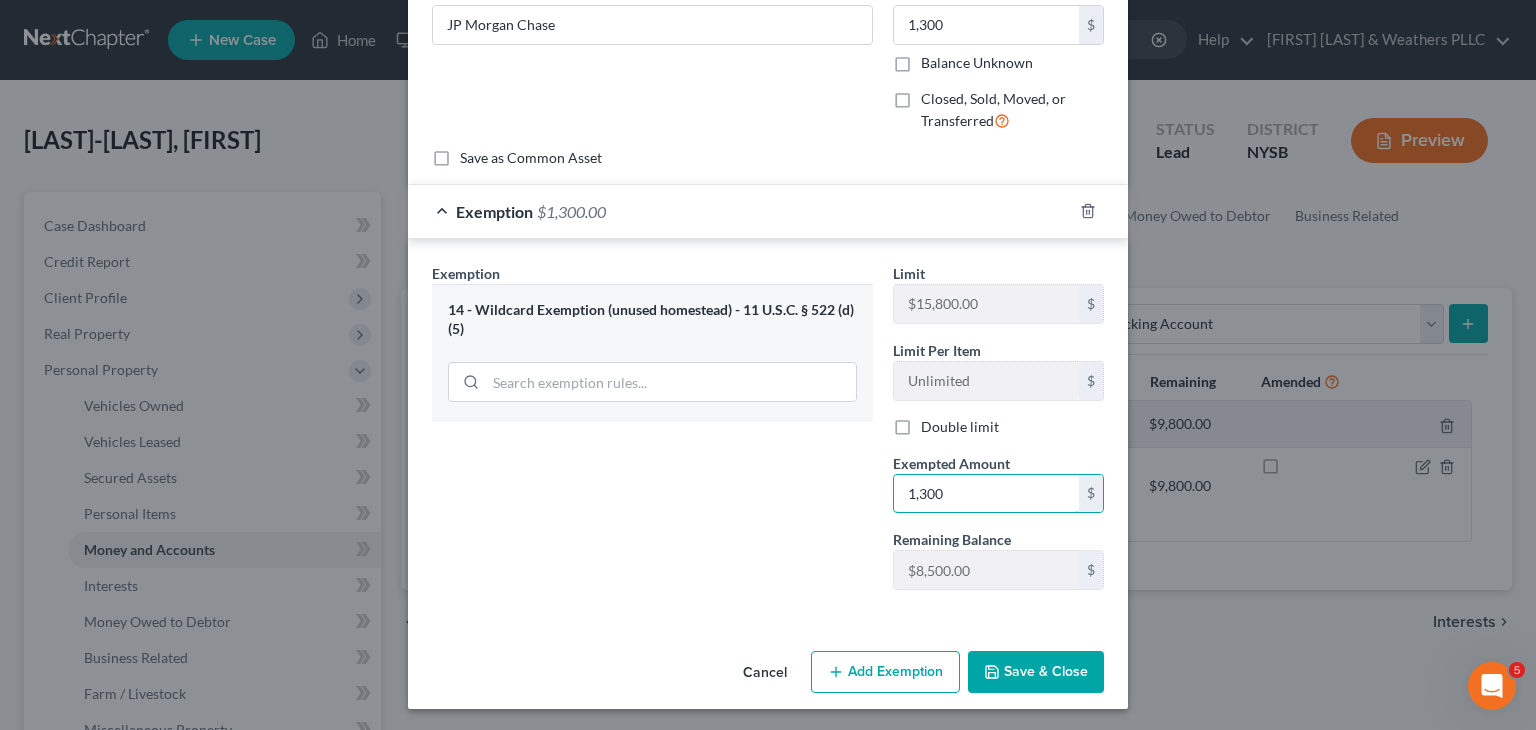 type on "1,300" 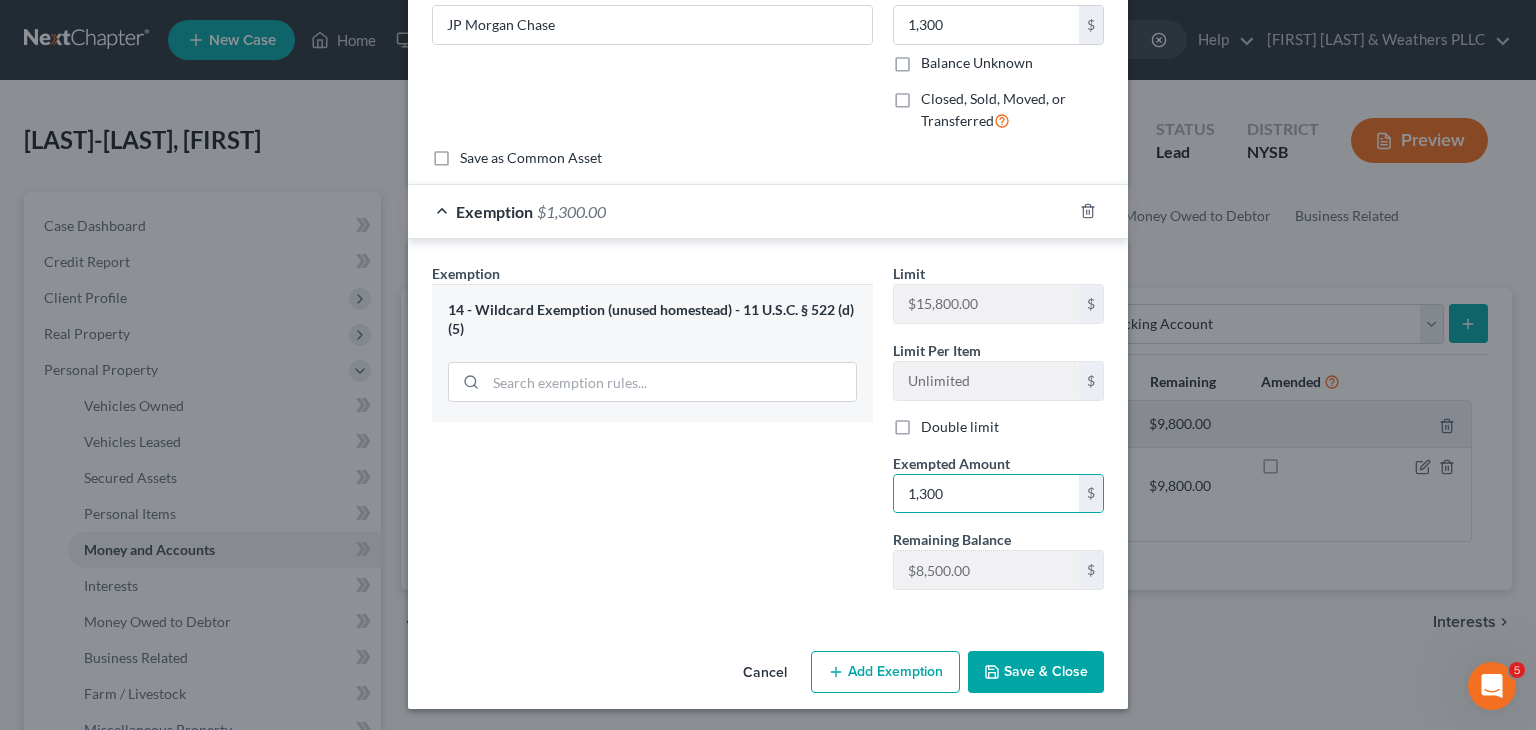 click on "Save & Close" at bounding box center [1036, 672] 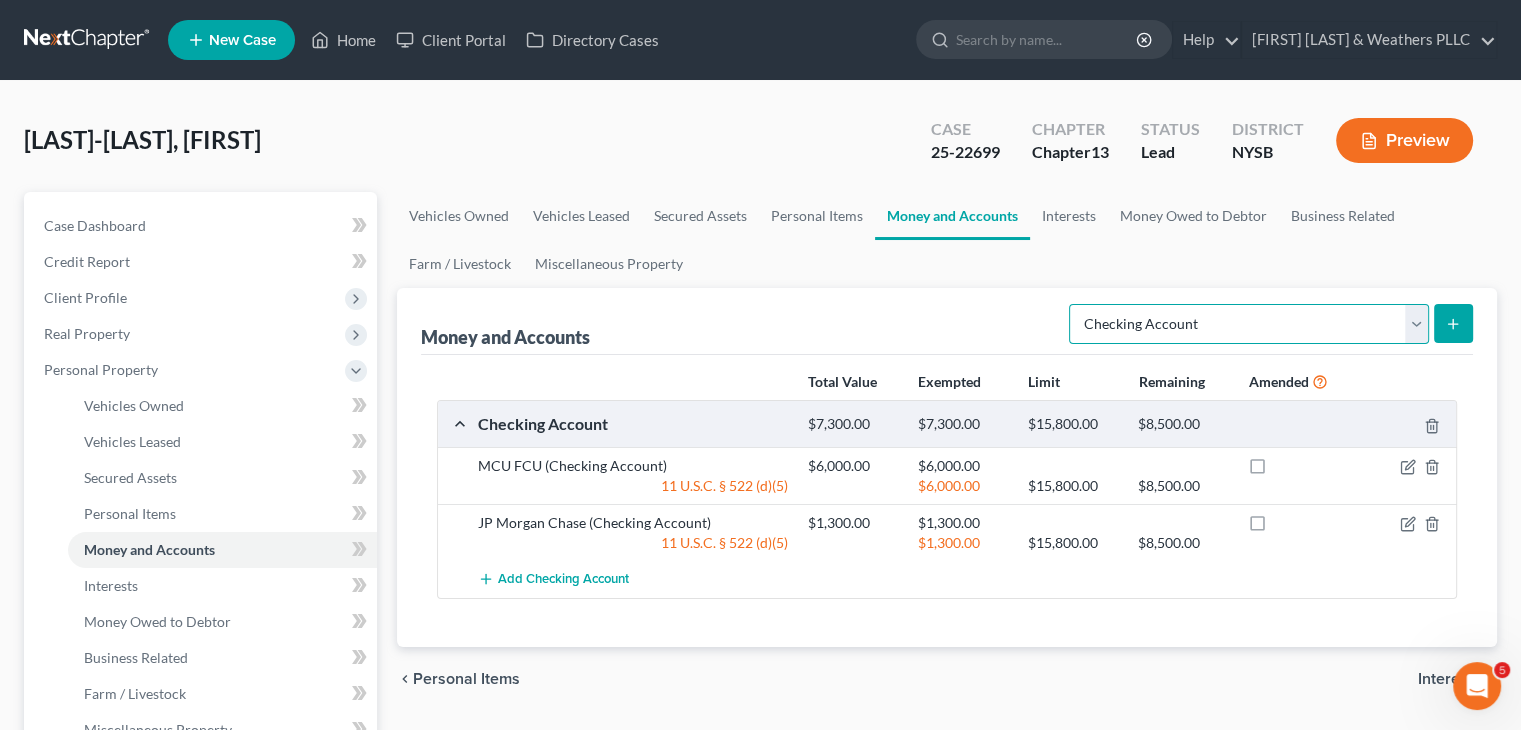 drag, startPoint x: 1424, startPoint y: 313, endPoint x: 1444, endPoint y: 303, distance: 22.36068 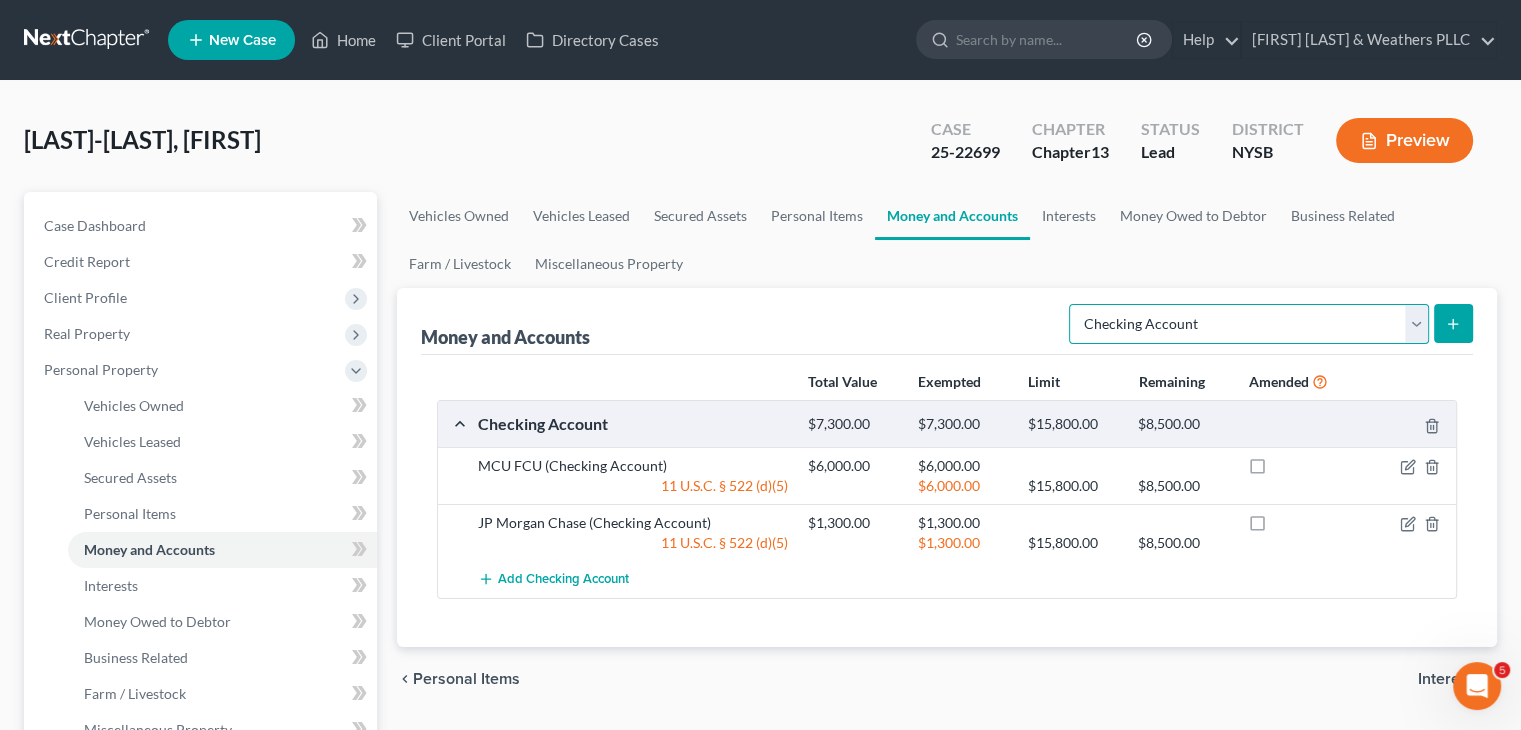 select on "cash_on_hand" 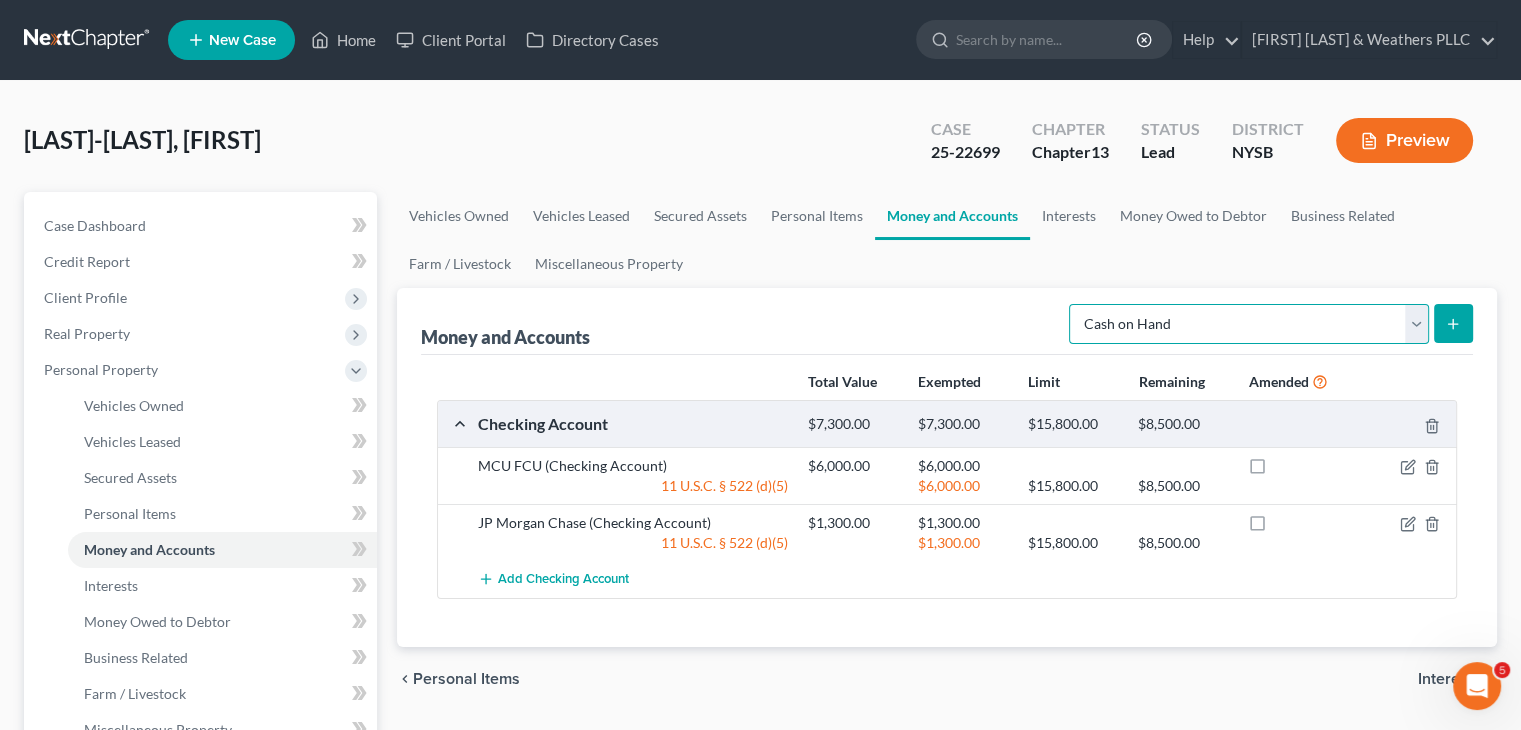 click on "Select Account Type Brokerage Cash on Hand Certificates of Deposit Checking Account Money Market Other (Credit Union, Health Savings Account, etc) Safe Deposit Box Savings Account Security Deposits or Prepayments" at bounding box center [1249, 324] 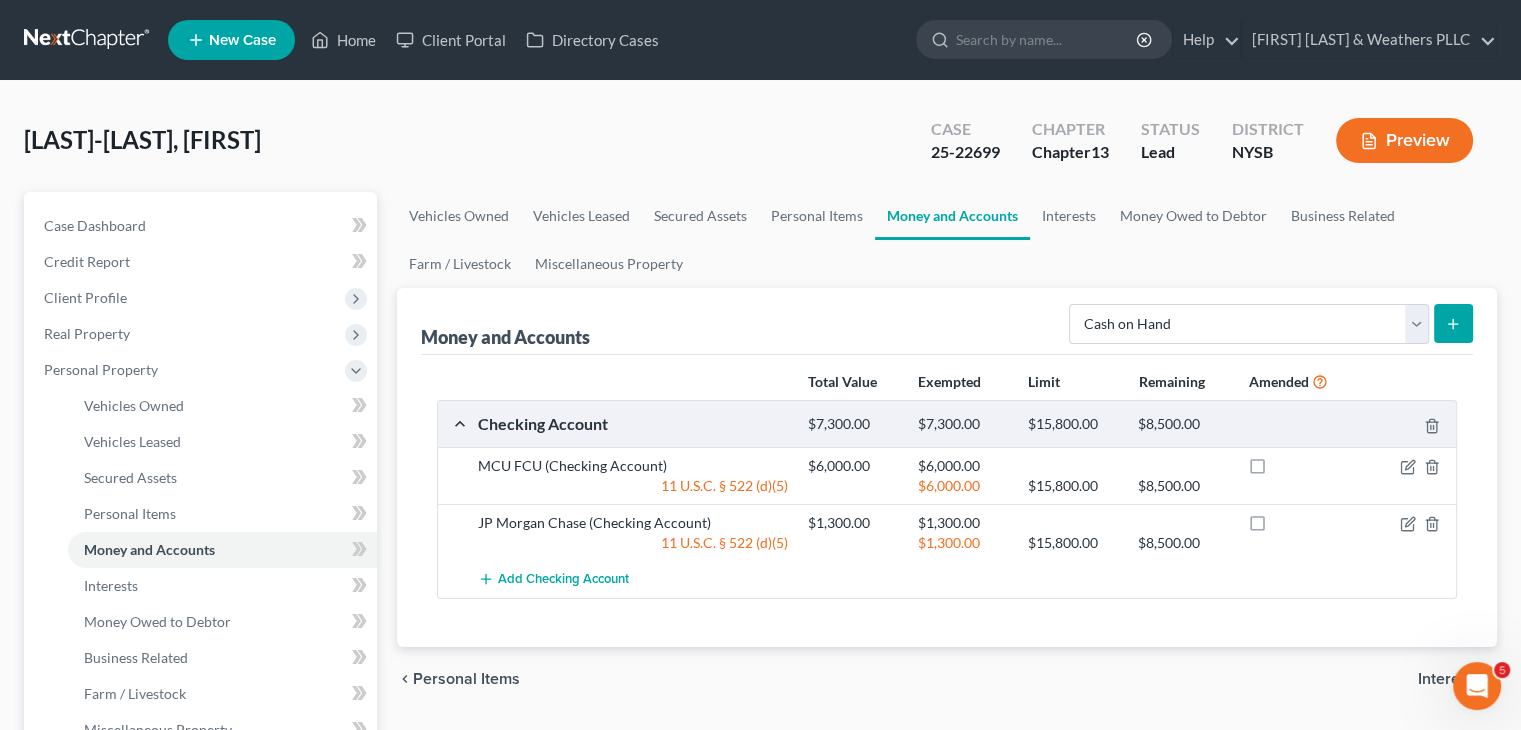 click 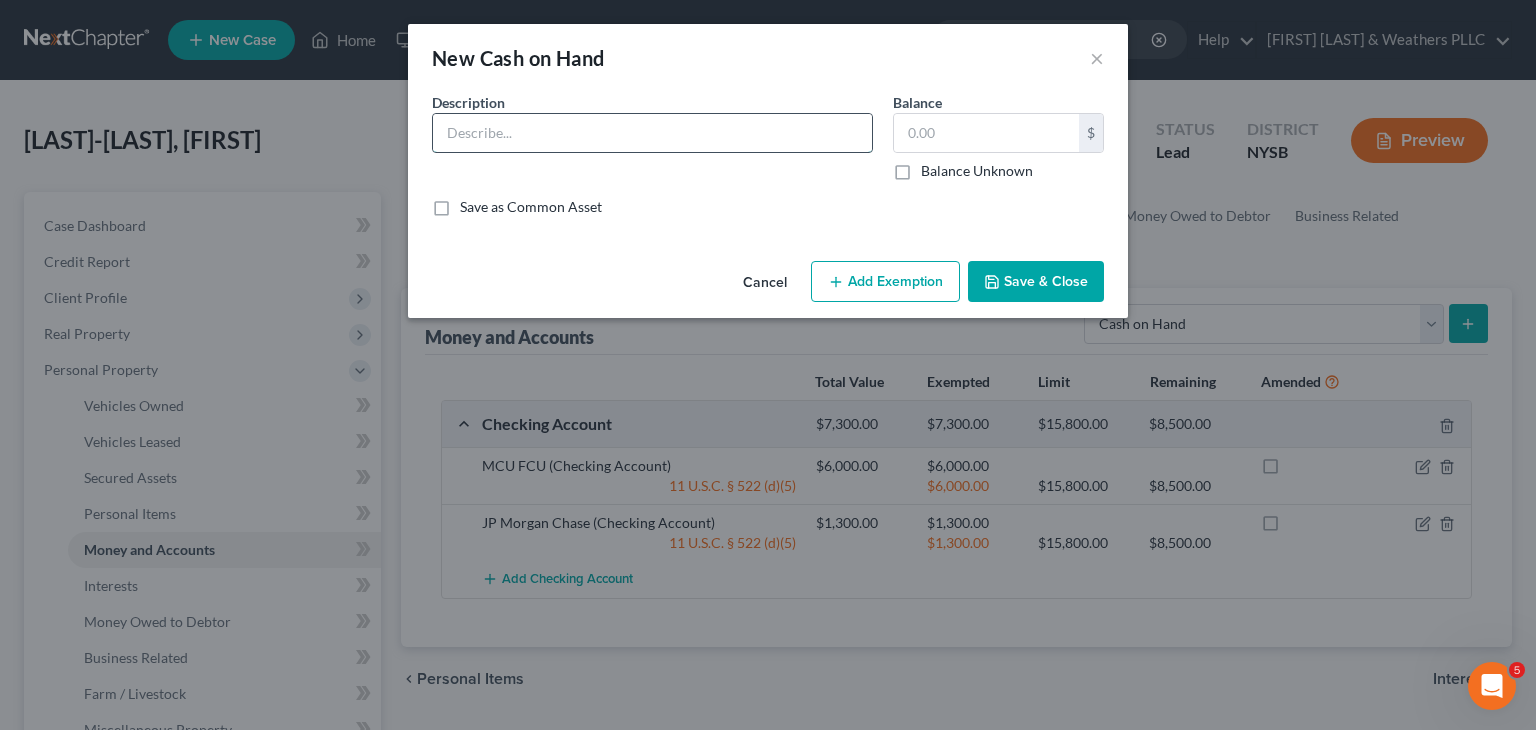click at bounding box center [652, 133] 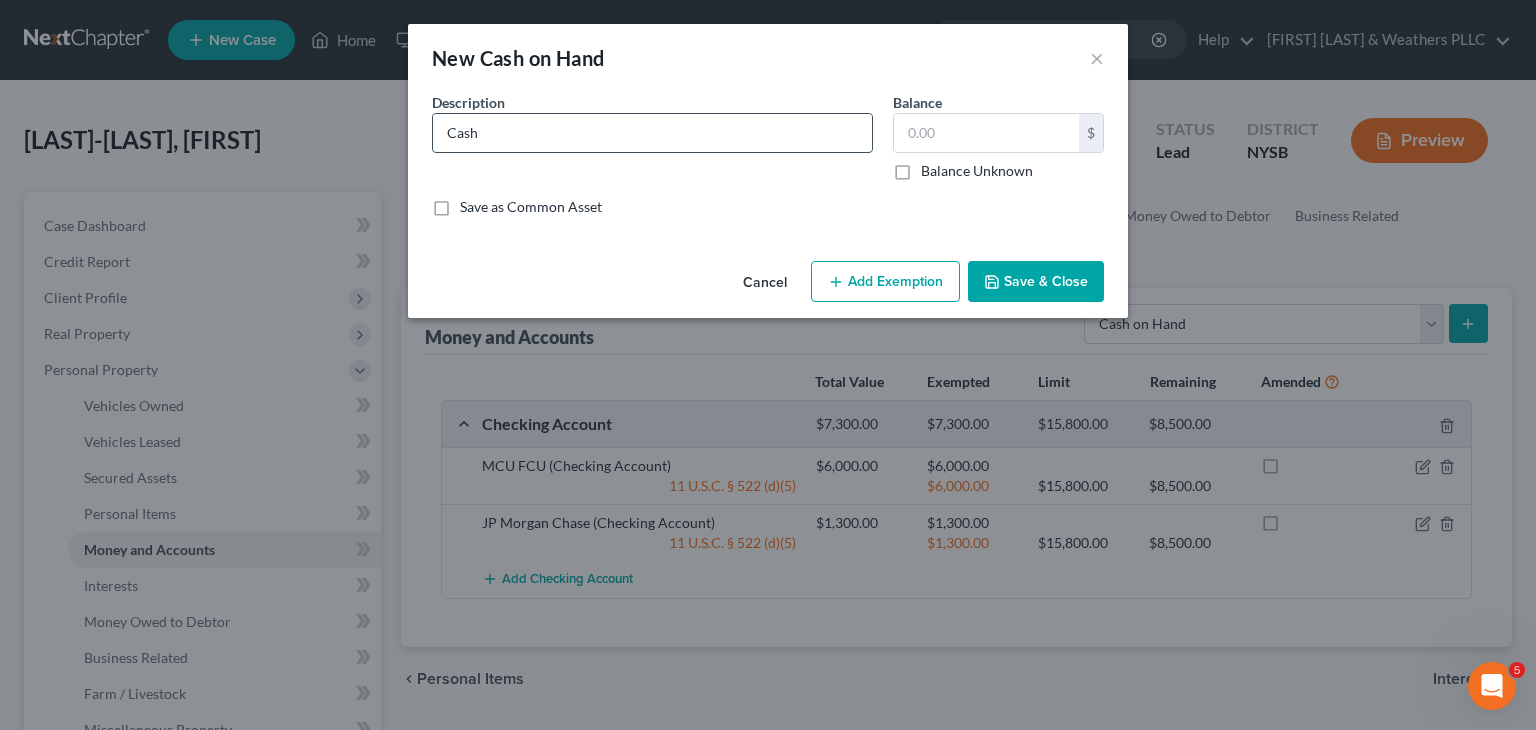 type on "Cash" 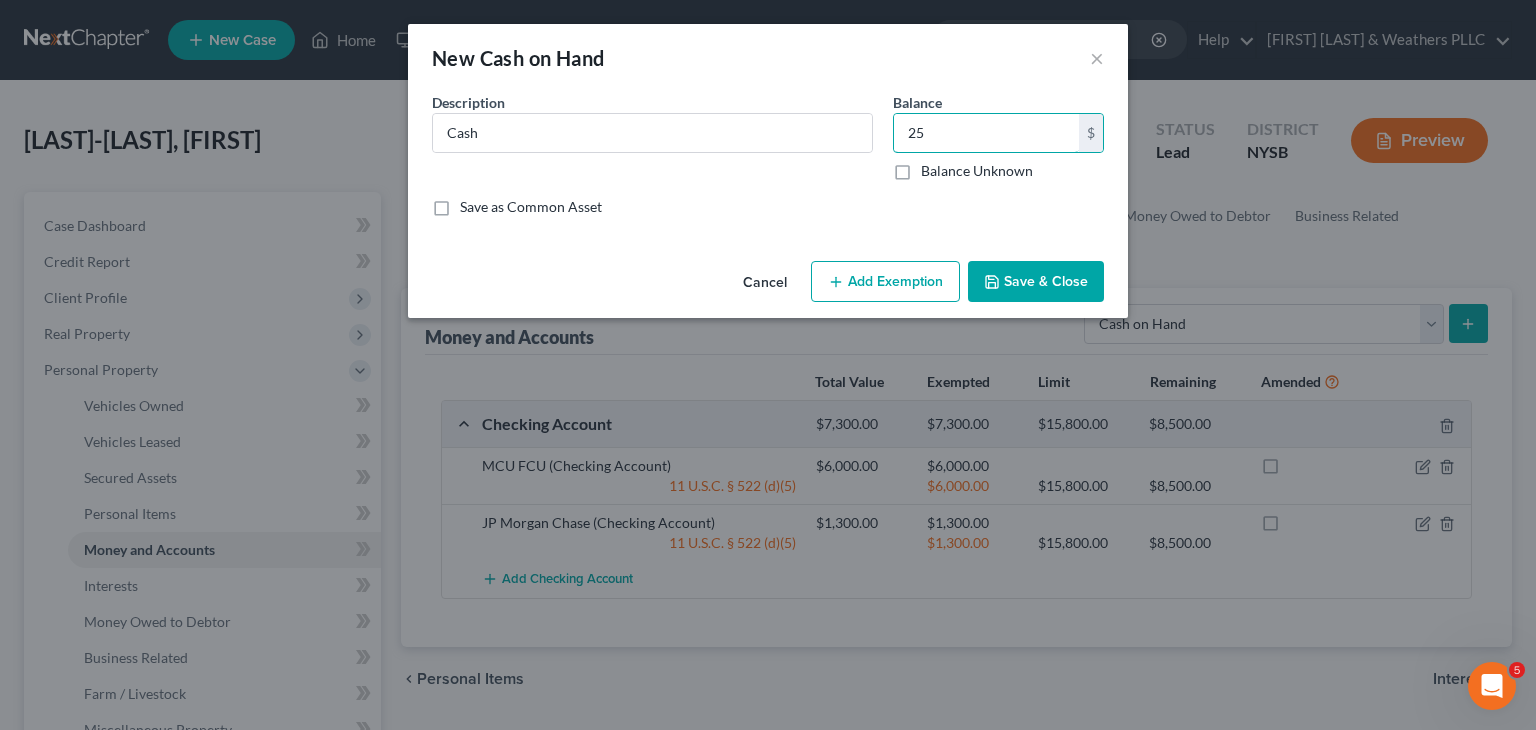 type on "25" 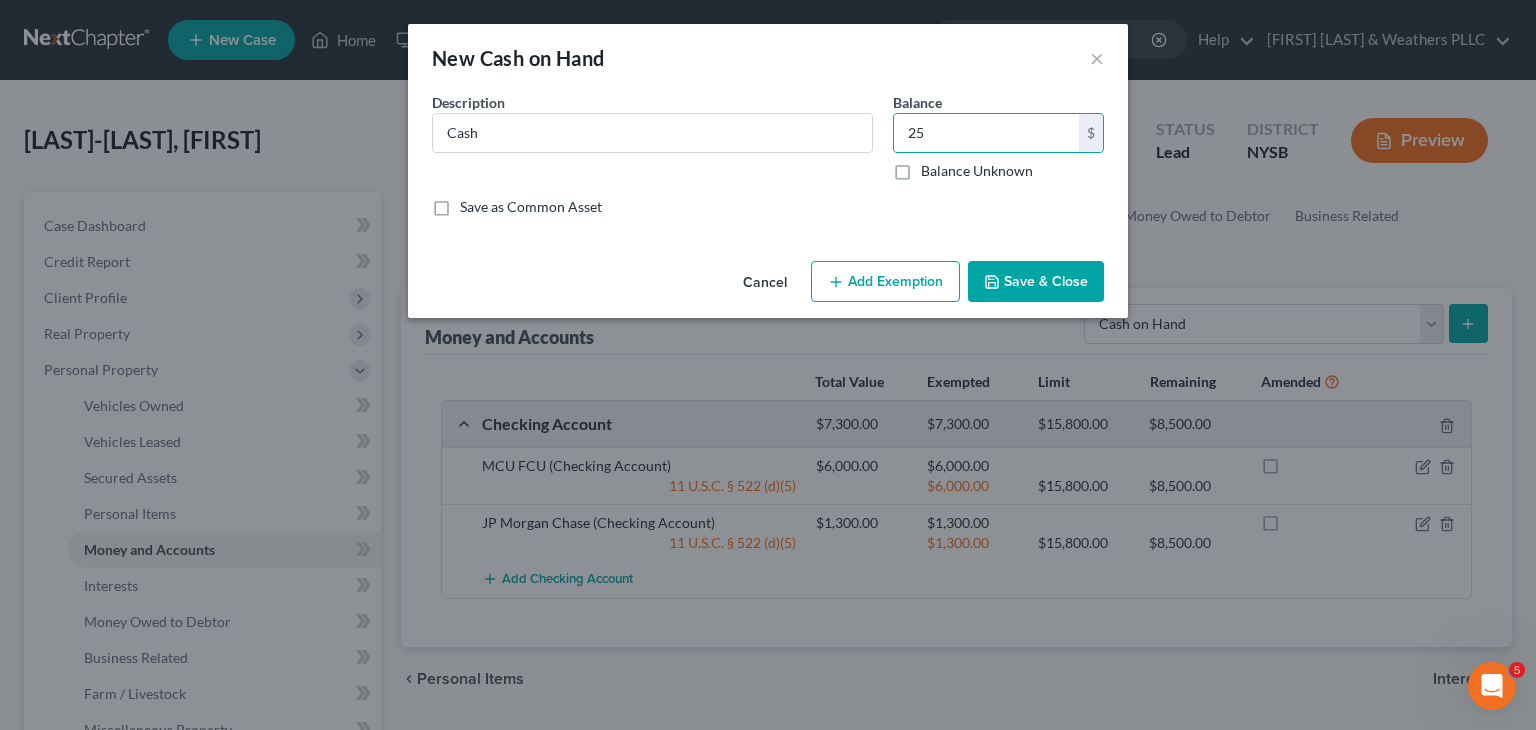 click on "Add Exemption" at bounding box center [885, 282] 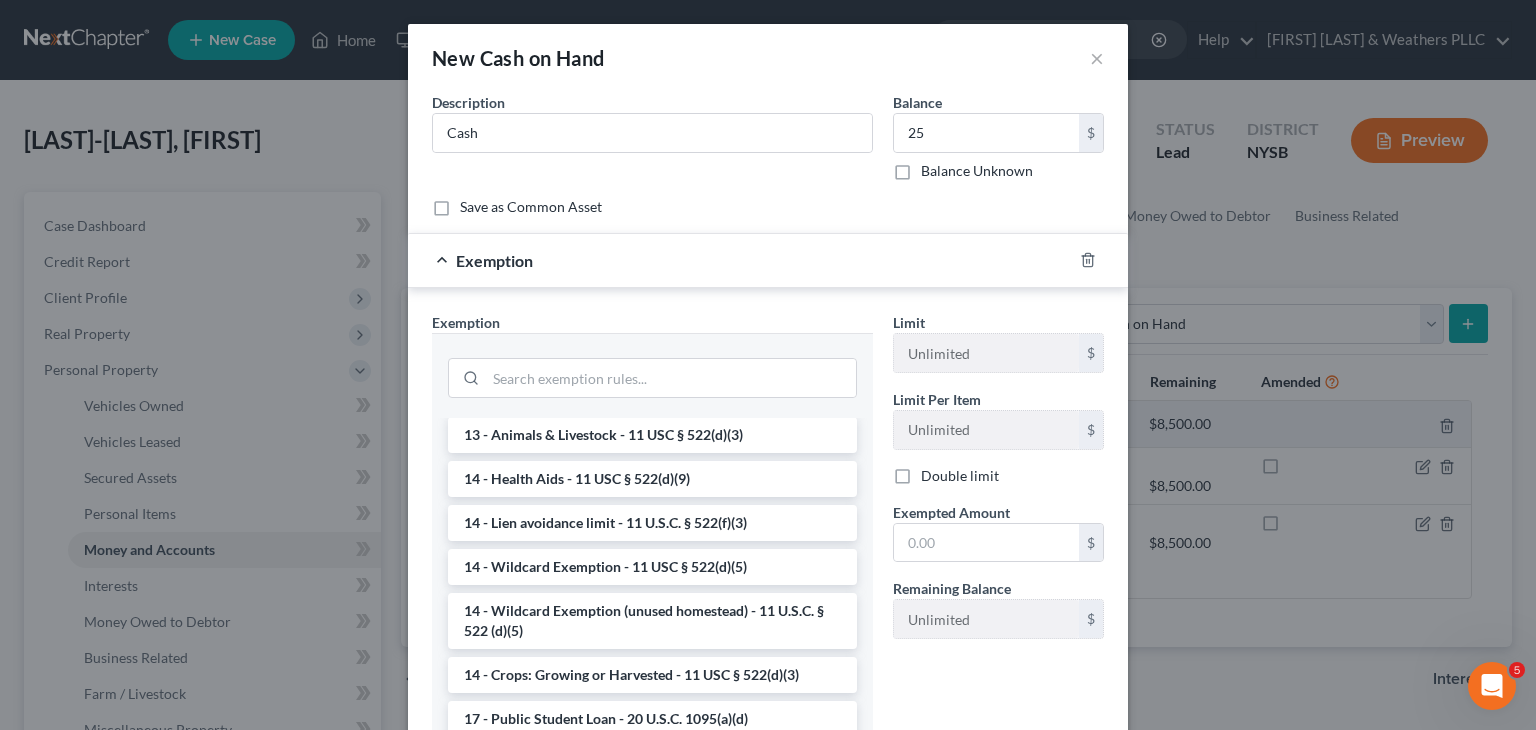 scroll, scrollTop: 300, scrollLeft: 0, axis: vertical 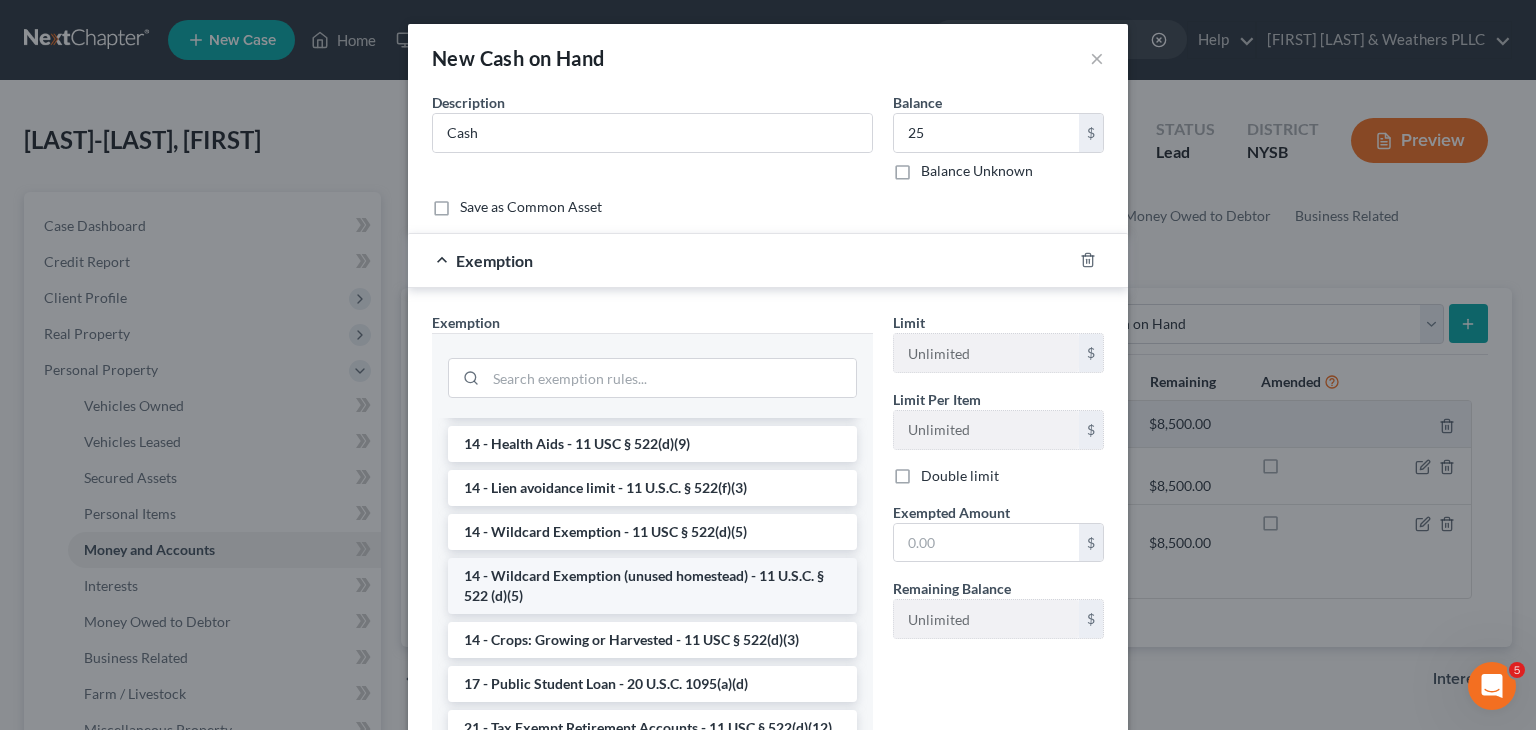 click on "14 - Wildcard Exemption (unused homestead) - 11 U.S.C. § 522 (d)(5)" at bounding box center (652, 586) 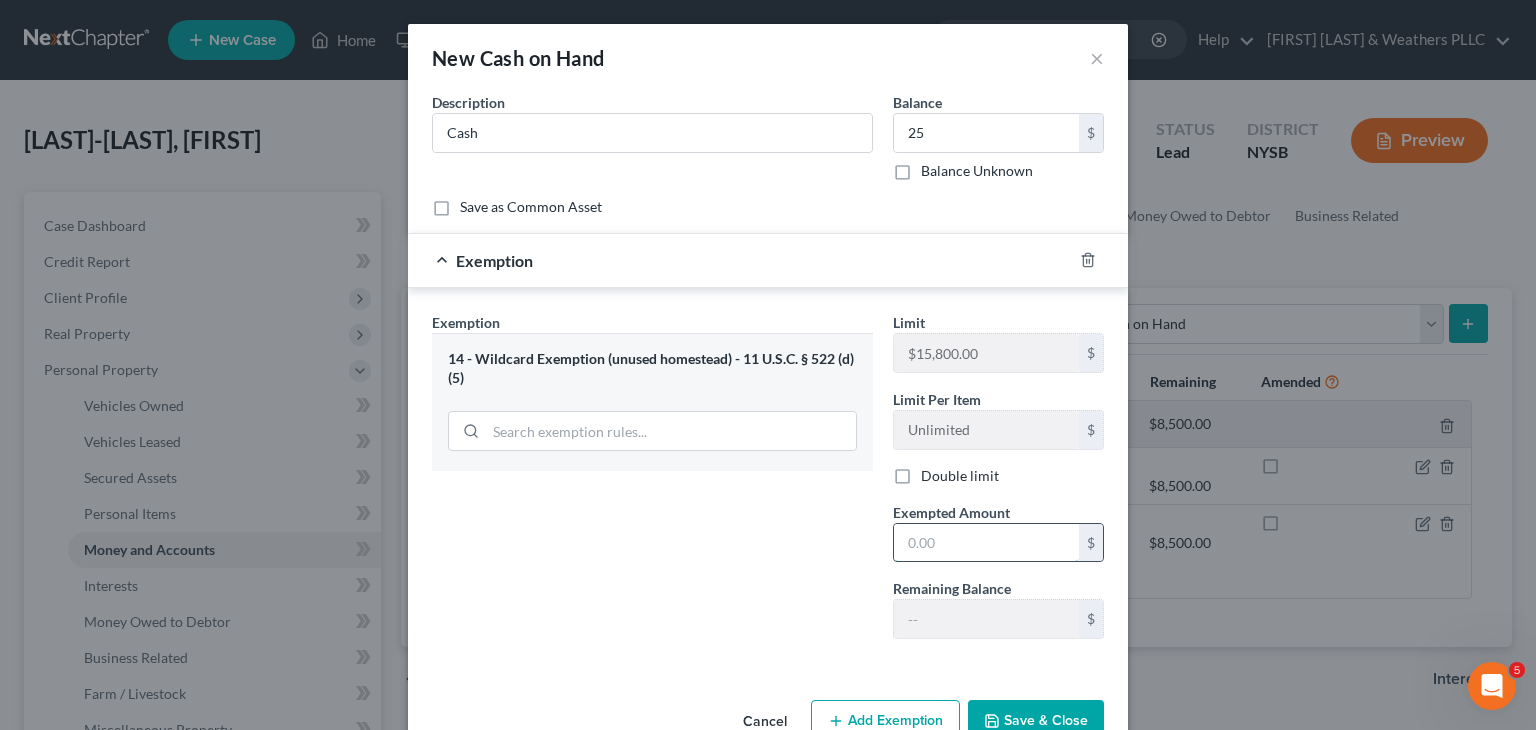 click at bounding box center (986, 543) 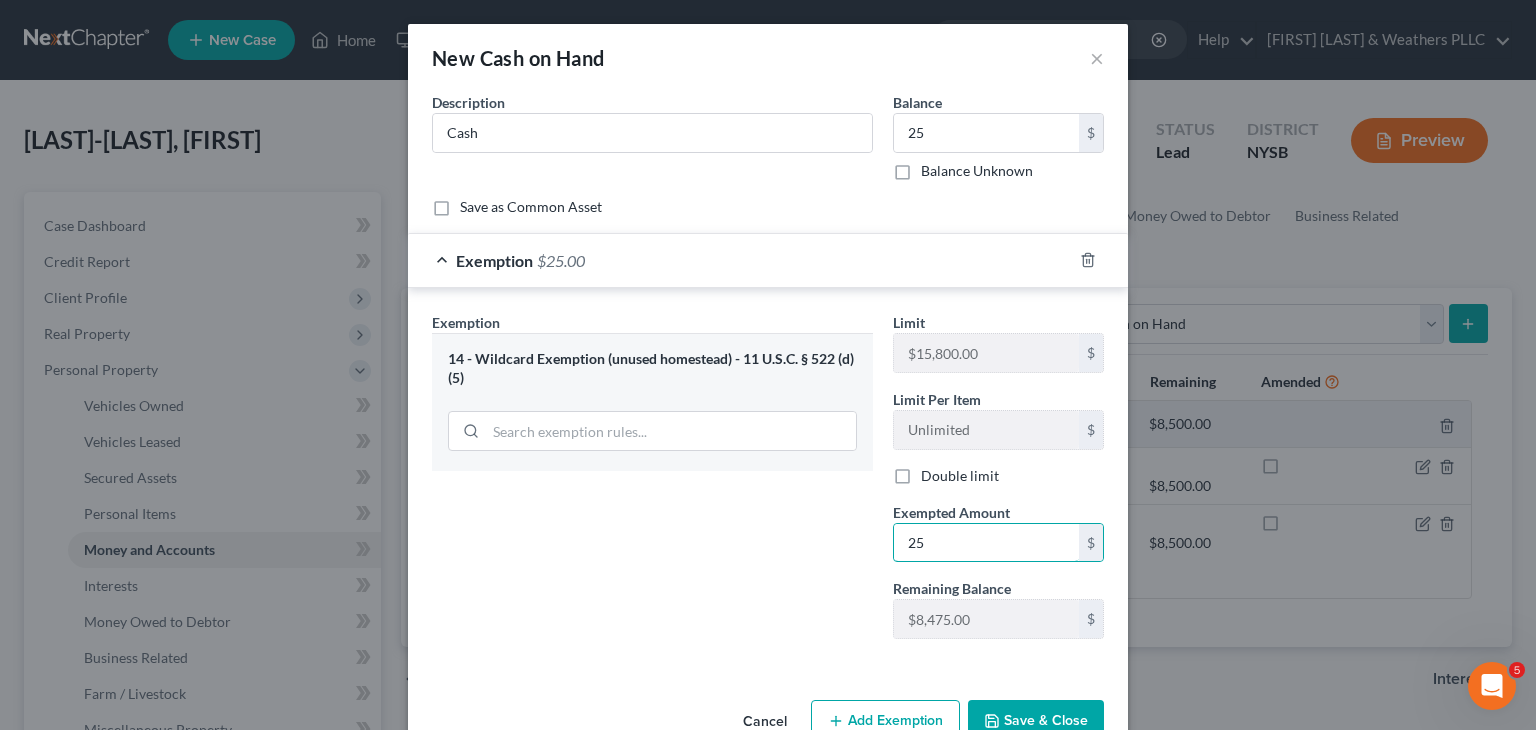 type on "25" 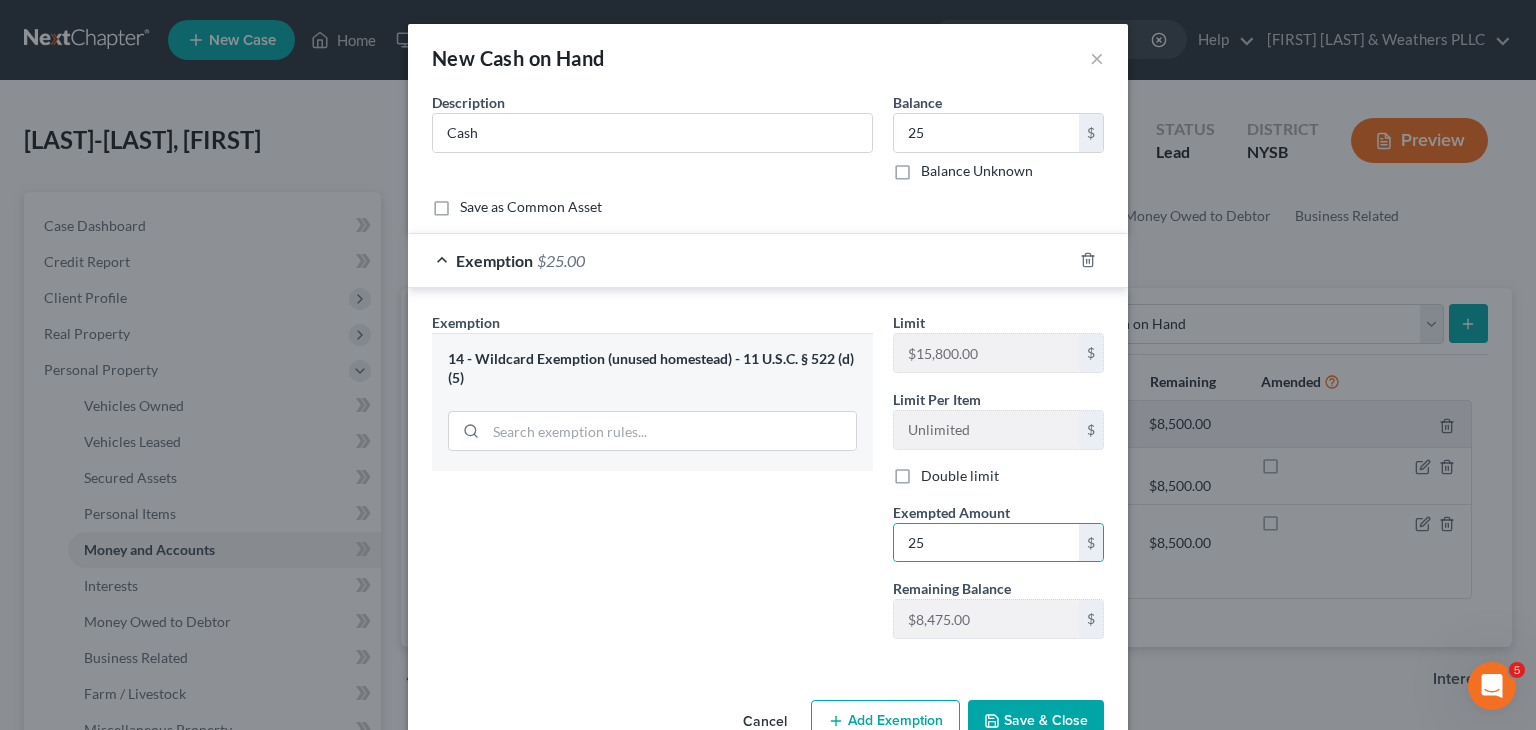 click on "Save & Close" at bounding box center [1036, 721] 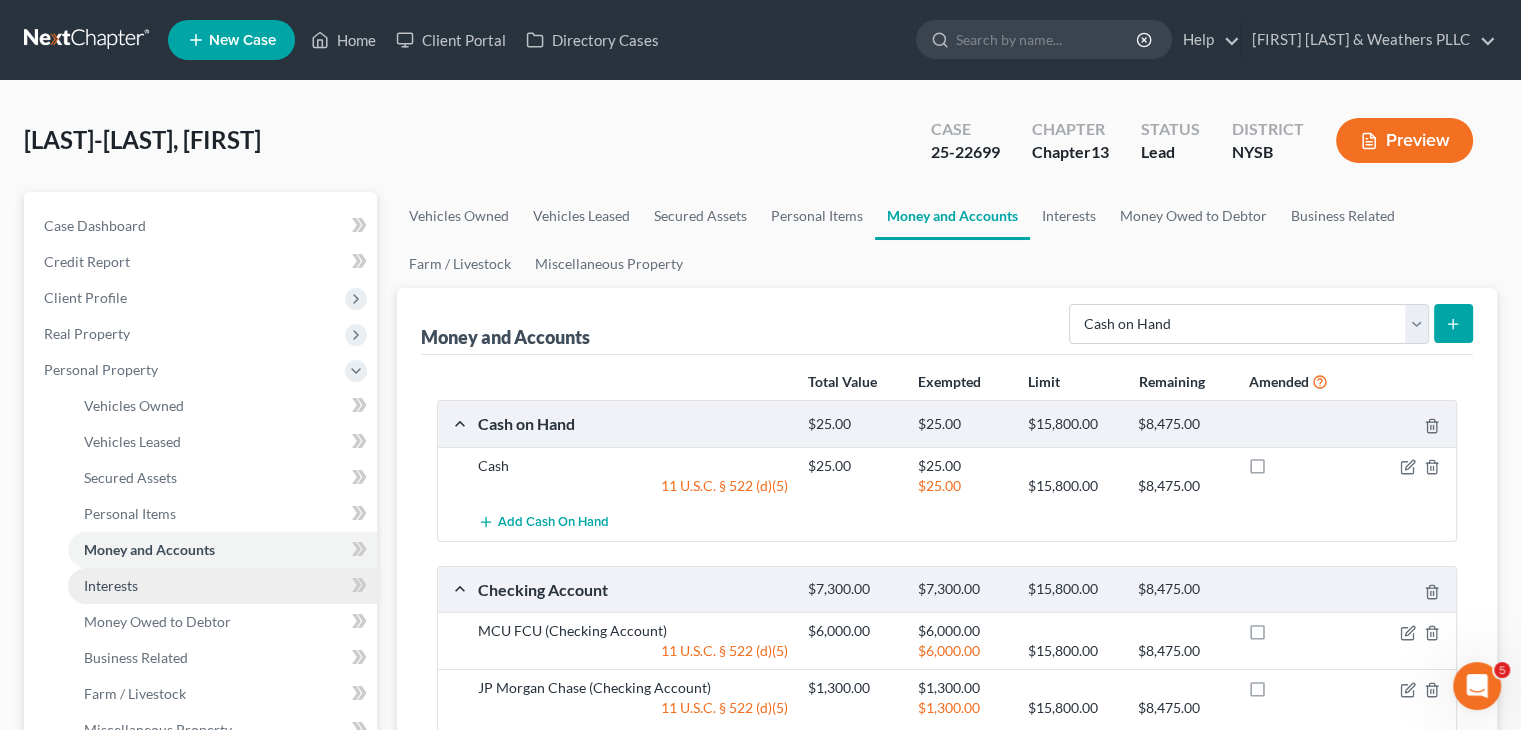 click on "Interests" at bounding box center [222, 586] 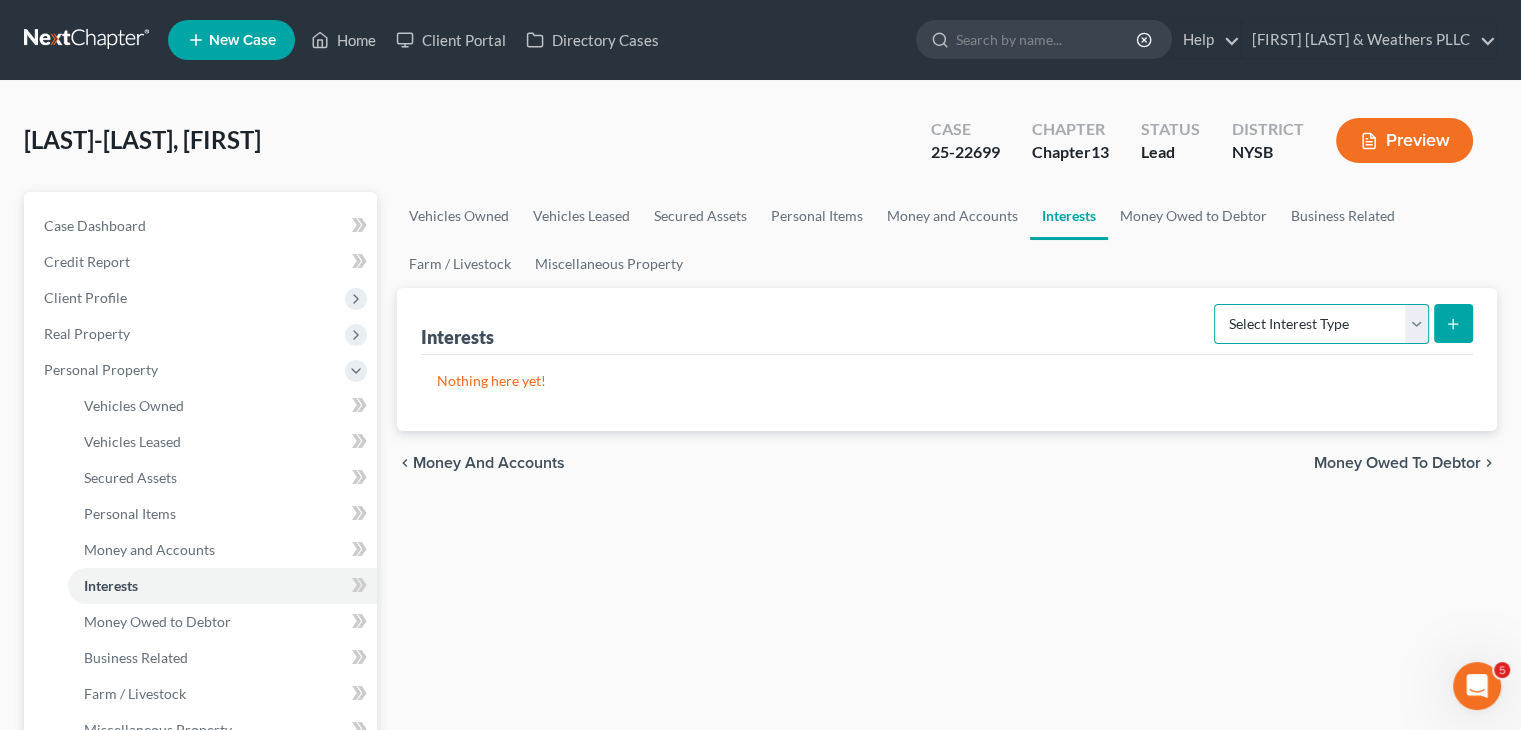 click on "Select Interest Type 401K Annuity Bond Education IRA Government Bond Government Pension Plan Incorporated Business IRA Joint Venture (Active) Joint Venture (Inactive) Keogh Mutual Fund Other Retirement Plan Partnership (Active) Partnership (Inactive) Pension Plan Stock Term Life Insurance Unincorporated Business Whole Life Insurance" at bounding box center (1321, 324) 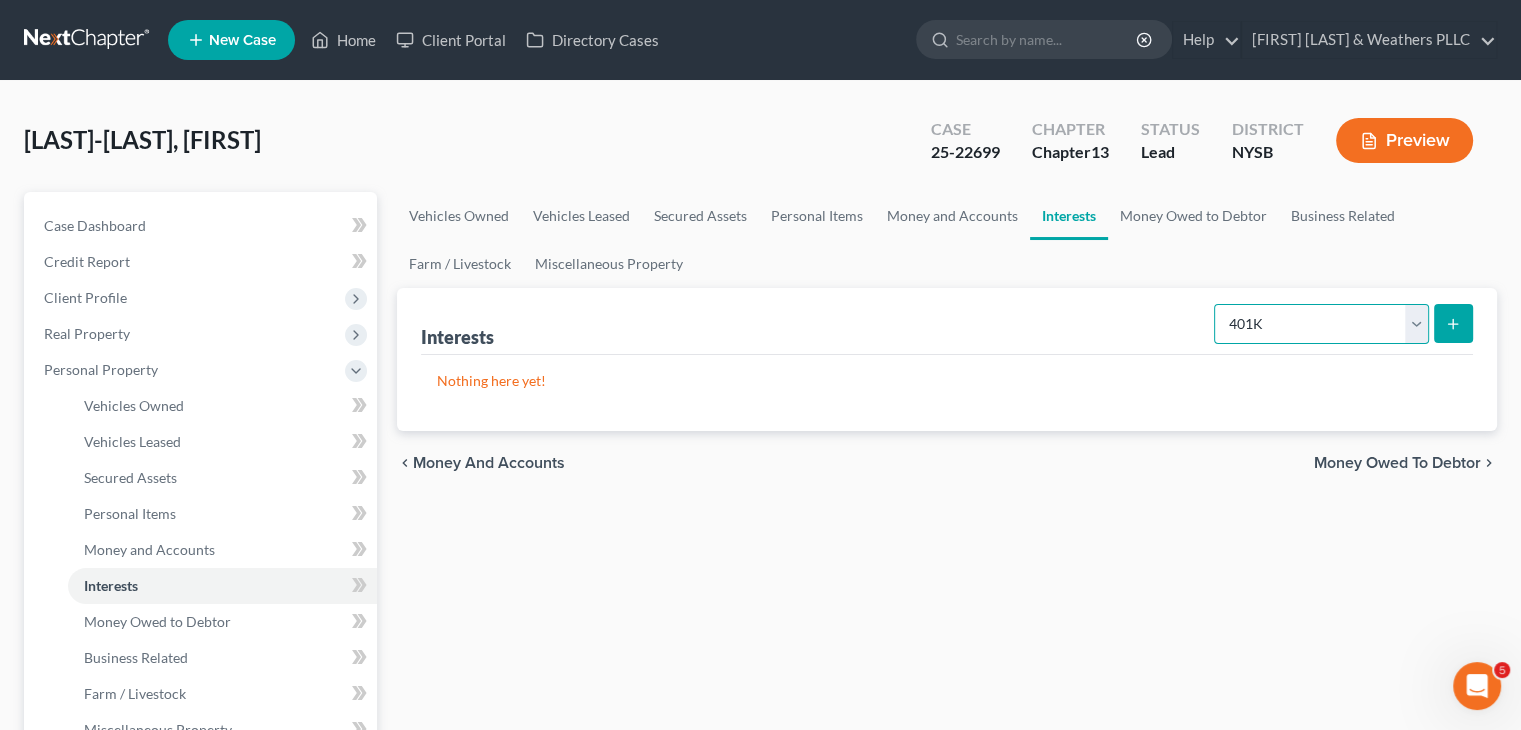 click on "Select Interest Type 401K Annuity Bond Education IRA Government Bond Government Pension Plan Incorporated Business IRA Joint Venture (Active) Joint Venture (Inactive) Keogh Mutual Fund Other Retirement Plan Partnership (Active) Partnership (Inactive) Pension Plan Stock Term Life Insurance Unincorporated Business Whole Life Insurance" at bounding box center (1321, 324) 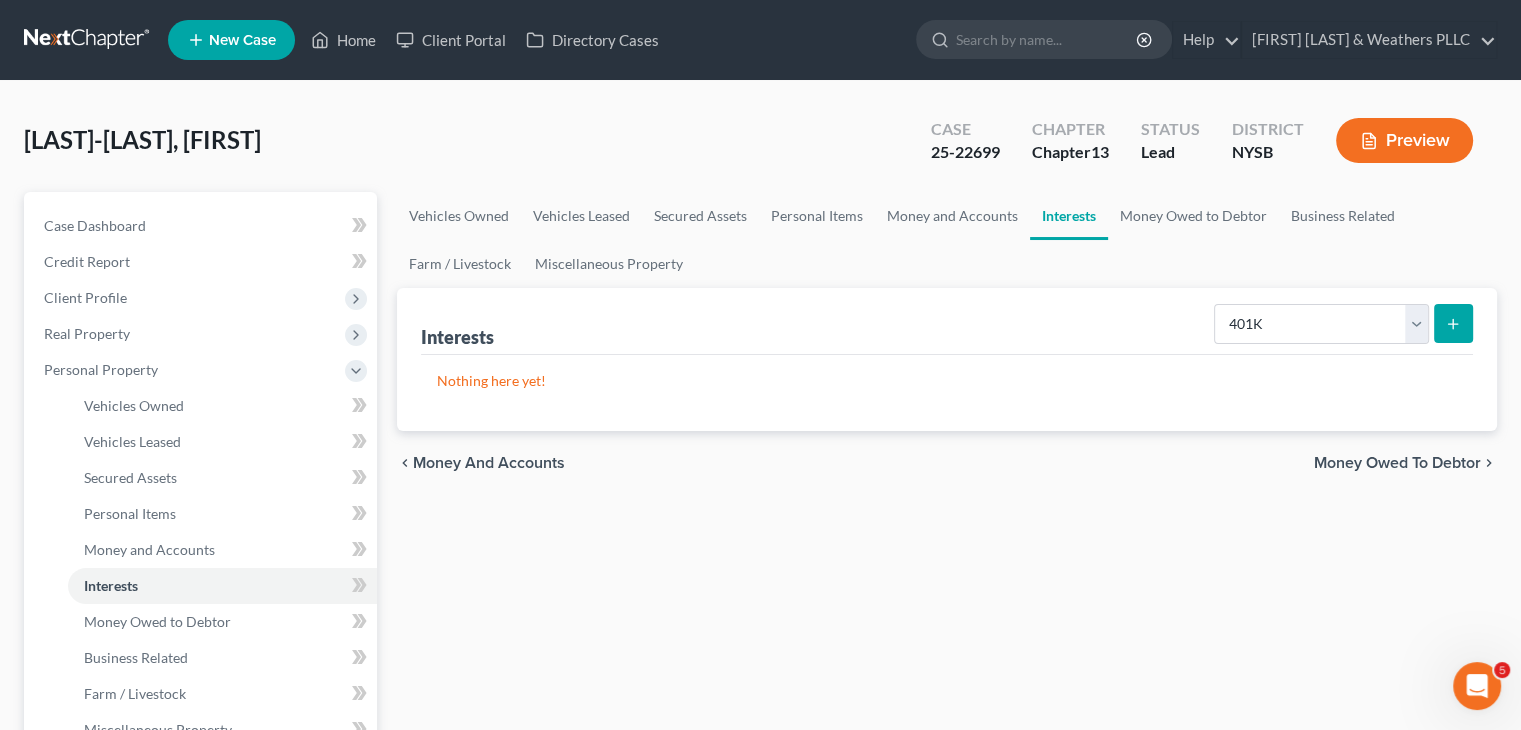 click 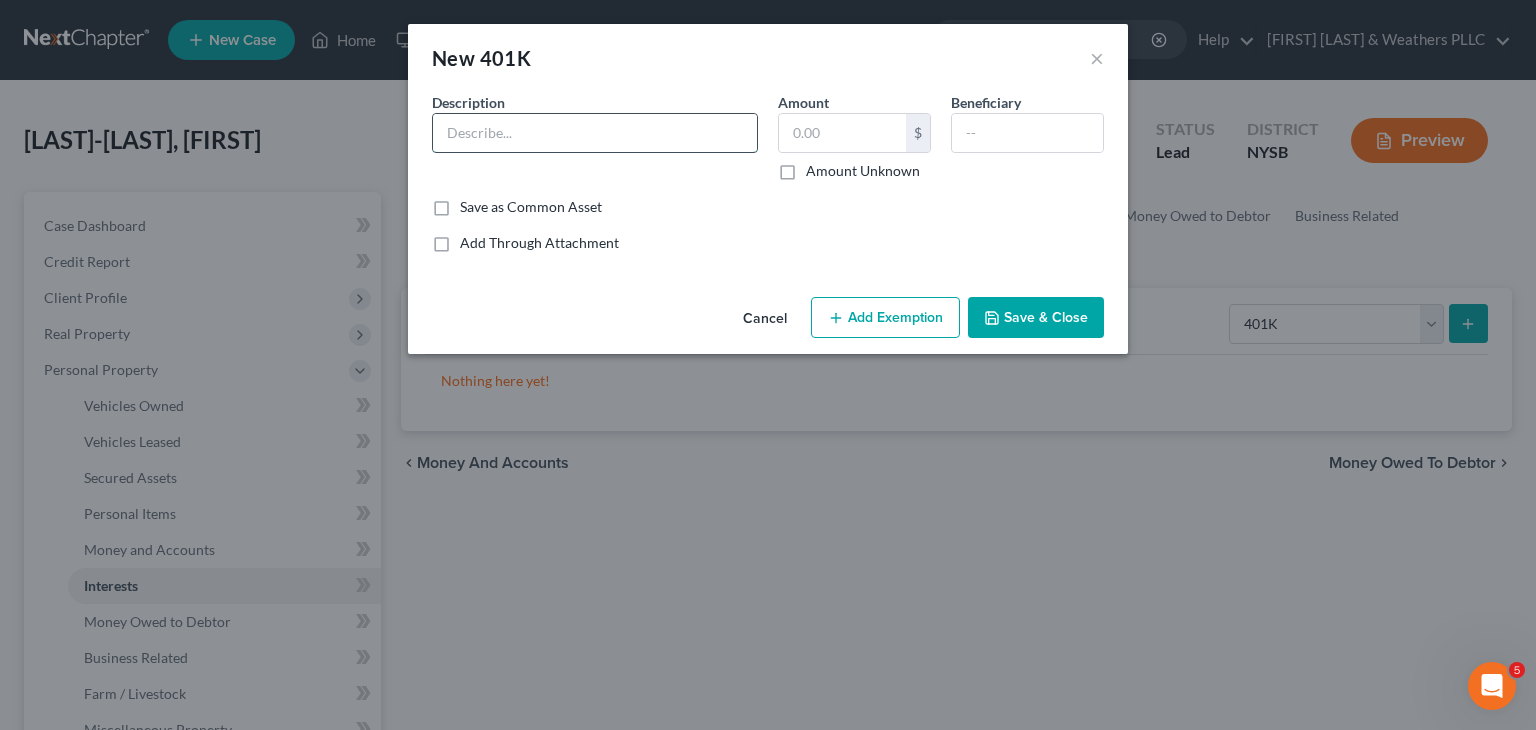 click at bounding box center [595, 133] 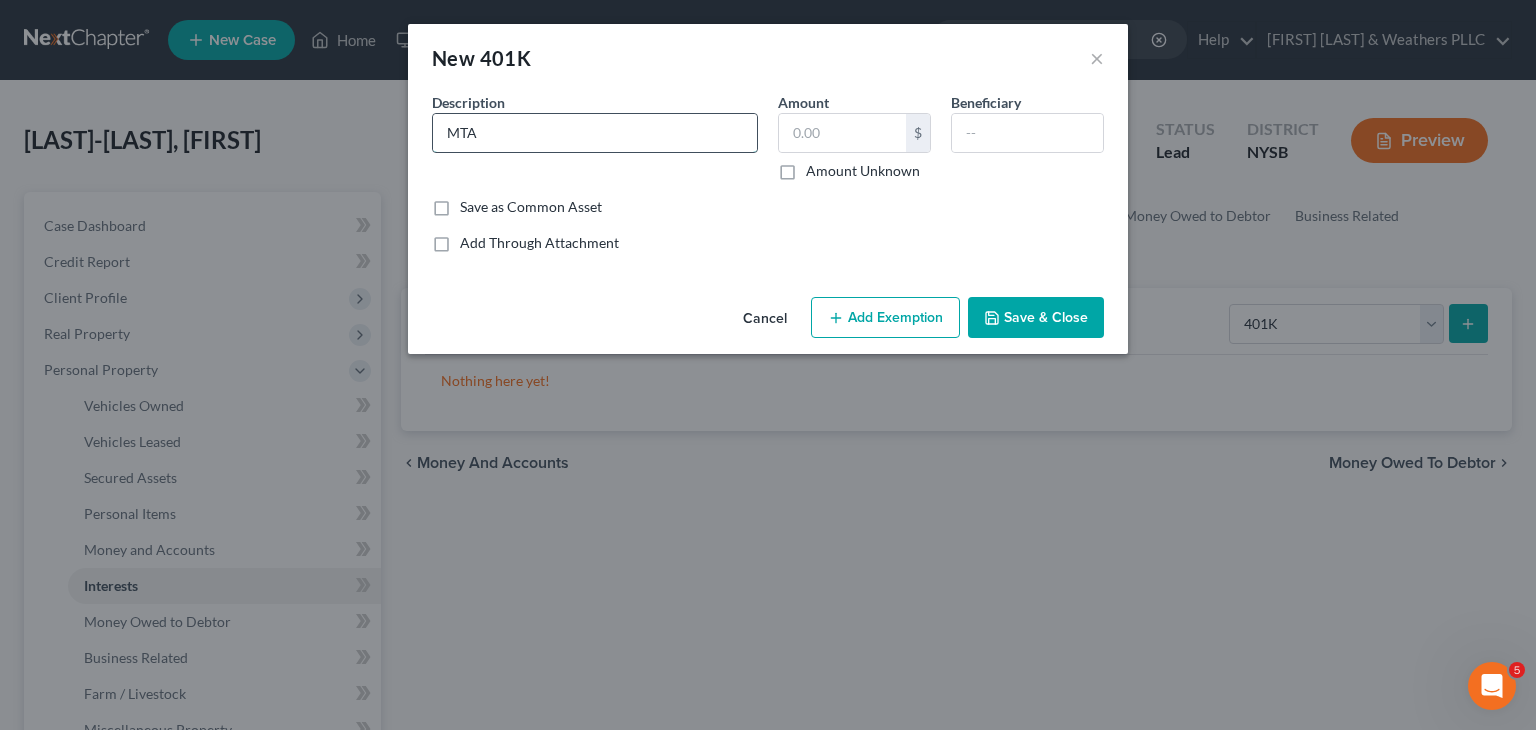 type on "MTA" 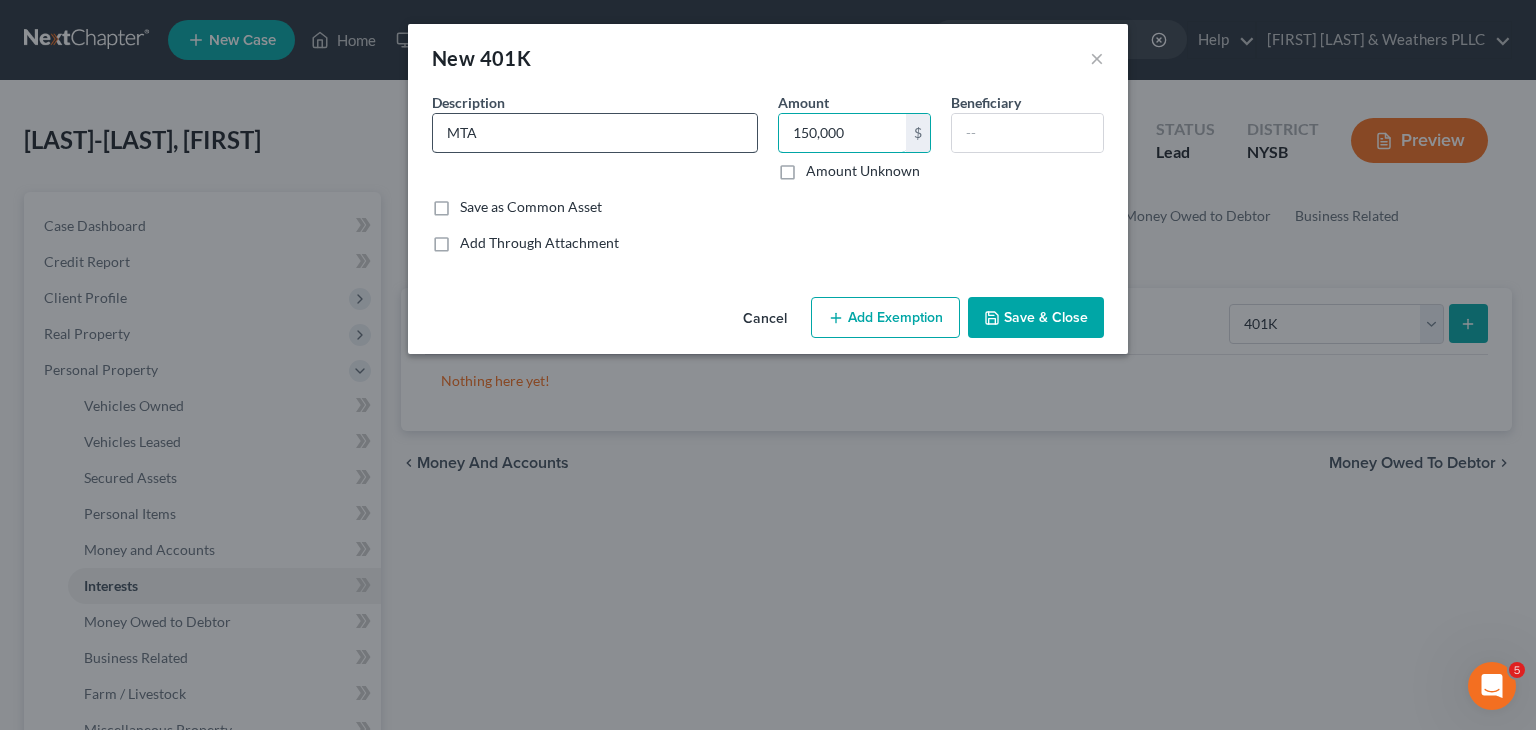 type on "150,000" 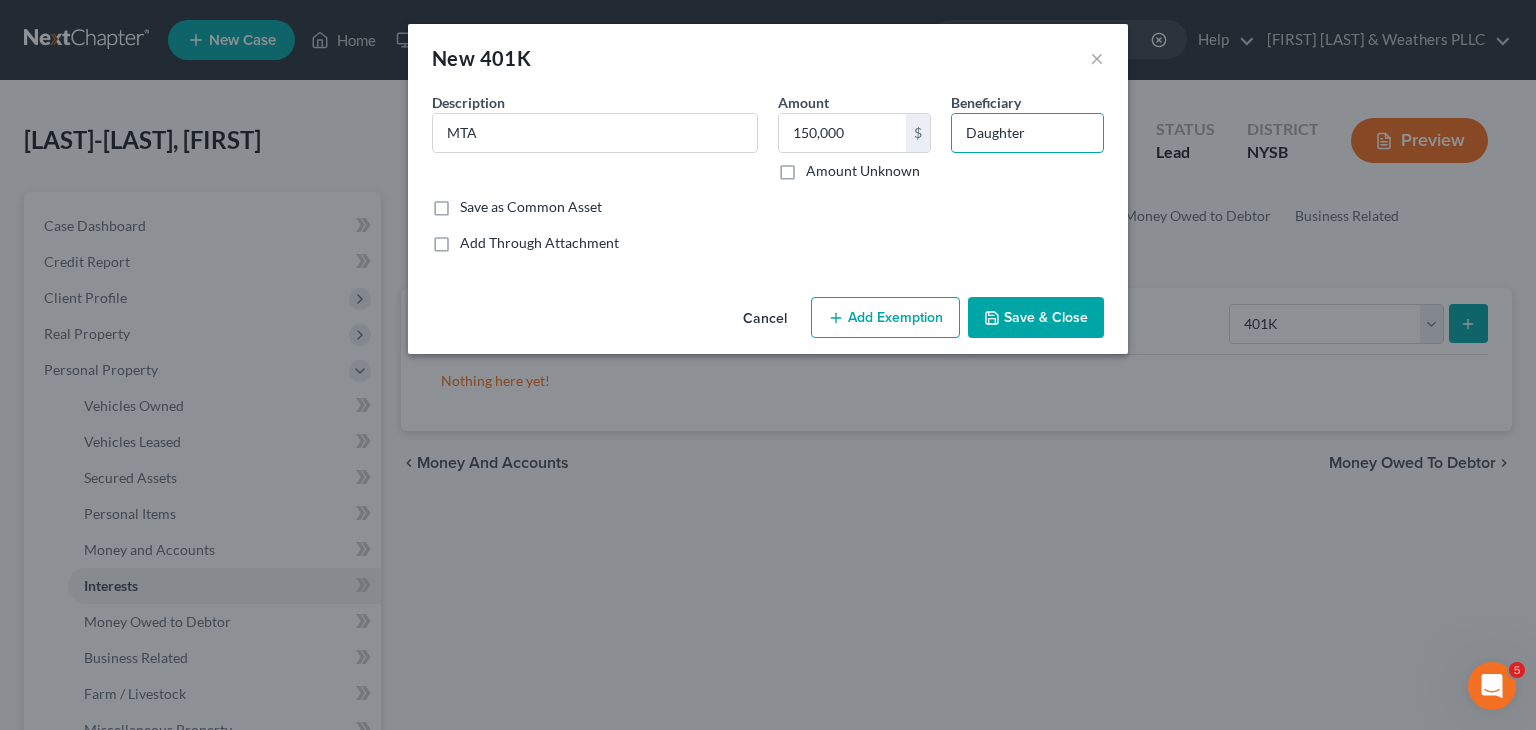 type on "Daughter" 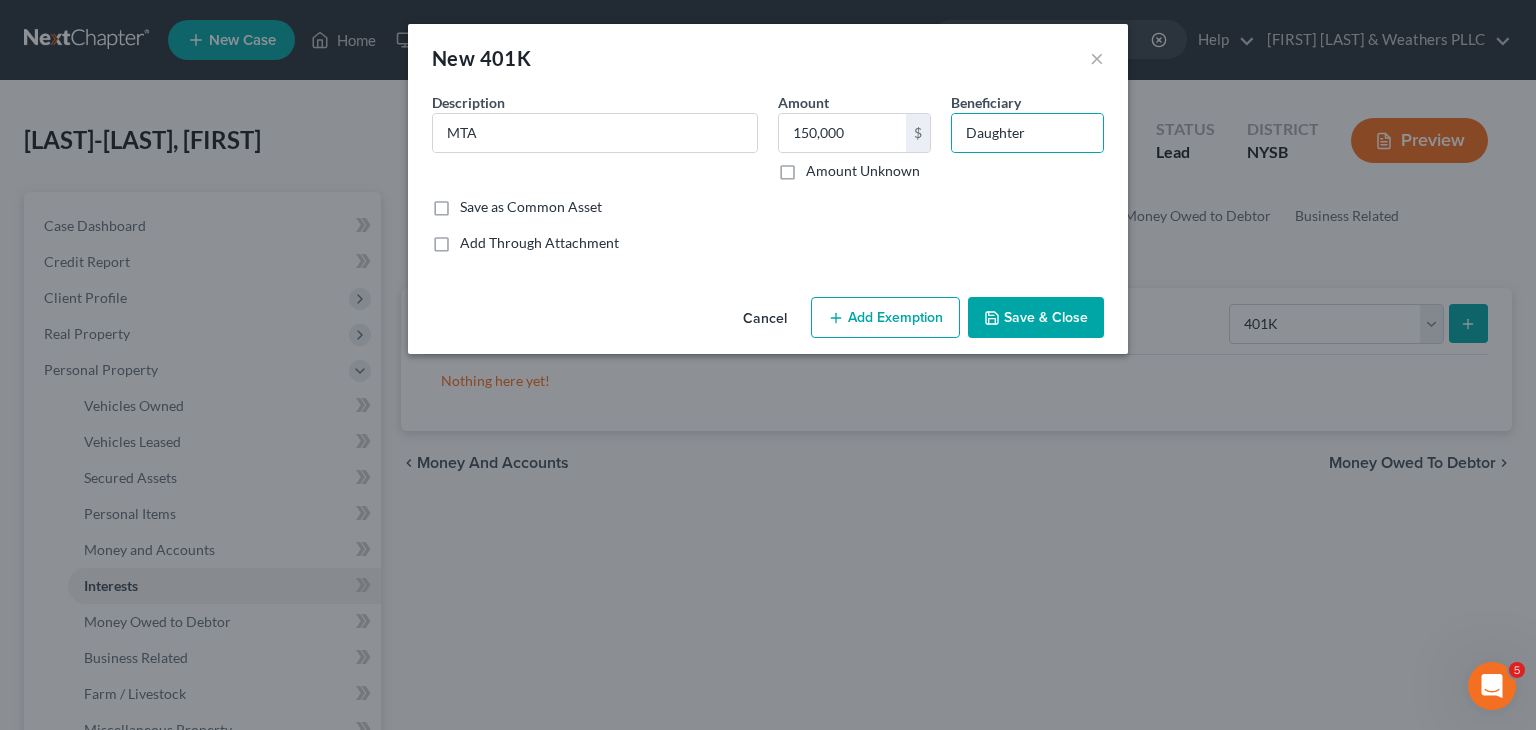 click on "Add Exemption" at bounding box center (885, 318) 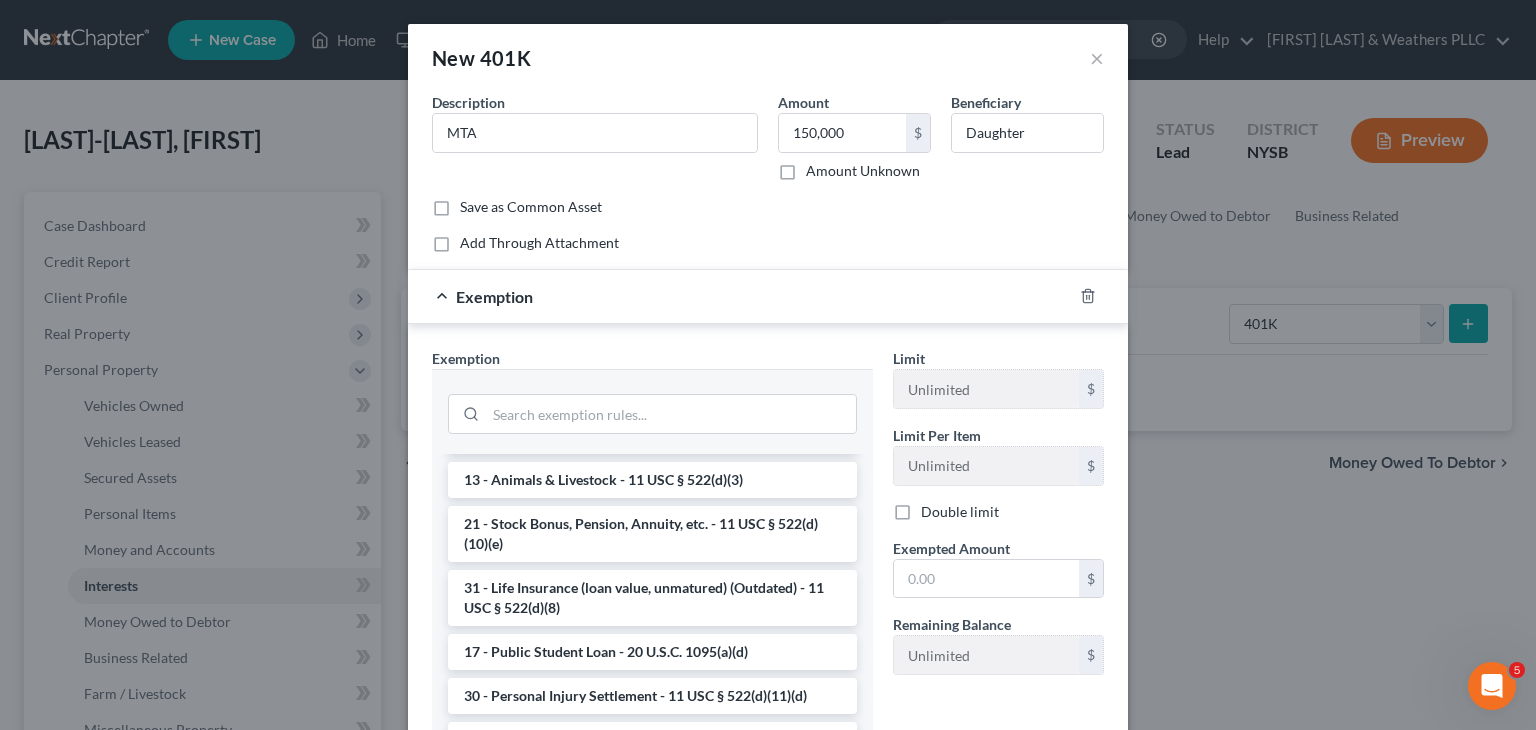 scroll, scrollTop: 1608, scrollLeft: 0, axis: vertical 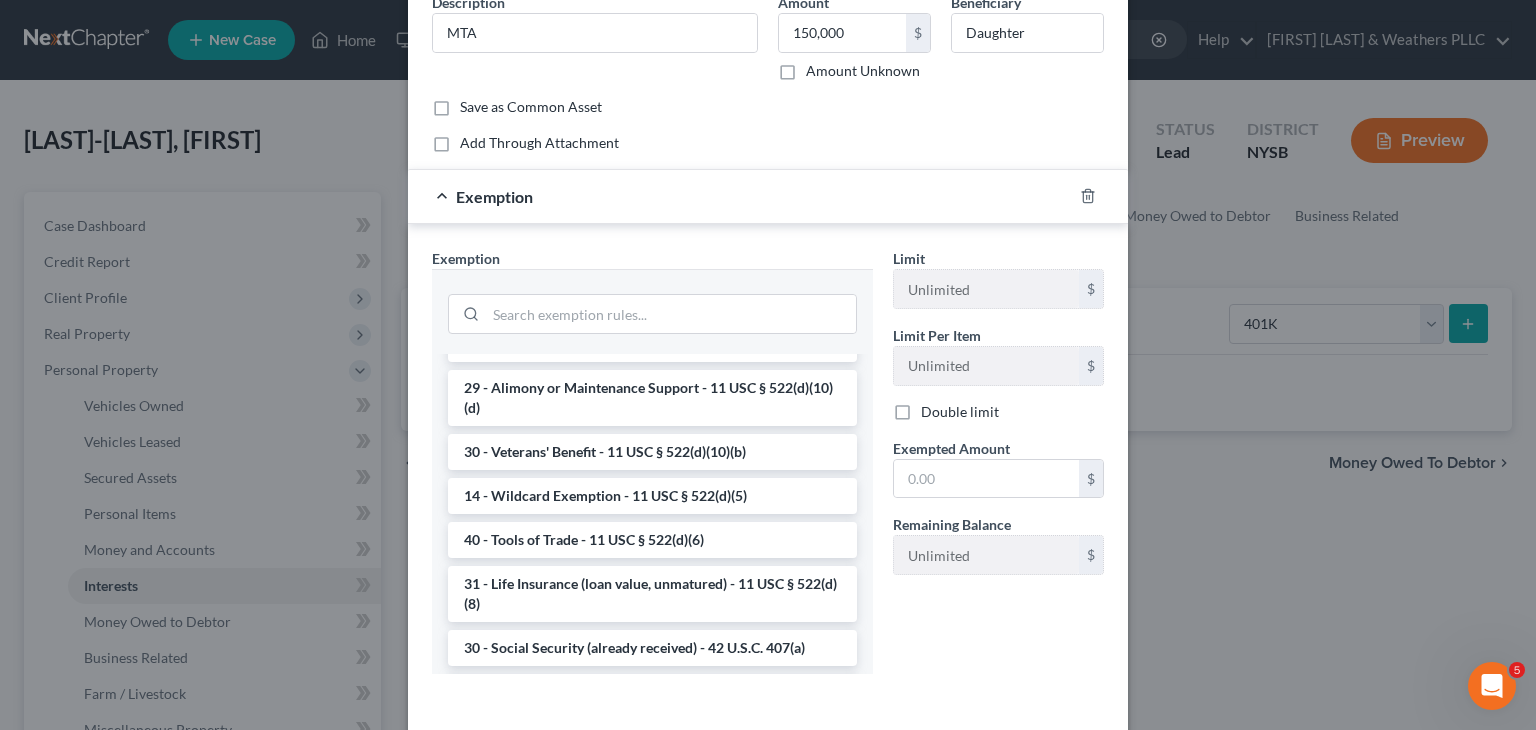 drag, startPoint x: 748, startPoint y: 526, endPoint x: 937, endPoint y: 646, distance: 223.8772 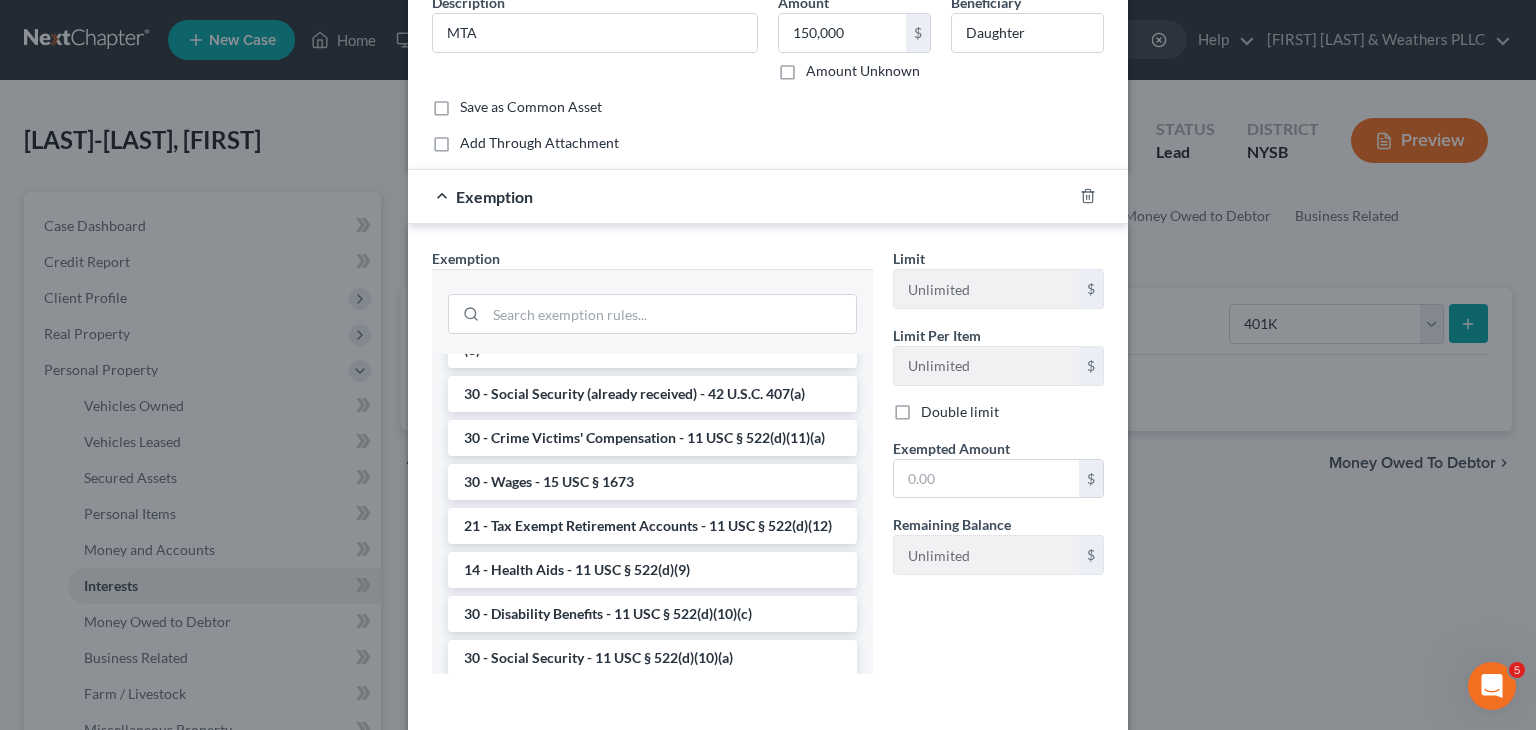 scroll, scrollTop: 900, scrollLeft: 0, axis: vertical 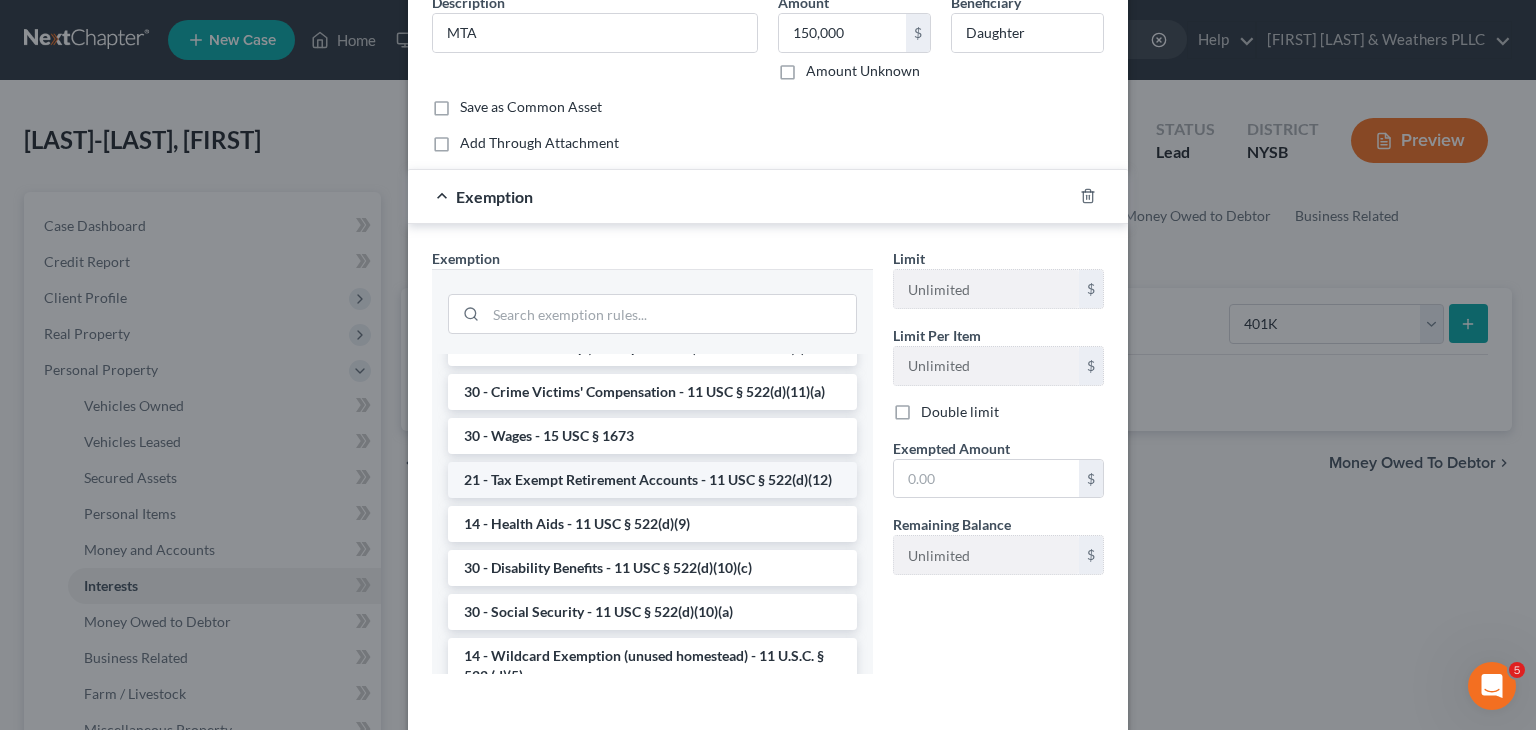 click on "21 - Tax Exempt Retirement Accounts - 11 USC § 522(d)(12)" at bounding box center [652, 480] 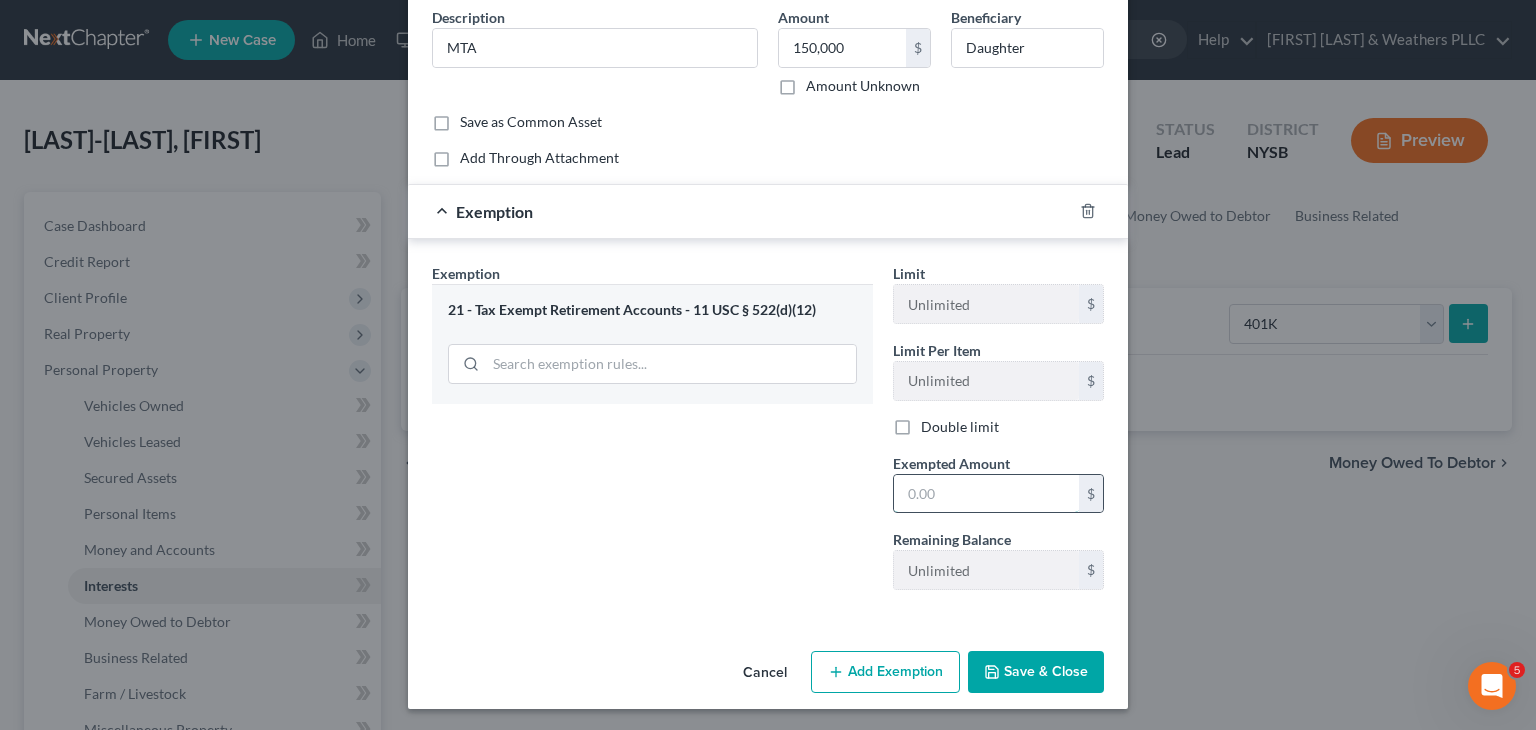 click at bounding box center [986, 494] 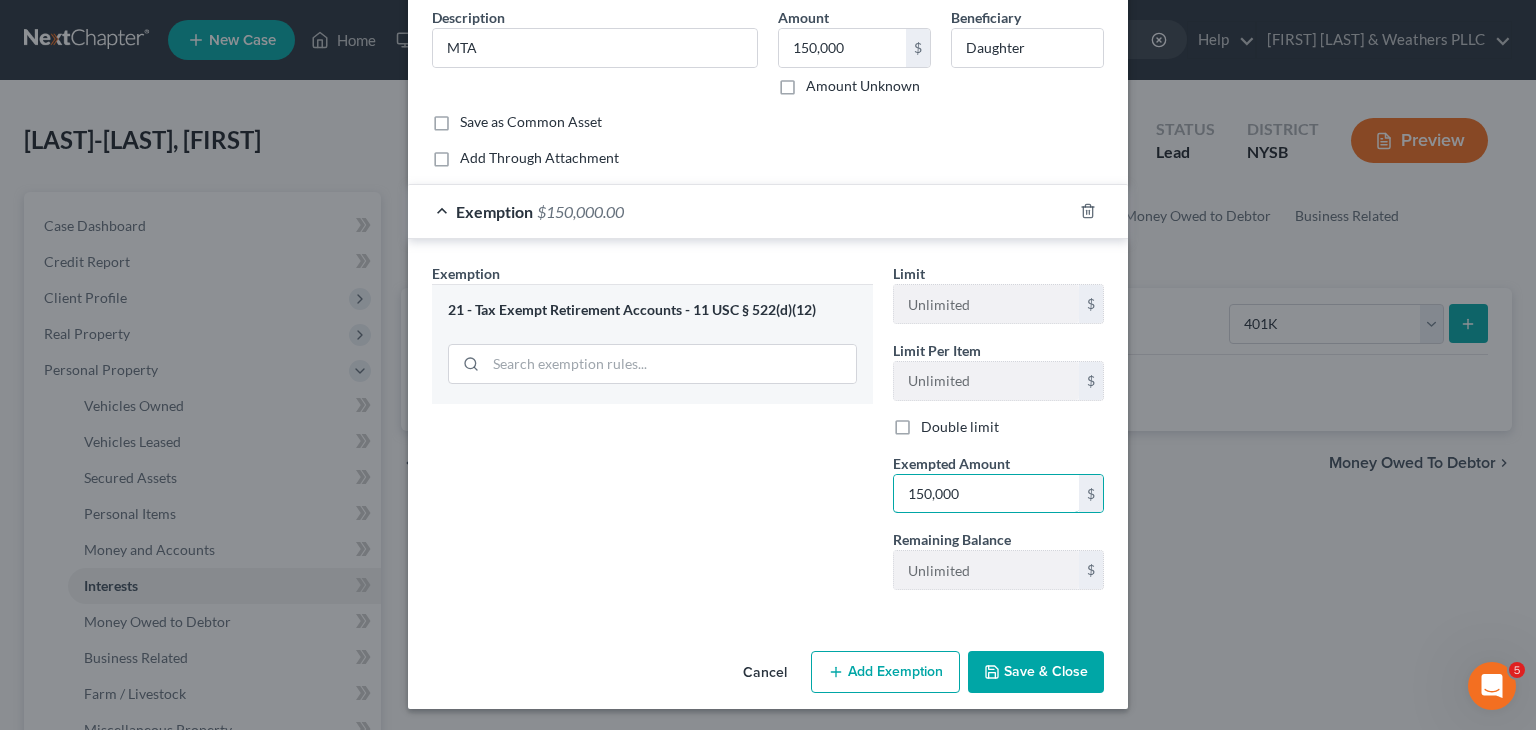 type on "150,000" 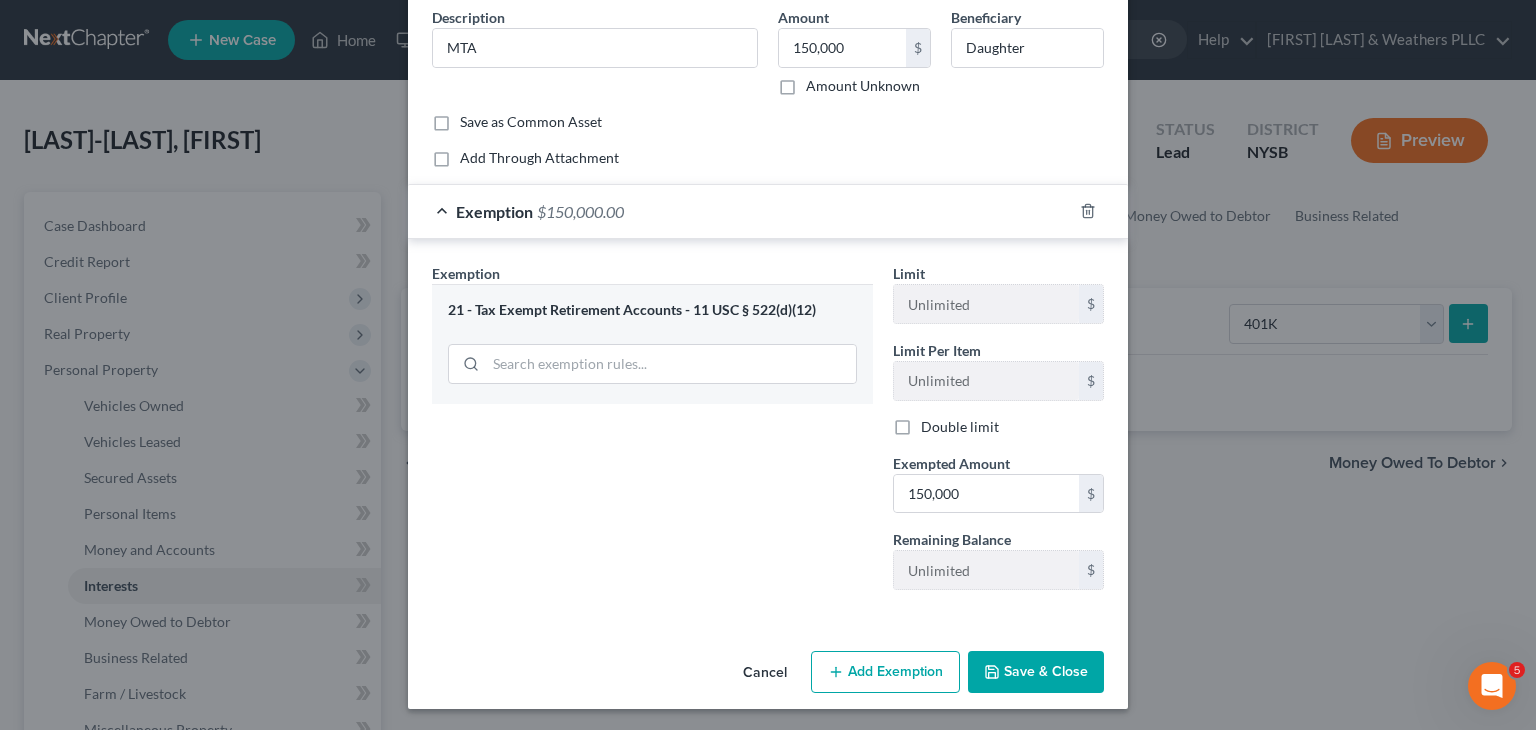 click on "Save & Close" at bounding box center (1036, 672) 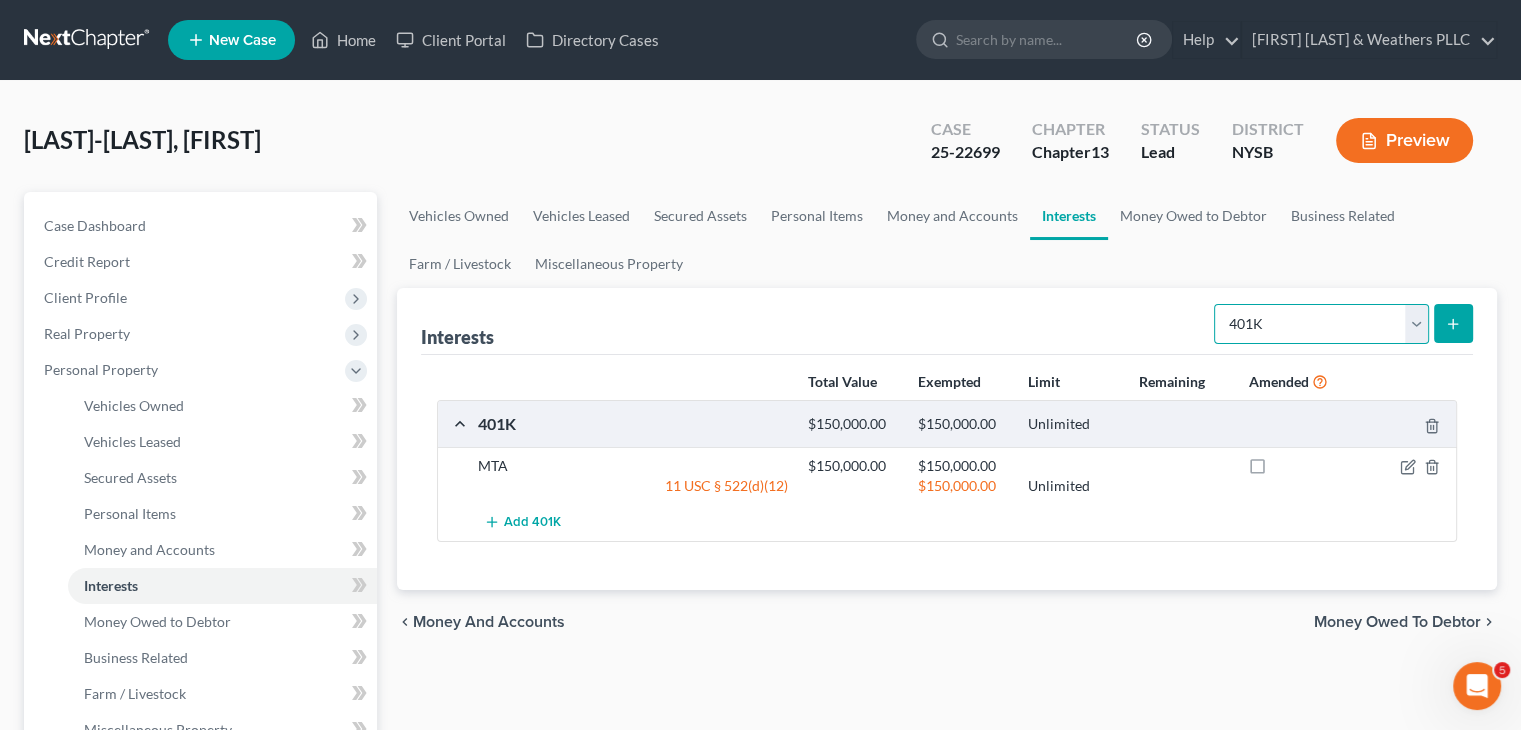 click on "Select Interest Type 401K Annuity Bond Education IRA Government Bond Government Pension Plan Incorporated Business IRA Joint Venture (Active) Joint Venture (Inactive) Keogh Mutual Fund Other Retirement Plan Partnership (Active) Partnership (Inactive) Pension Plan Stock Term Life Insurance Unincorporated Business Whole Life Insurance" at bounding box center [1321, 324] 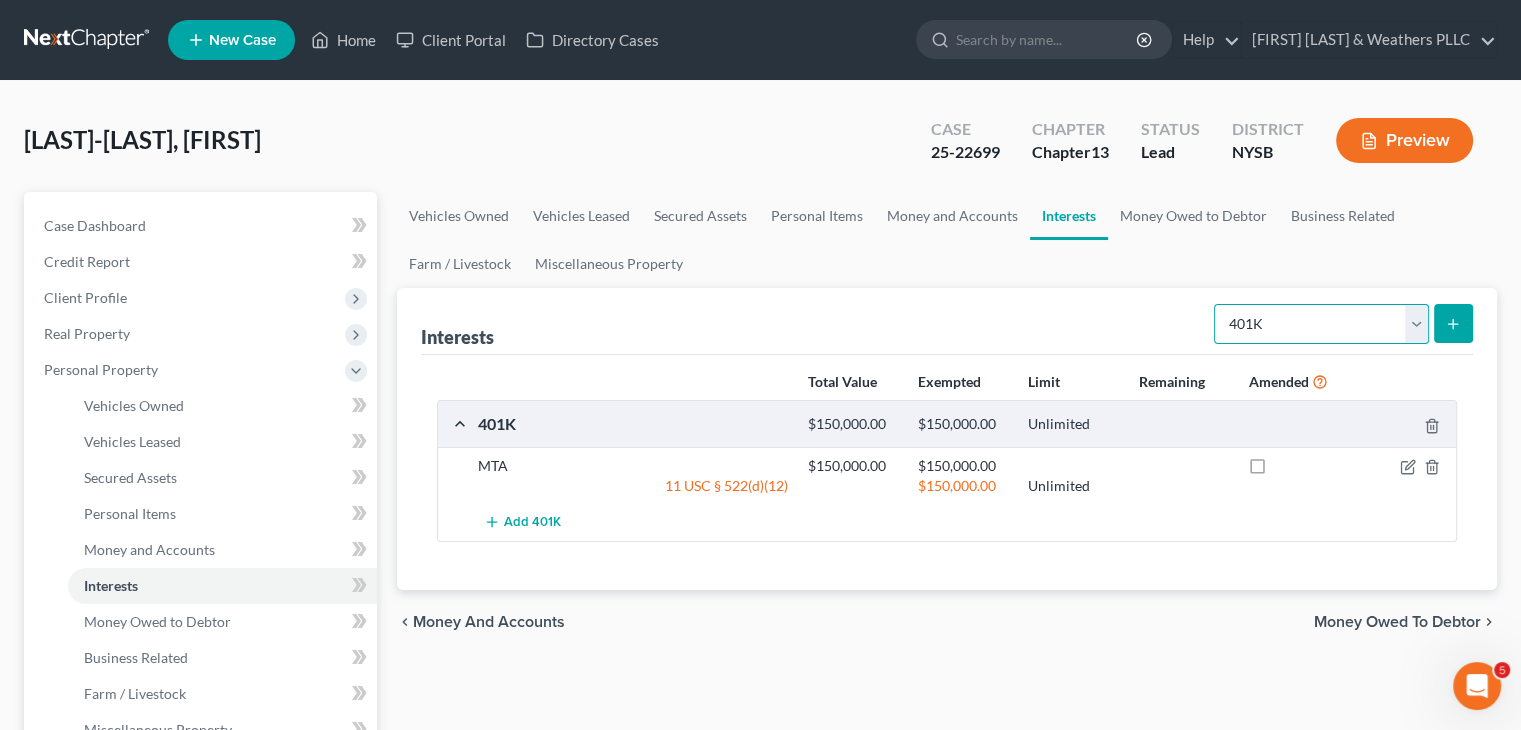 select on "pension_plan" 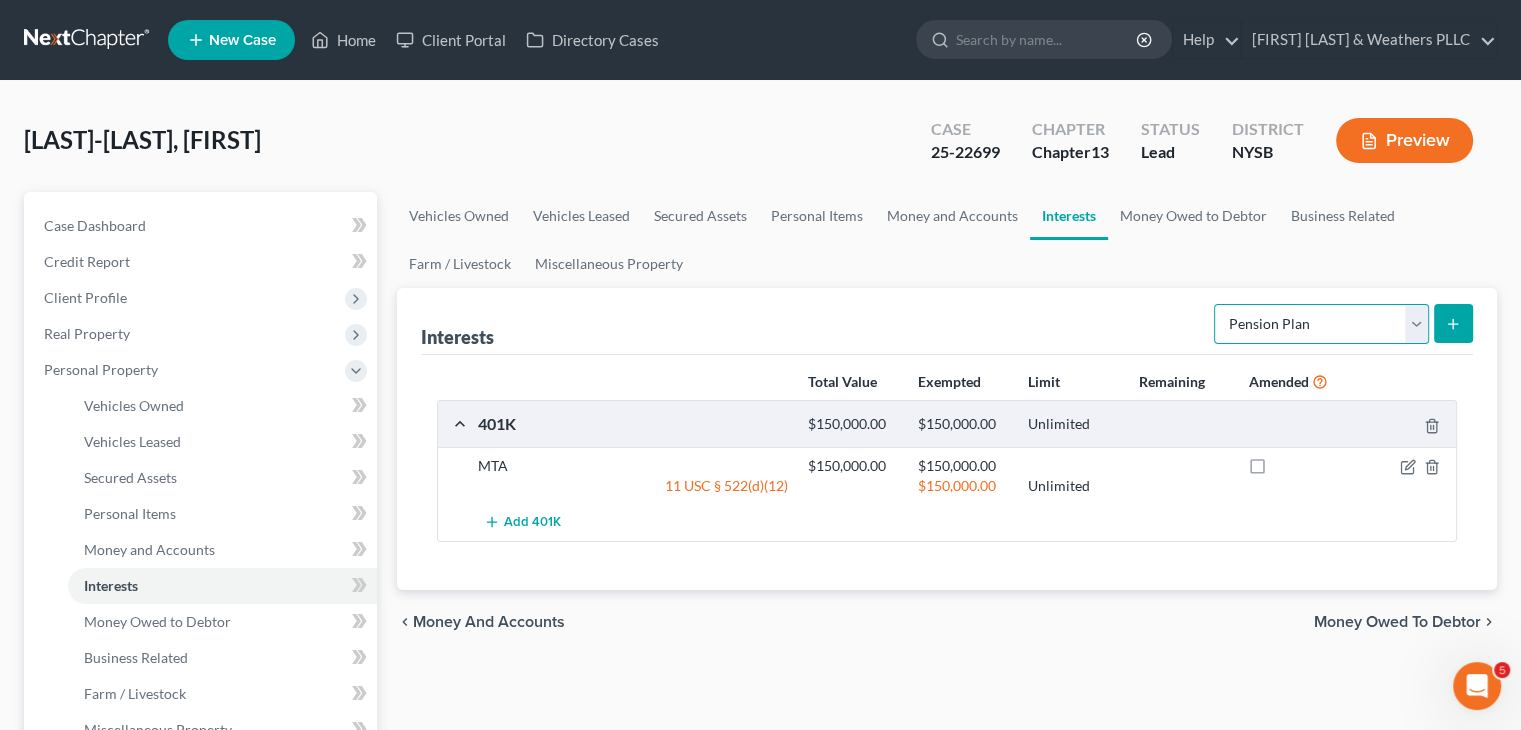 click on "Select Interest Type 401K Annuity Bond Education IRA Government Bond Government Pension Plan Incorporated Business IRA Joint Venture (Active) Joint Venture (Inactive) Keogh Mutual Fund Other Retirement Plan Partnership (Active) Partnership (Inactive) Pension Plan Stock Term Life Insurance Unincorporated Business Whole Life Insurance" at bounding box center [1321, 324] 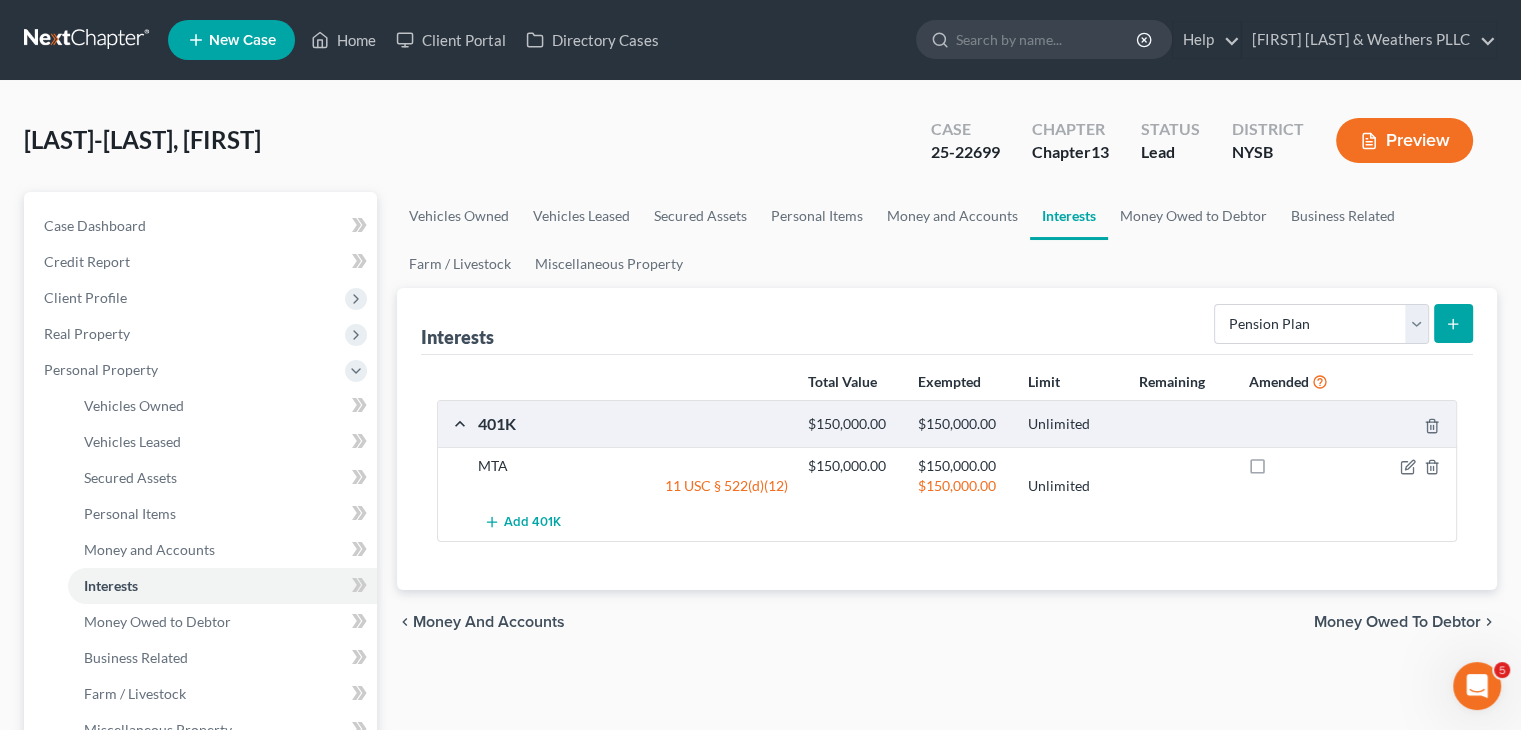 click at bounding box center (1453, 323) 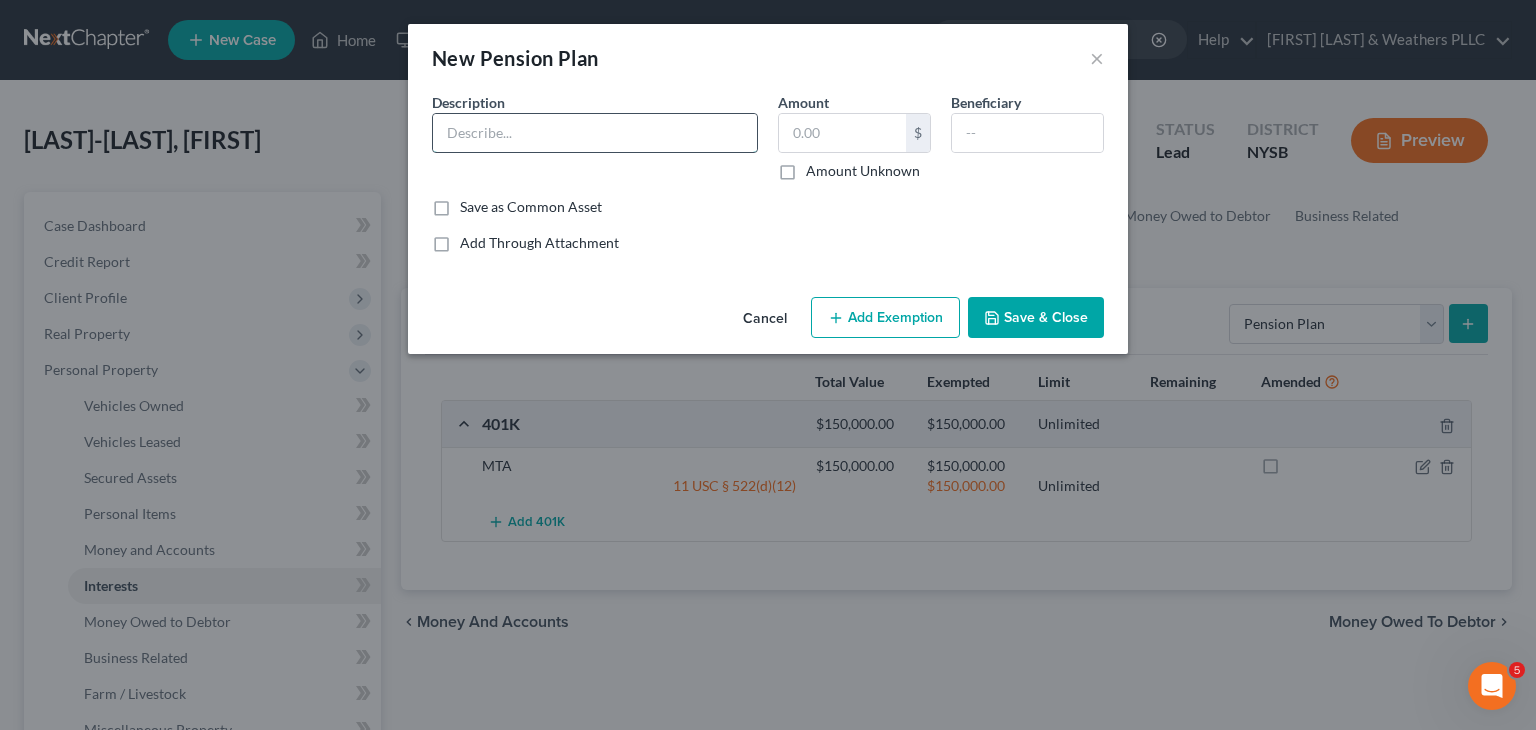 click at bounding box center [595, 133] 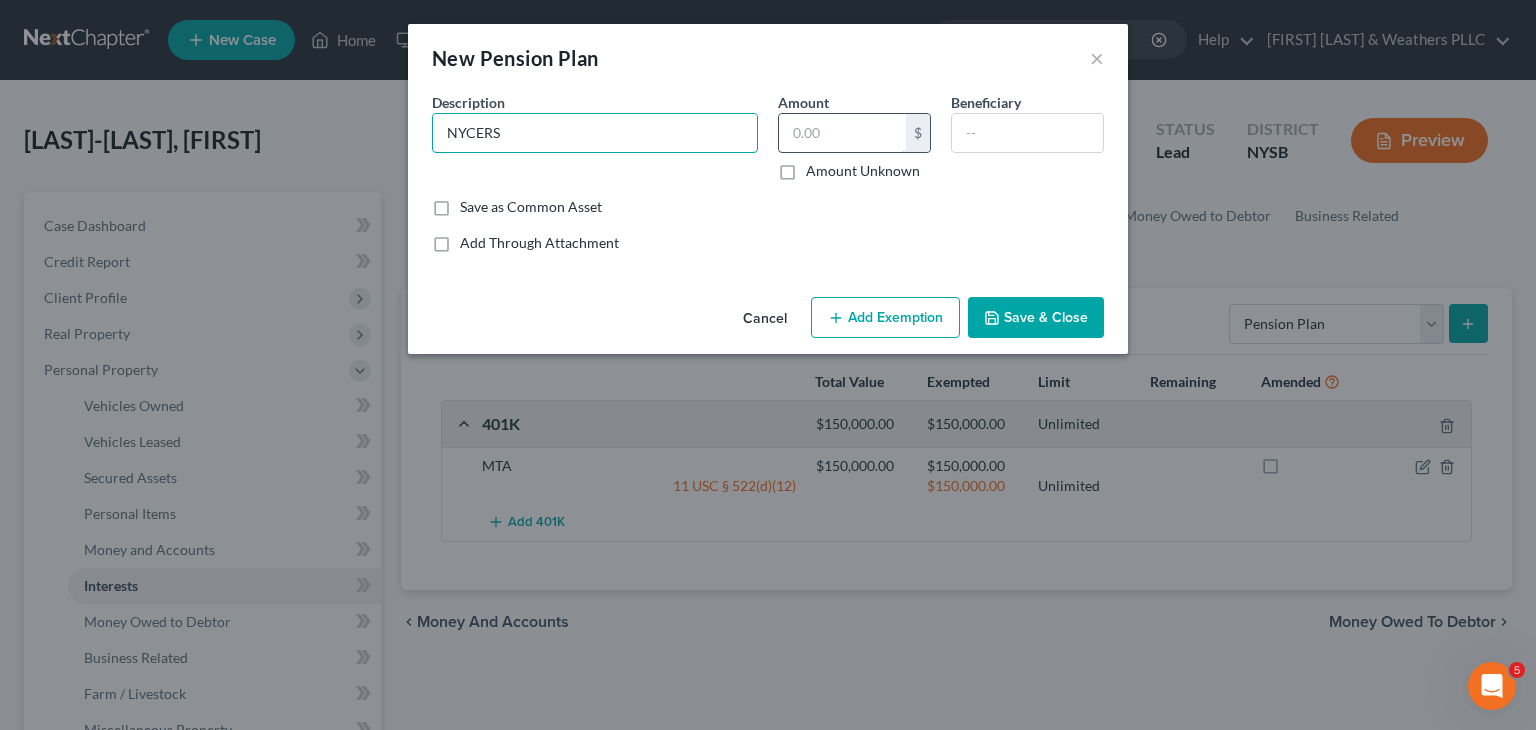 type on "NYCERS" 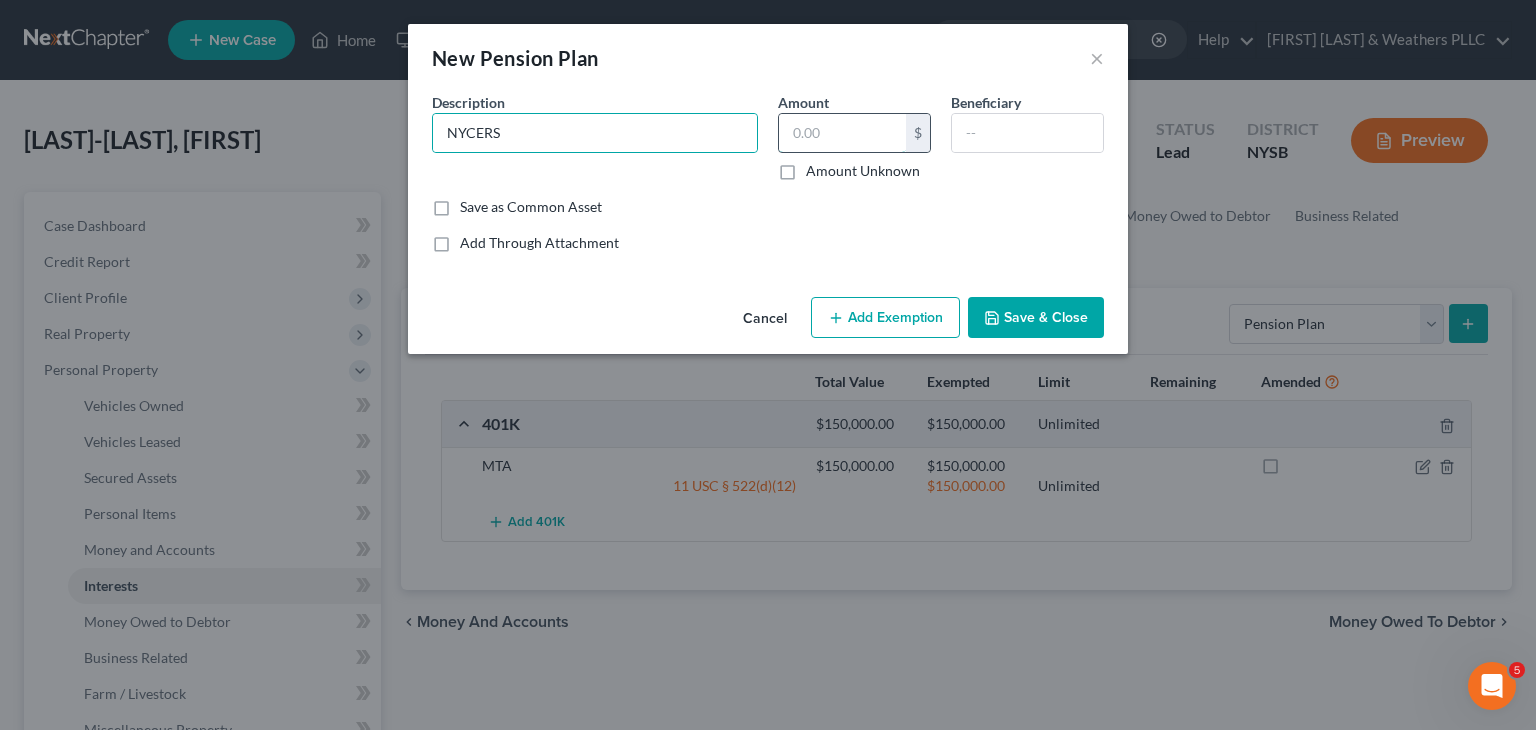 click at bounding box center (842, 133) 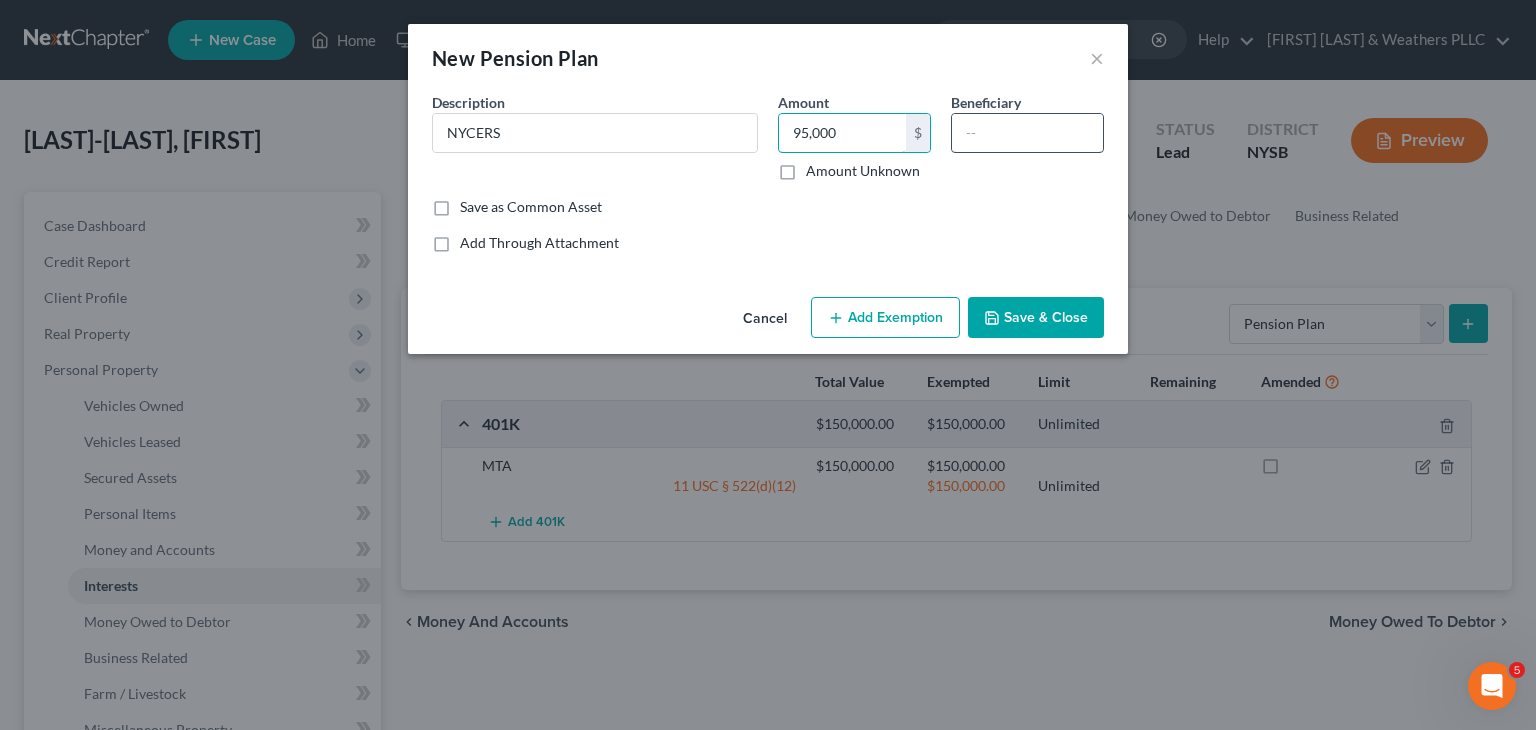 type on "95,000" 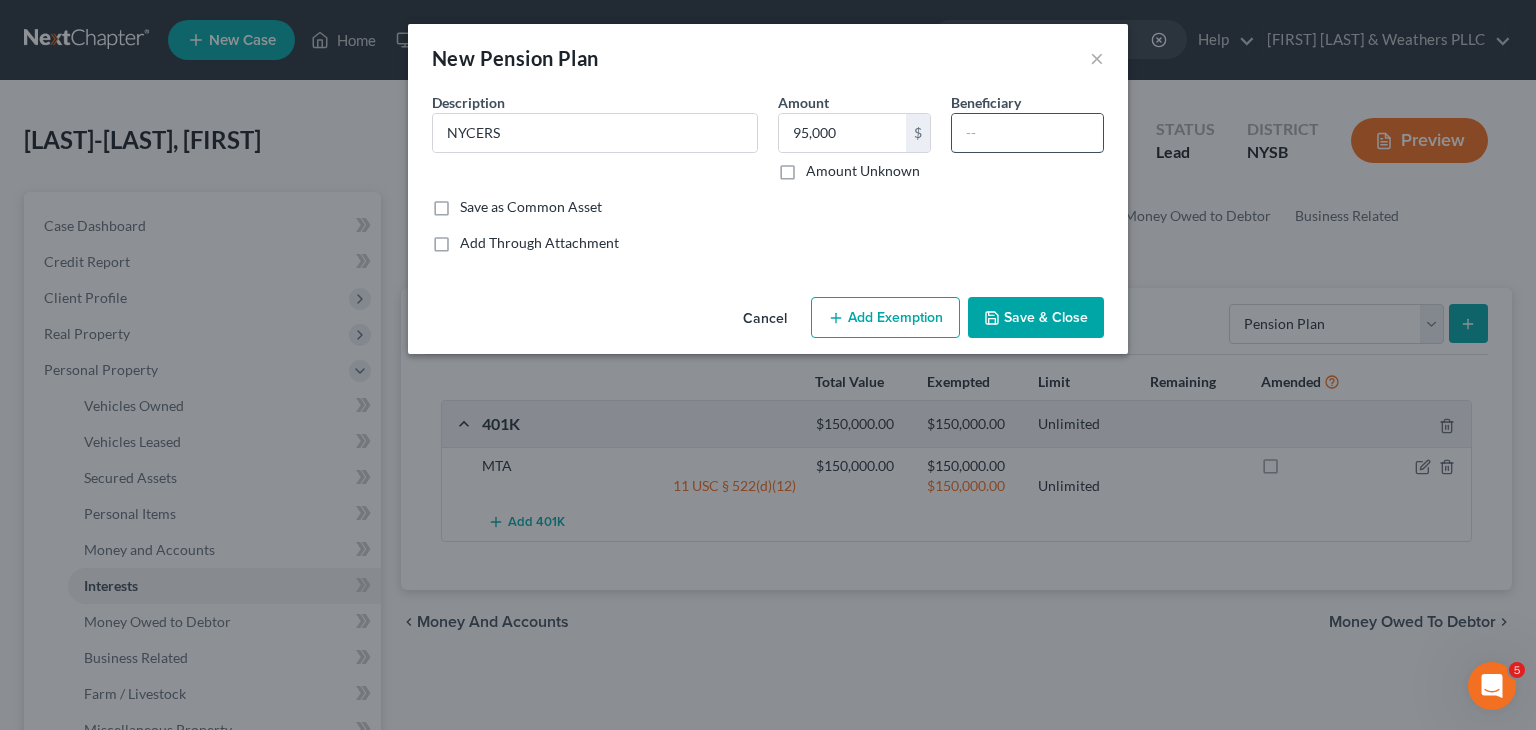 click at bounding box center [1027, 133] 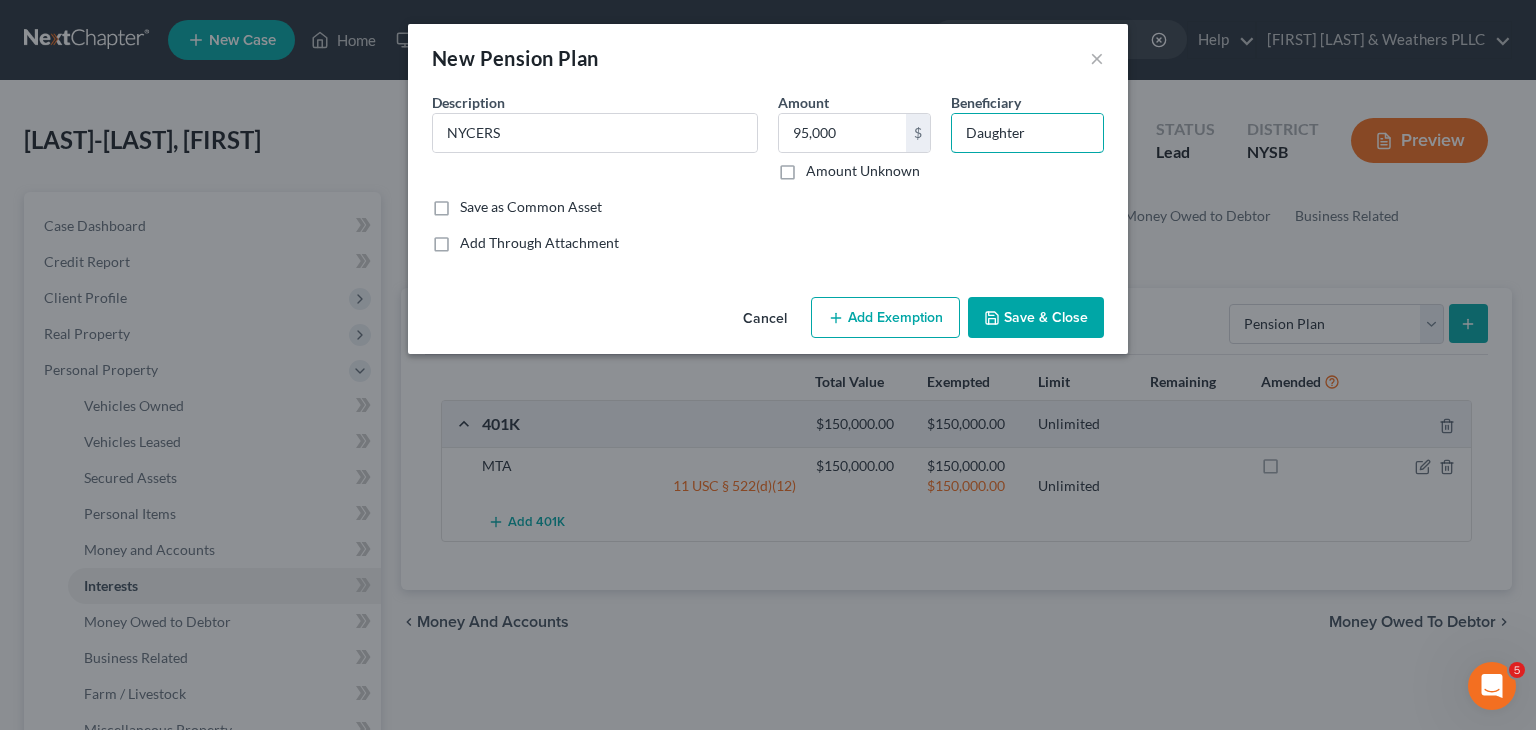 type on "Daughter" 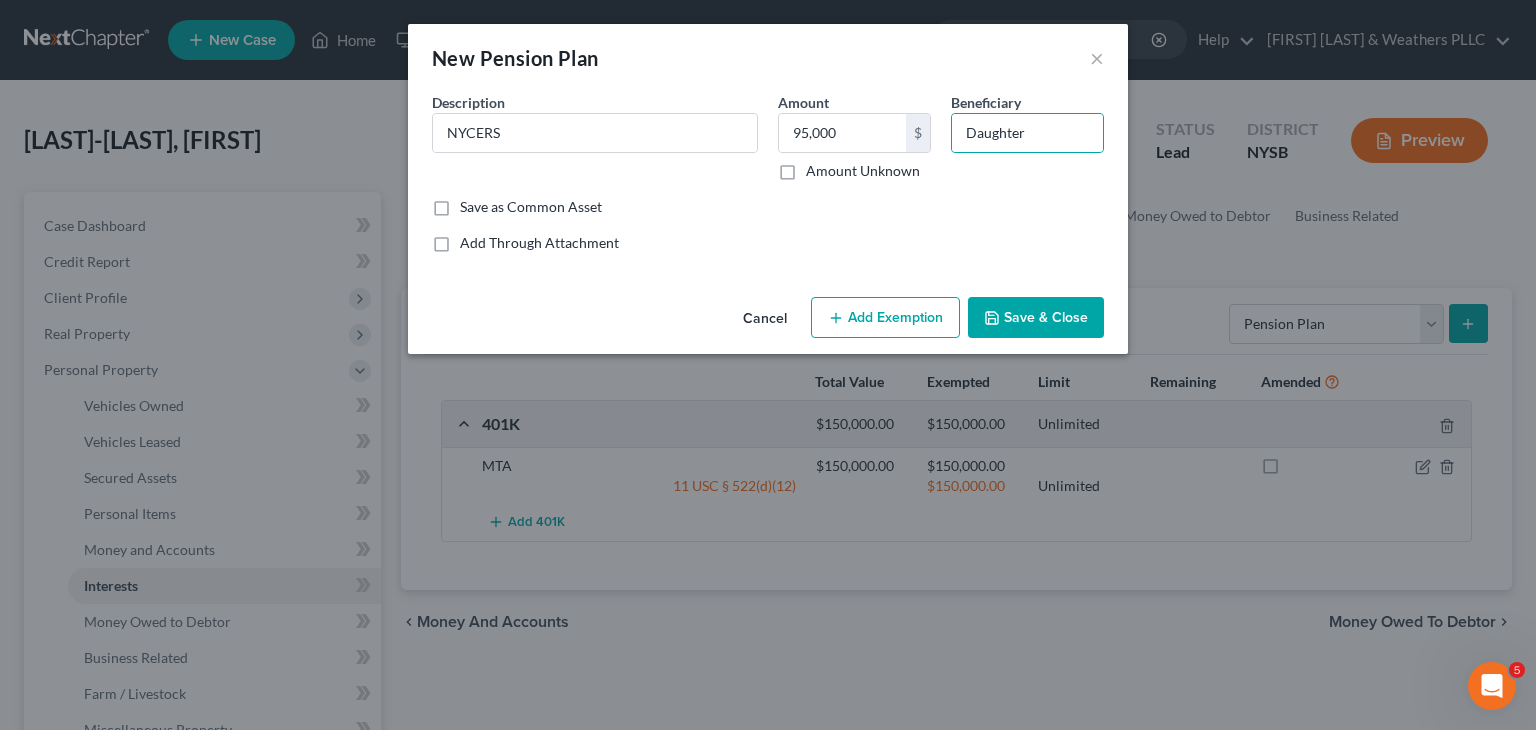 click on "Add Exemption" at bounding box center (885, 318) 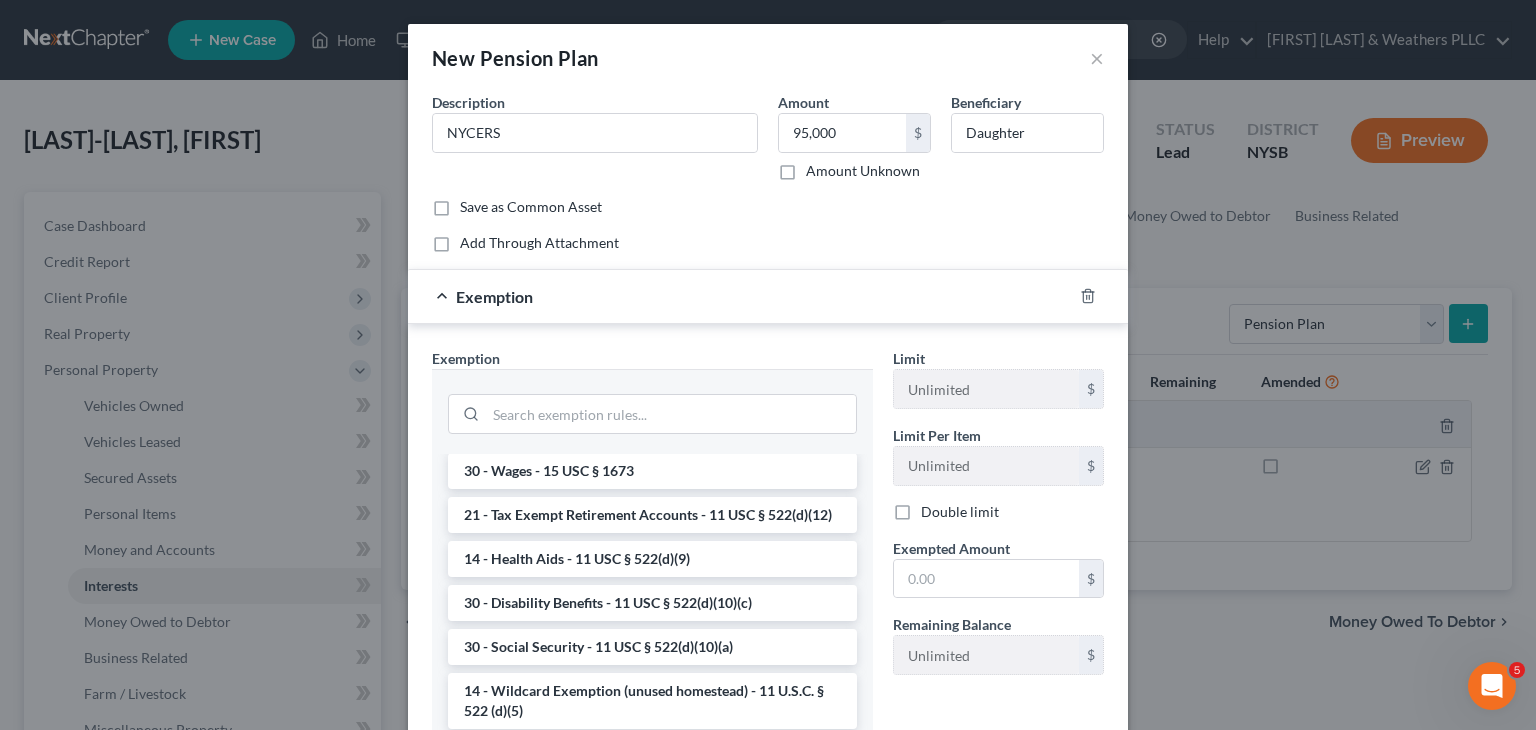 scroll, scrollTop: 1000, scrollLeft: 0, axis: vertical 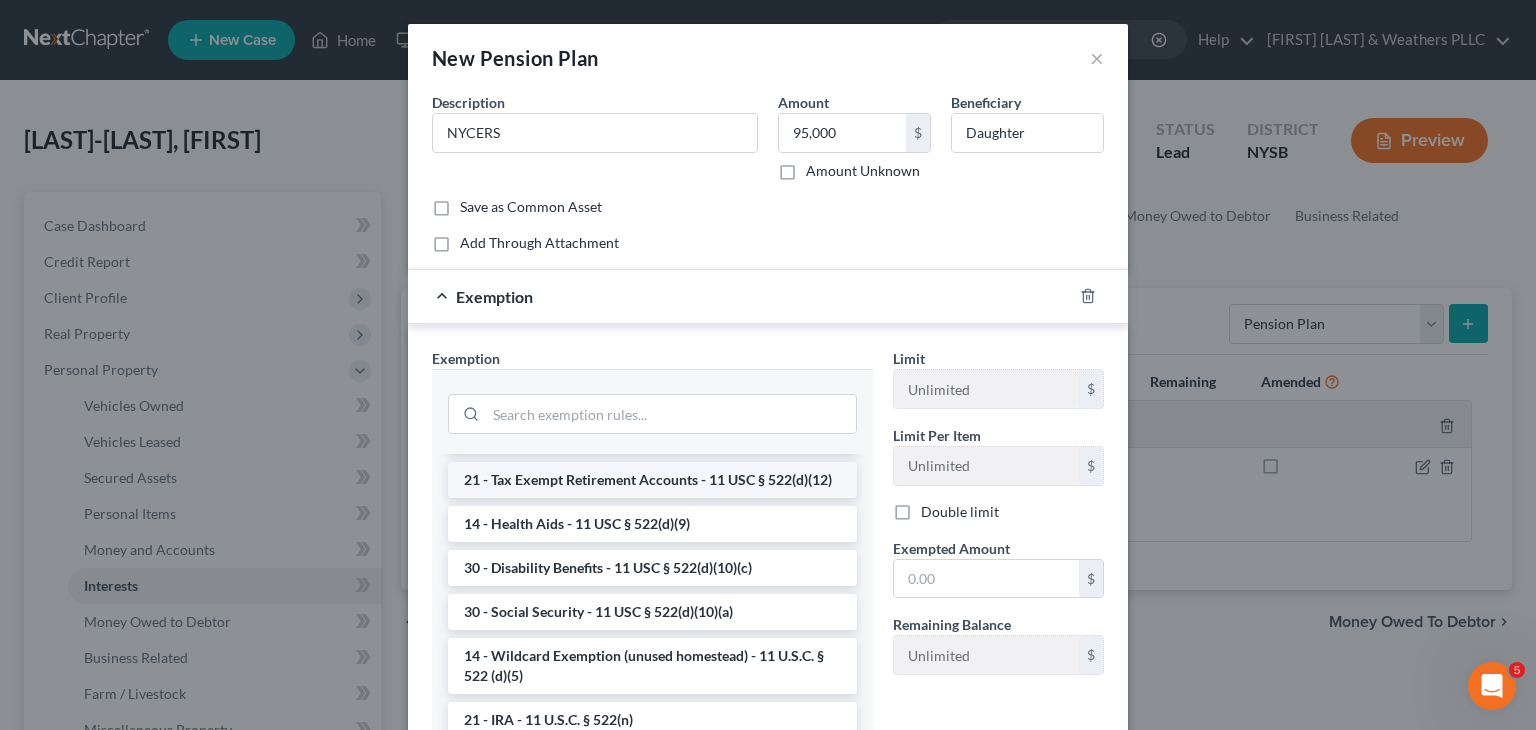 click on "21 - Tax Exempt Retirement Accounts - 11 USC § 522(d)(12)" at bounding box center [652, 480] 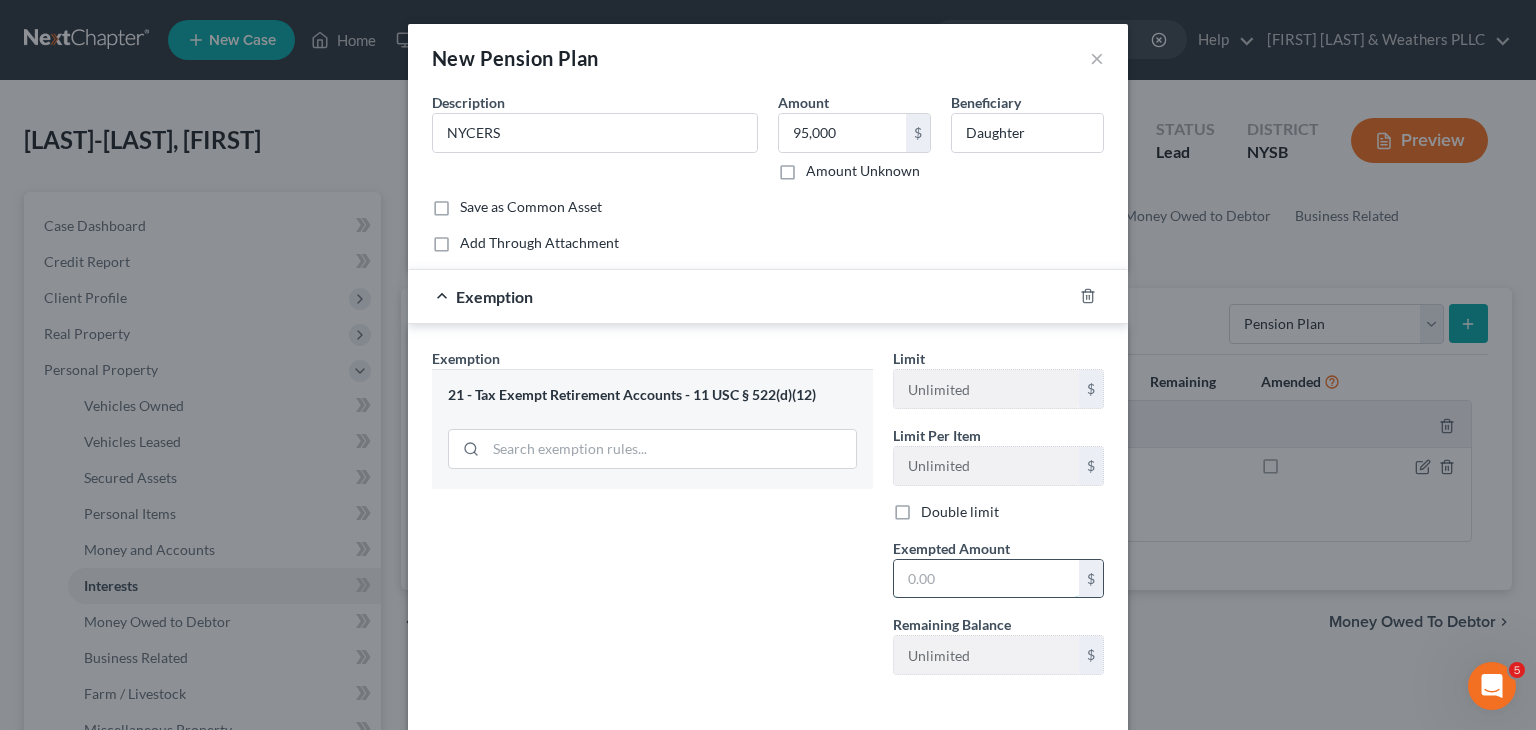 click at bounding box center [986, 579] 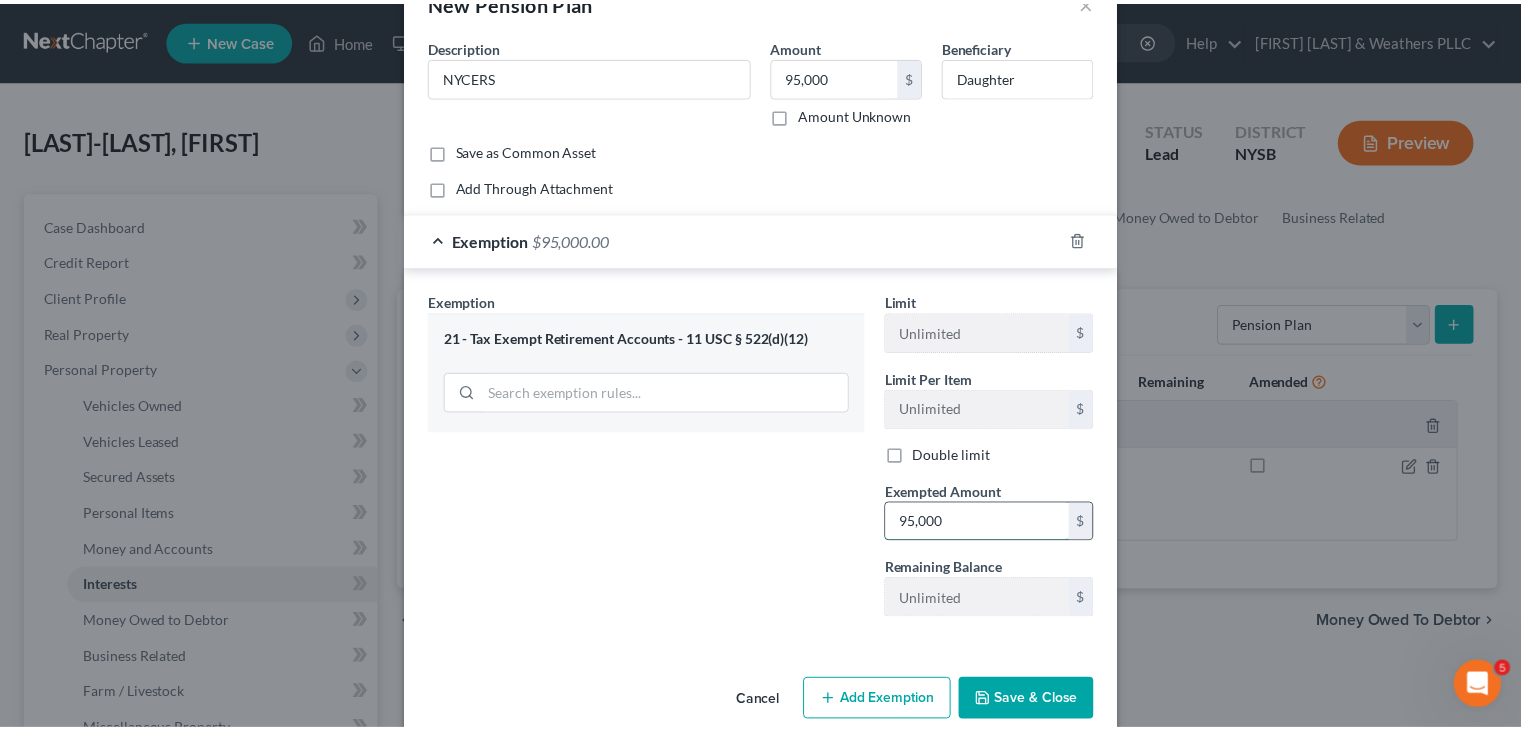 scroll, scrollTop: 85, scrollLeft: 0, axis: vertical 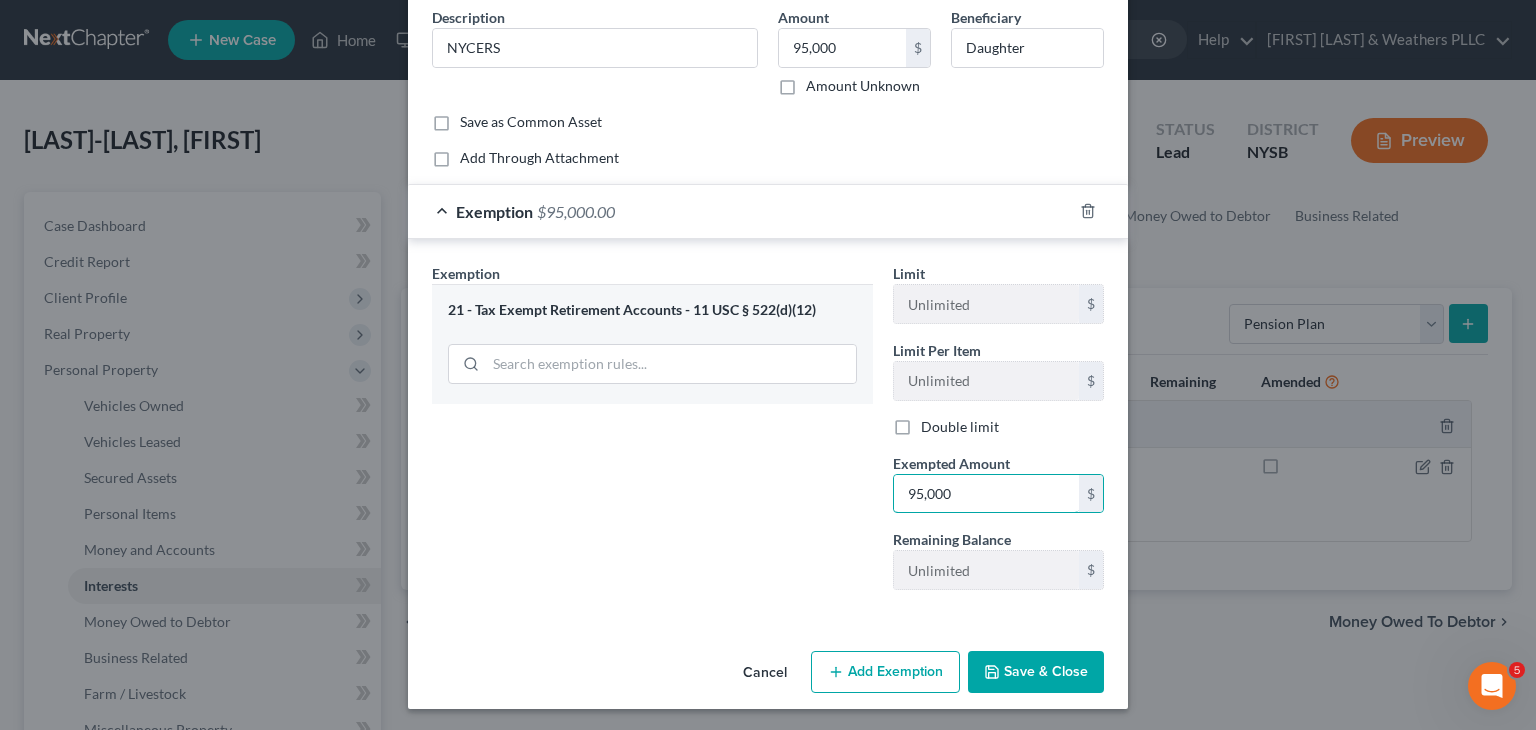 type on "95,000" 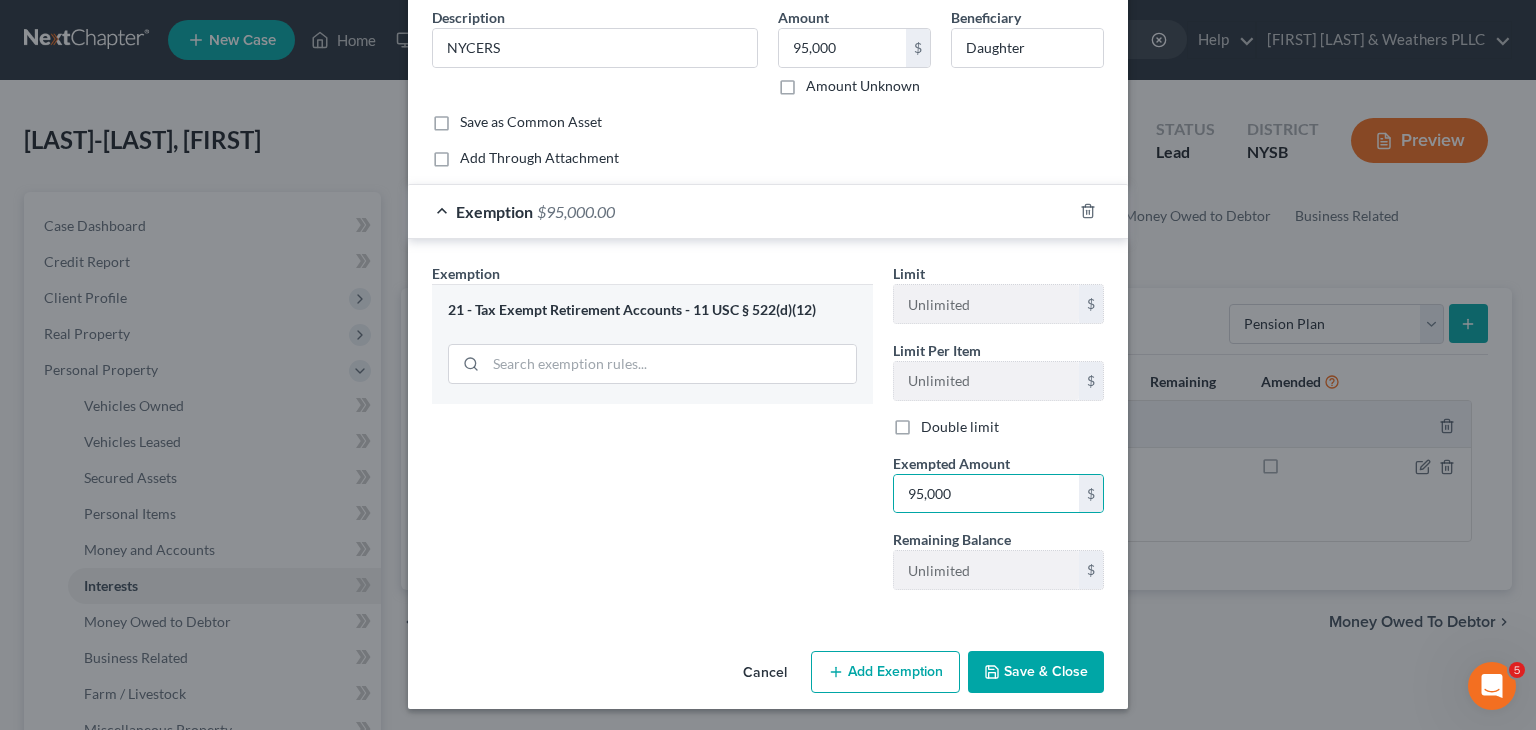 click on "Save & Close" at bounding box center [1036, 672] 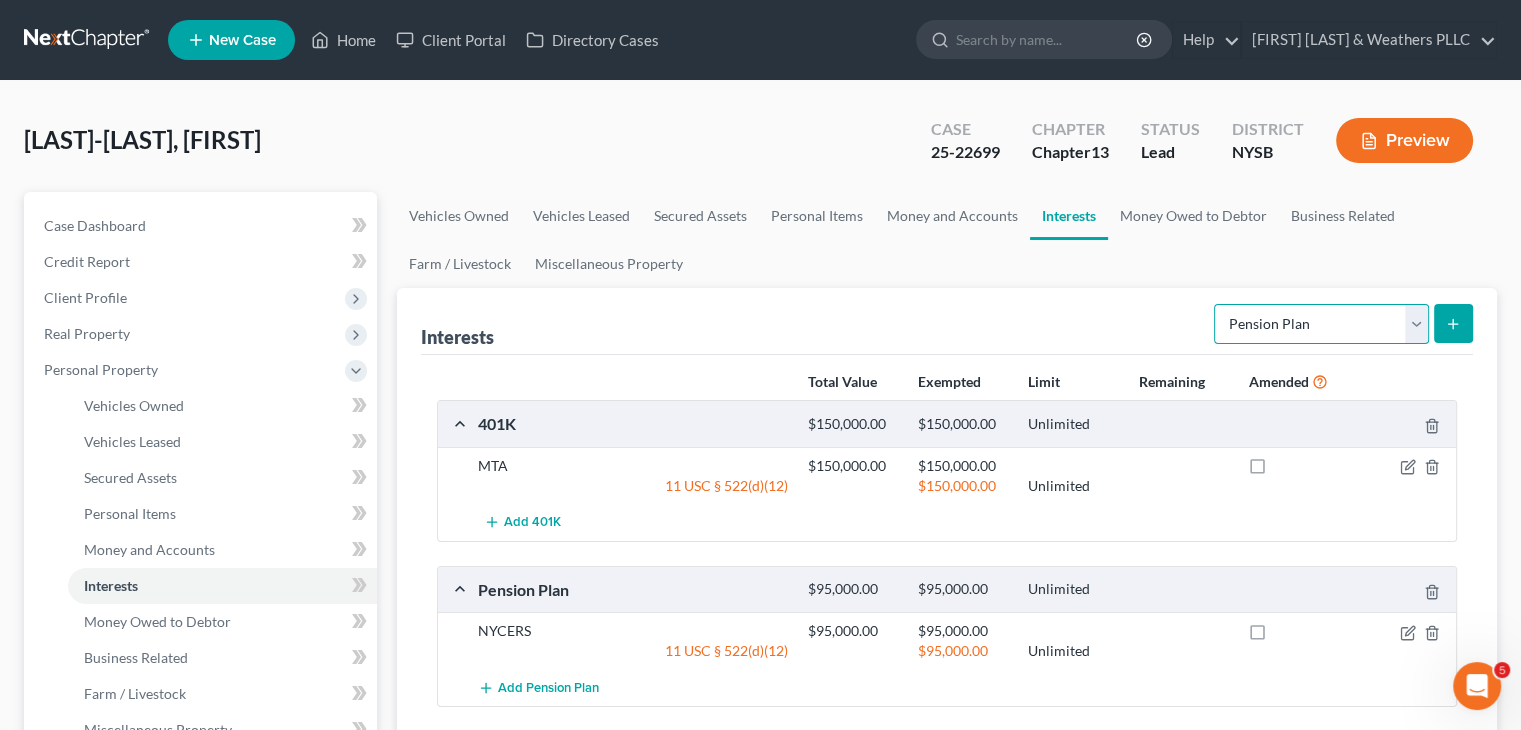 click on "Select Interest Type 401K Annuity Bond Education IRA Government Bond Government Pension Plan Incorporated Business IRA Joint Venture (Active) Joint Venture (Inactive) Keogh Mutual Fund Other Retirement Plan Partnership (Active) Partnership (Inactive) Pension Plan Stock Term Life Insurance Unincorporated Business Whole Life Insurance" at bounding box center [1321, 324] 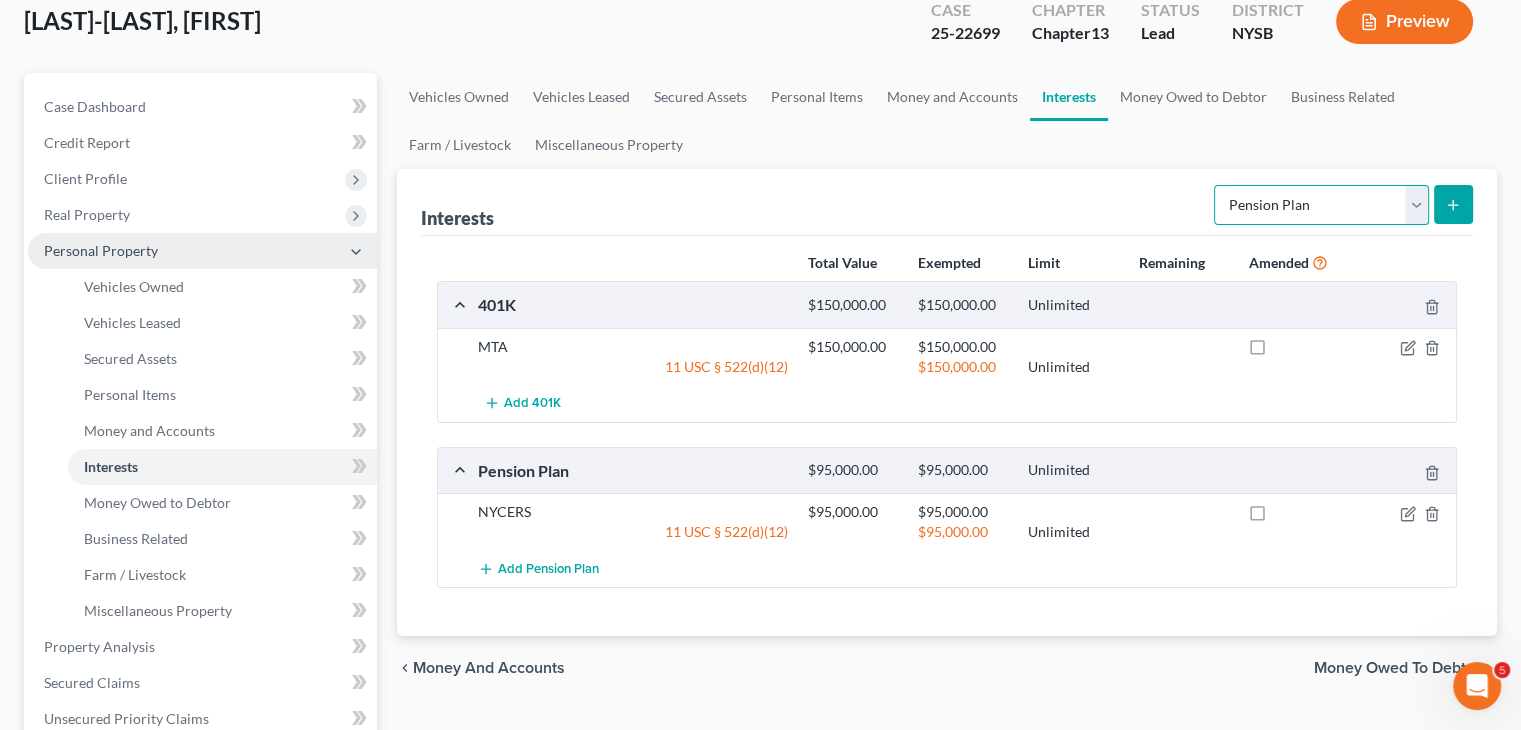 scroll, scrollTop: 200, scrollLeft: 0, axis: vertical 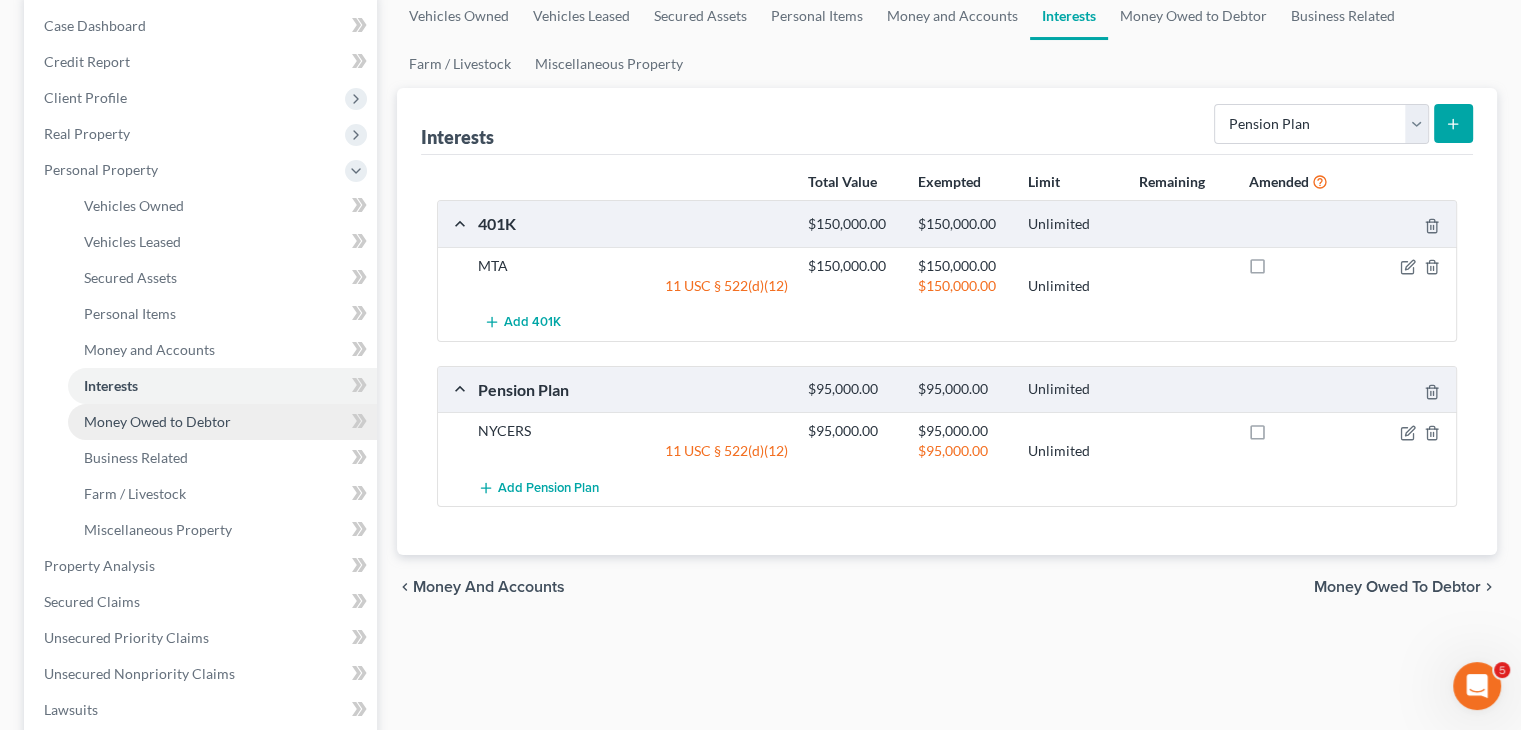 click on "Money Owed to Debtor" at bounding box center [157, 421] 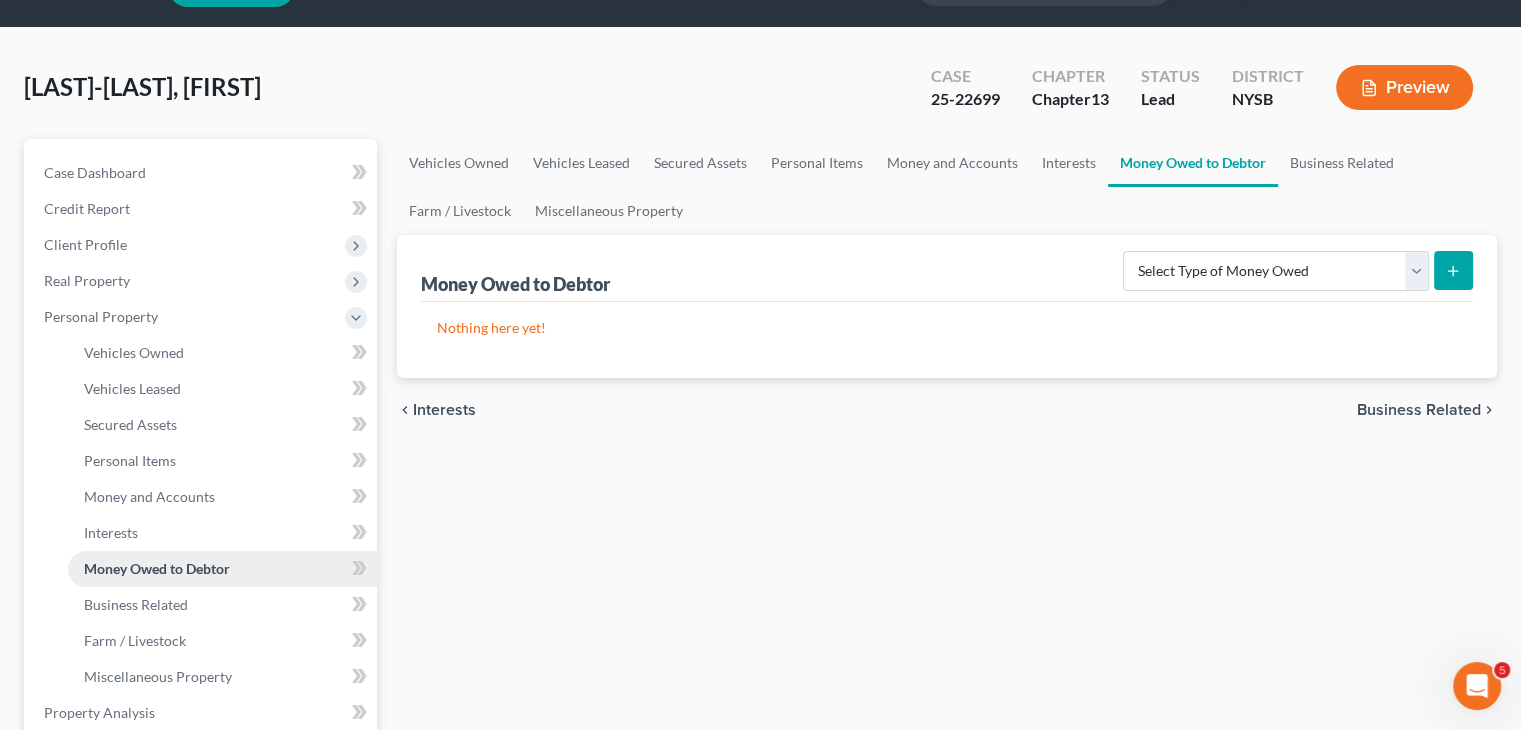 scroll, scrollTop: 0, scrollLeft: 0, axis: both 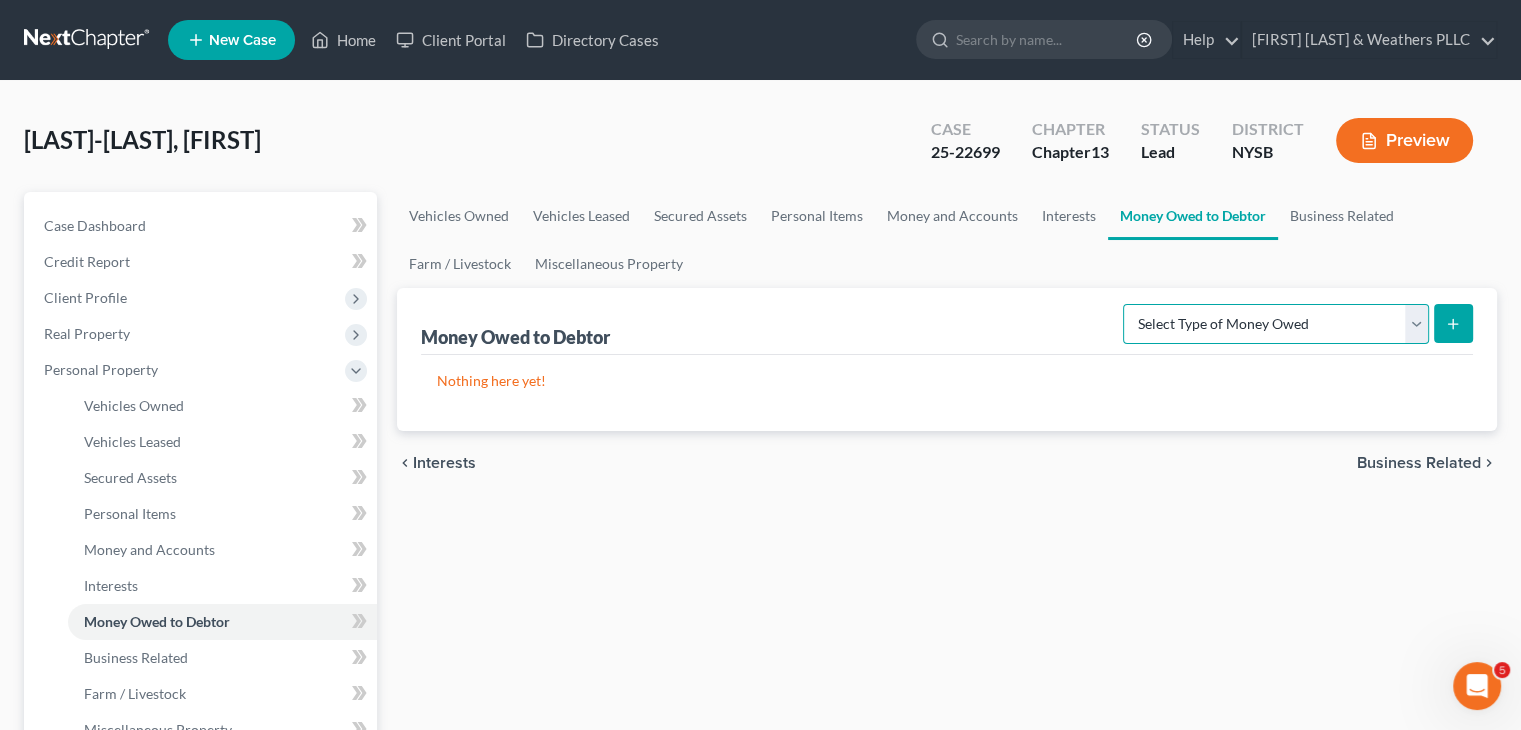 click on "Select Type of Money Owed Accounts Receivable Alimony Child Support Claims Against Third Parties Disability Benefits Disability Insurance Payments Divorce Settlements Equitable or Future Interests Expected Tax Refund and Unused NOLs Financial Assets Not Yet Listed Life Estate of Descendants Maintenance Other Contingent & Unliquidated Claims Property Settlements Sick or Vacation Pay Social Security Benefits Trusts Unpaid Loans Unpaid Wages Workers Compensation" at bounding box center (1276, 324) 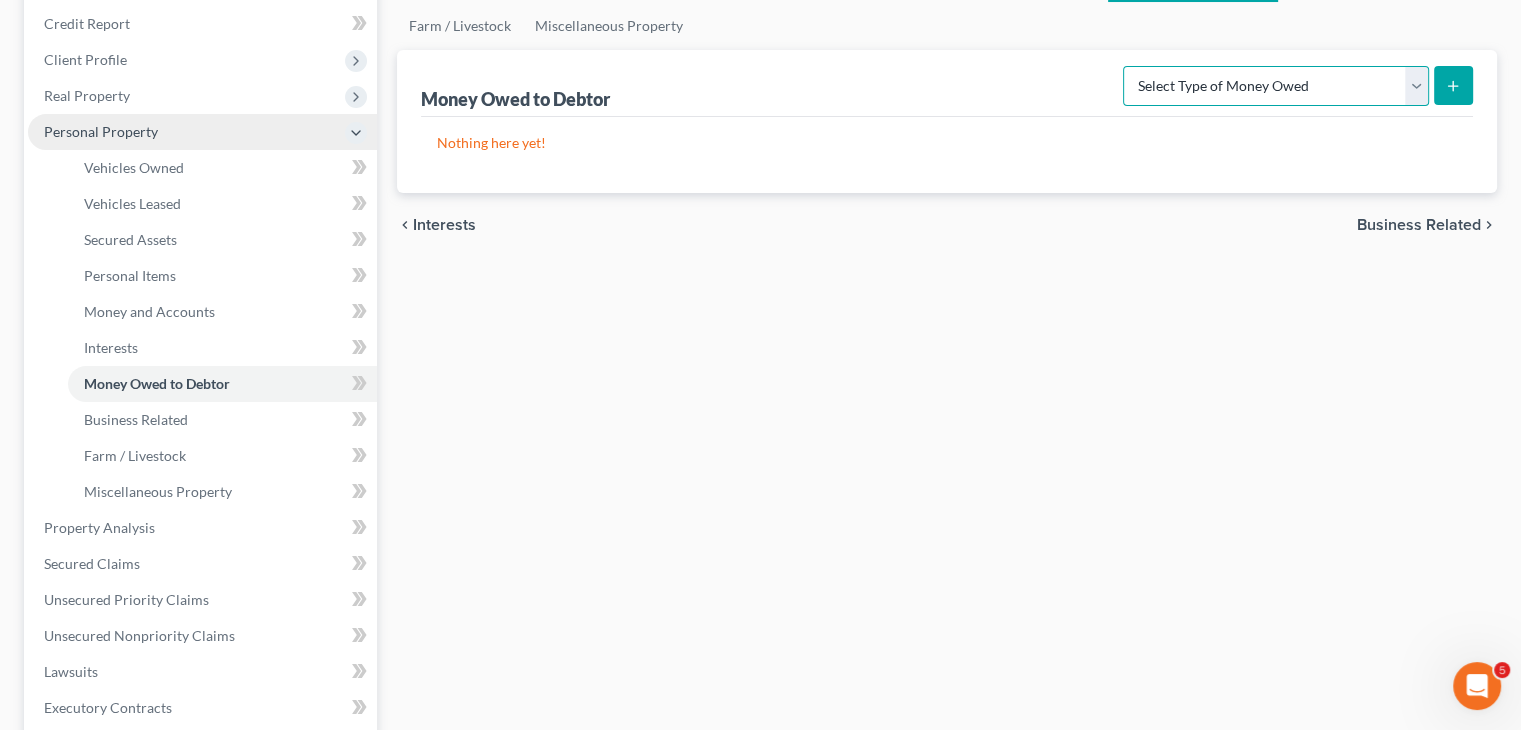 scroll, scrollTop: 300, scrollLeft: 0, axis: vertical 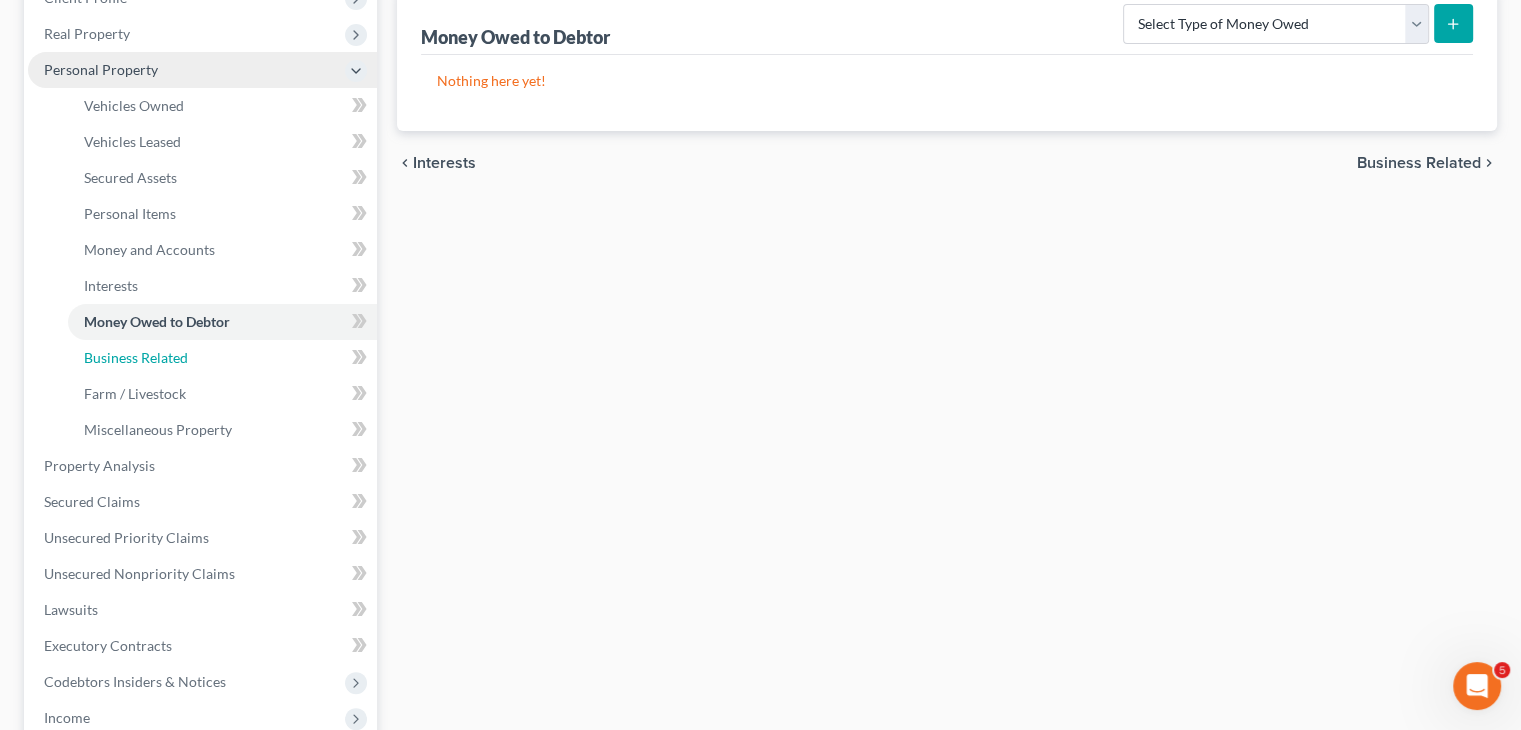 click on "Business Related" at bounding box center [136, 357] 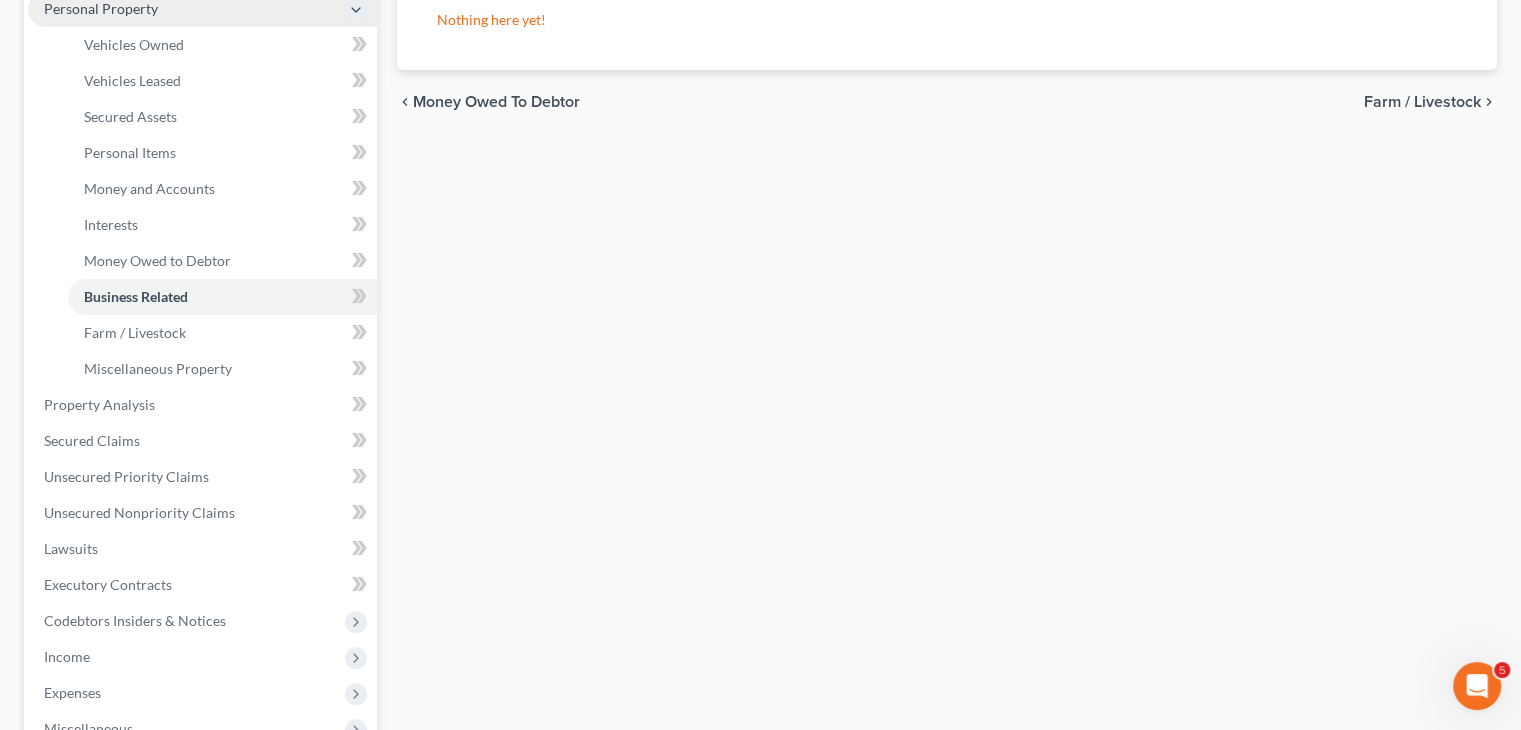 scroll, scrollTop: 400, scrollLeft: 0, axis: vertical 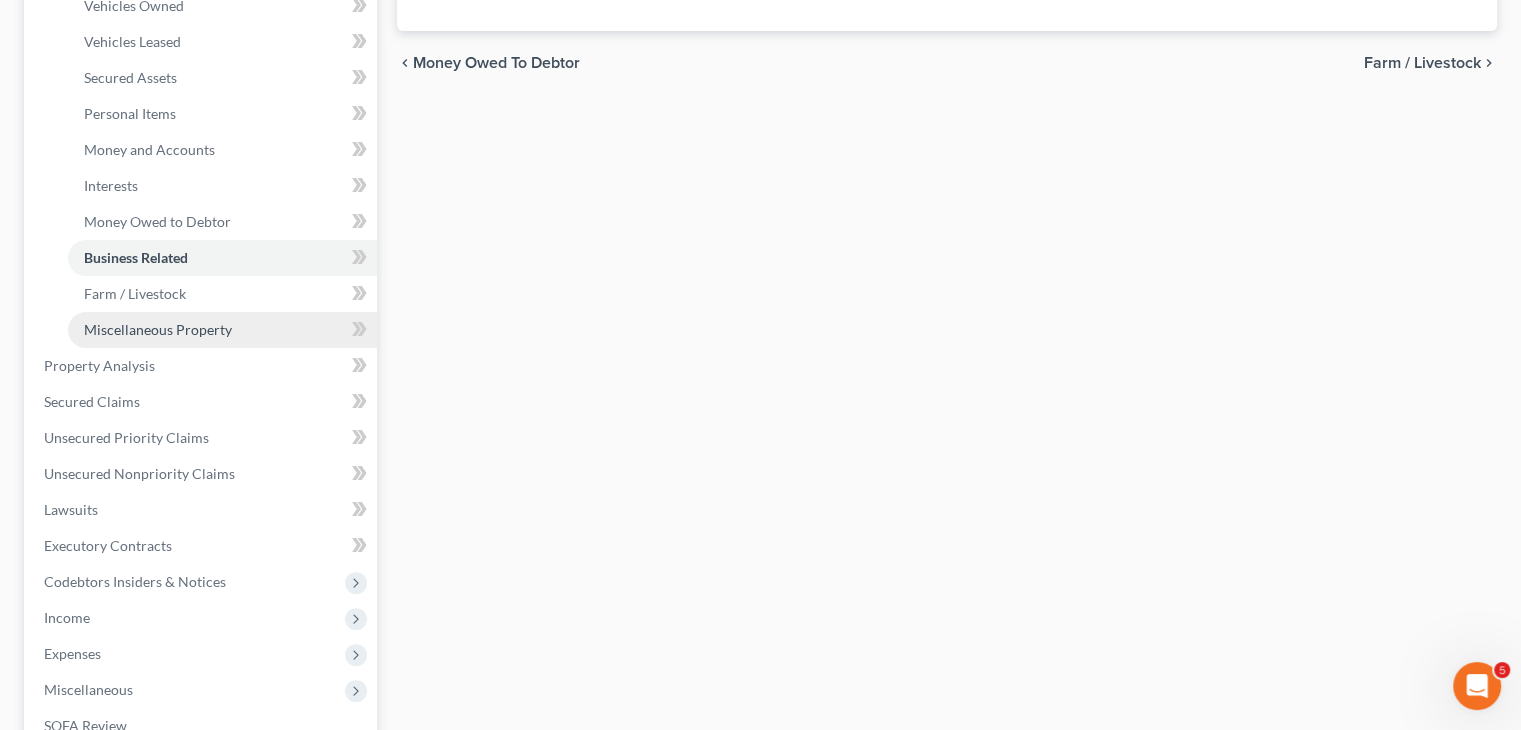 click on "Miscellaneous Property" at bounding box center [158, 329] 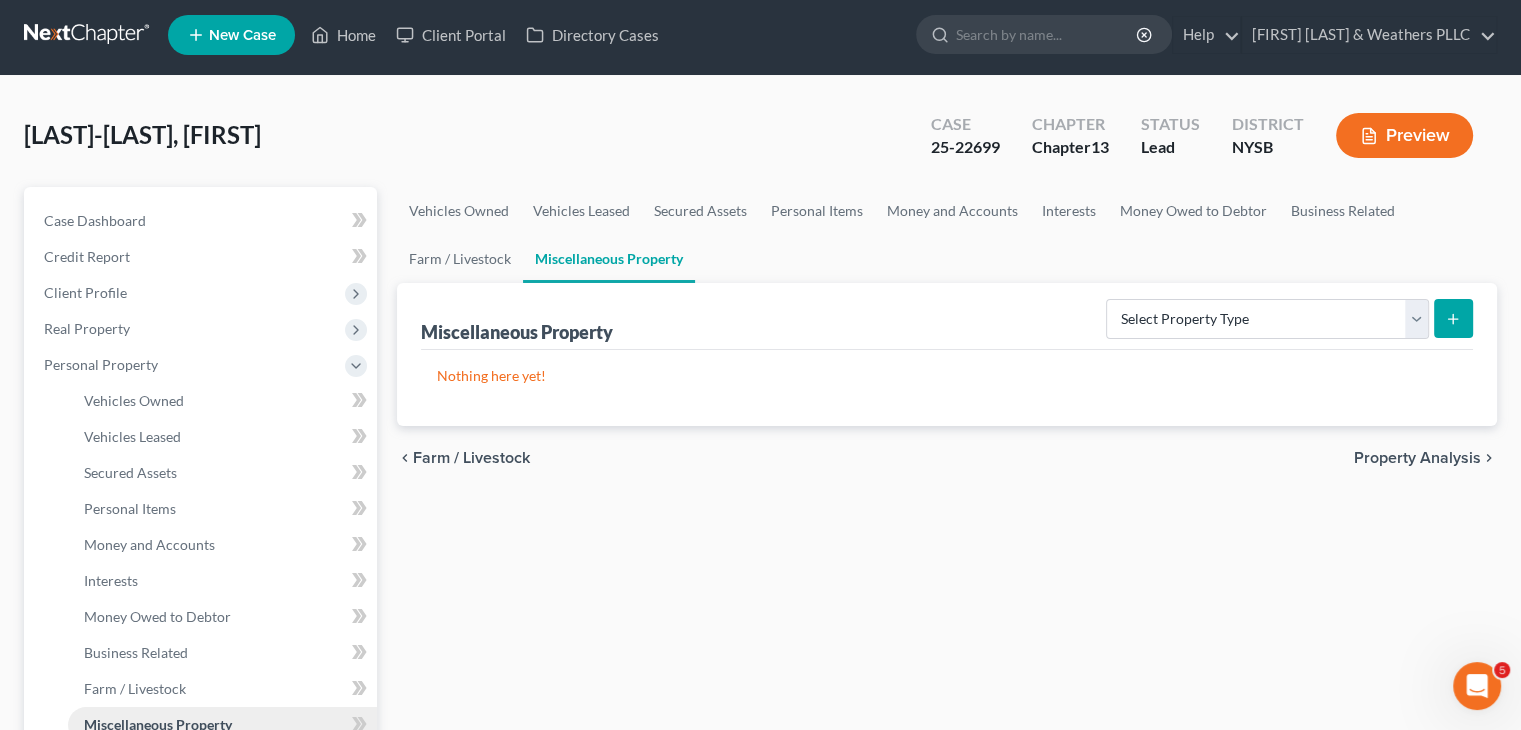 scroll, scrollTop: 0, scrollLeft: 0, axis: both 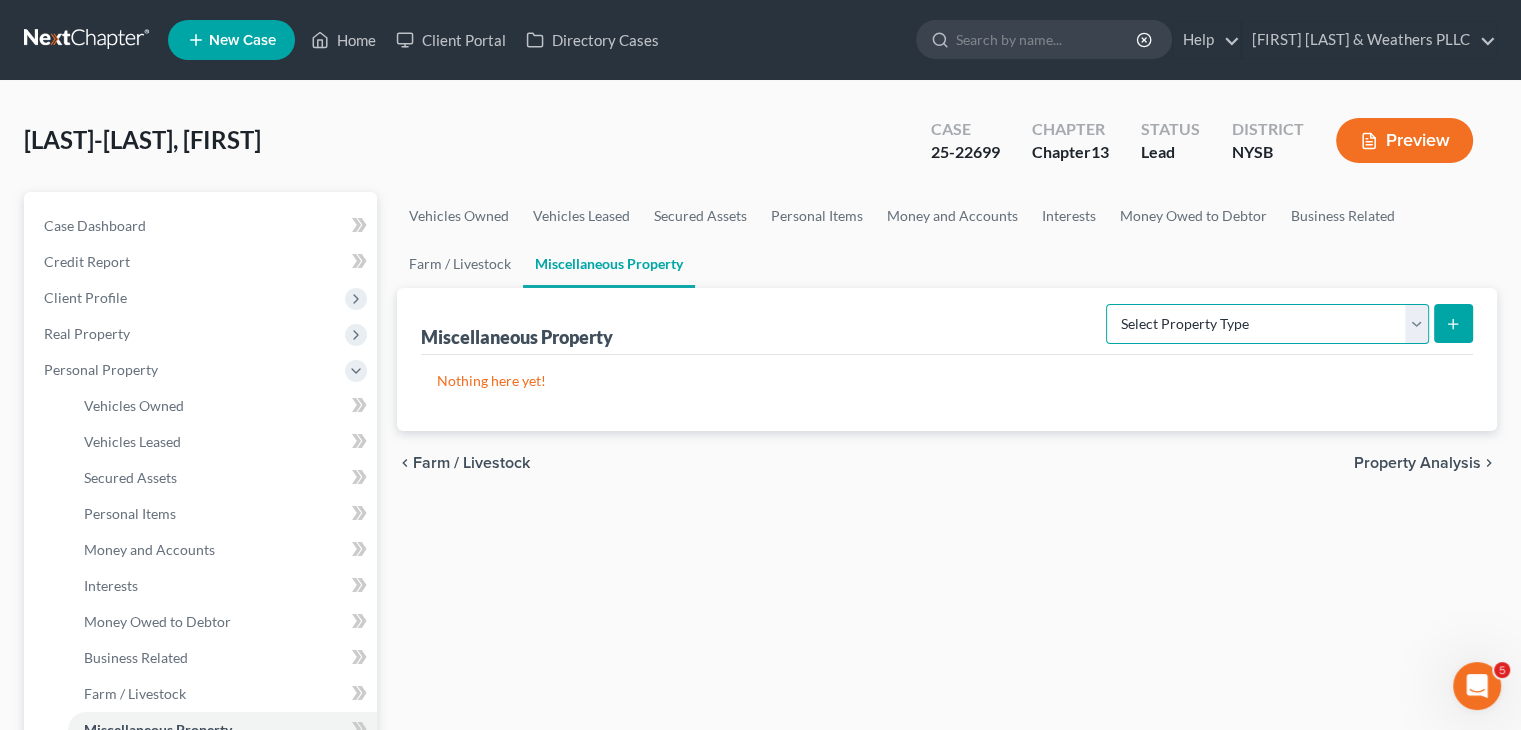 click on "Select Property Type Assigned for Creditor Benefit Within 1 Year Holding for Another Not Yet Listed Stored Within 1 Year Transferred" at bounding box center (1267, 324) 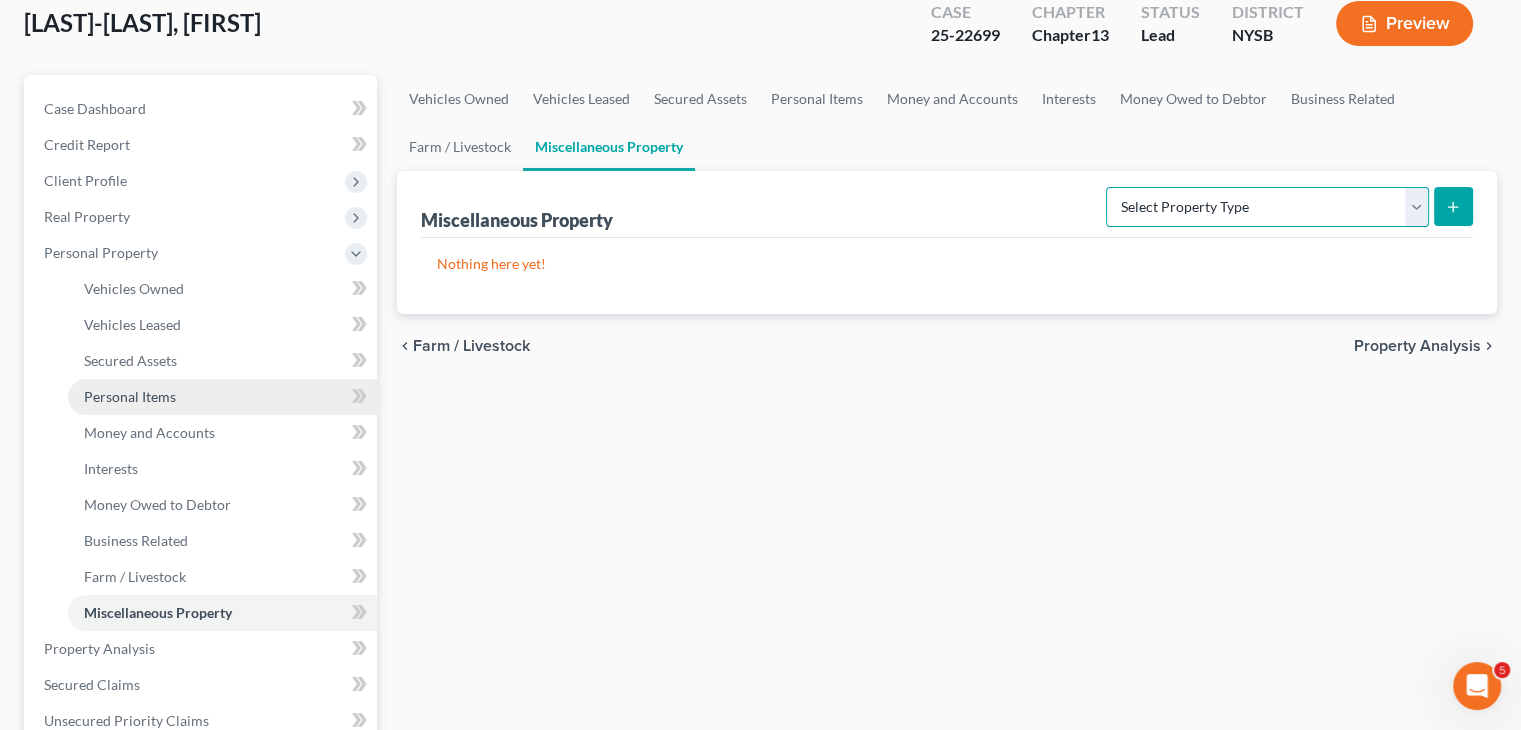 scroll, scrollTop: 300, scrollLeft: 0, axis: vertical 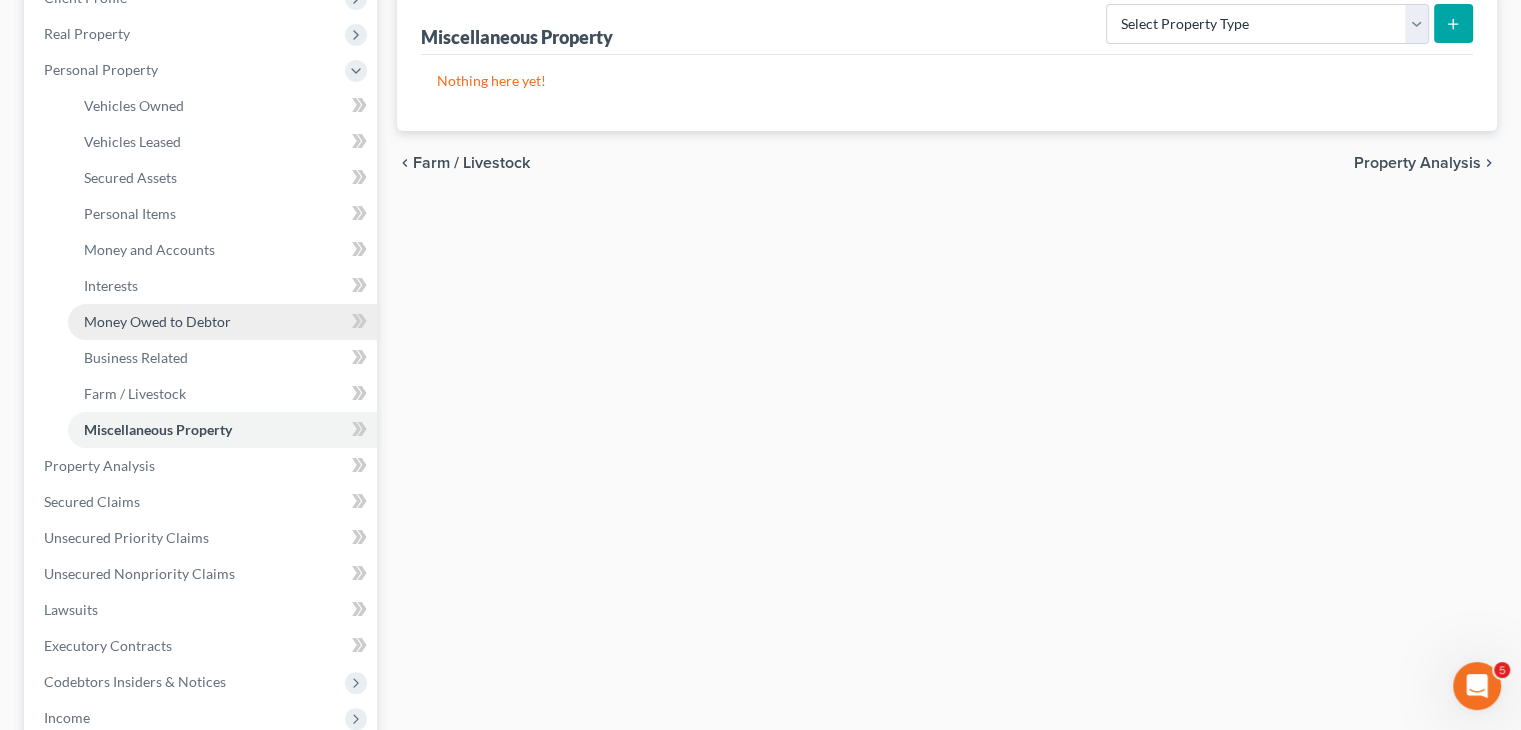 click on "Money Owed to Debtor" at bounding box center (157, 321) 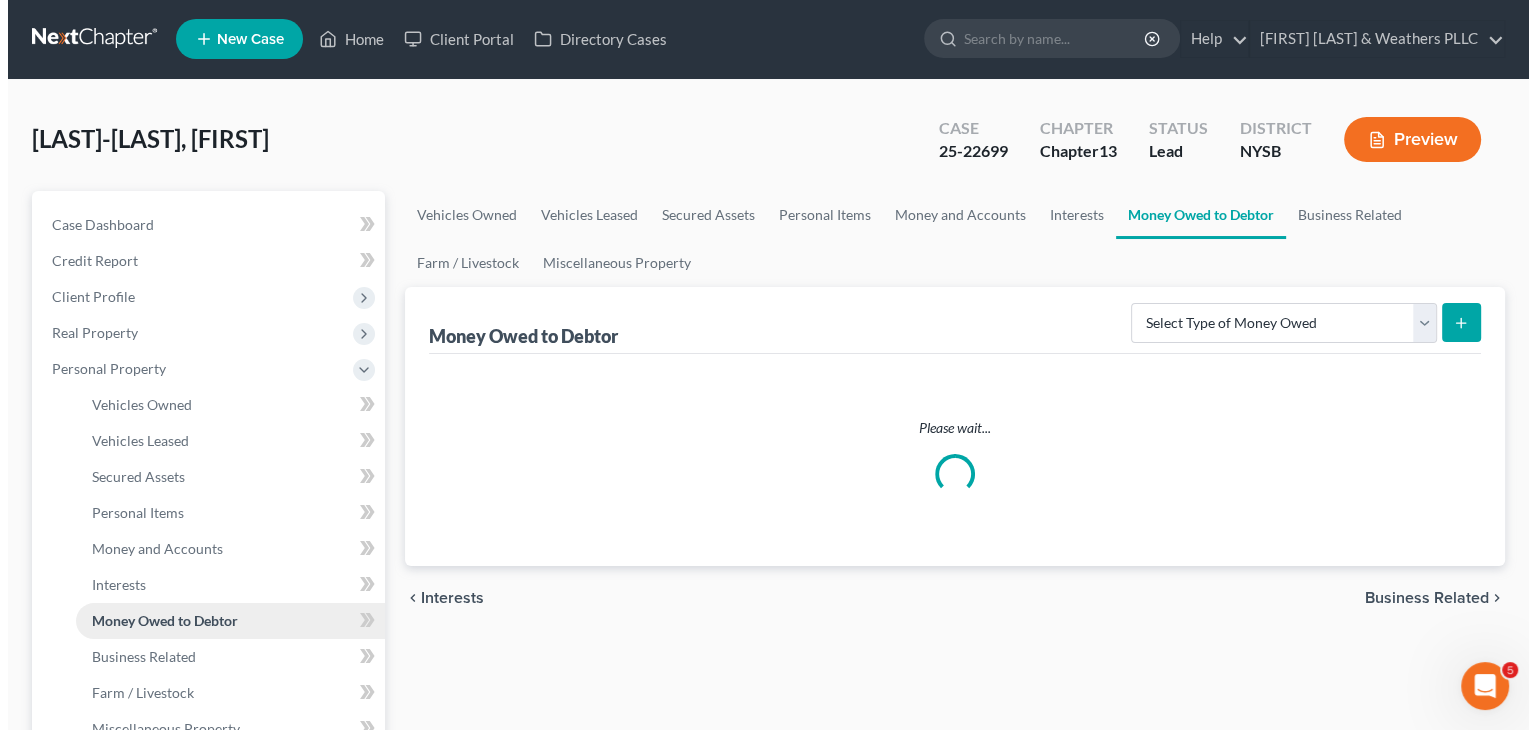 scroll, scrollTop: 0, scrollLeft: 0, axis: both 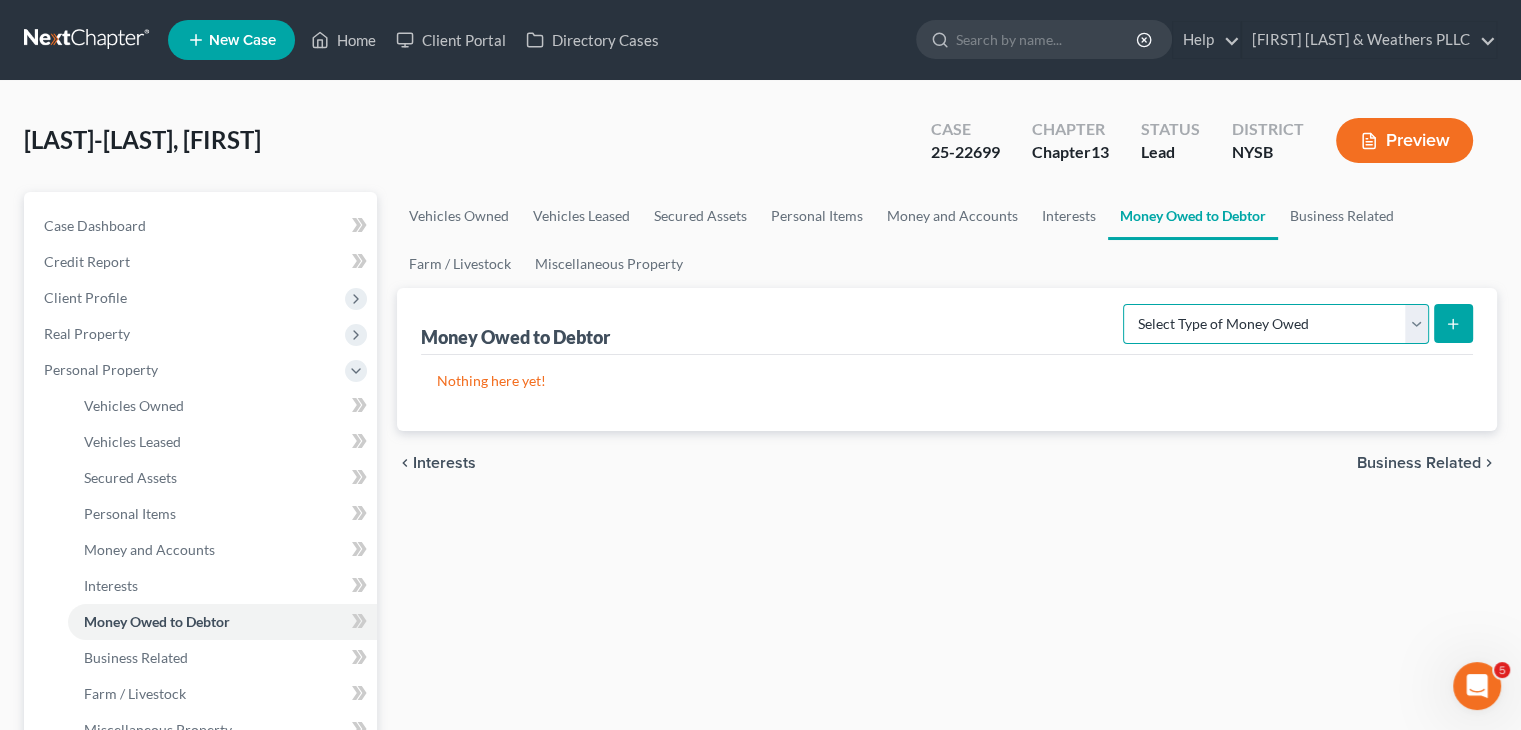 click on "Select Type of Money Owed Accounts Receivable Alimony Child Support Claims Against Third Parties Disability Benefits Disability Insurance Payments Divorce Settlements Equitable or Future Interests Expected Tax Refund and Unused NOLs Financial Assets Not Yet Listed Life Estate of Descendants Maintenance Other Contingent & Unliquidated Claims Property Settlements Sick or Vacation Pay Social Security Benefits Trusts Unpaid Loans Unpaid Wages Workers Compensation" at bounding box center [1276, 324] 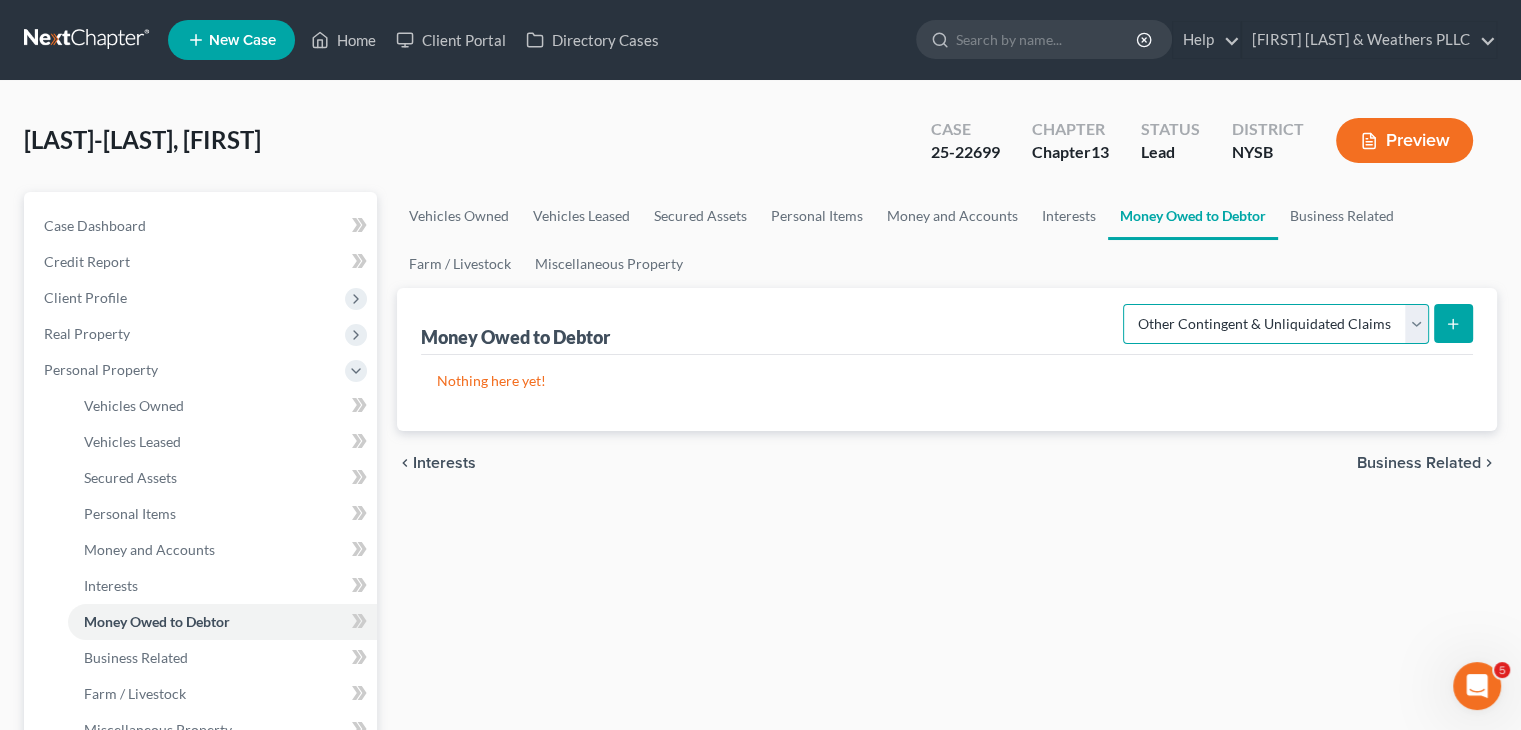 click on "Select Type of Money Owed Accounts Receivable Alimony Child Support Claims Against Third Parties Disability Benefits Disability Insurance Payments Divorce Settlements Equitable or Future Interests Expected Tax Refund and Unused NOLs Financial Assets Not Yet Listed Life Estate of Descendants Maintenance Other Contingent & Unliquidated Claims Property Settlements Sick or Vacation Pay Social Security Benefits Trusts Unpaid Loans Unpaid Wages Workers Compensation" at bounding box center (1276, 324) 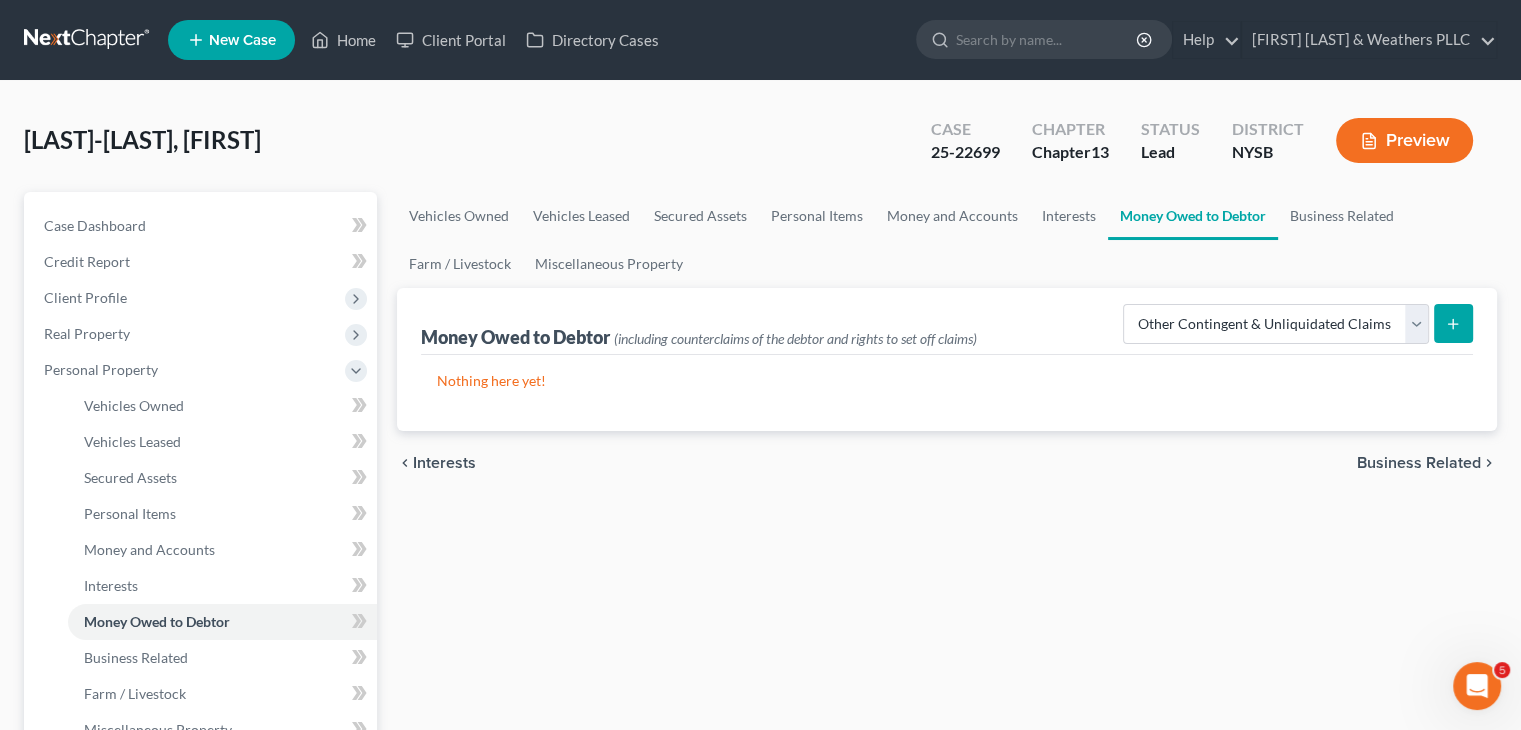 click 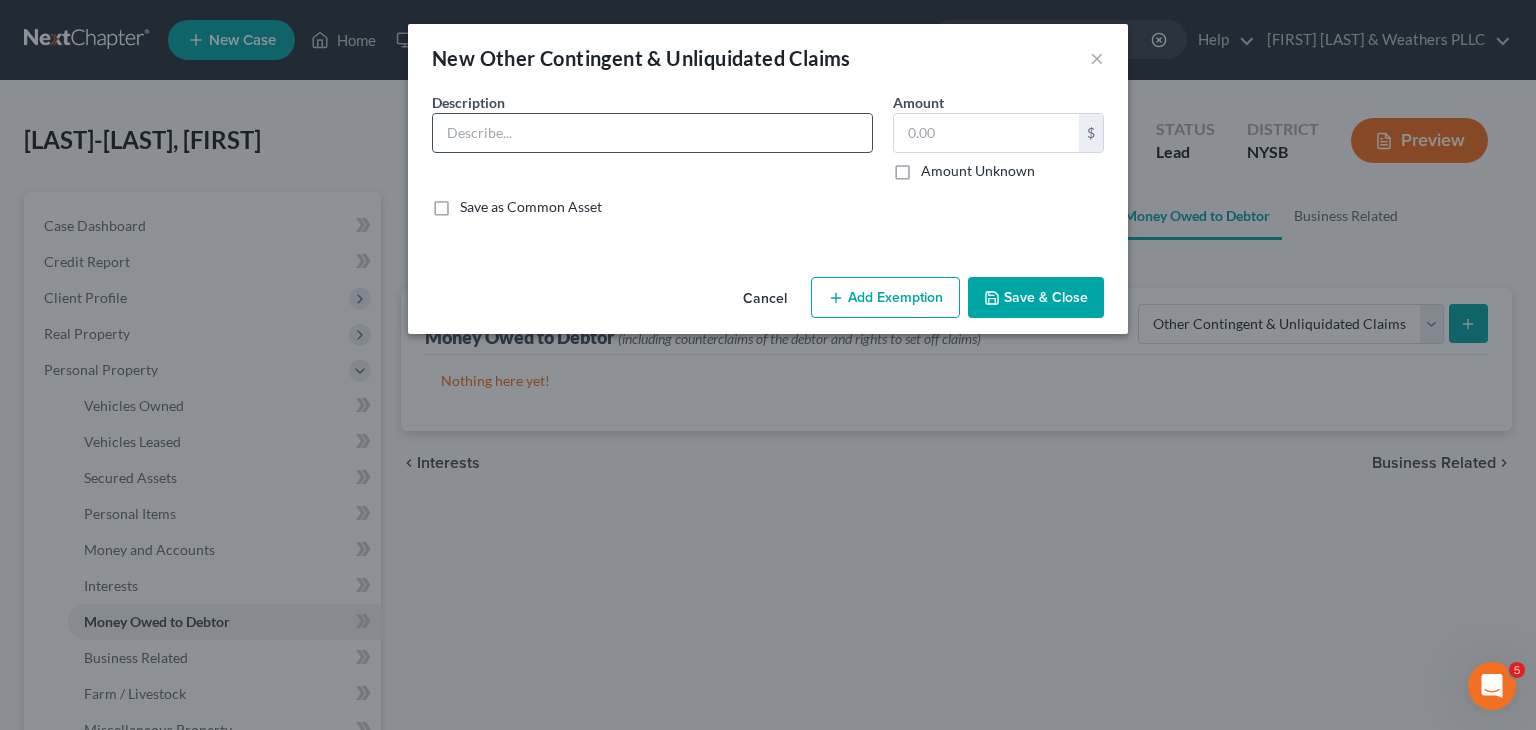 click at bounding box center [652, 133] 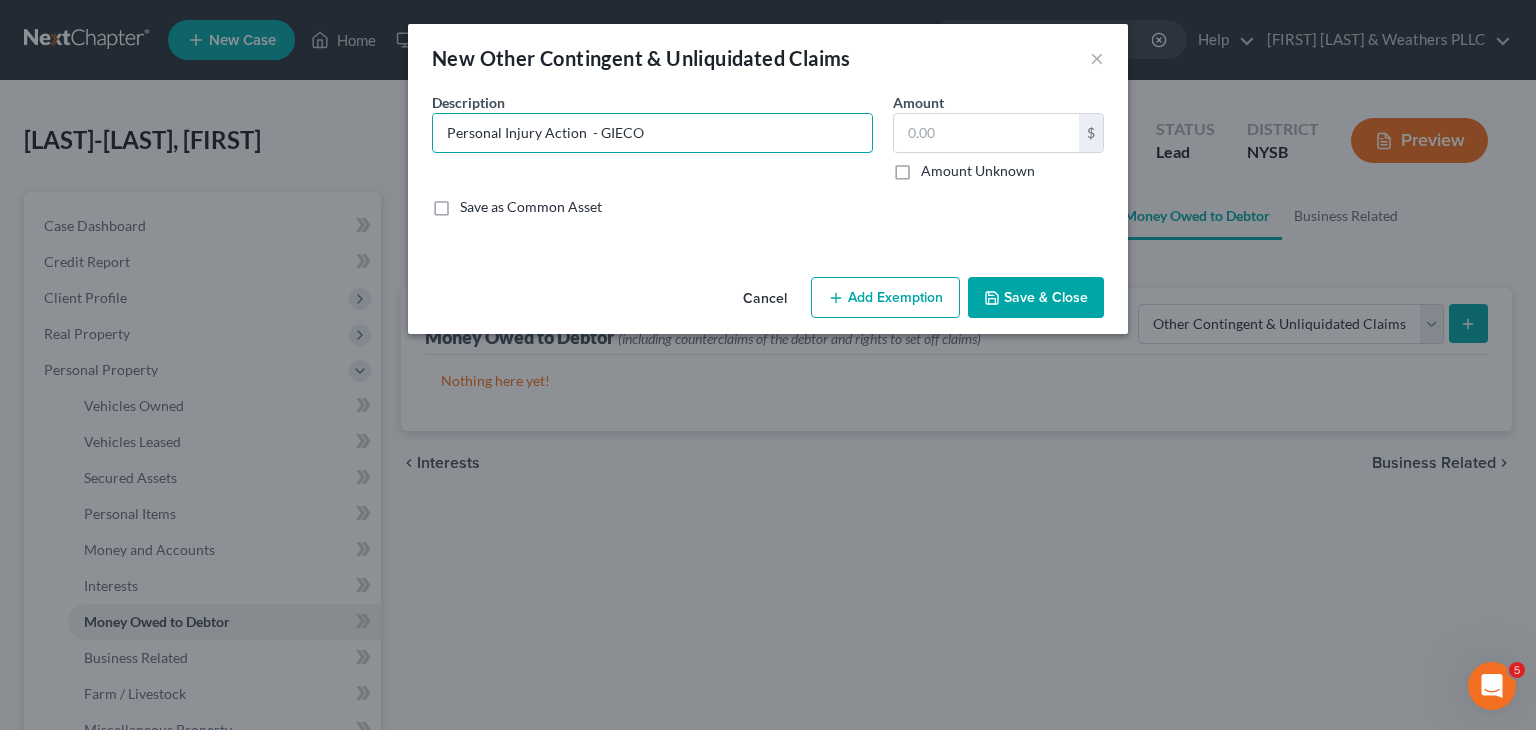 type on "Personal Injury Action  - GIECO" 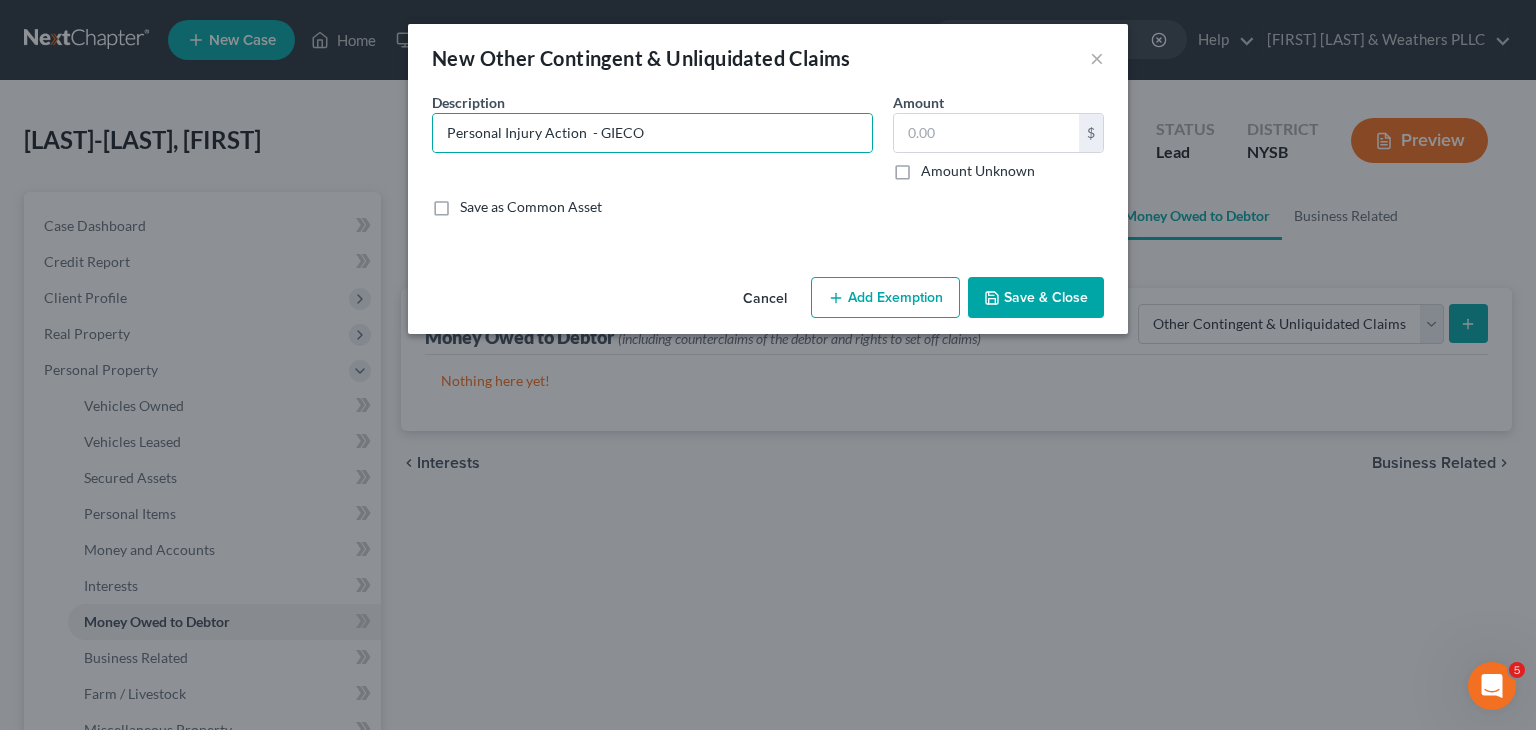 click on "Amount Unknown" at bounding box center (978, 171) 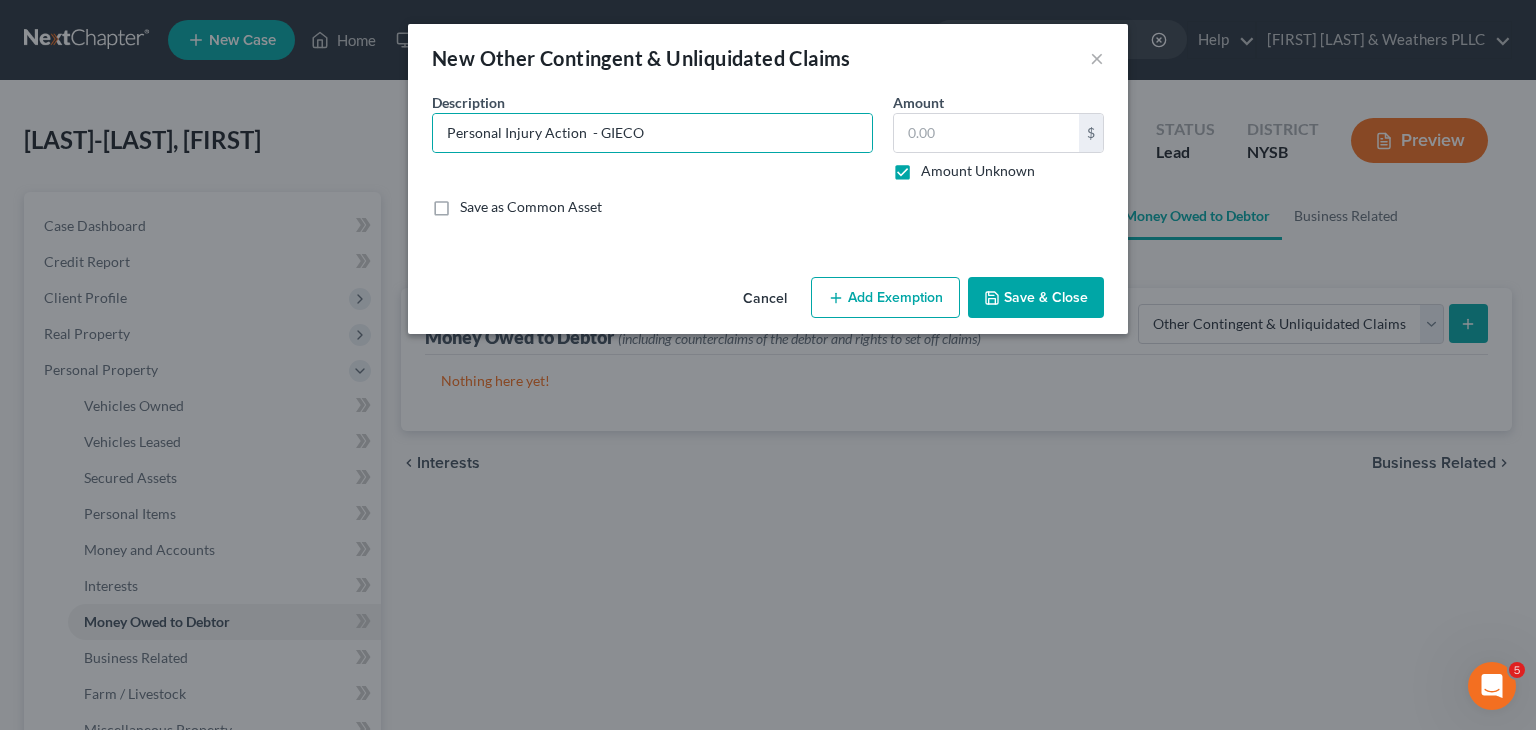 type on "0.00" 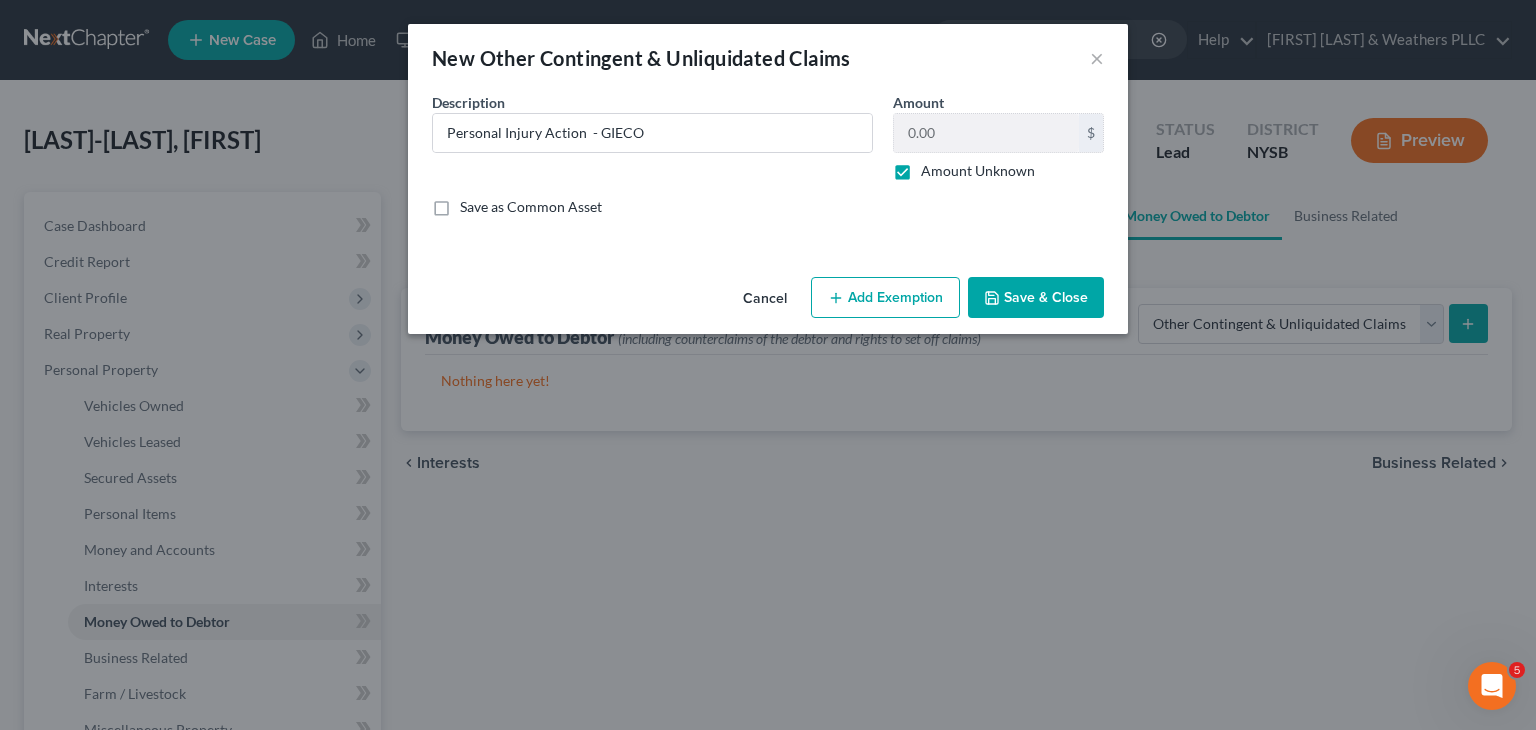 click on "Add Exemption" at bounding box center (885, 298) 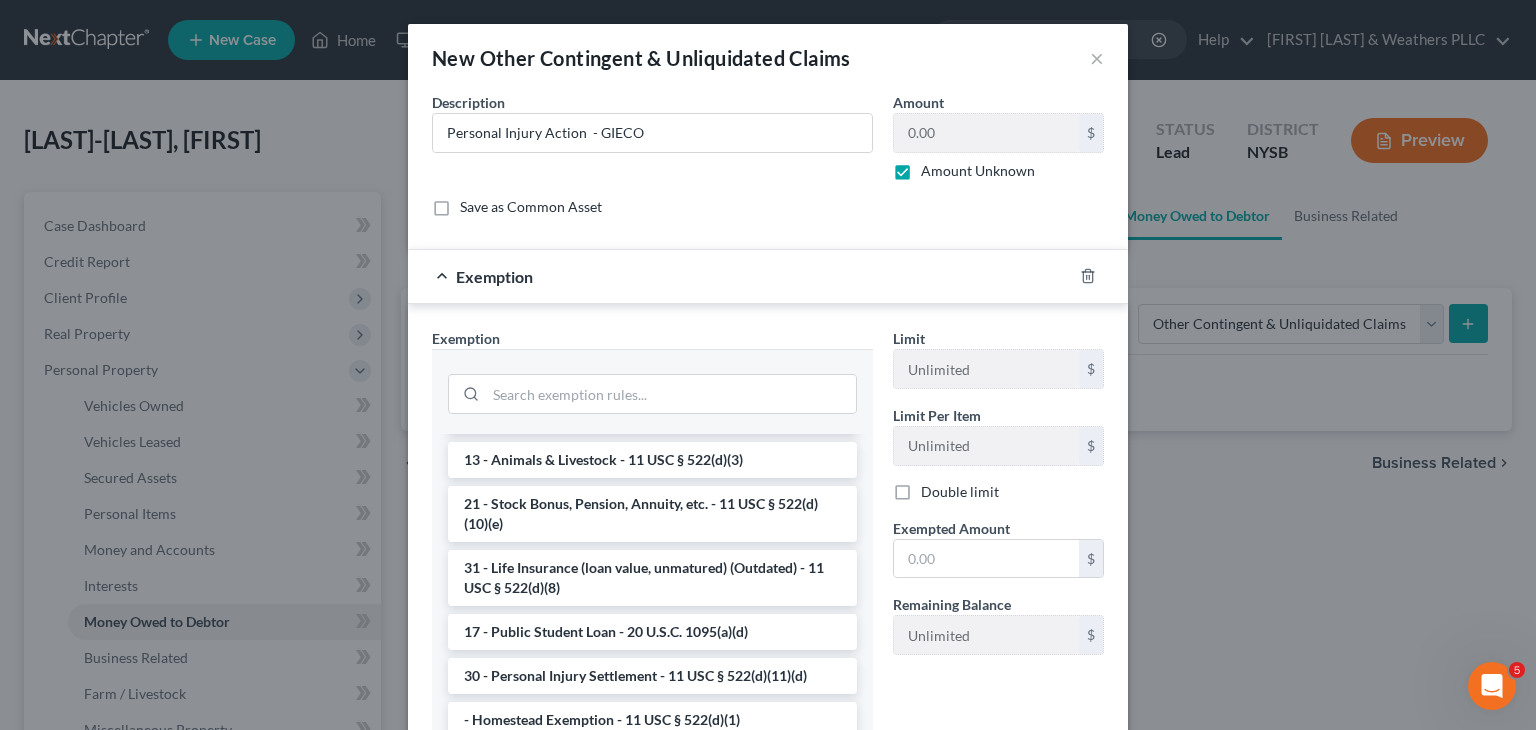 scroll, scrollTop: 1608, scrollLeft: 0, axis: vertical 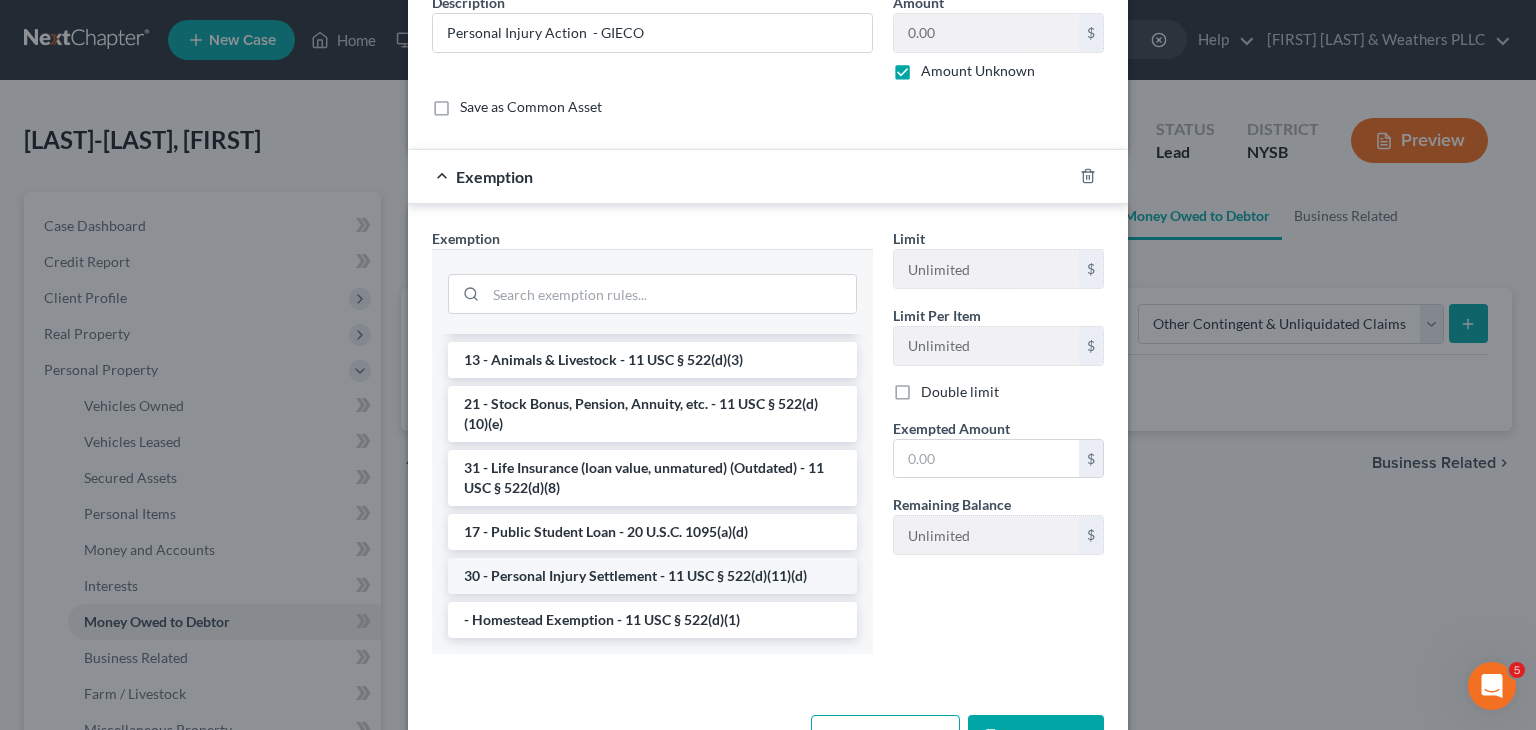 click on "30 - Personal Injury Settlement - 11 USC § 522(d)(11)(d)" at bounding box center (652, 576) 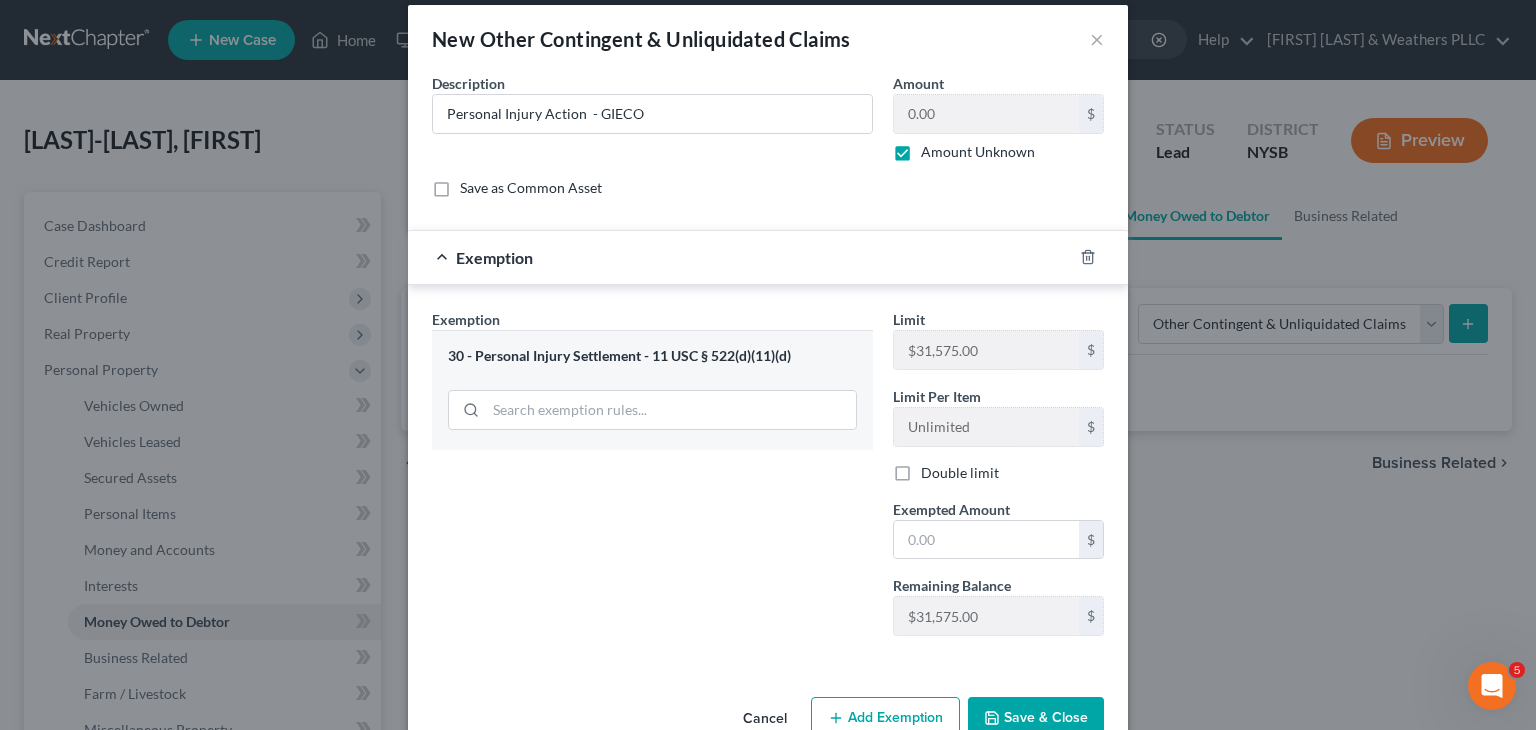 scroll, scrollTop: 0, scrollLeft: 0, axis: both 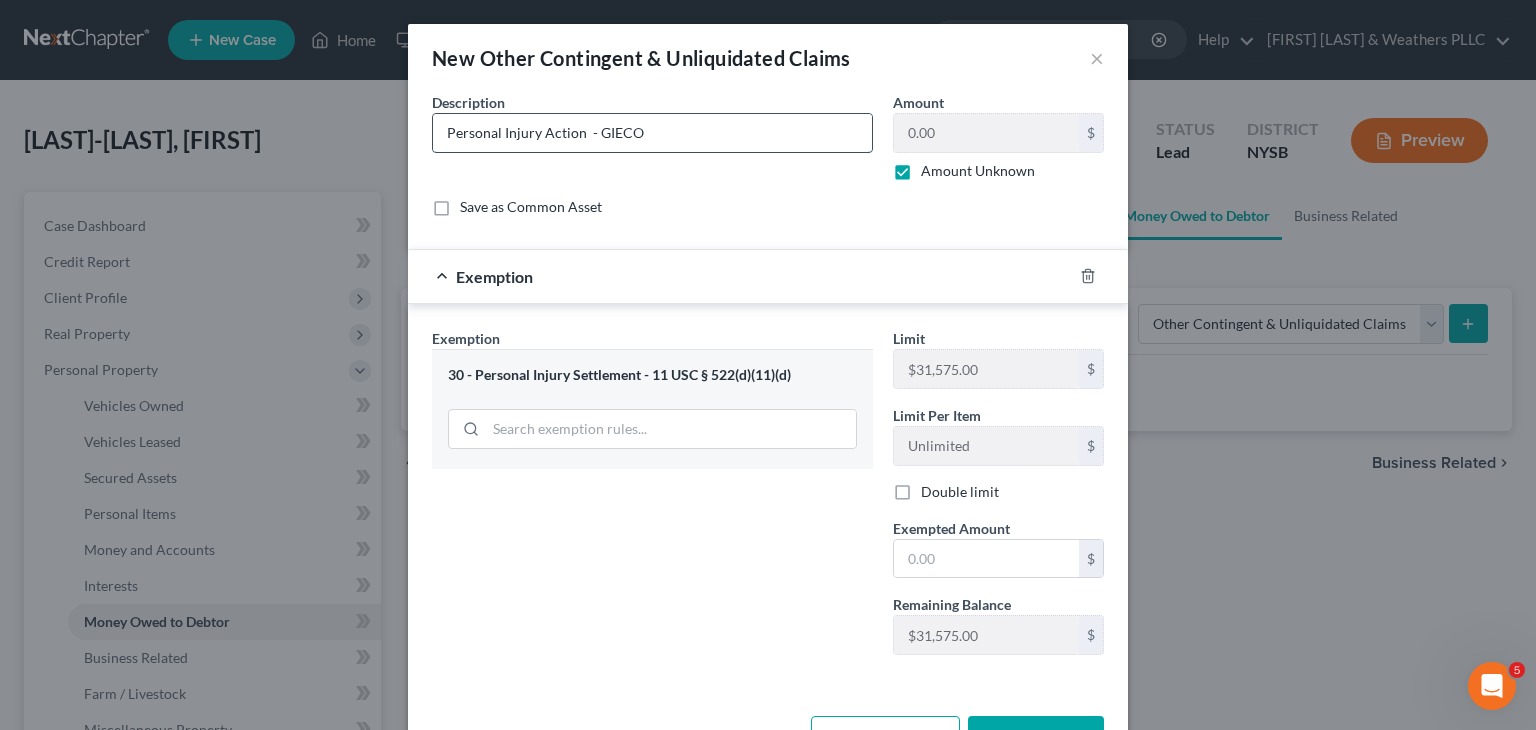 click on "Personal Injury Action  - GIECO" at bounding box center [652, 133] 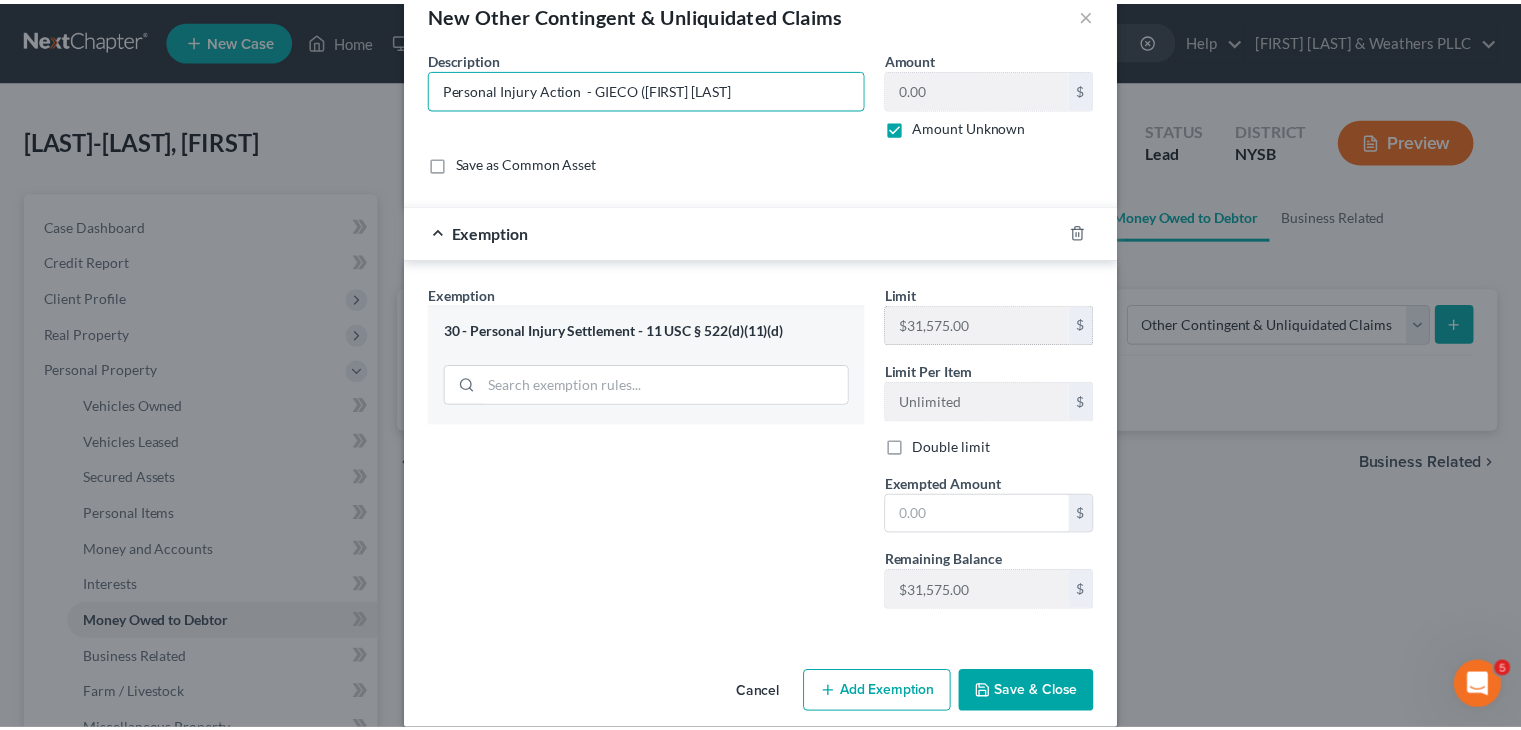 scroll, scrollTop: 65, scrollLeft: 0, axis: vertical 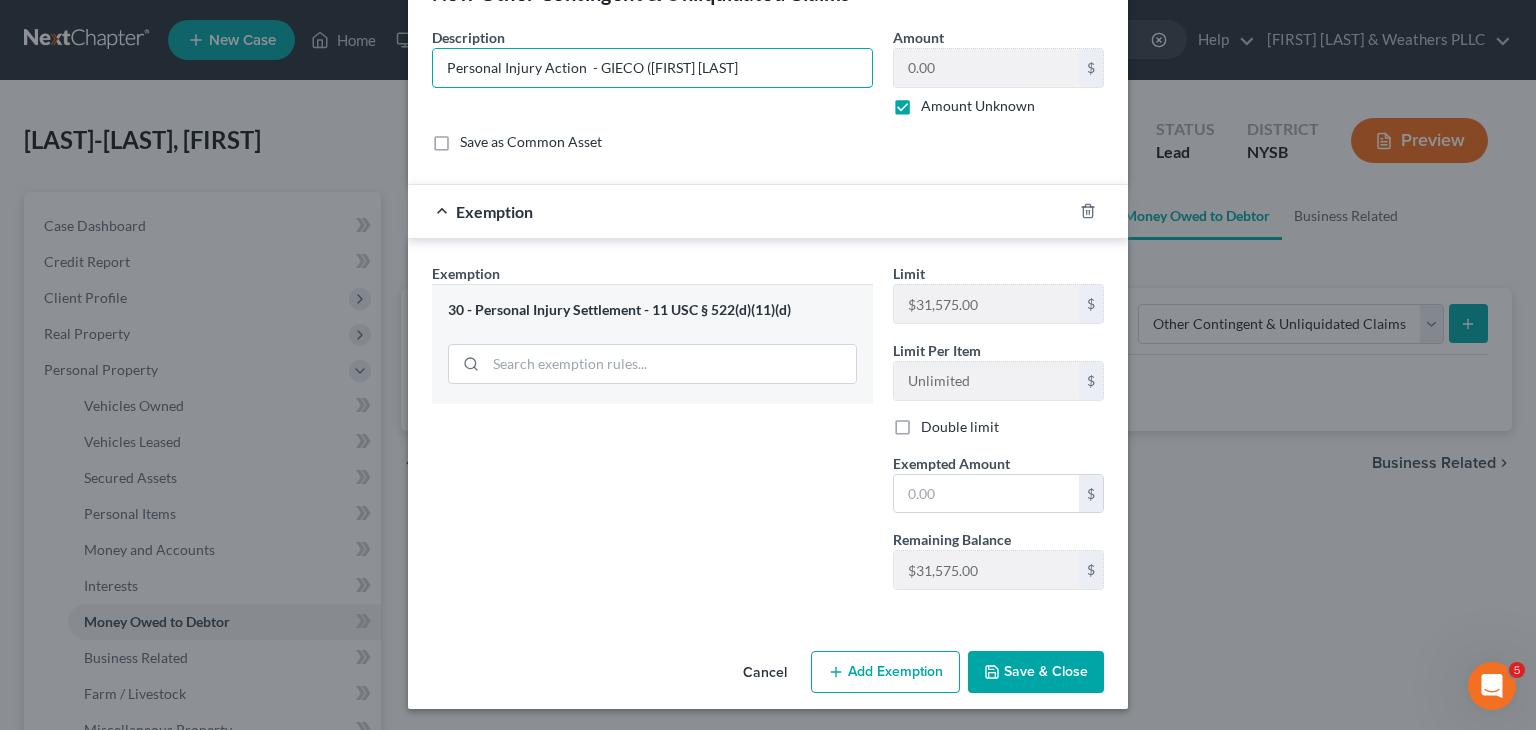 type on "Personal Injury Action  - GIECO ([FIRST] [LAST]" 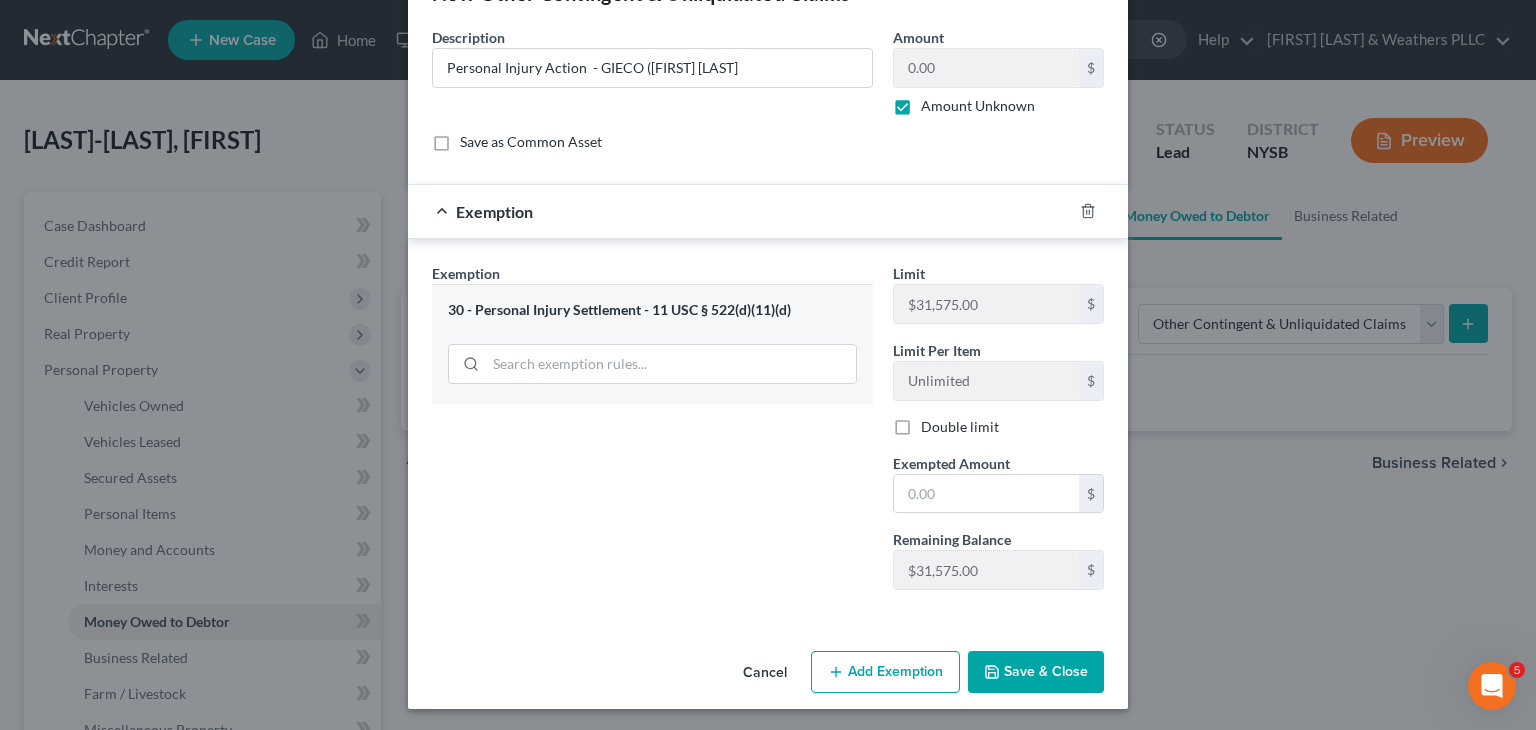 click on "Save & Close" at bounding box center (1036, 672) 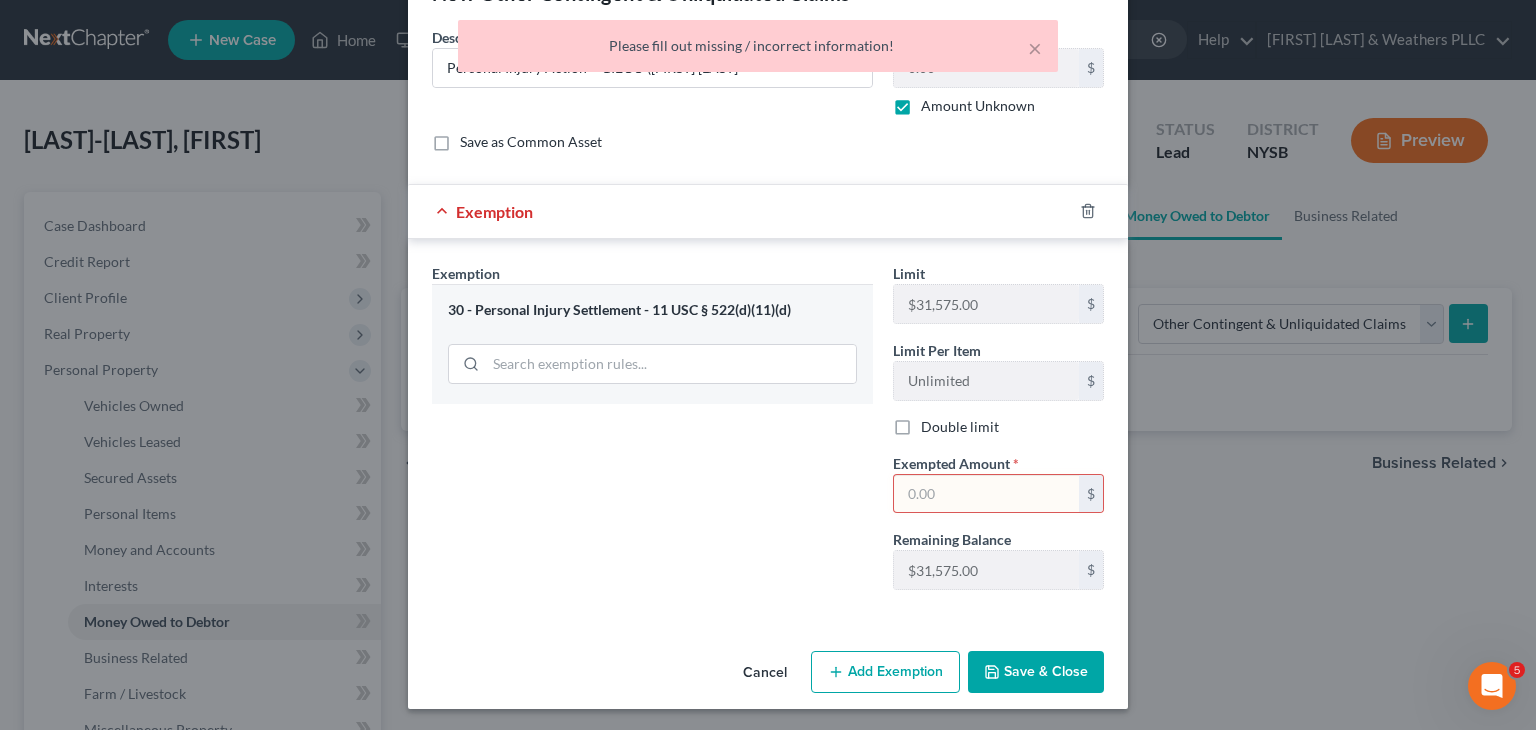 click at bounding box center [986, 494] 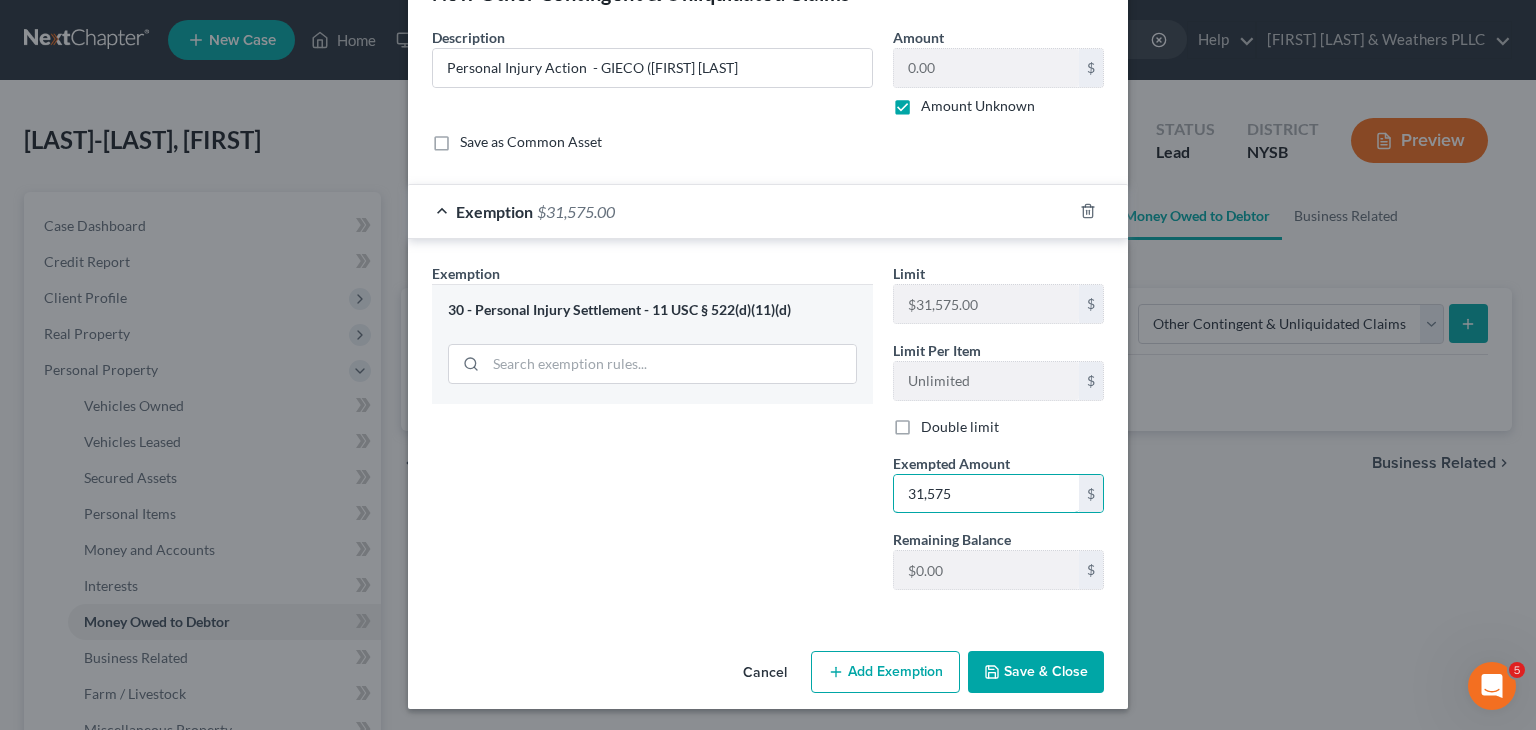 type on "31,575" 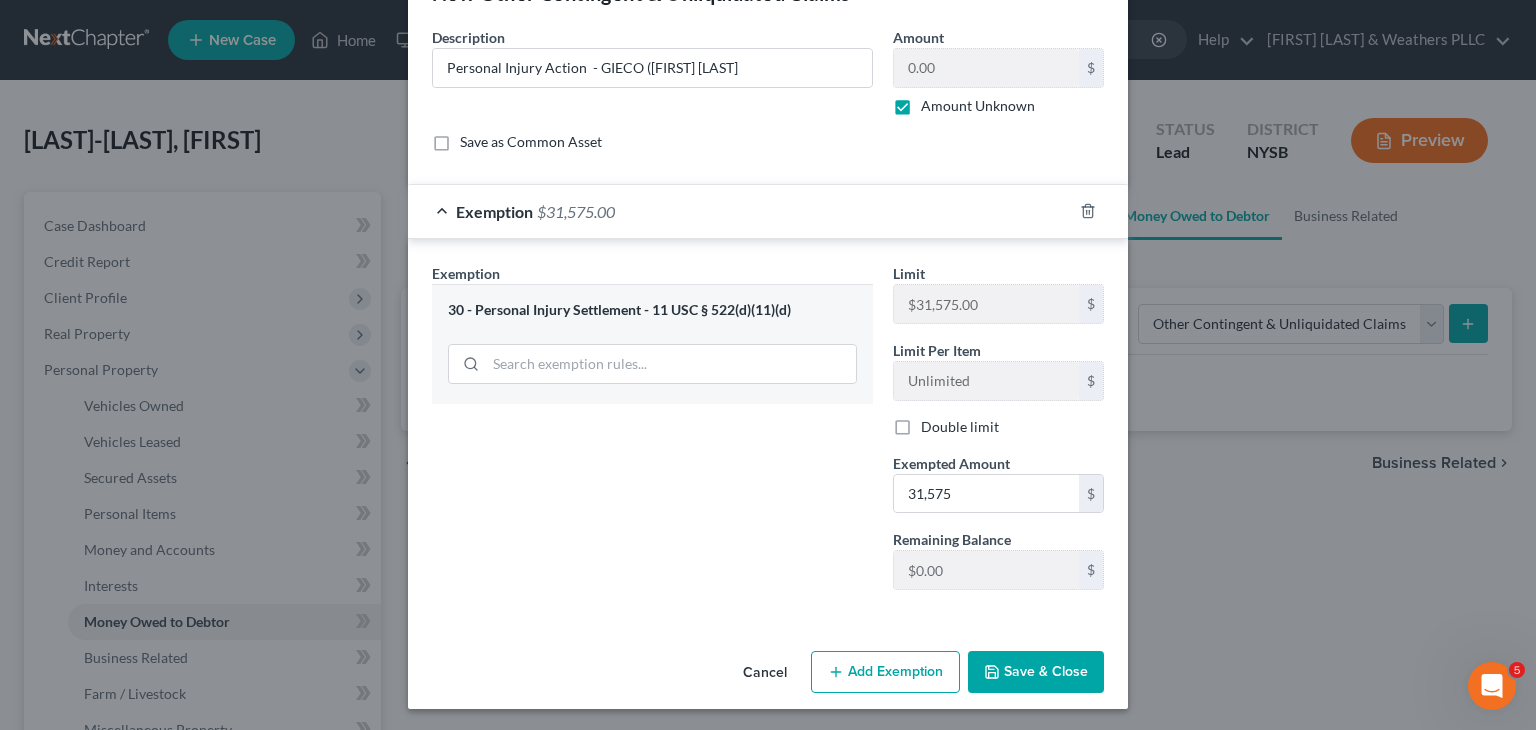 click on "Save & Close" at bounding box center (1036, 672) 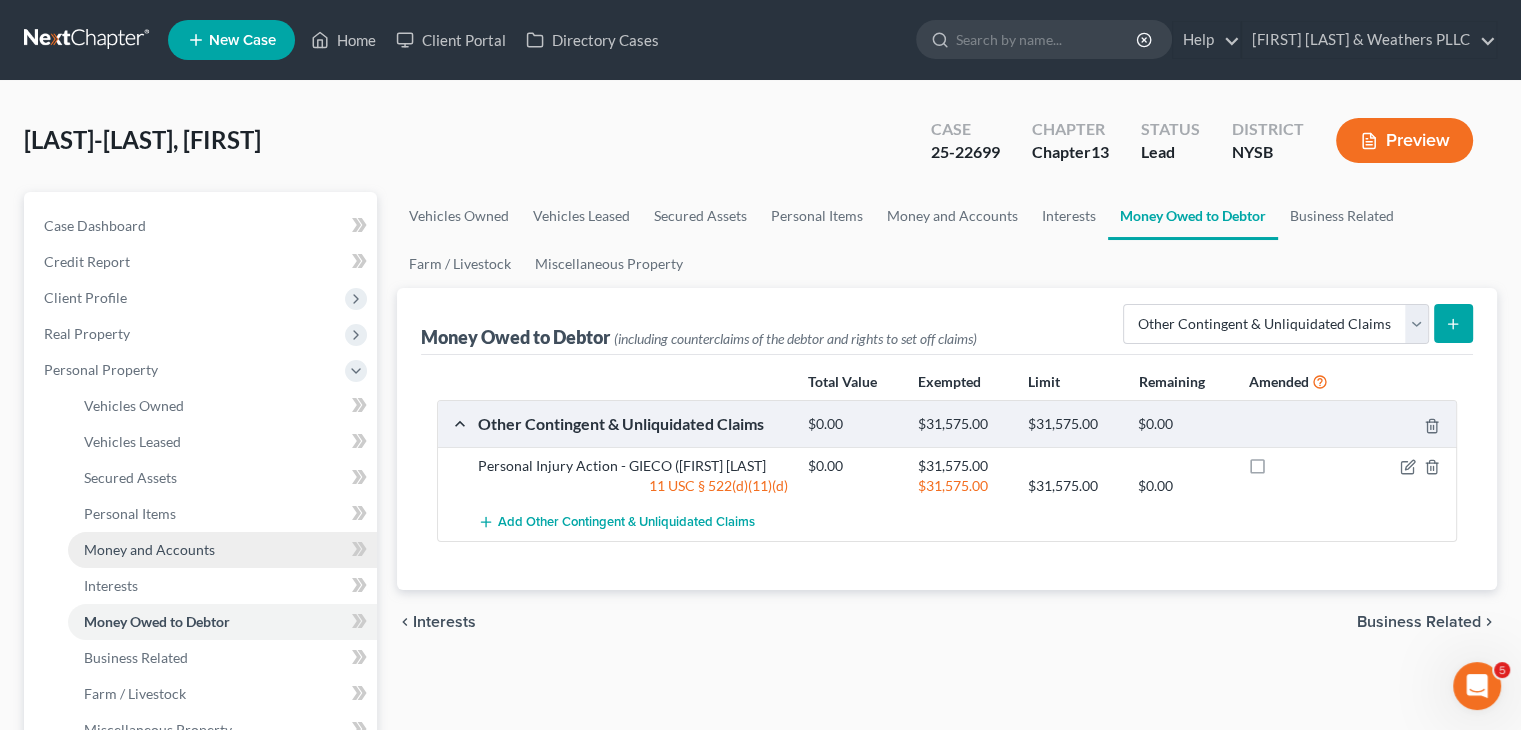 scroll, scrollTop: 500, scrollLeft: 0, axis: vertical 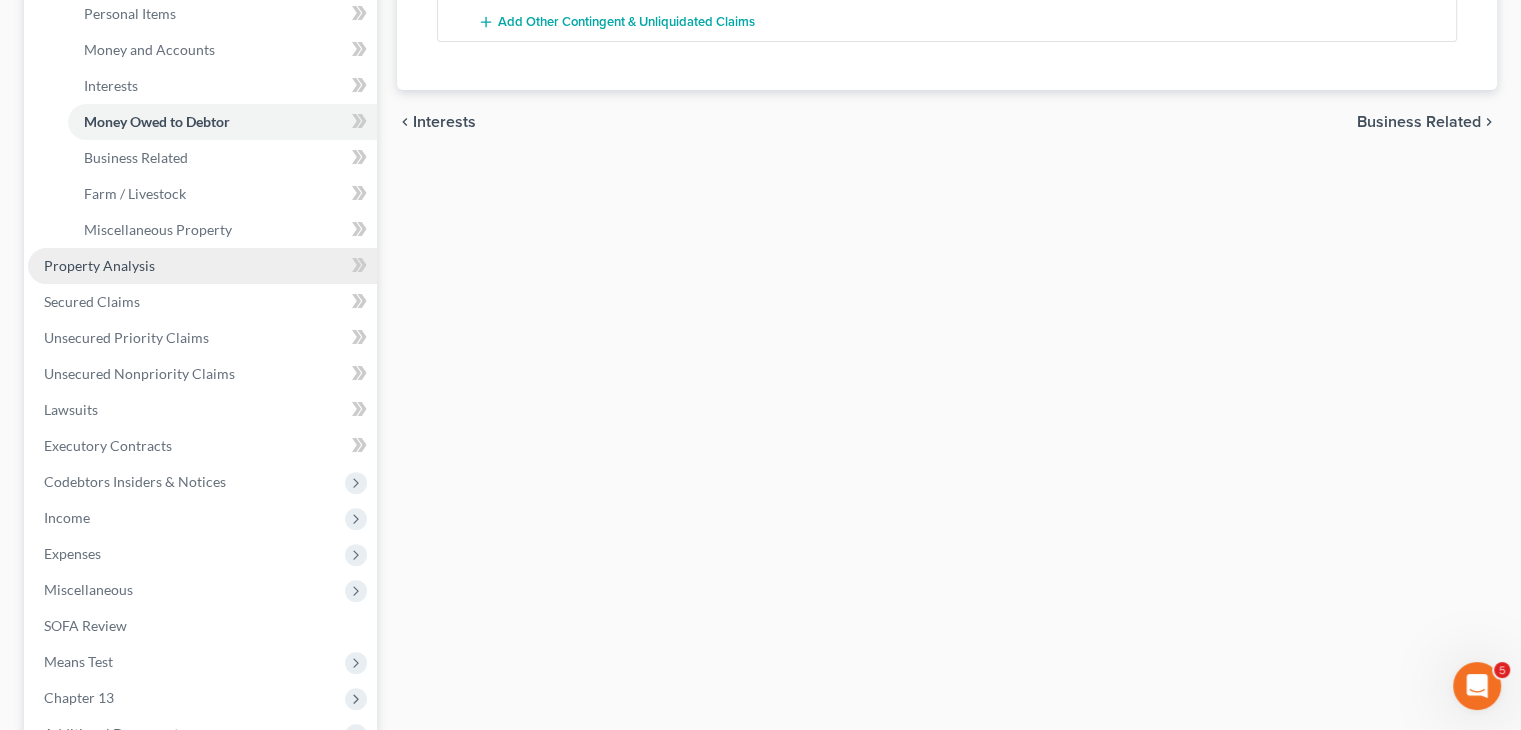 click on "Property Analysis" at bounding box center (202, 266) 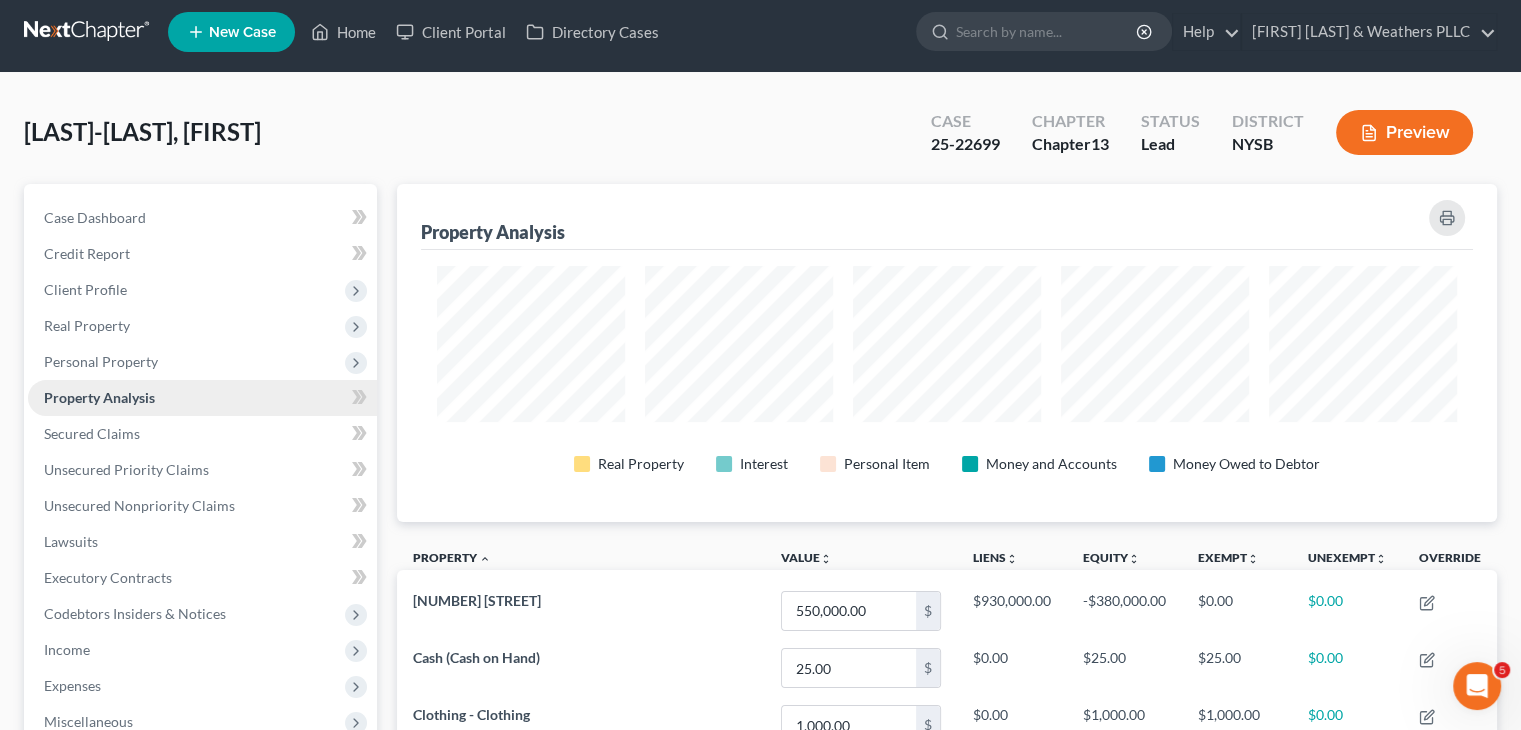 scroll, scrollTop: 0, scrollLeft: 0, axis: both 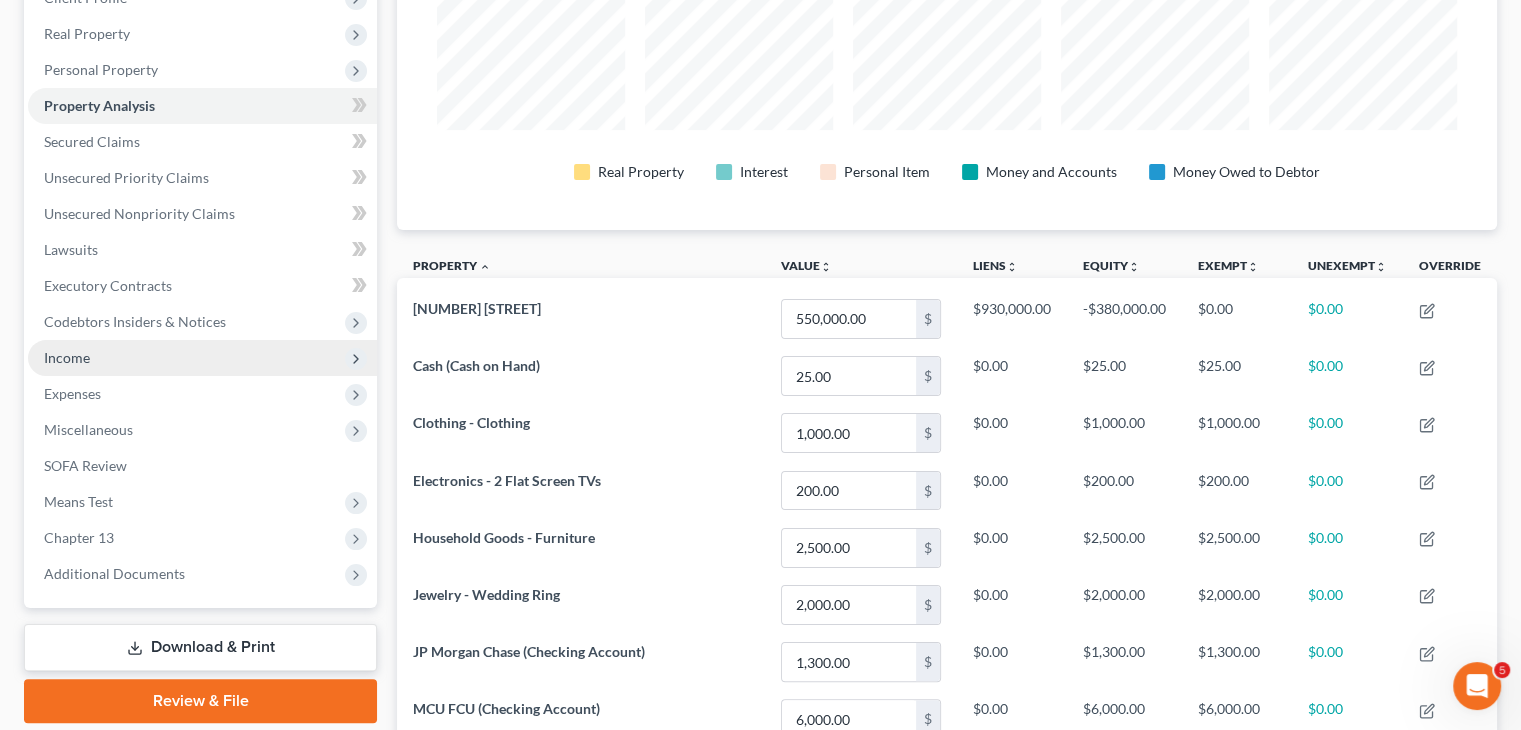click on "Income" at bounding box center [202, 358] 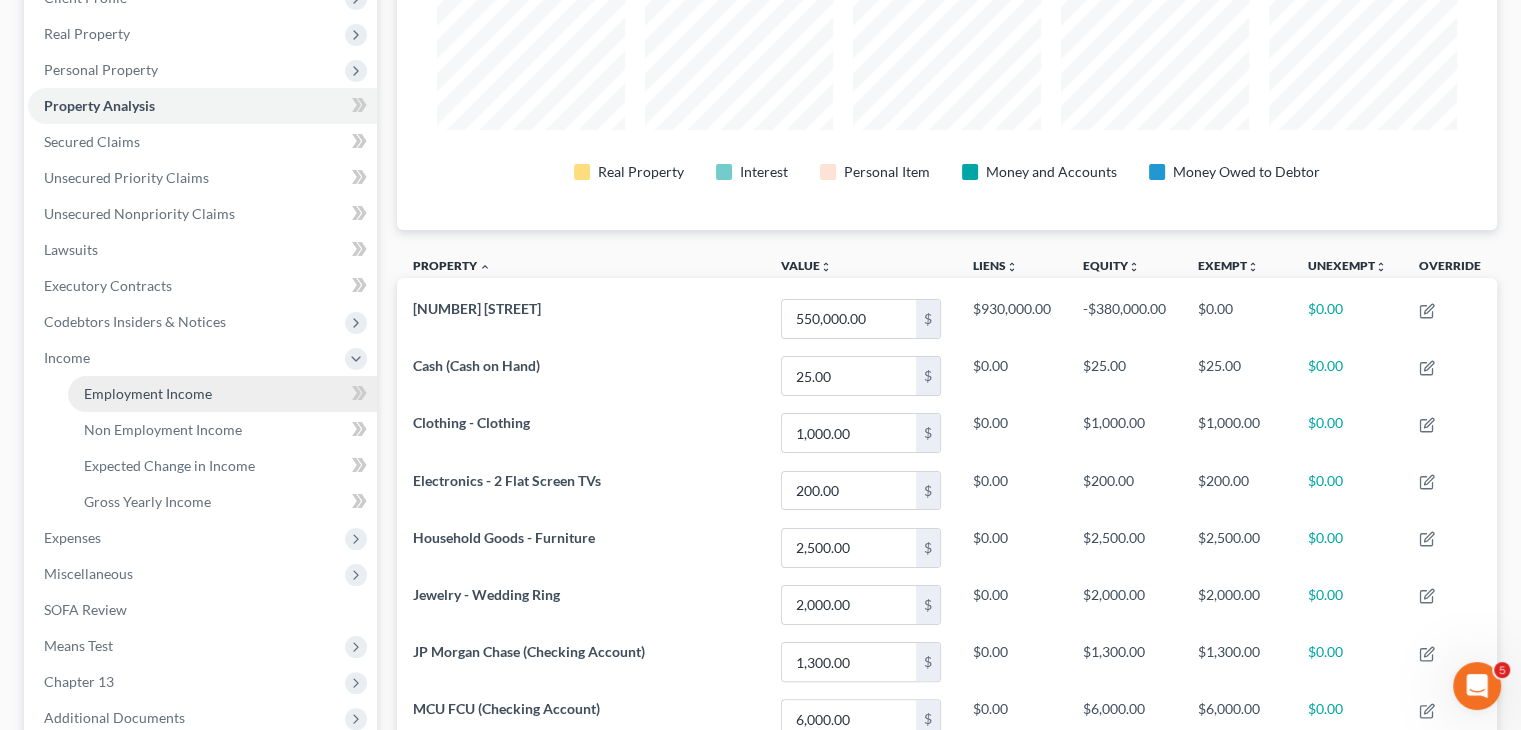 click on "Employment Income" at bounding box center (148, 393) 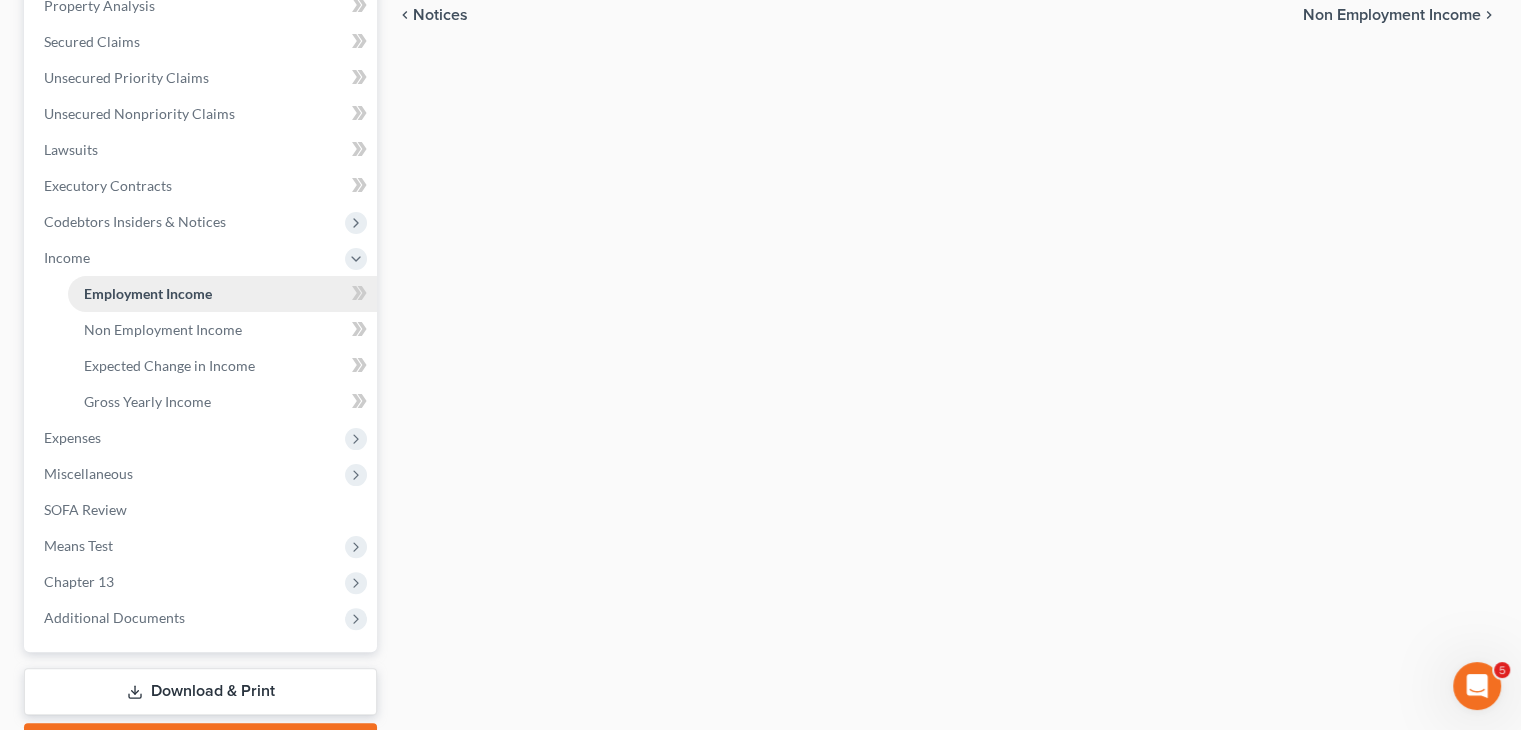 scroll, scrollTop: 0, scrollLeft: 0, axis: both 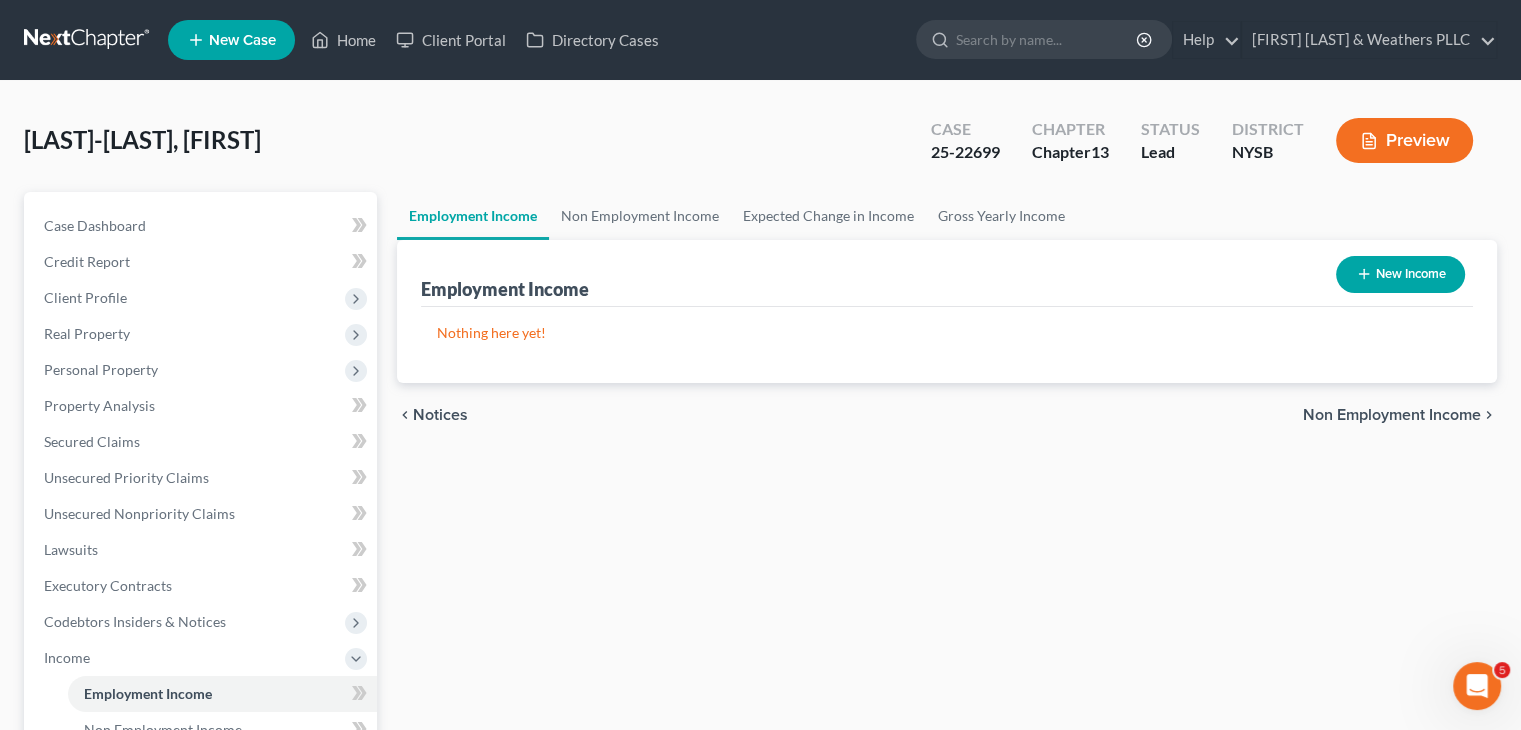 click on "New Income" at bounding box center (1400, 274) 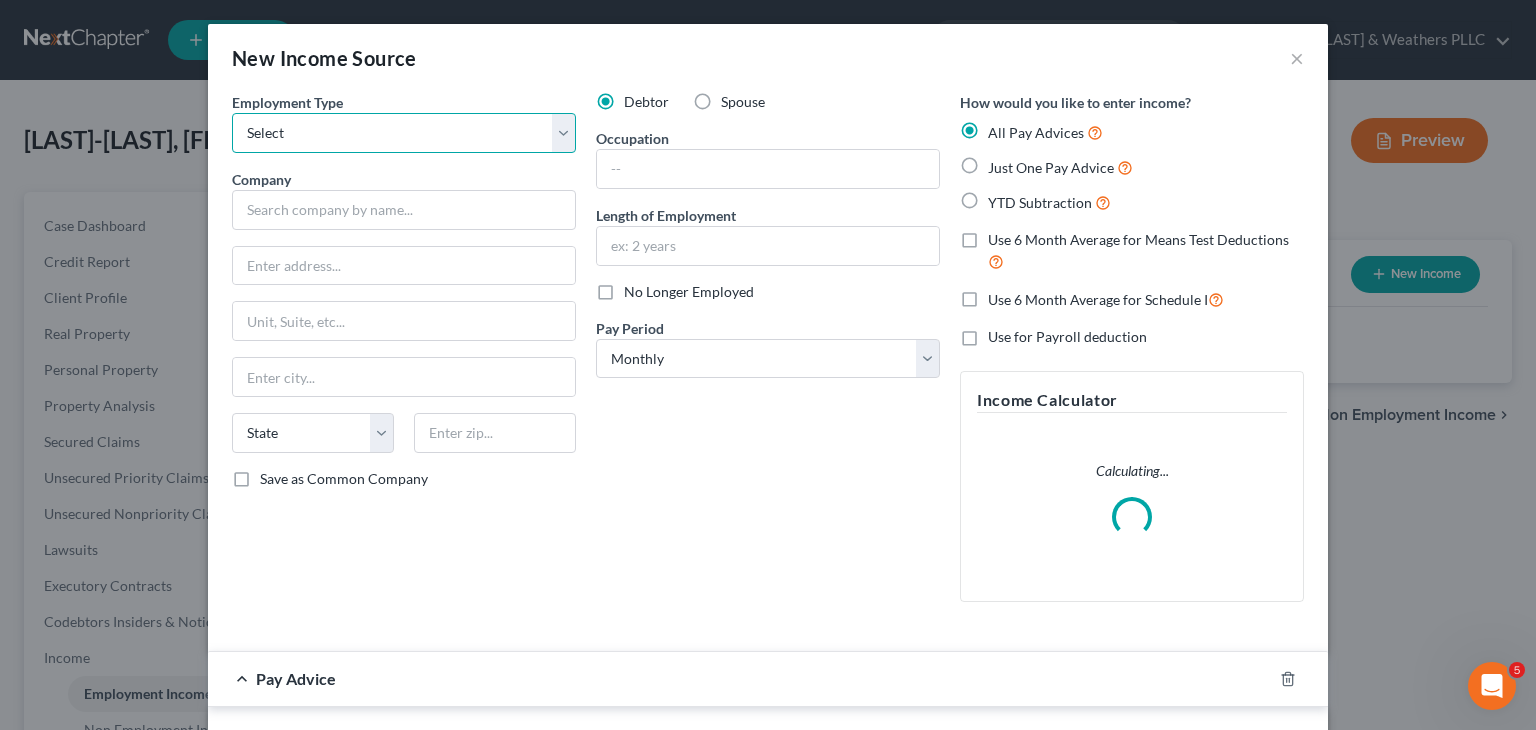 click on "Select Full or Part Time Employment Self Employment" at bounding box center [404, 133] 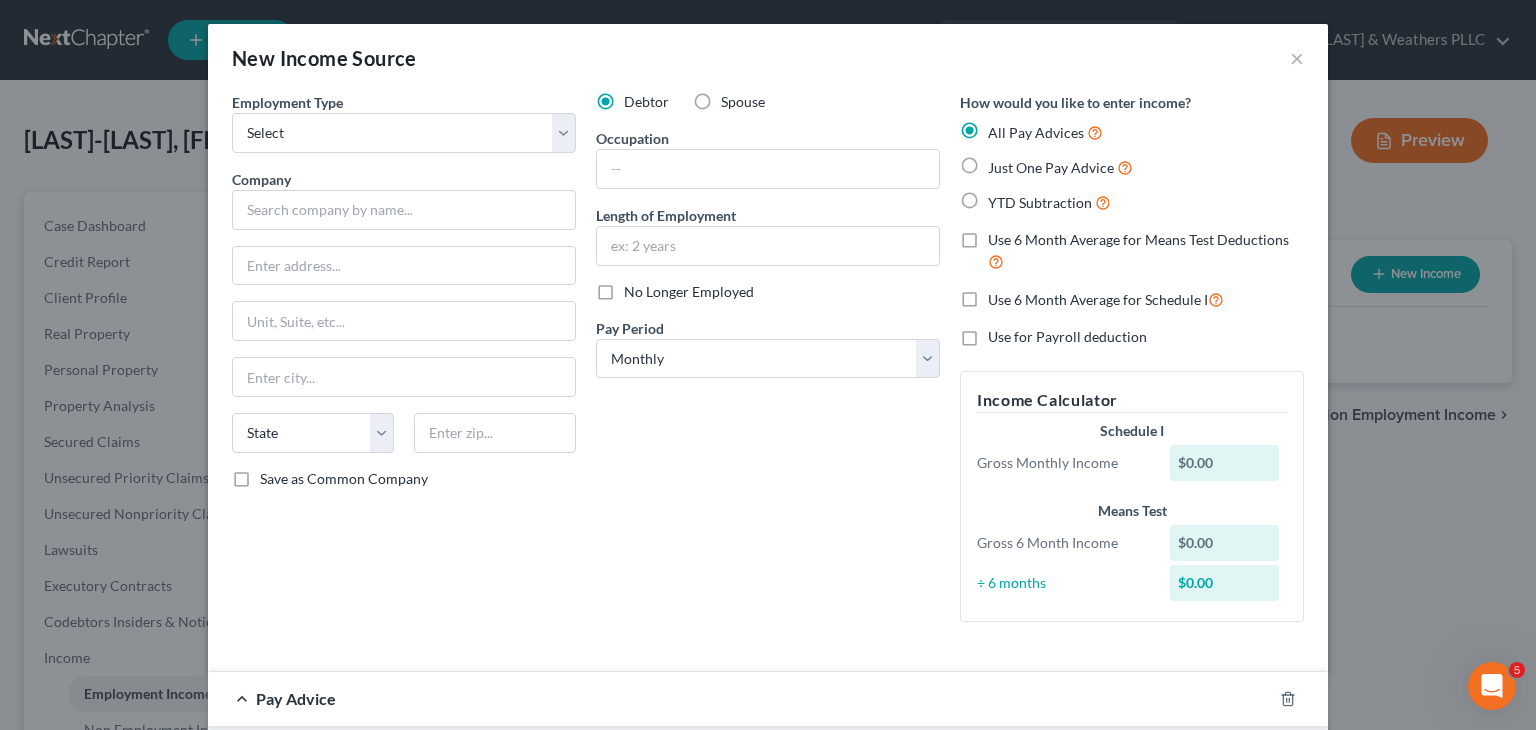 click on "New Income Source ×" at bounding box center [768, 58] 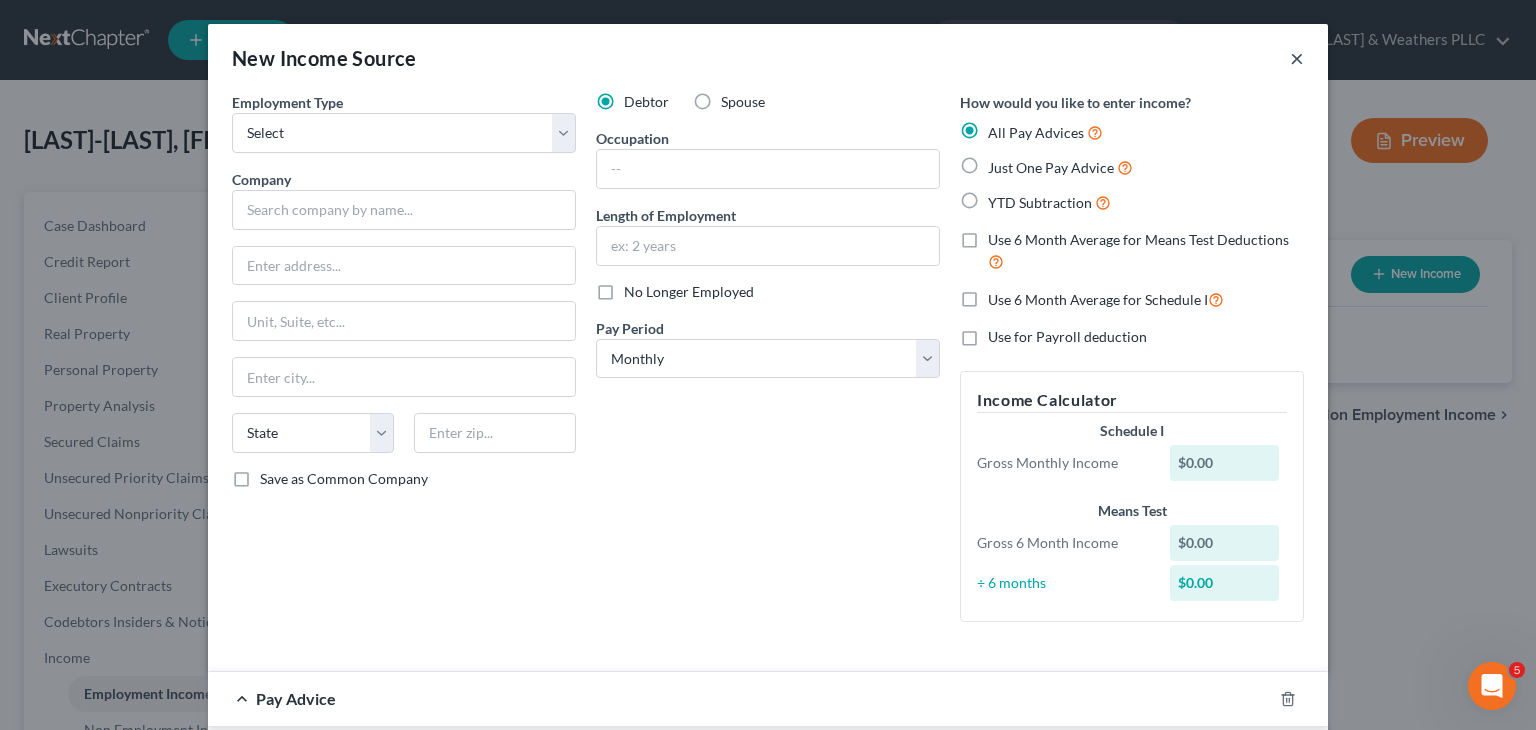 click on "×" at bounding box center (1297, 58) 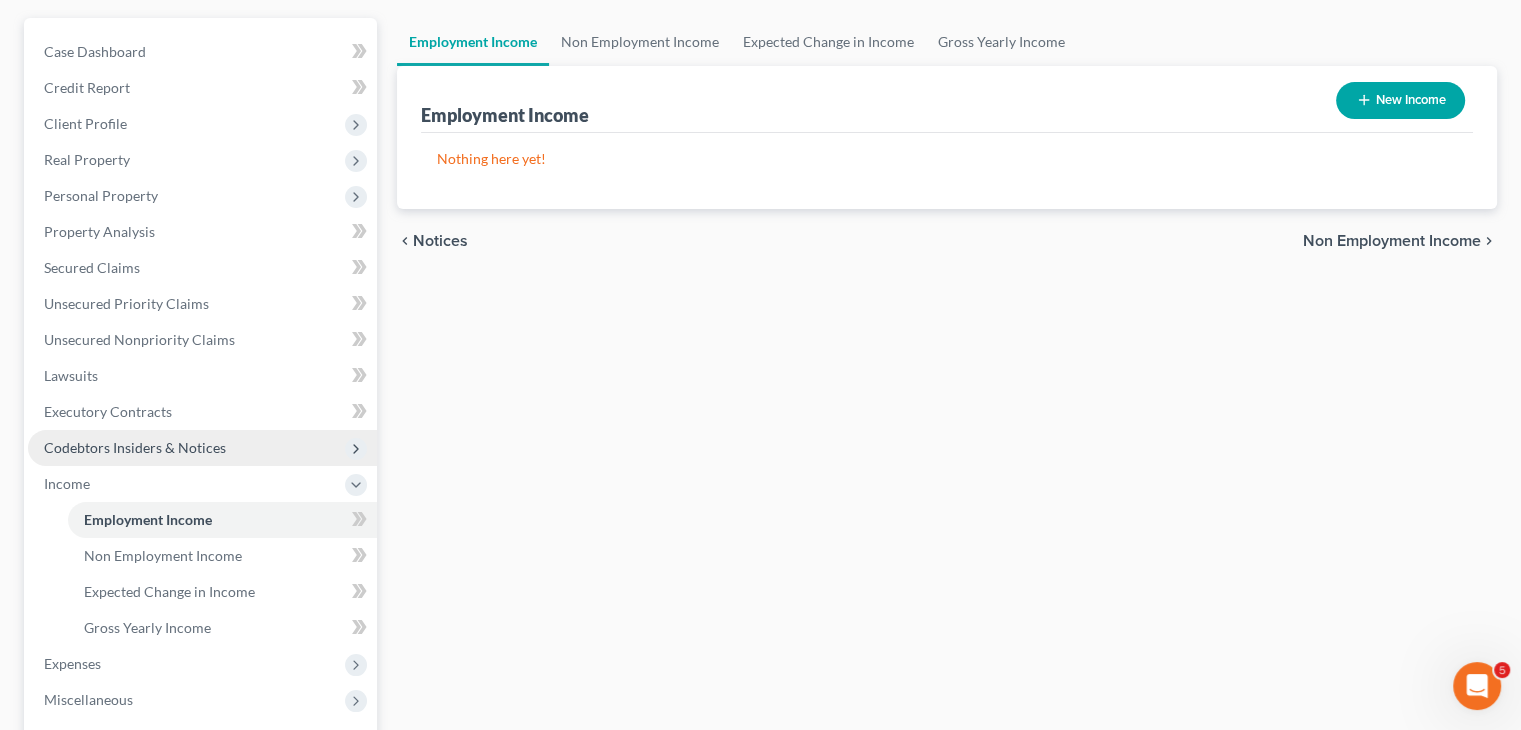 scroll, scrollTop: 300, scrollLeft: 0, axis: vertical 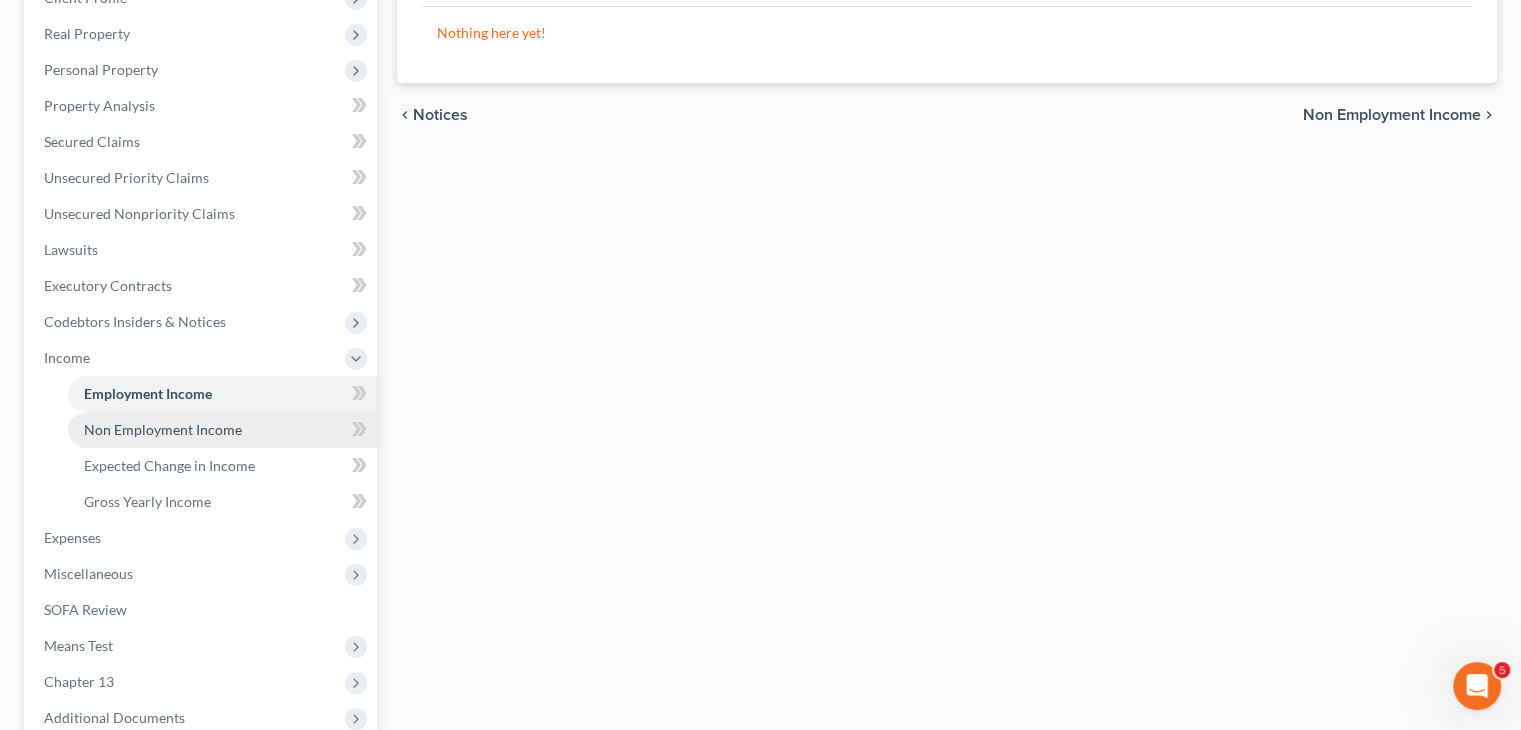 click on "Non Employment Income" at bounding box center (163, 429) 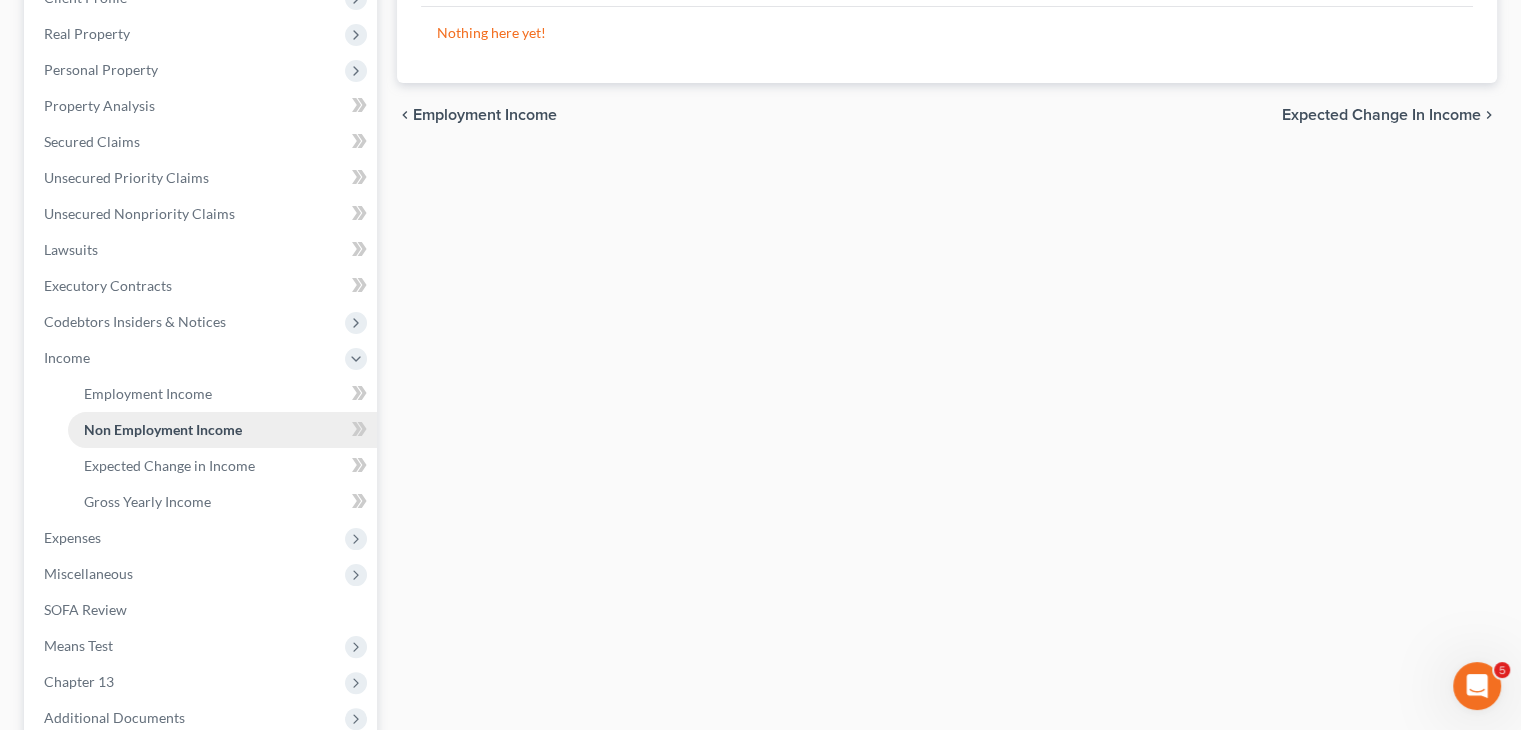 scroll, scrollTop: 0, scrollLeft: 0, axis: both 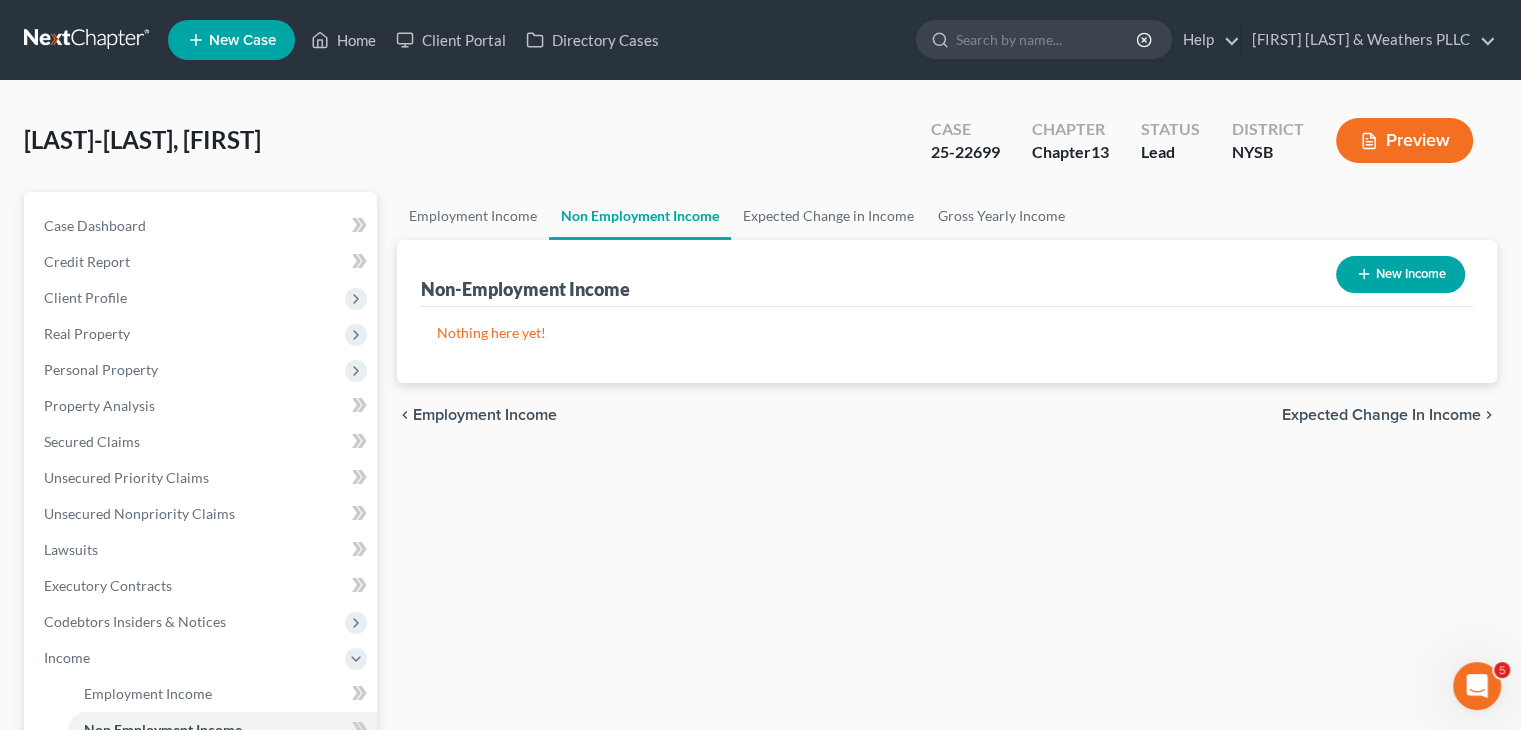 click on "New Income" at bounding box center [1400, 274] 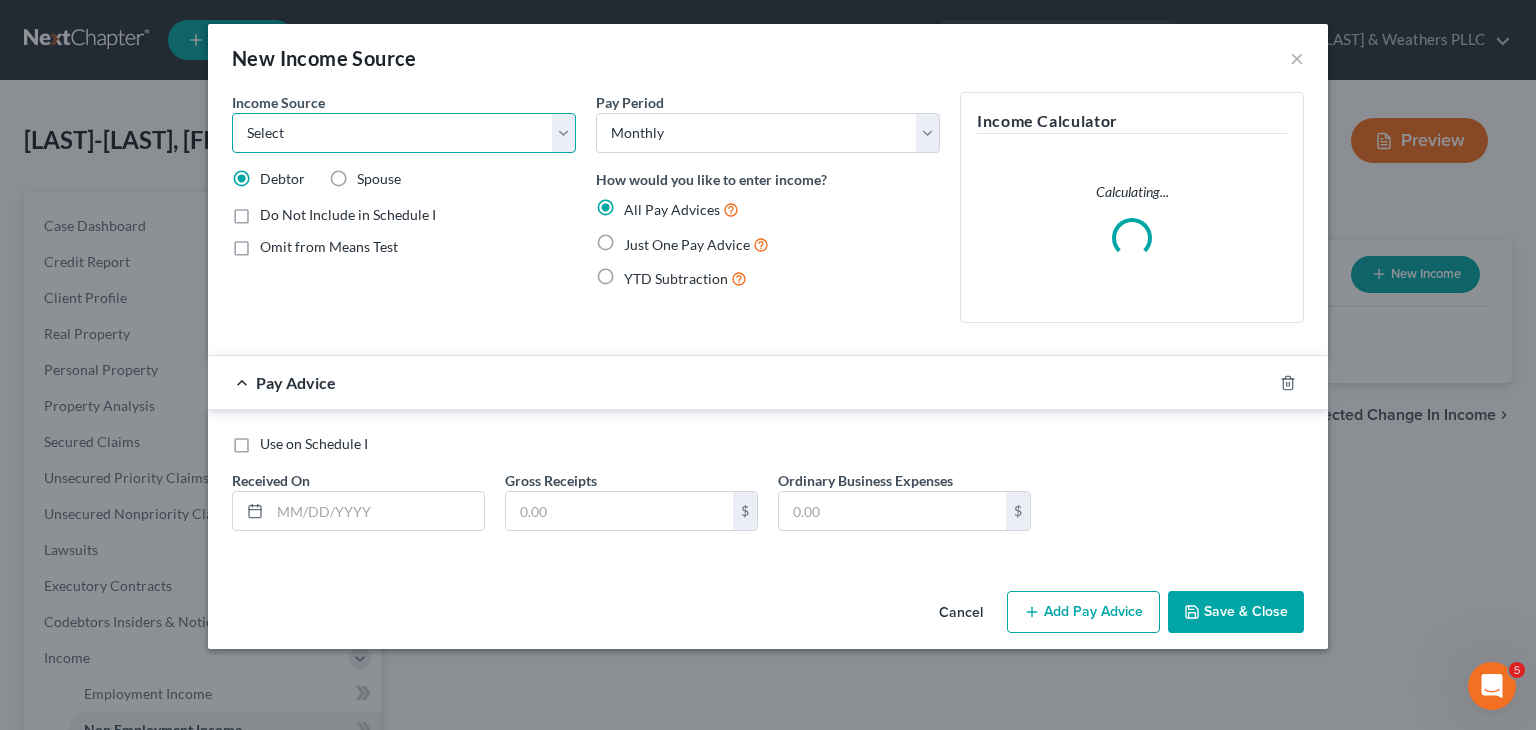 click on "Select Unemployment Disability (from employer) Pension Retirement Social Security / Social Security Disability Other Government Assistance Interests, Dividends or Royalties Child / Family Support Contributions to Household Property / Rental Business, Professional or Farm Alimony / Maintenance Payments Military Disability Benefits Other Monthly Income" at bounding box center [404, 133] 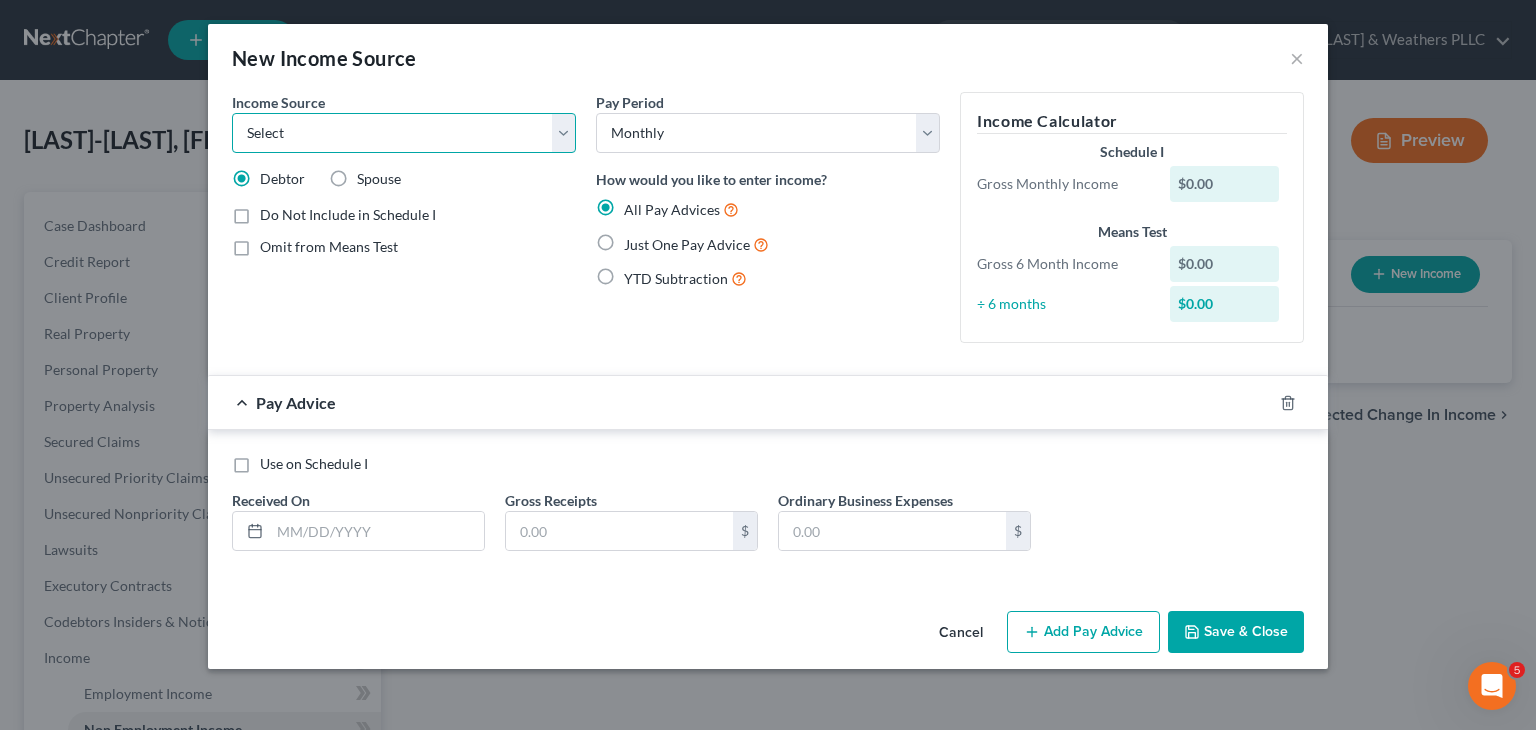 select on "3" 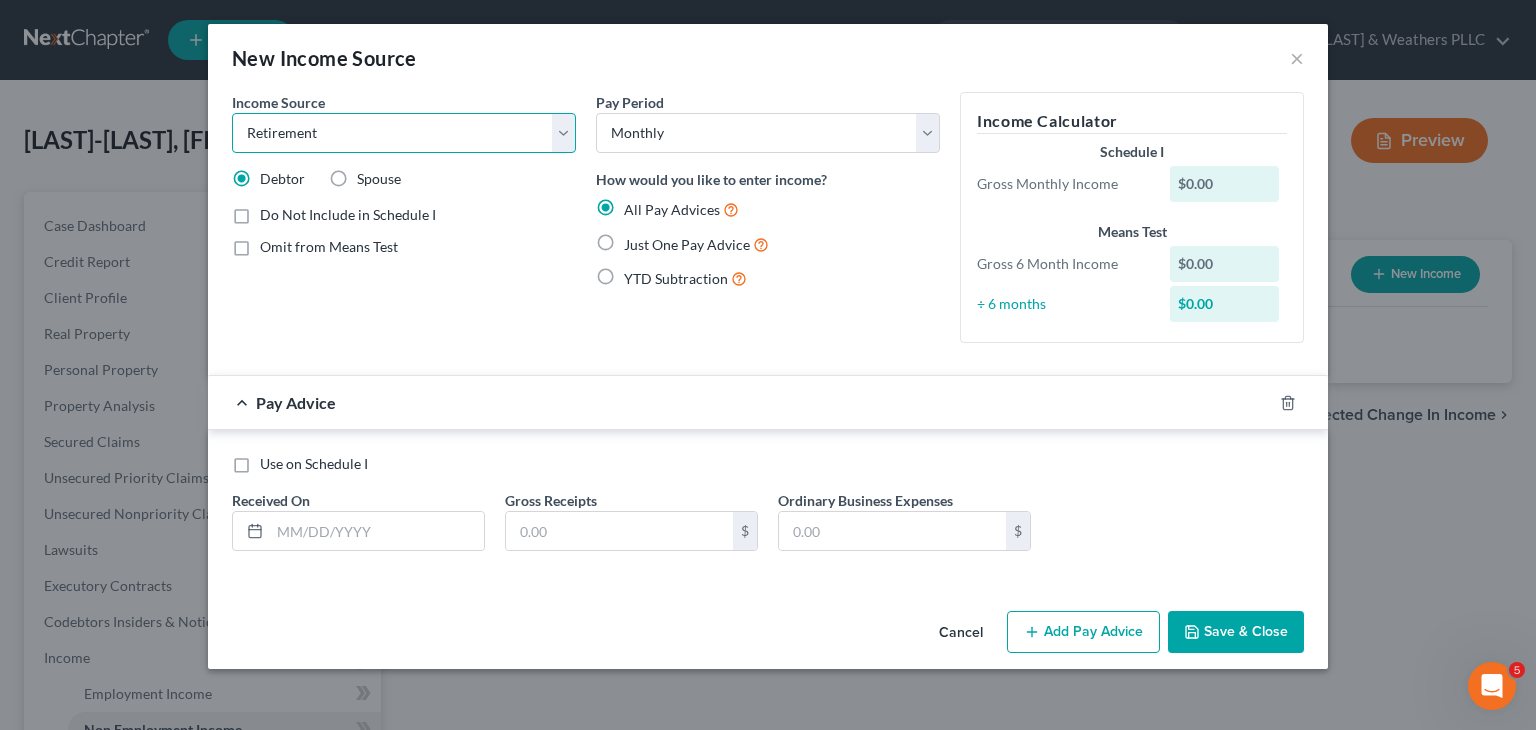 click on "Select Unemployment Disability (from employer) Pension Retirement Social Security / Social Security Disability Other Government Assistance Interests, Dividends or Royalties Child / Family Support Contributions to Household Property / Rental Business, Professional or Farm Alimony / Maintenance Payments Military Disability Benefits Other Monthly Income" at bounding box center [404, 133] 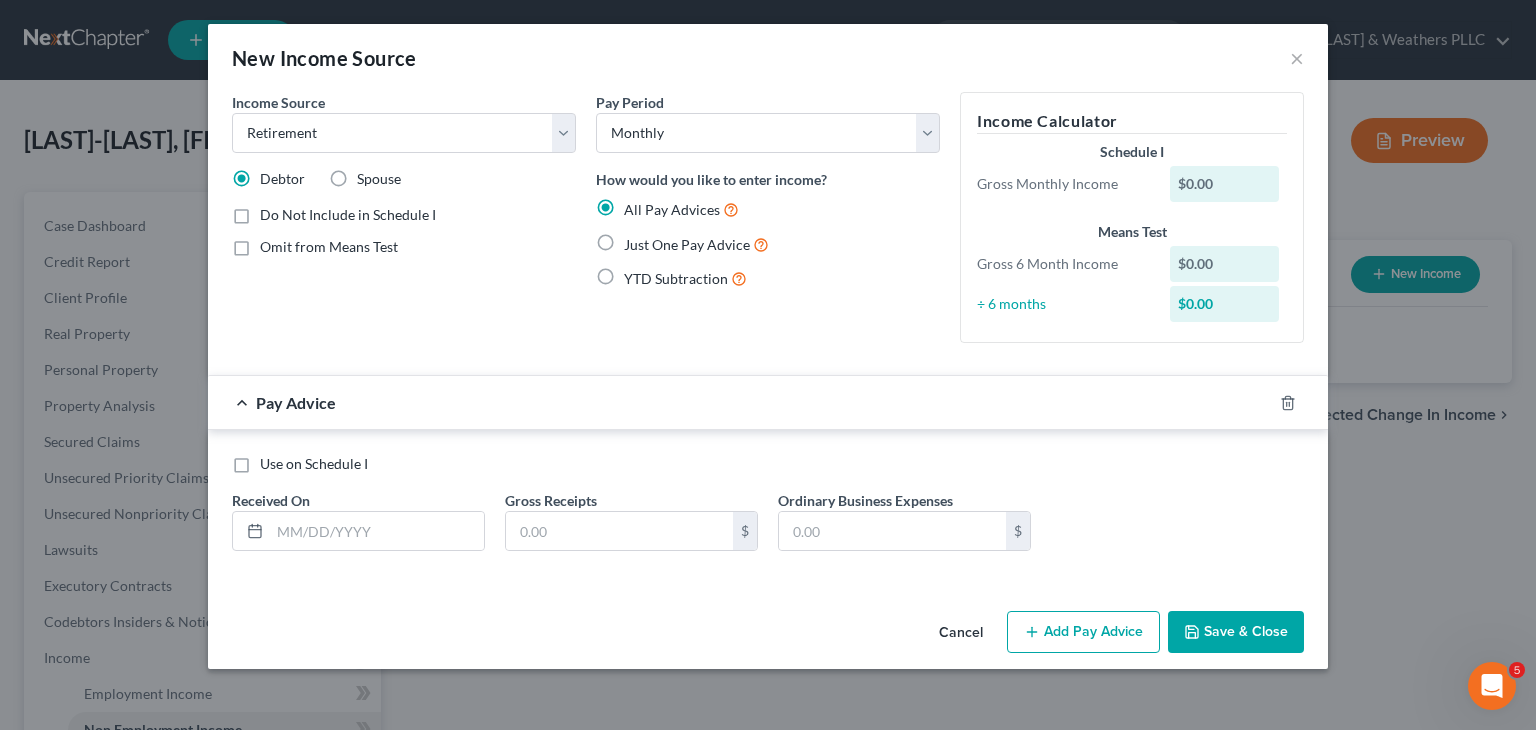 click on "Just One Pay Advice" at bounding box center (696, 244) 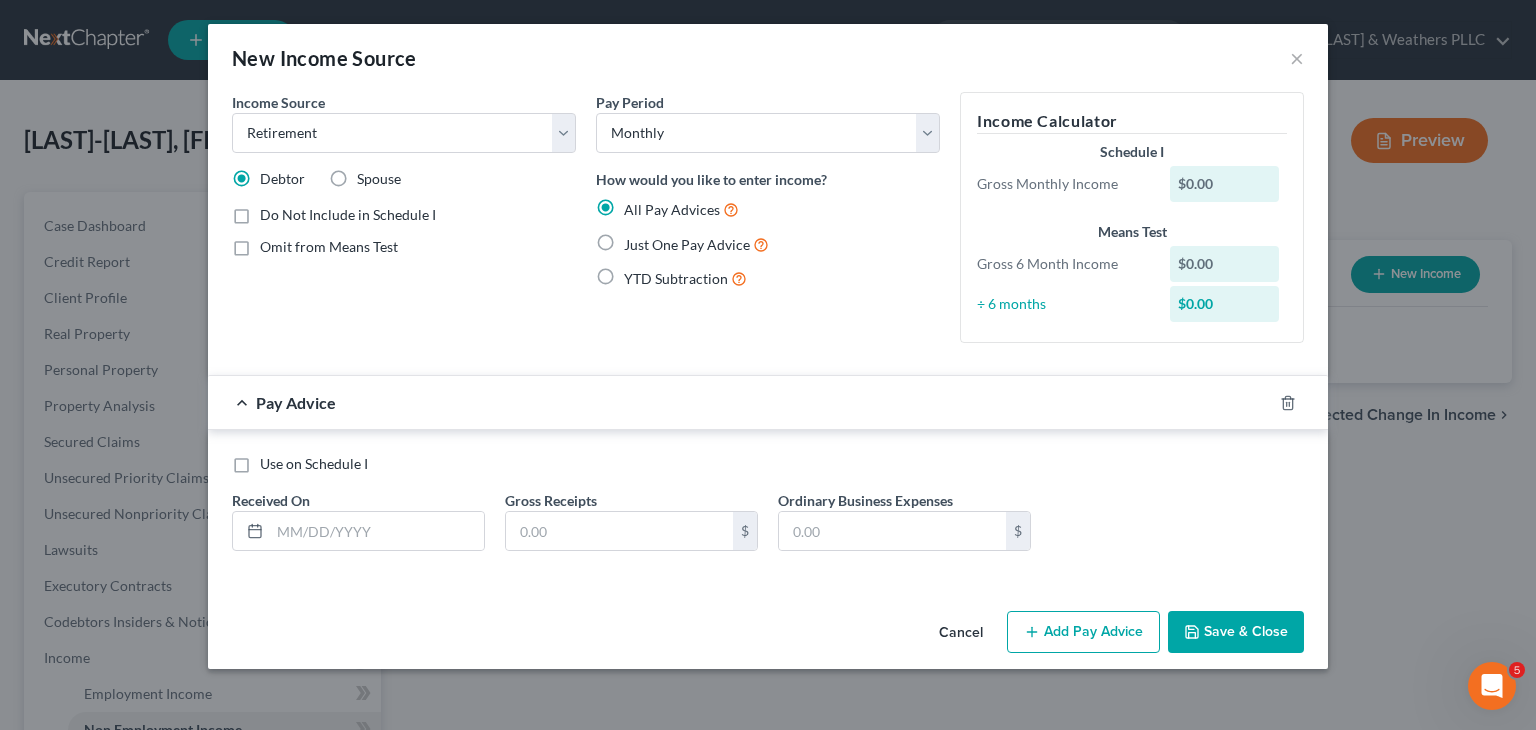click on "Just One Pay Advice" at bounding box center (638, 239) 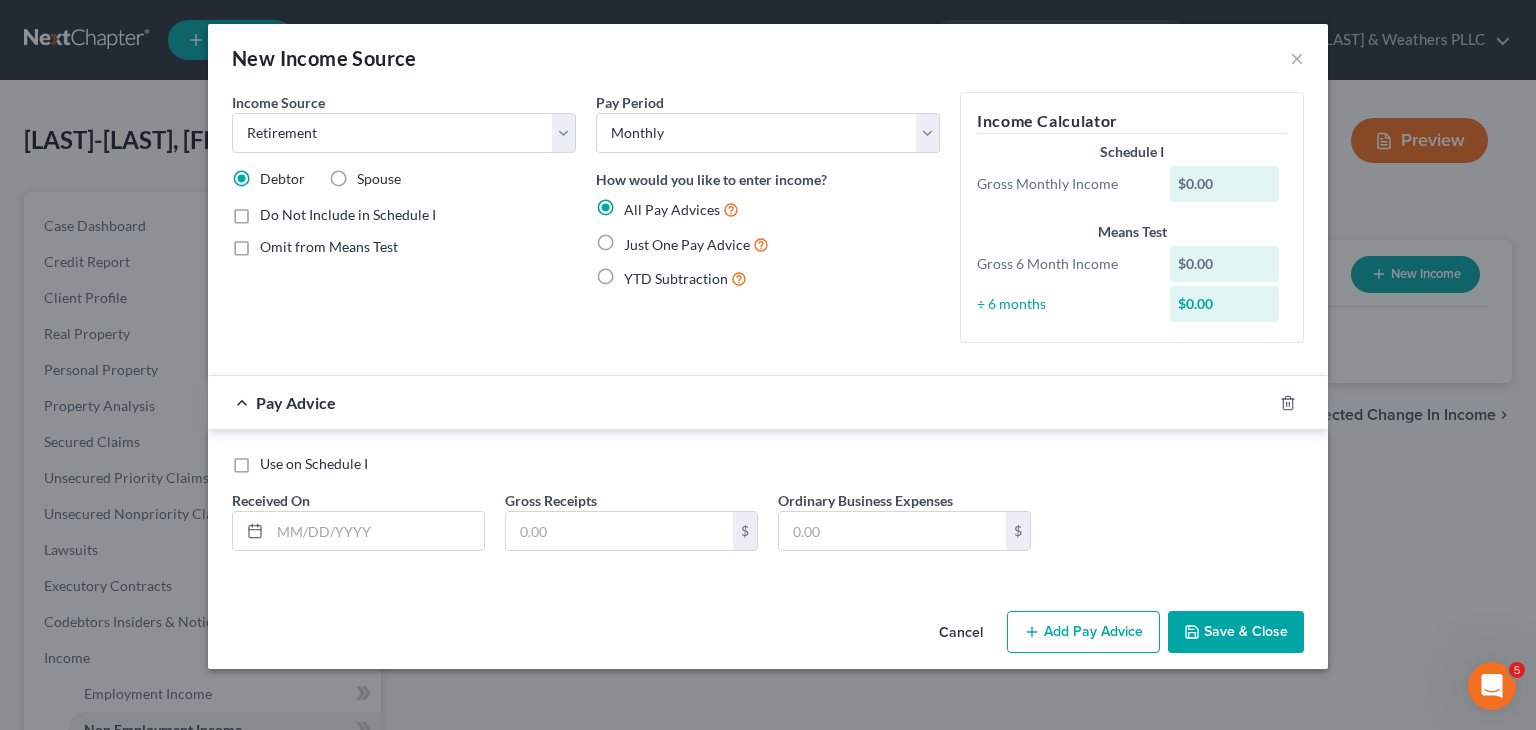 radio on "true" 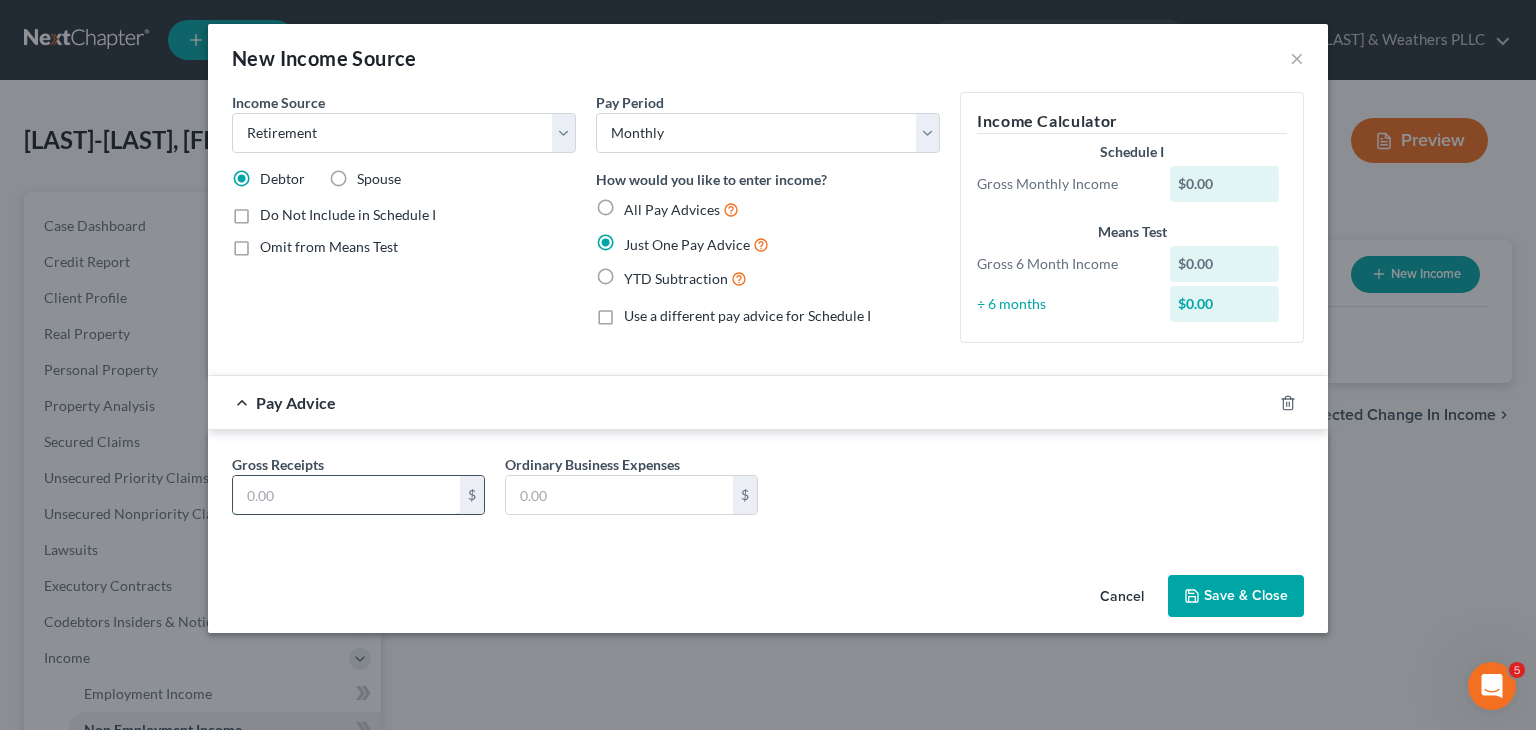 click at bounding box center (346, 495) 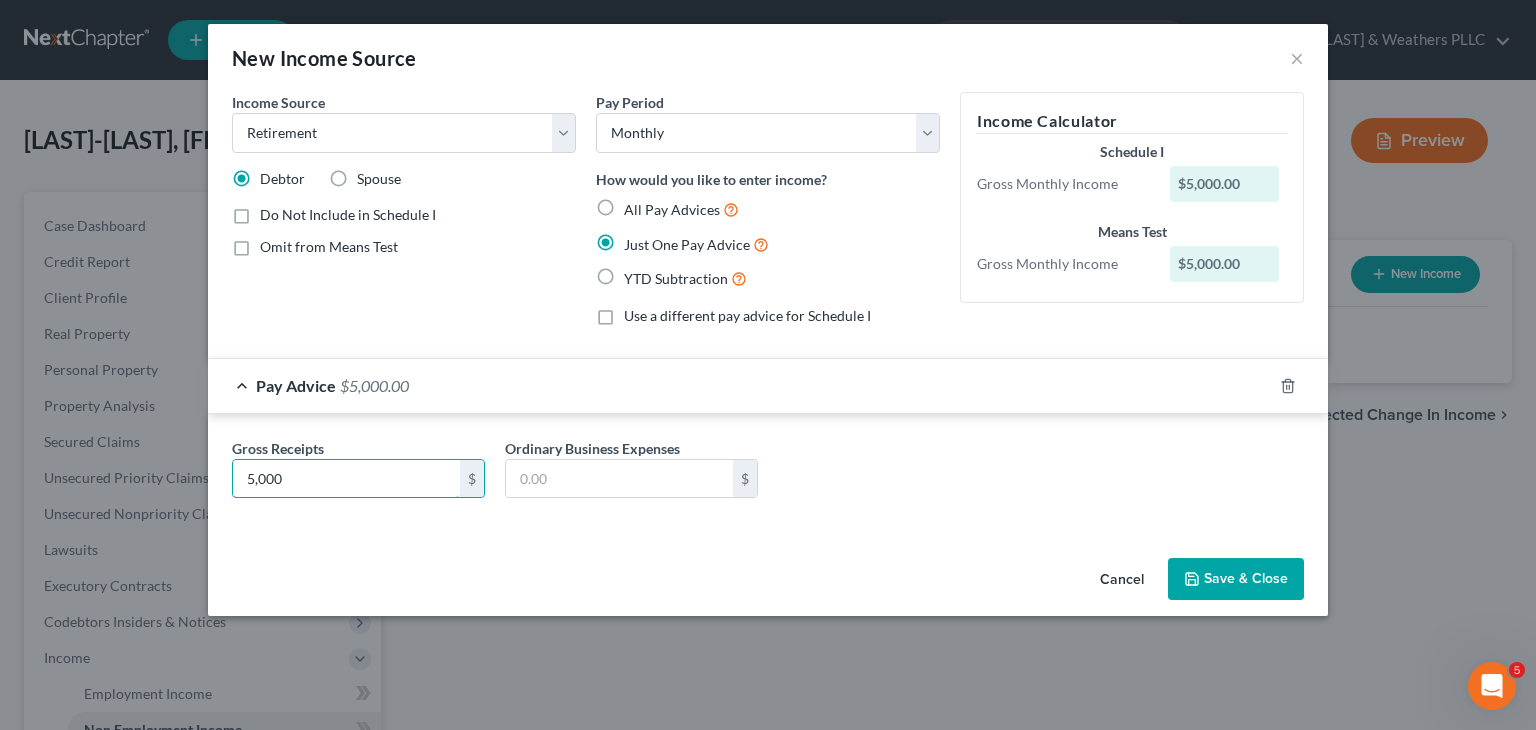 type on "5,000" 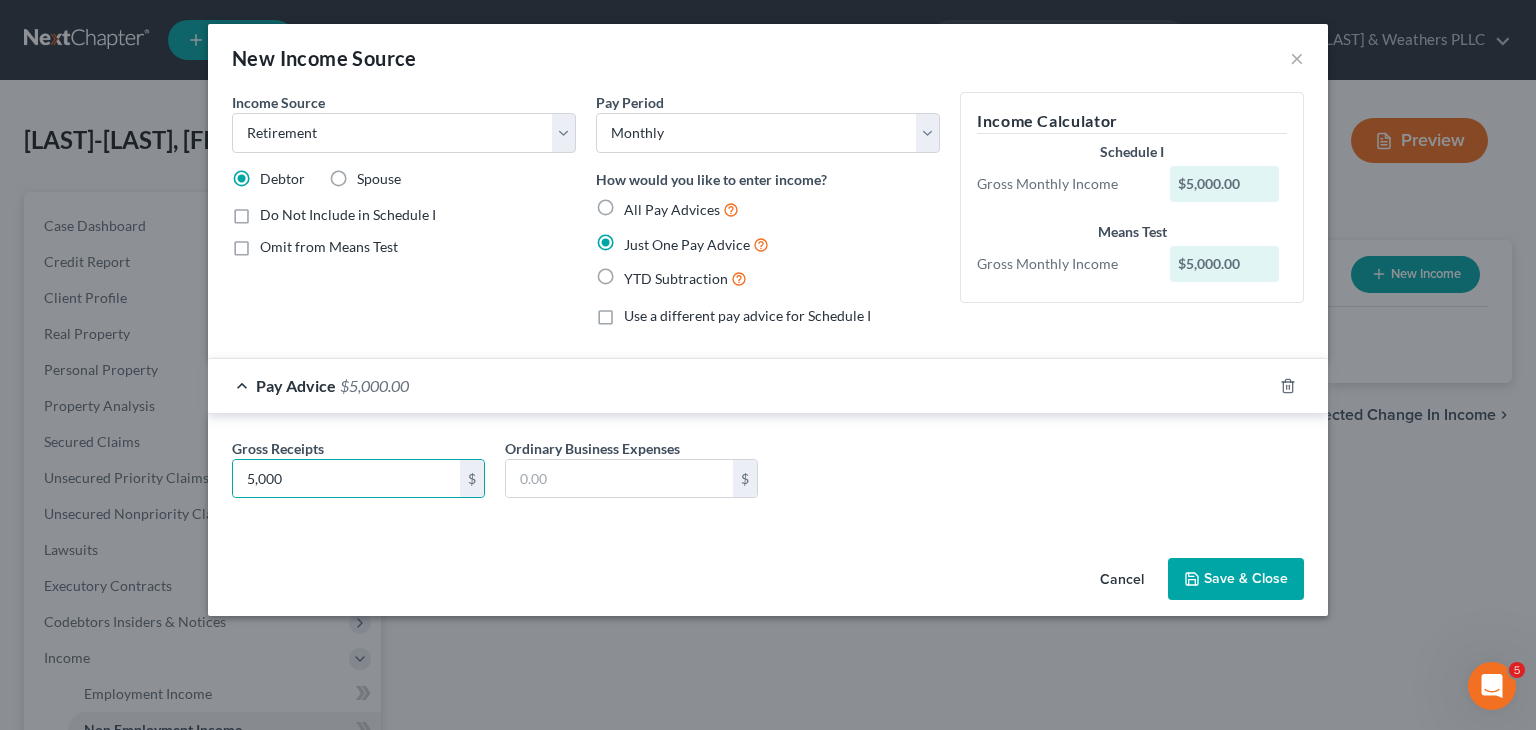 click on "Save & Close" at bounding box center (1236, 579) 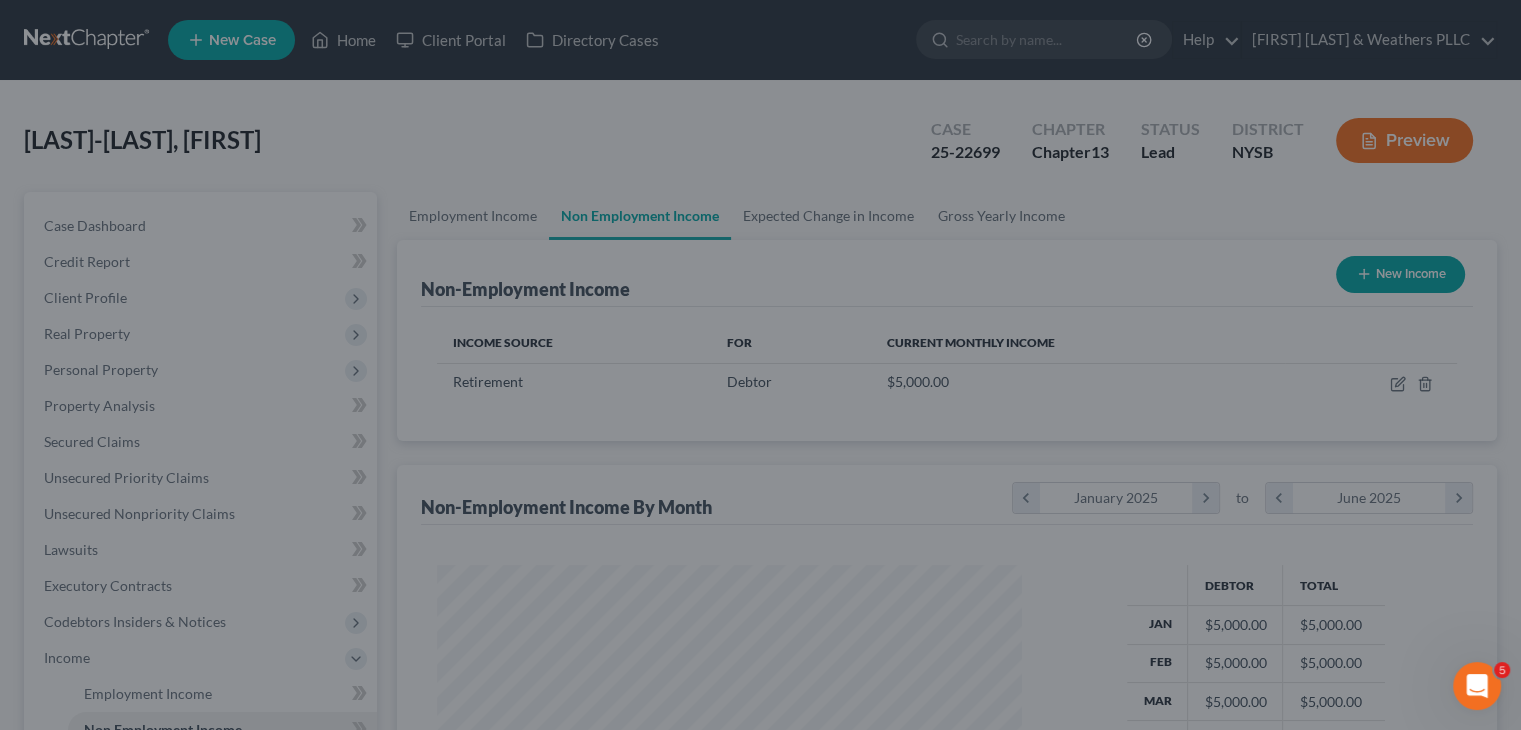 scroll, scrollTop: 999643, scrollLeft: 999381, axis: both 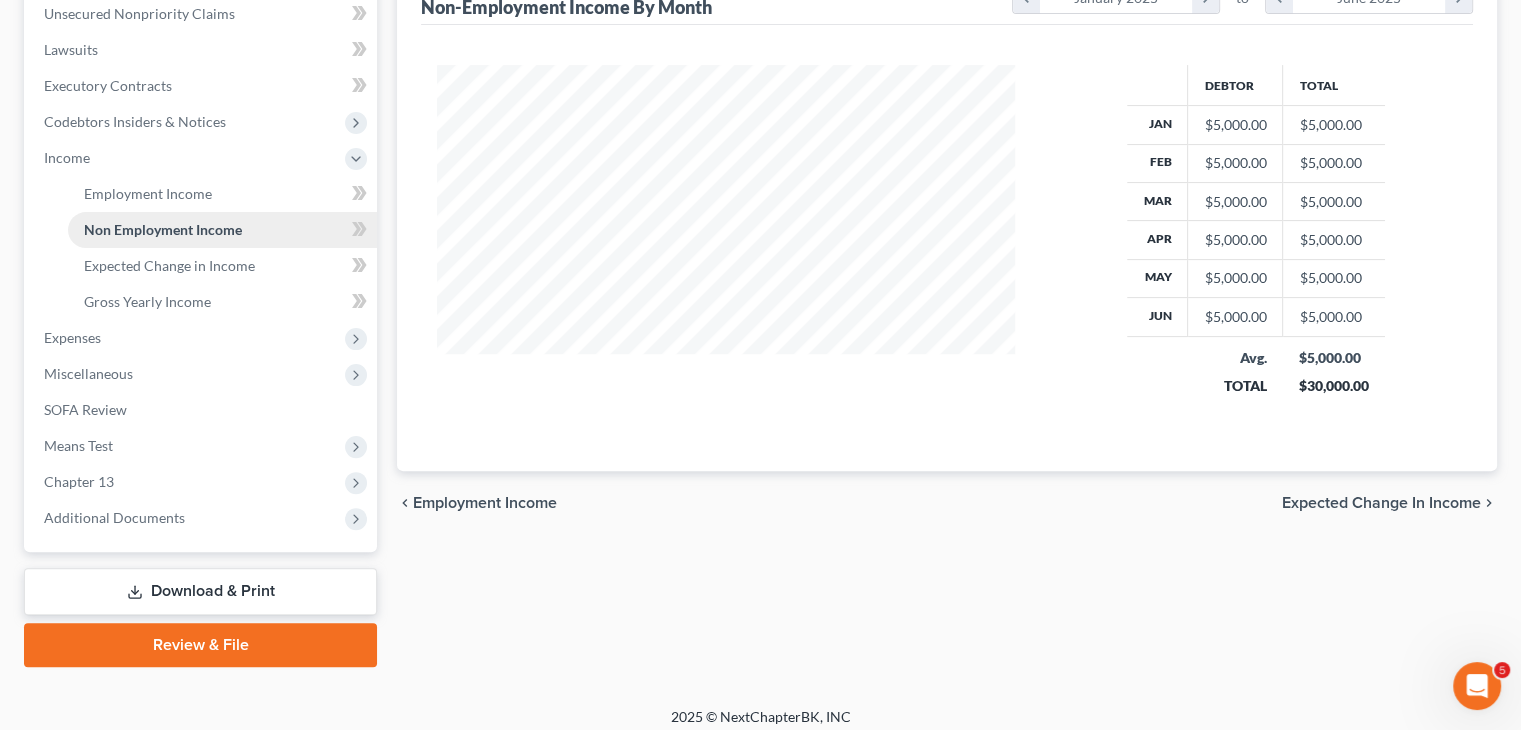 click on "Non Employment Income" at bounding box center (222, 230) 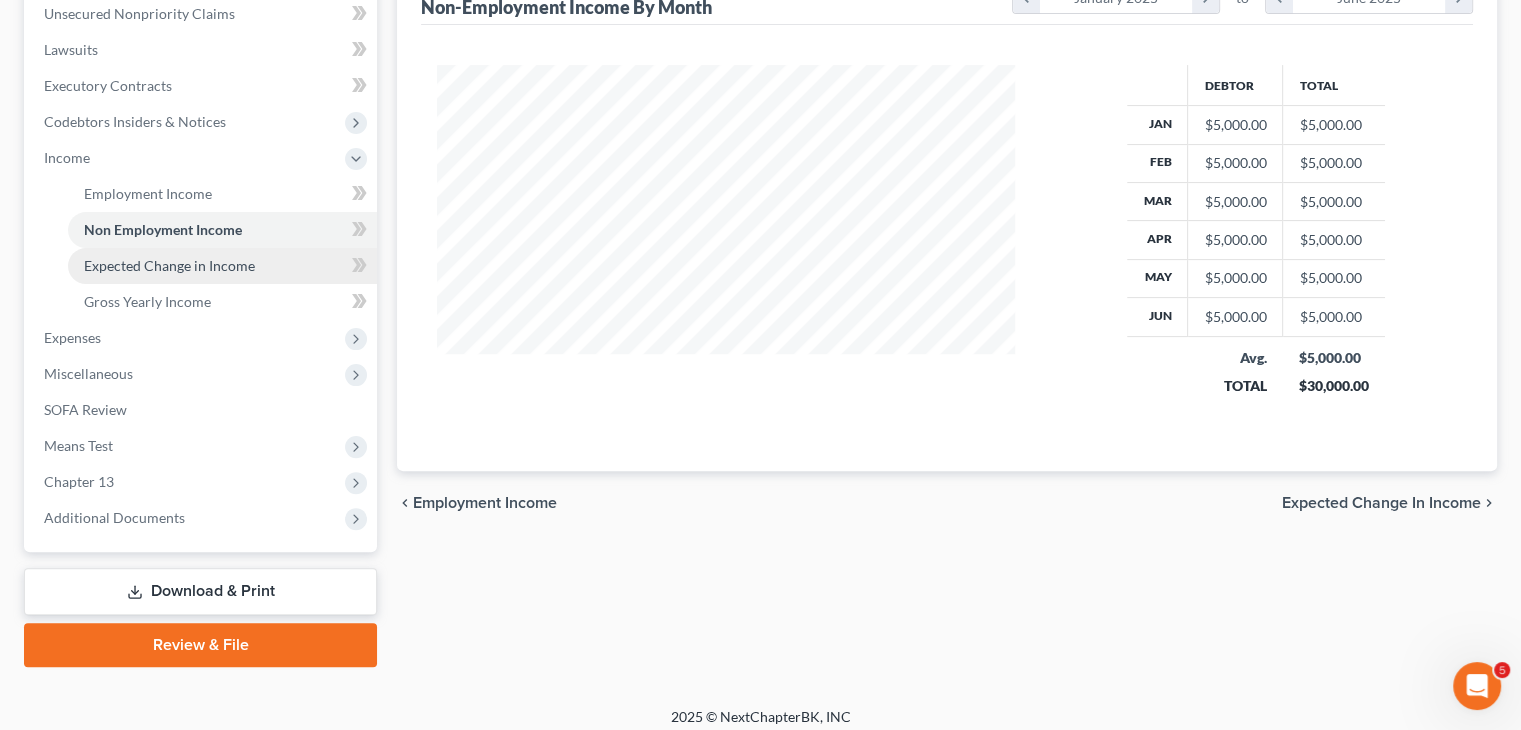 click on "Expected Change in Income" at bounding box center (169, 265) 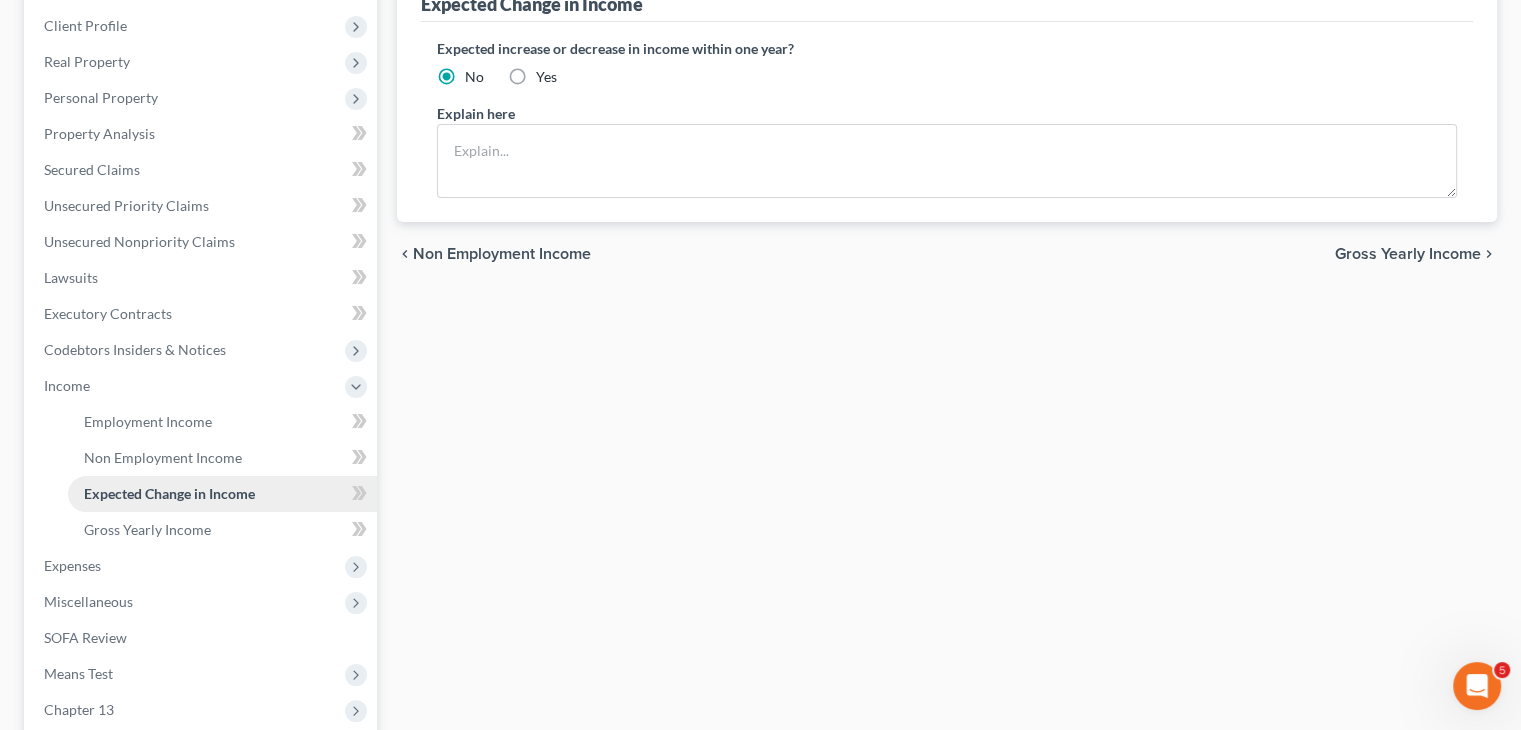 scroll, scrollTop: 500, scrollLeft: 0, axis: vertical 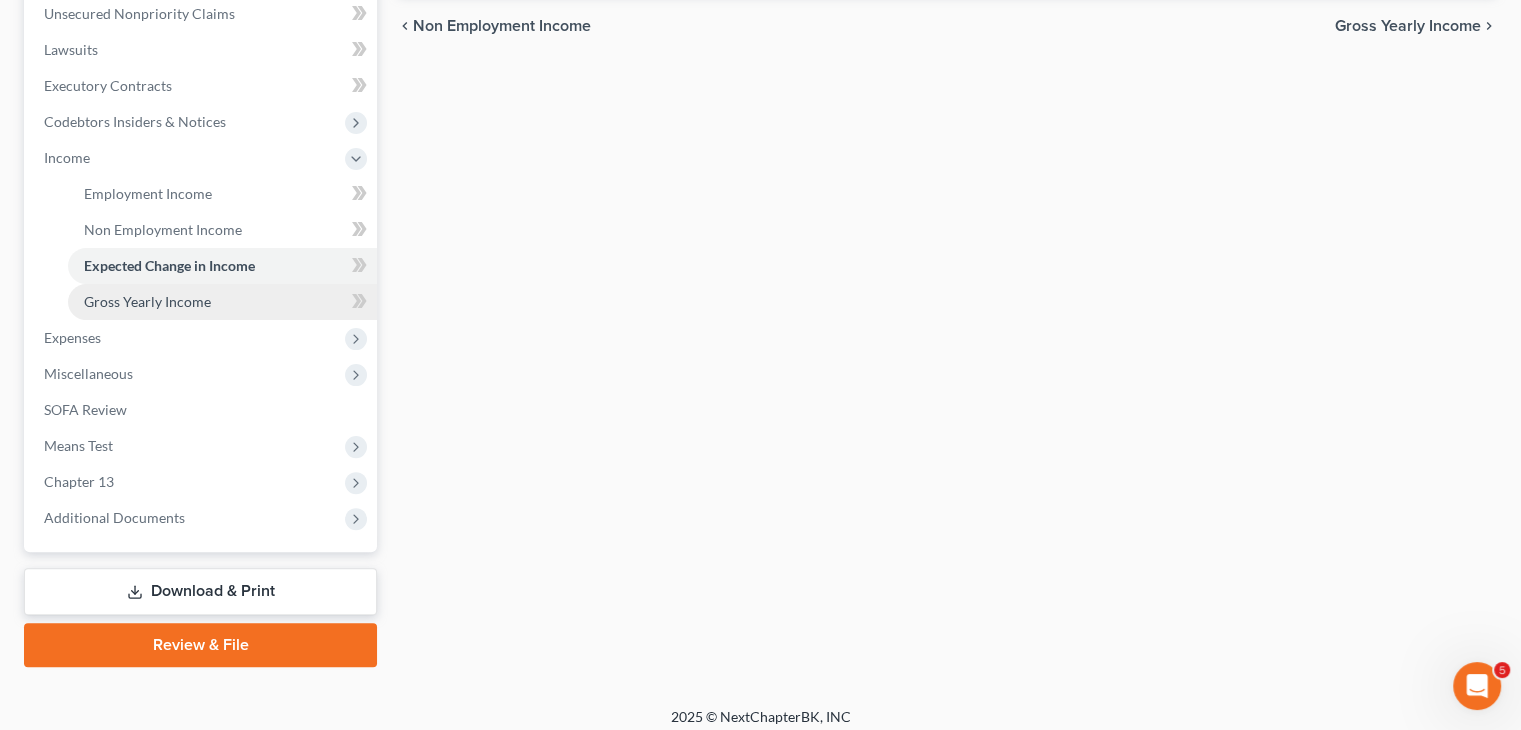 click on "Gross Yearly Income" at bounding box center [147, 301] 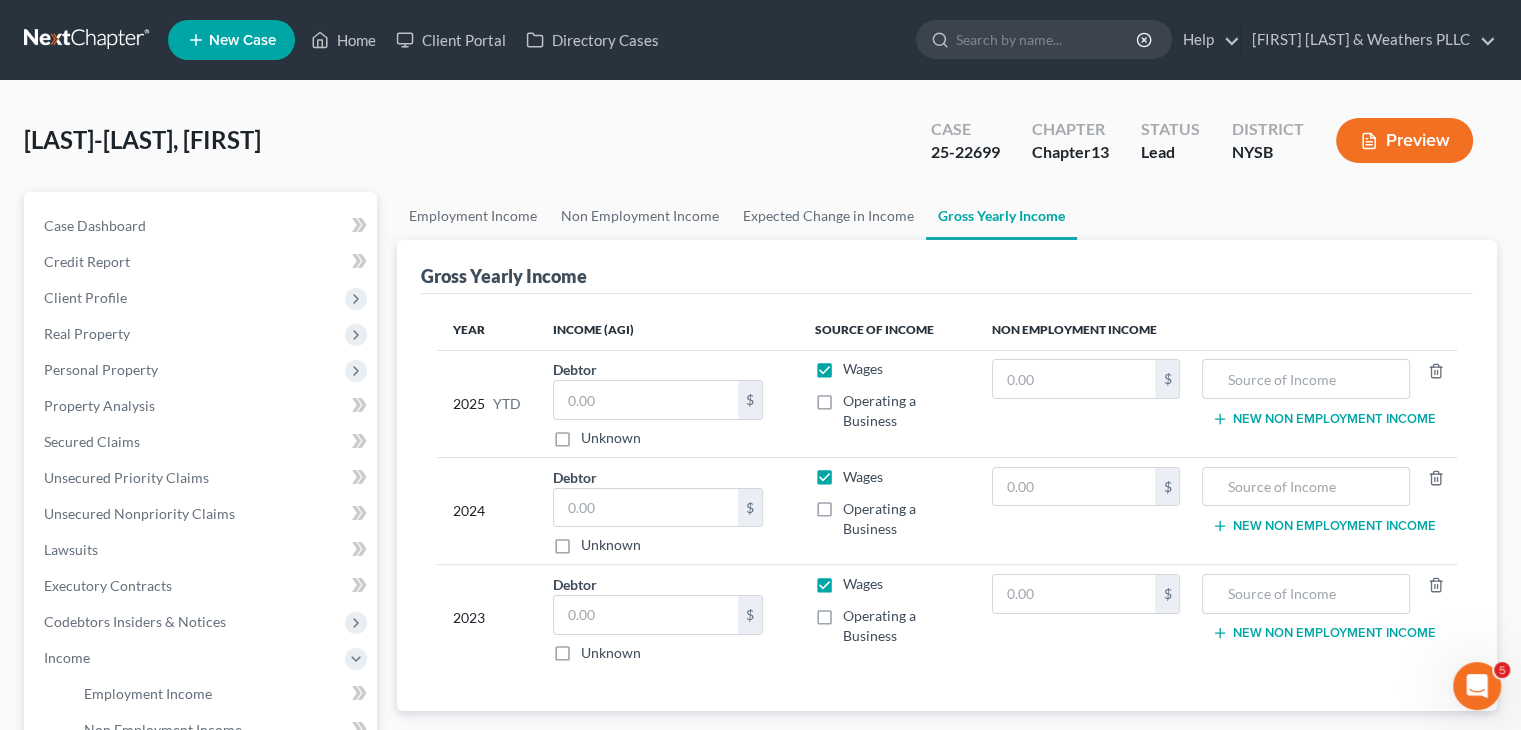scroll, scrollTop: 0, scrollLeft: 0, axis: both 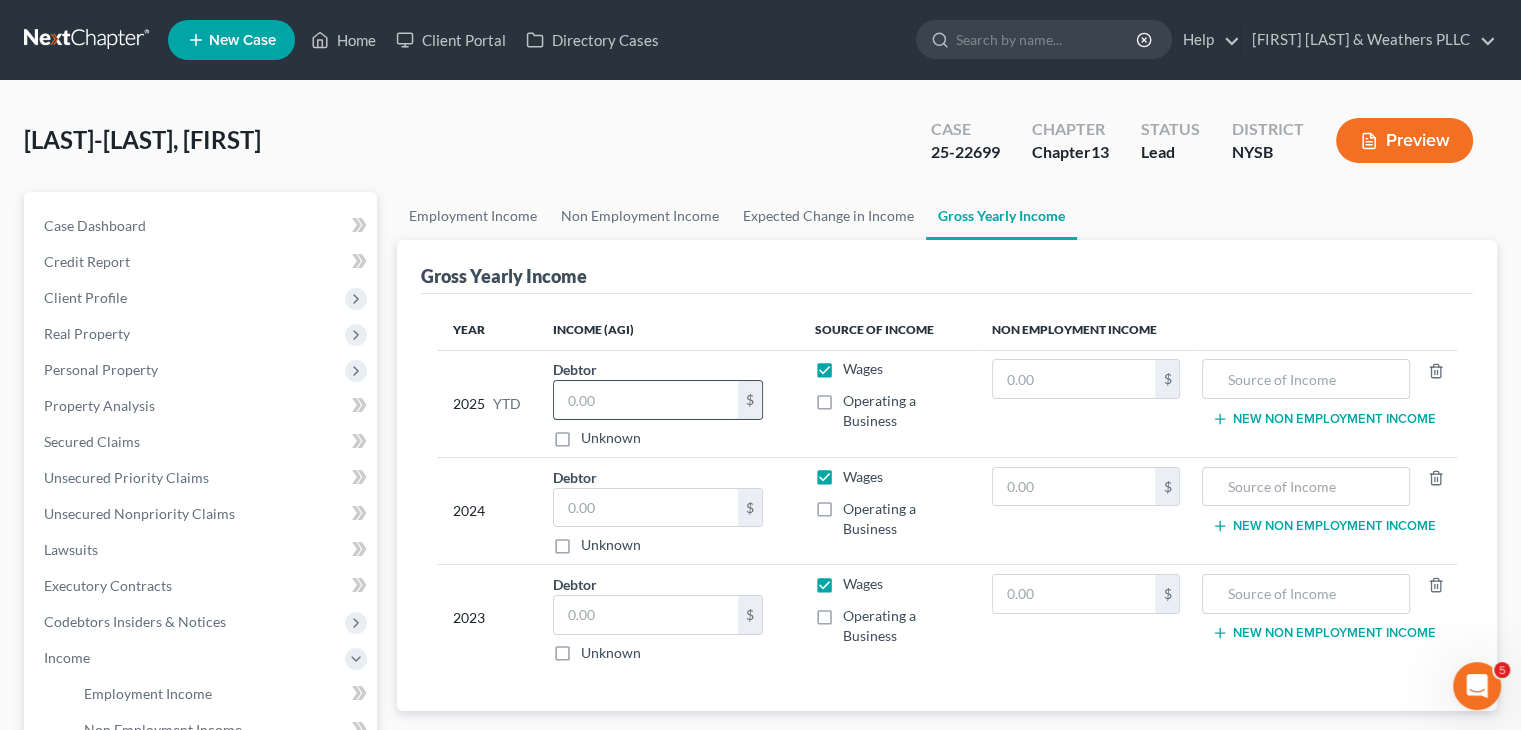 click at bounding box center (646, 400) 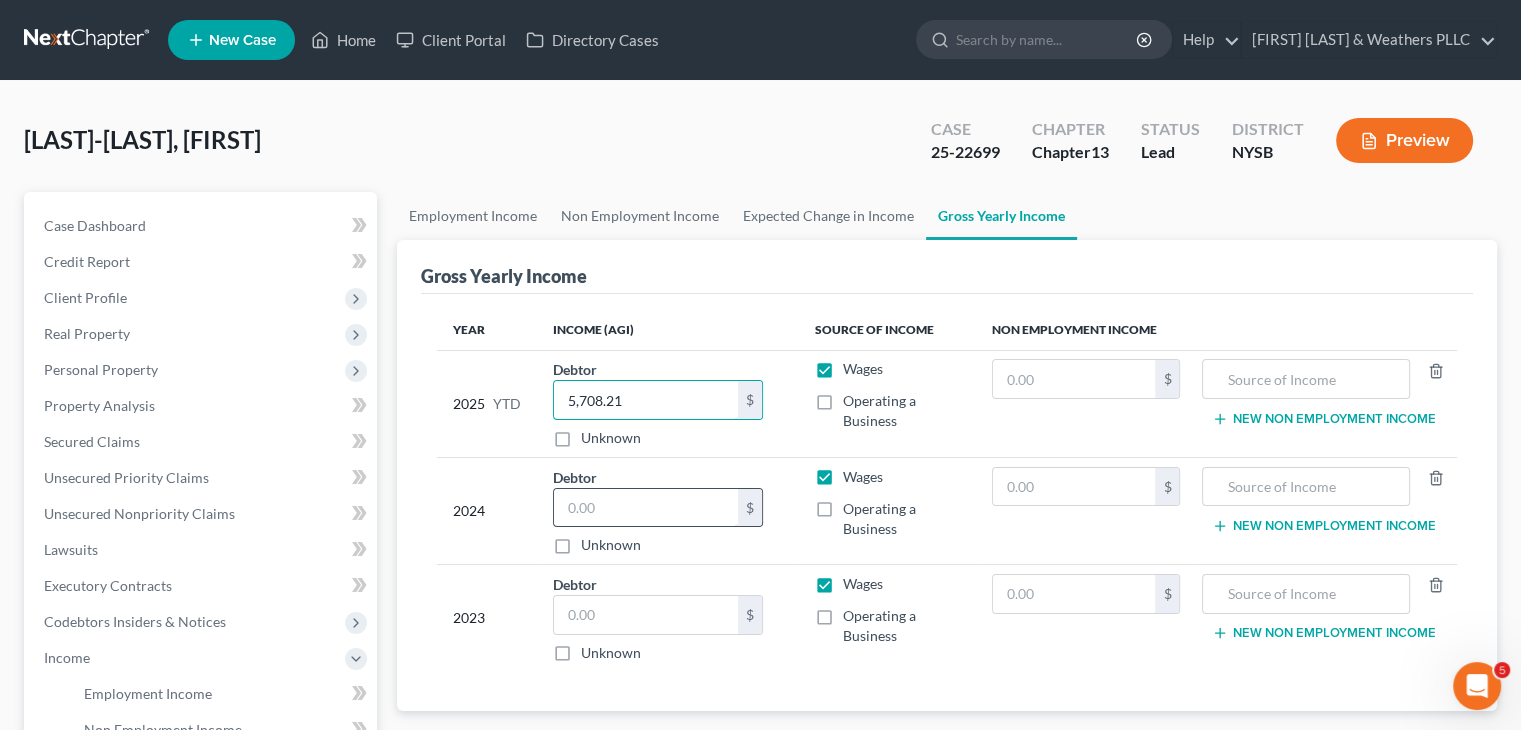 type on "5,708.21" 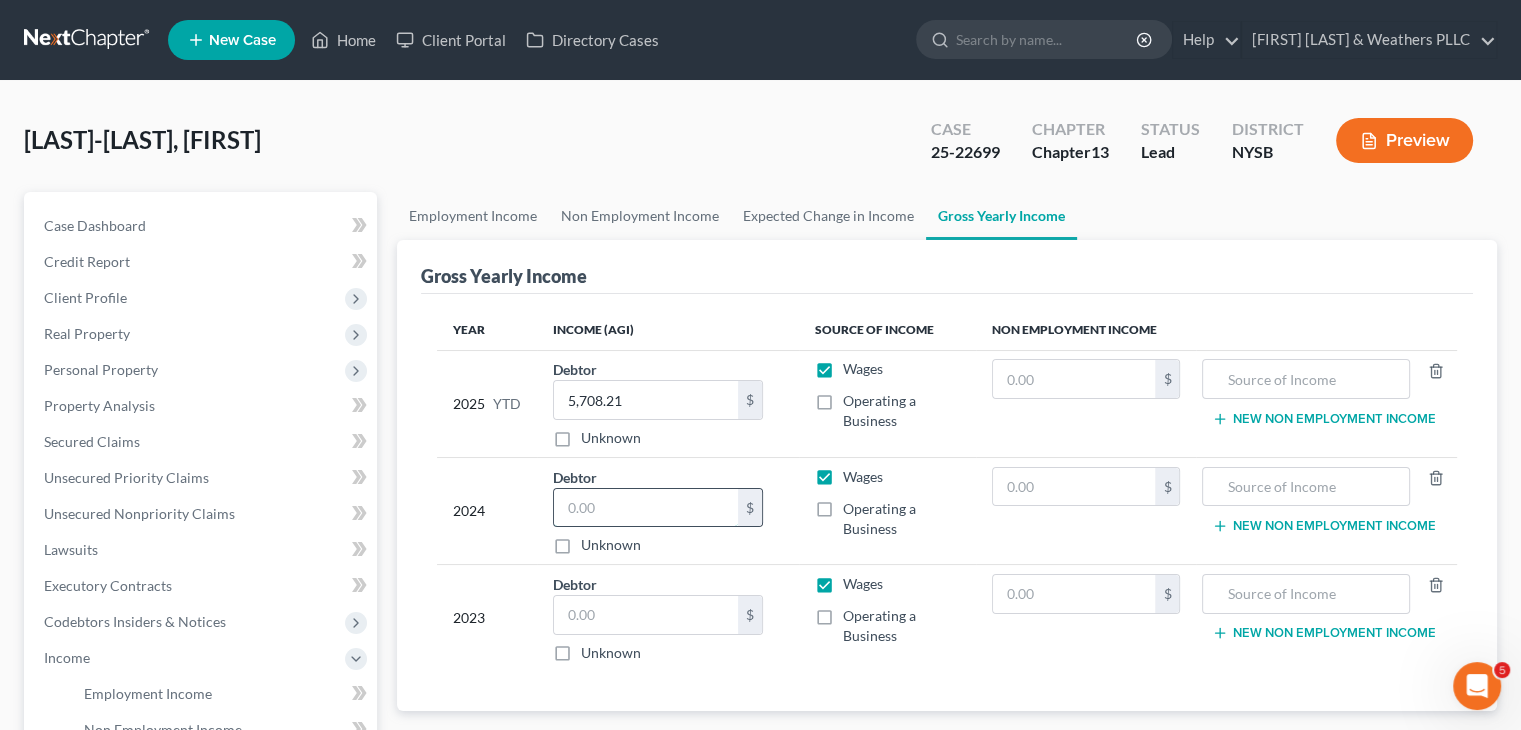 click at bounding box center [646, 508] 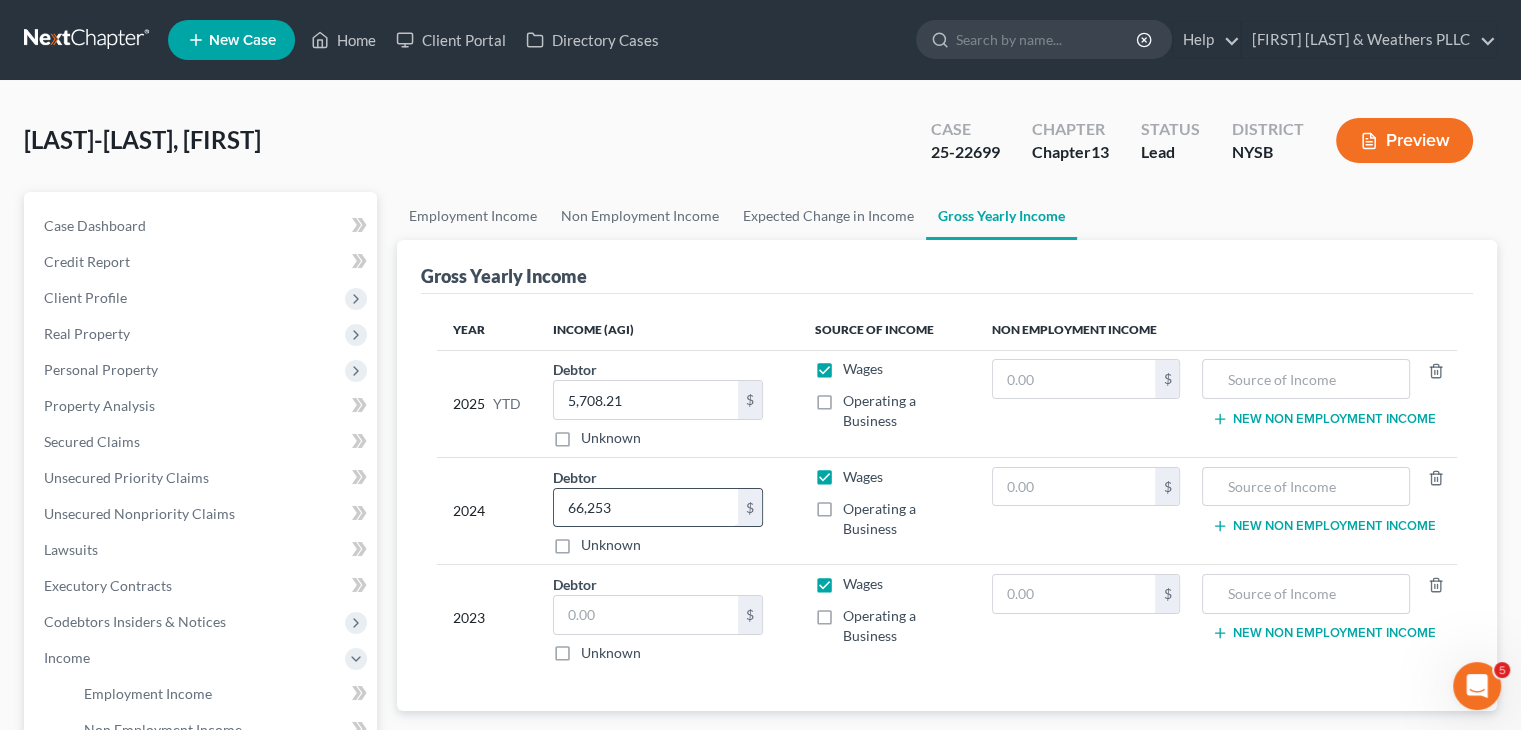 type on "66,253" 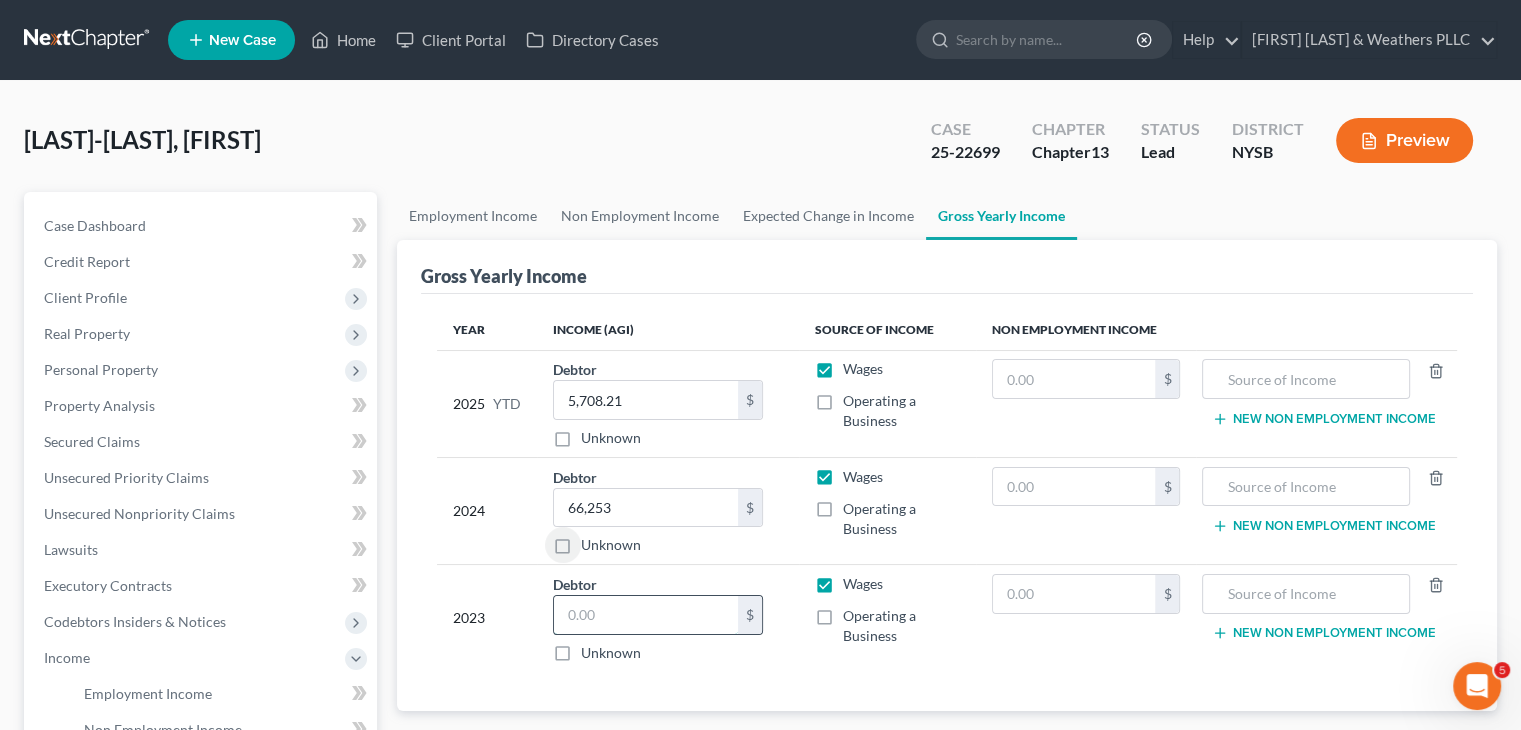 click at bounding box center (646, 615) 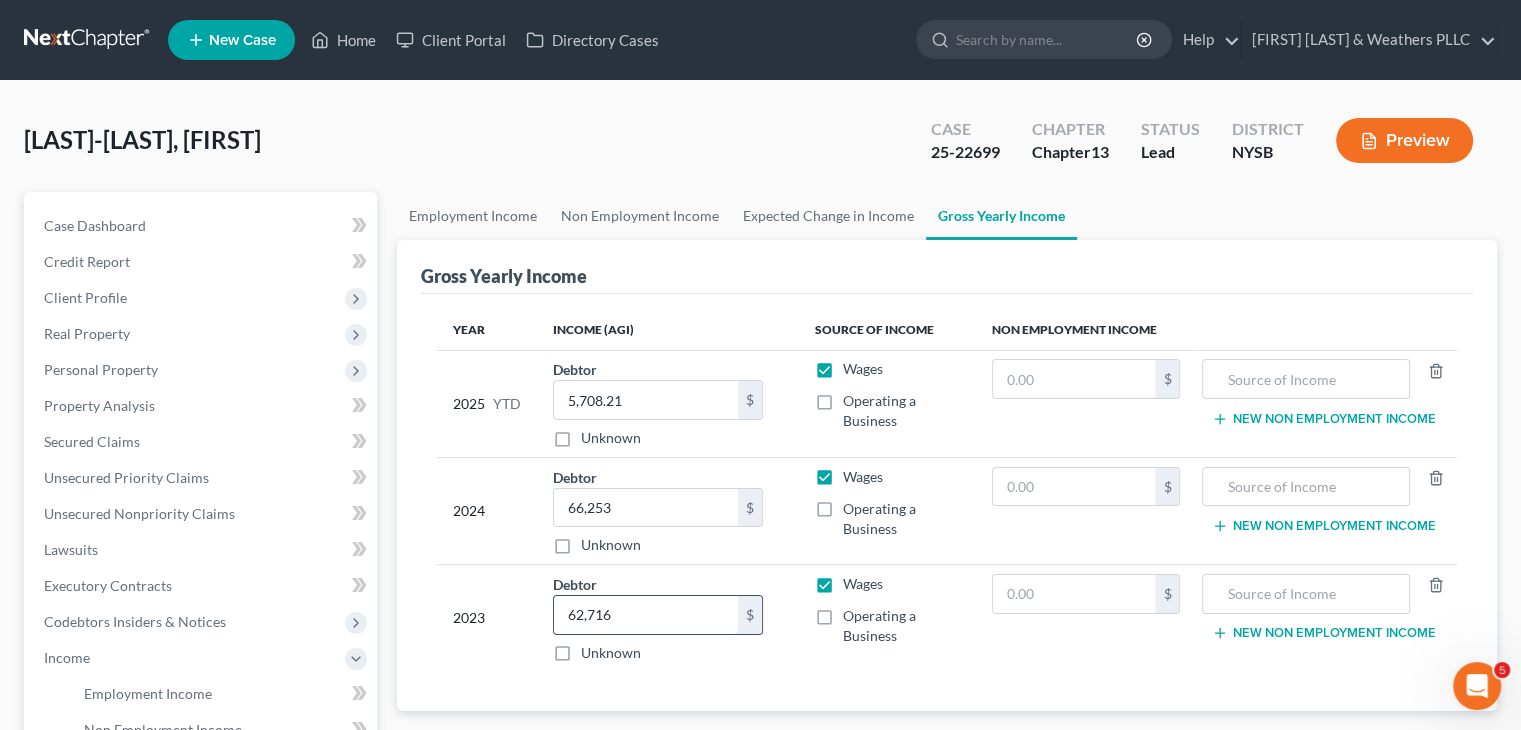 type on "62,716" 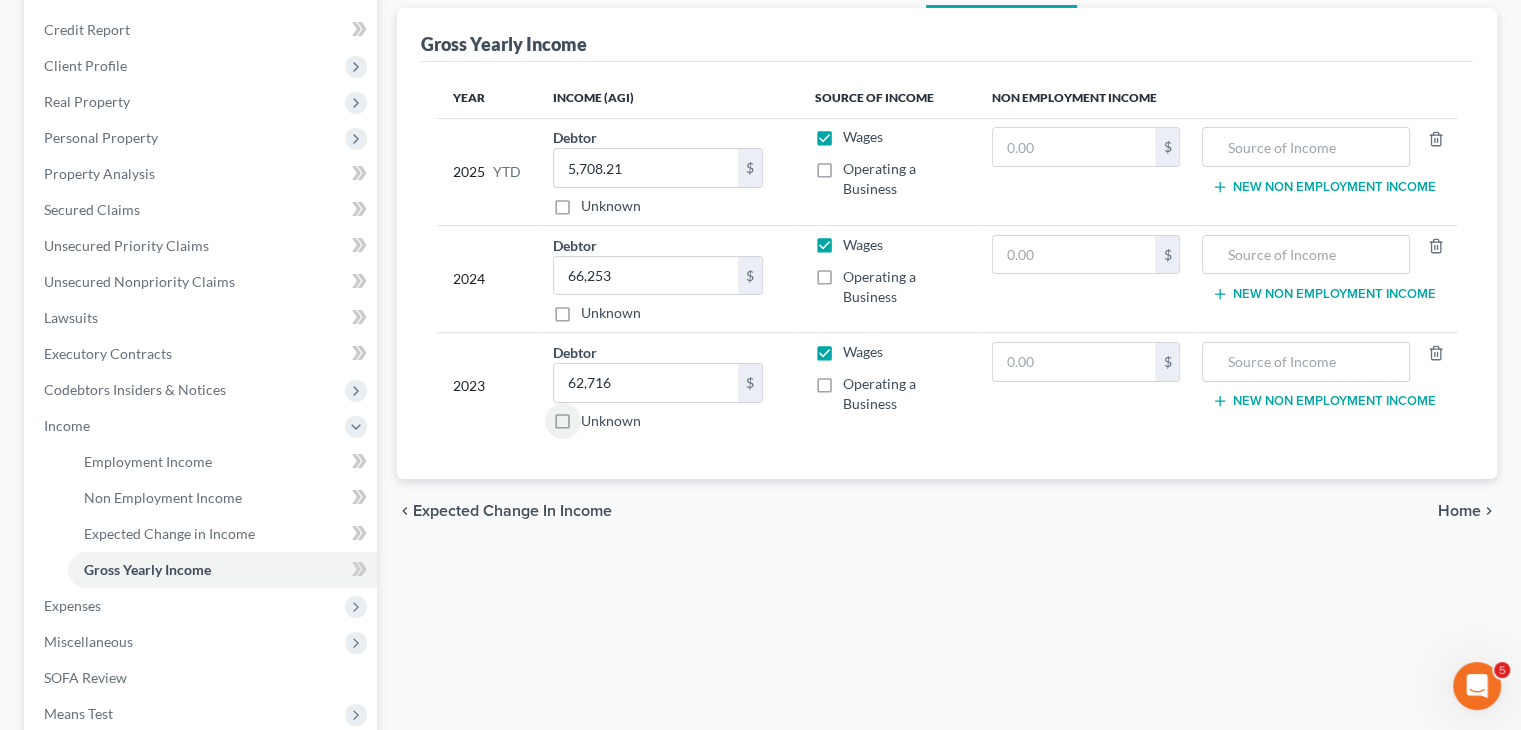 scroll, scrollTop: 400, scrollLeft: 0, axis: vertical 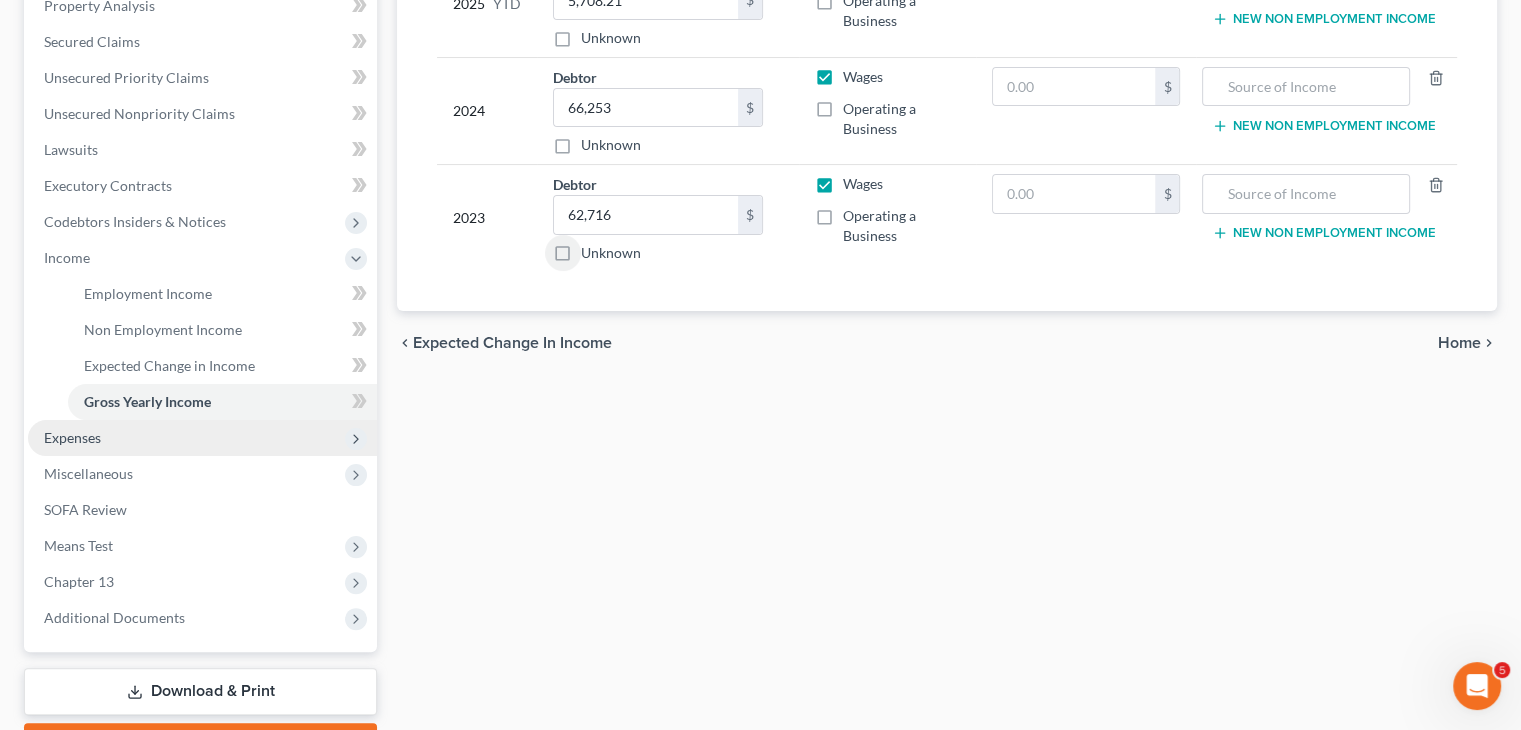 click on "Expenses" at bounding box center (202, 438) 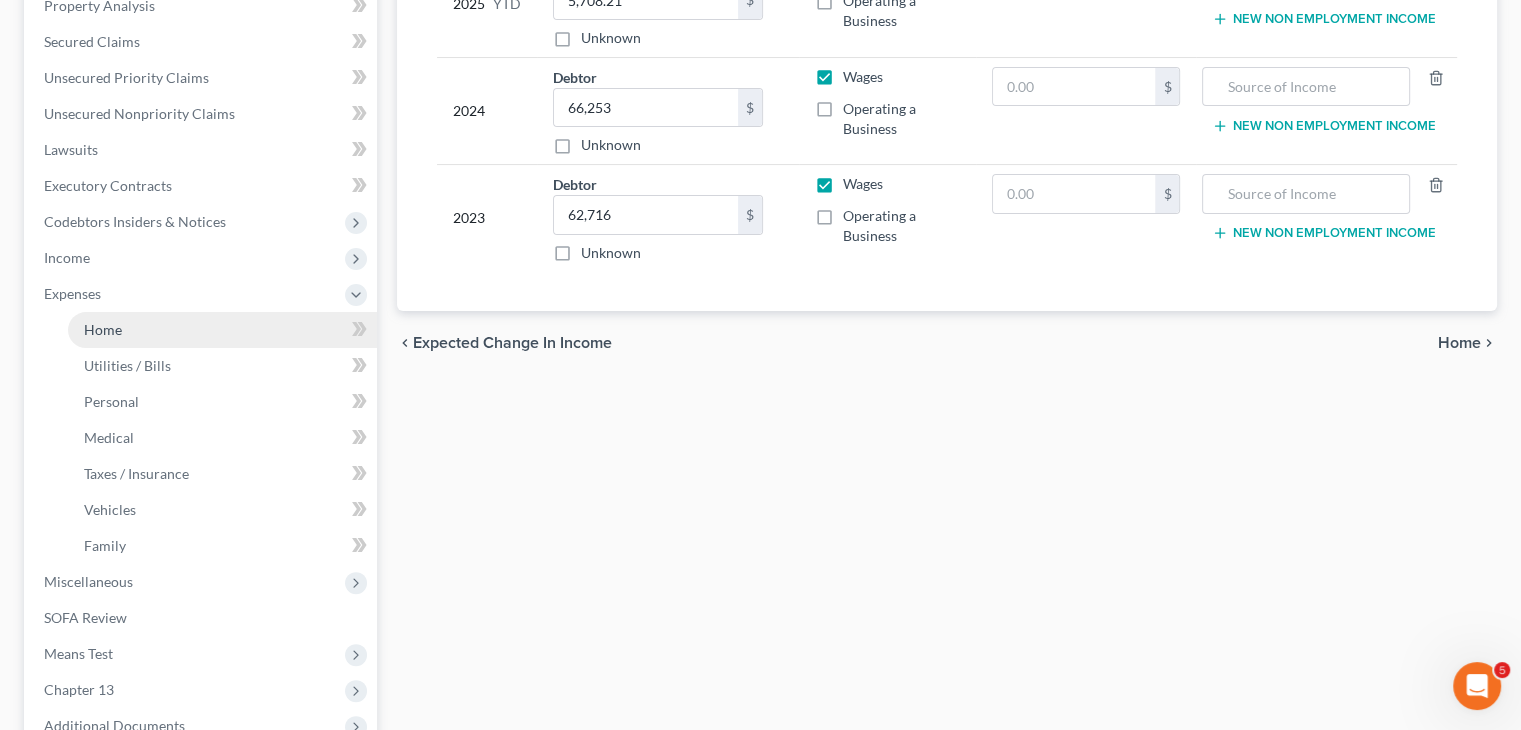 click on "Home" at bounding box center (222, 330) 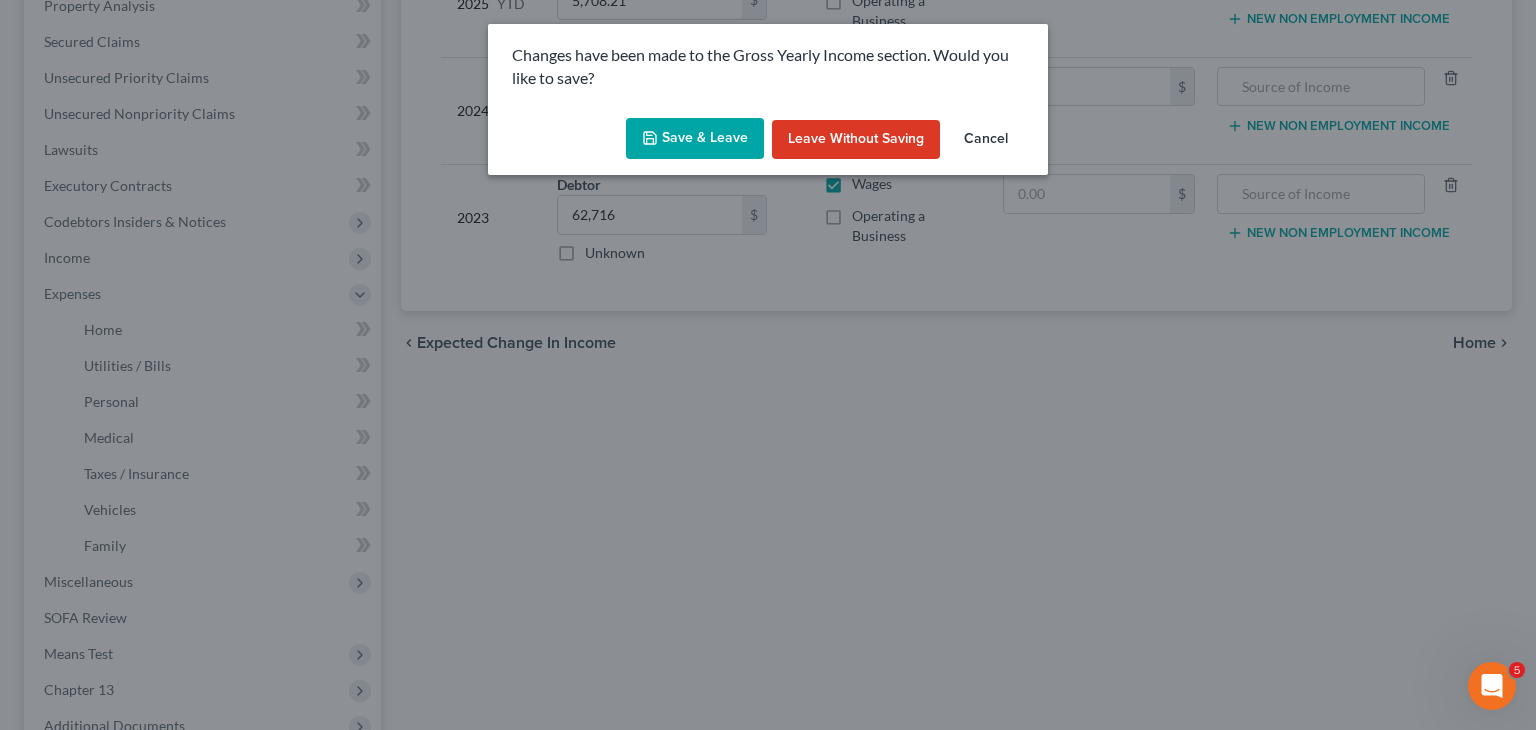 click on "Save & Leave" at bounding box center (695, 139) 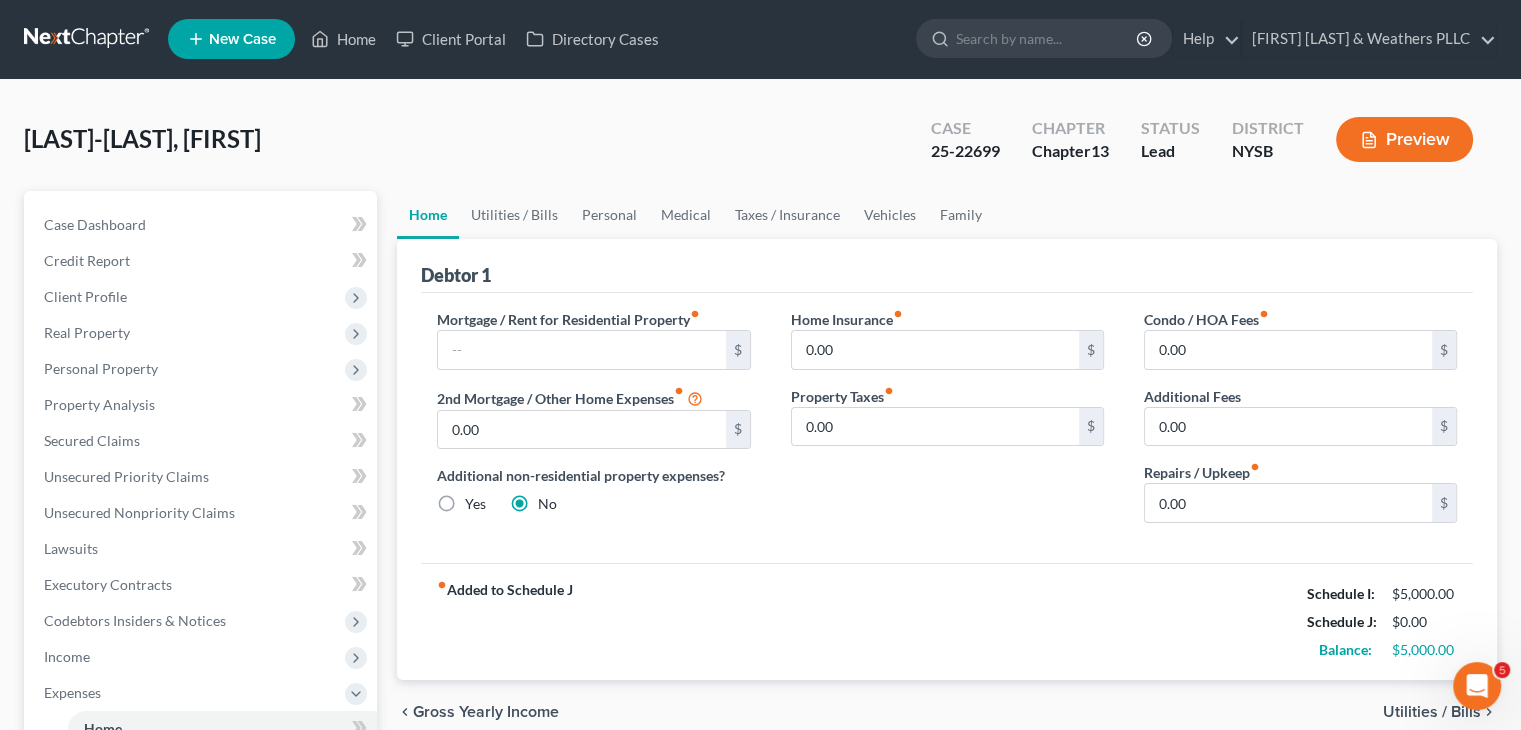 scroll, scrollTop: 0, scrollLeft: 0, axis: both 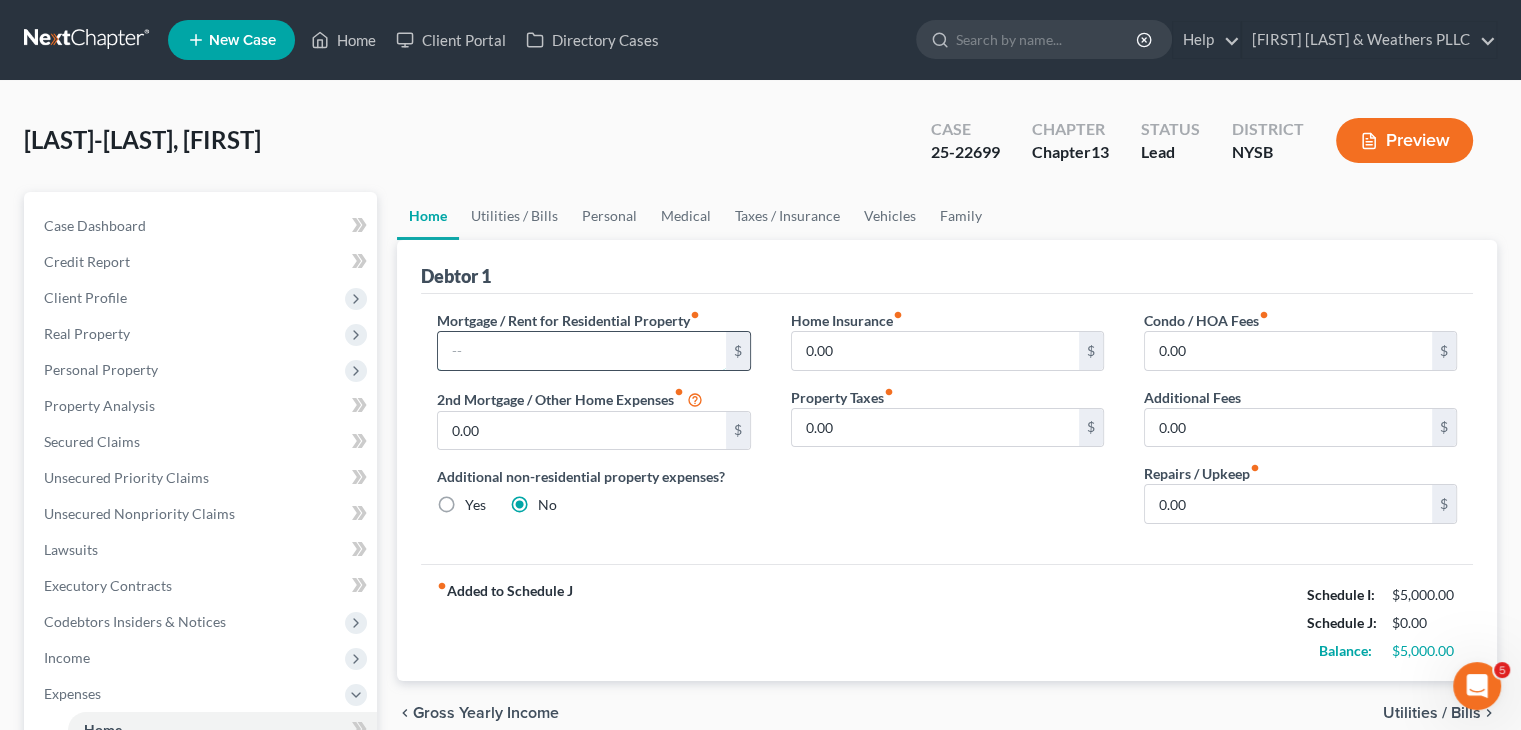 click at bounding box center [581, 351] 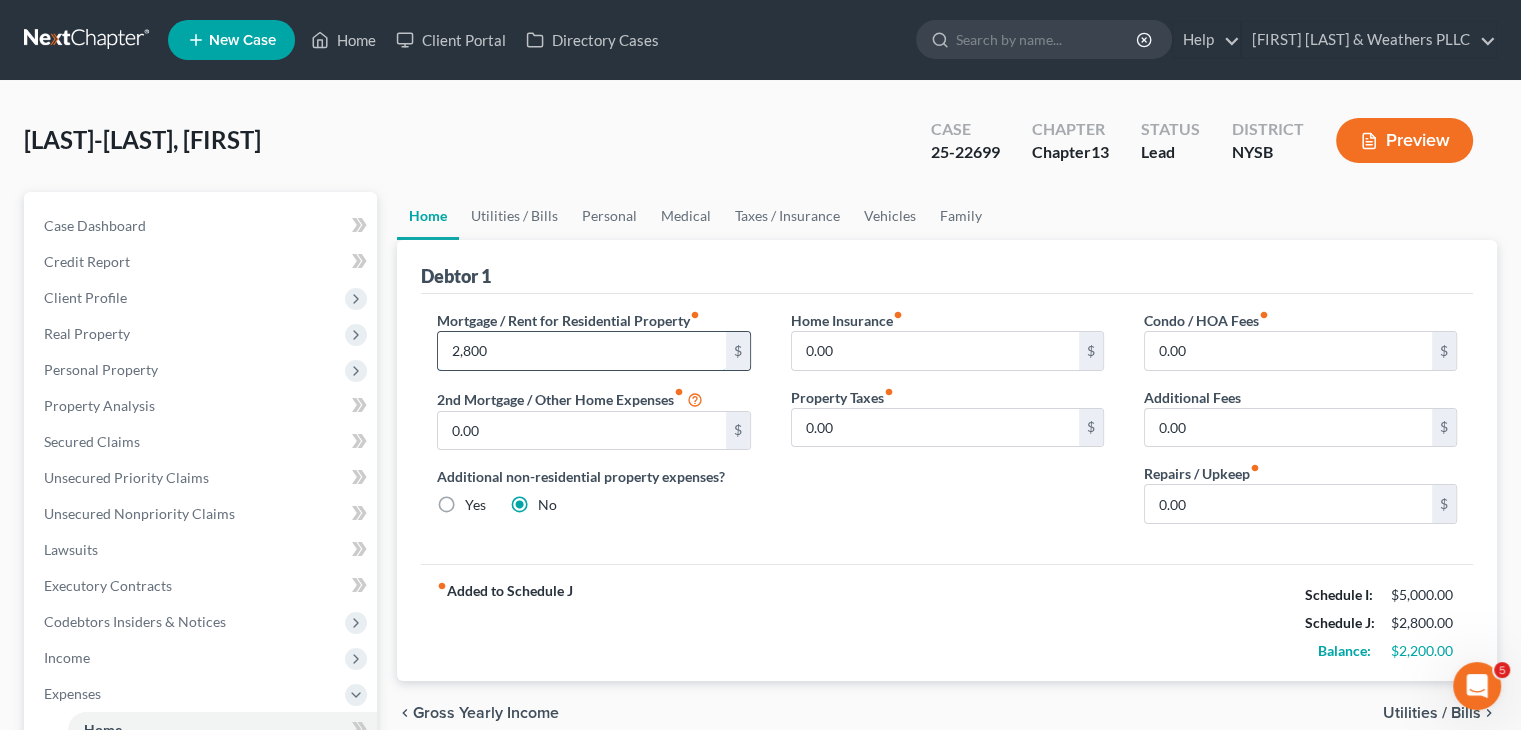 type on "2,800" 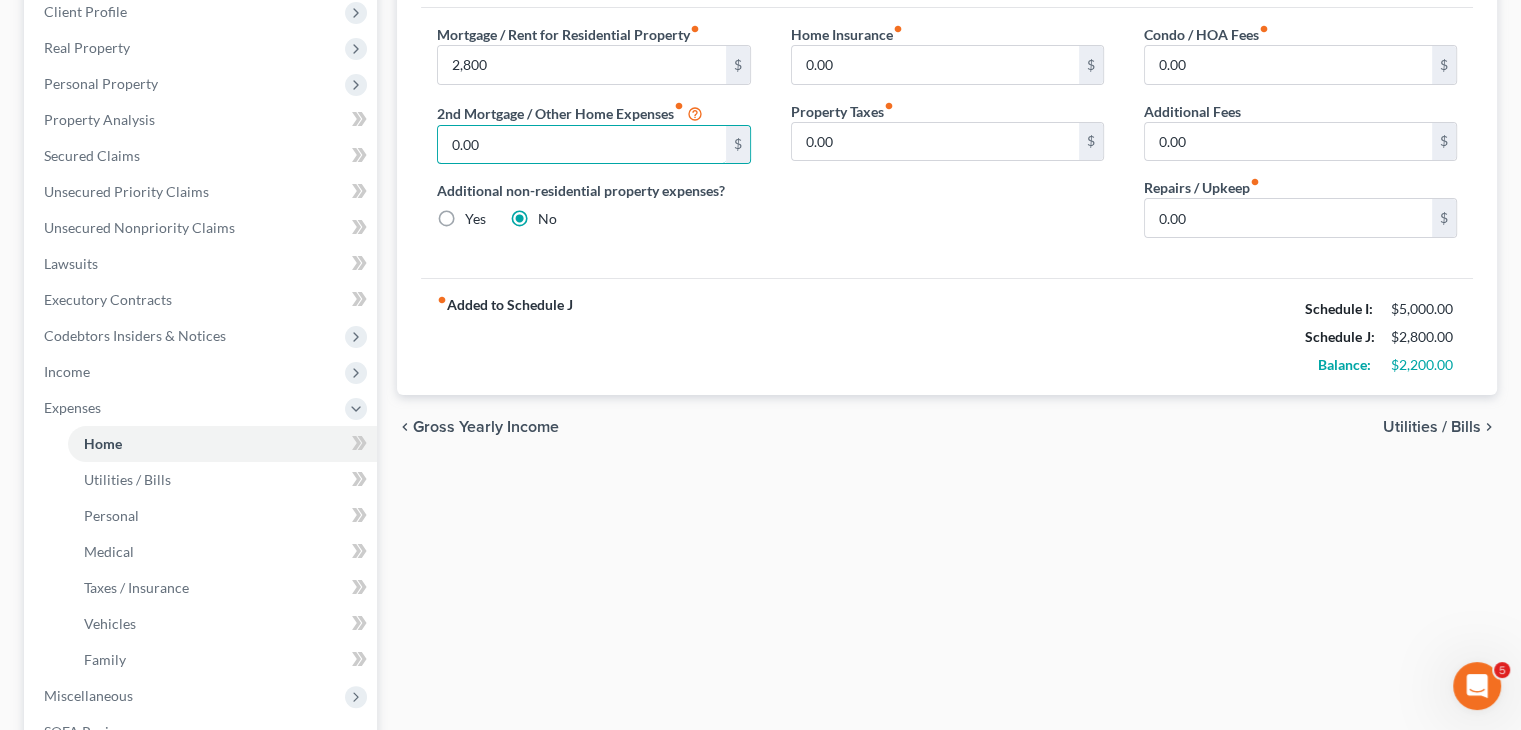 scroll, scrollTop: 300, scrollLeft: 0, axis: vertical 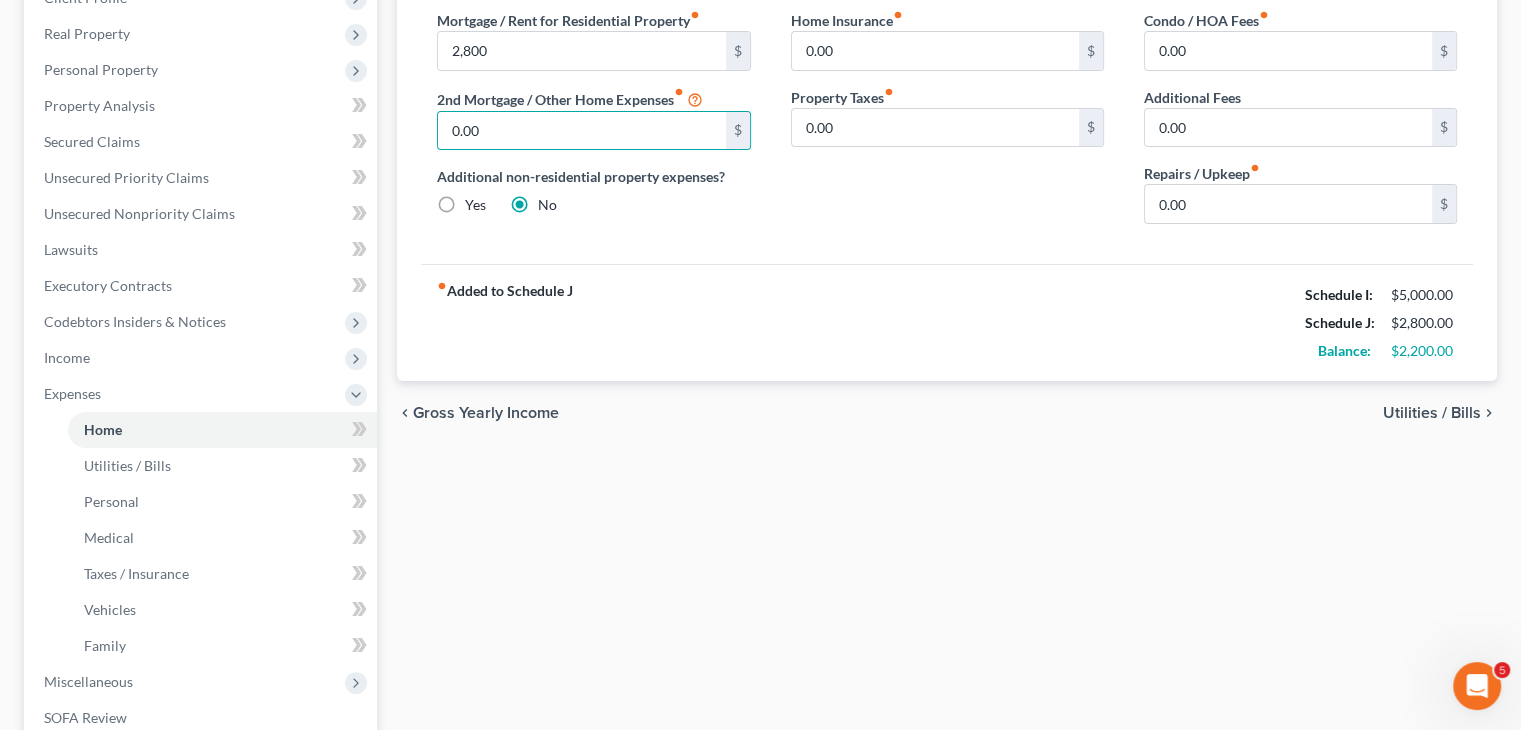 click on "Utilities / Bills" at bounding box center (1432, 413) 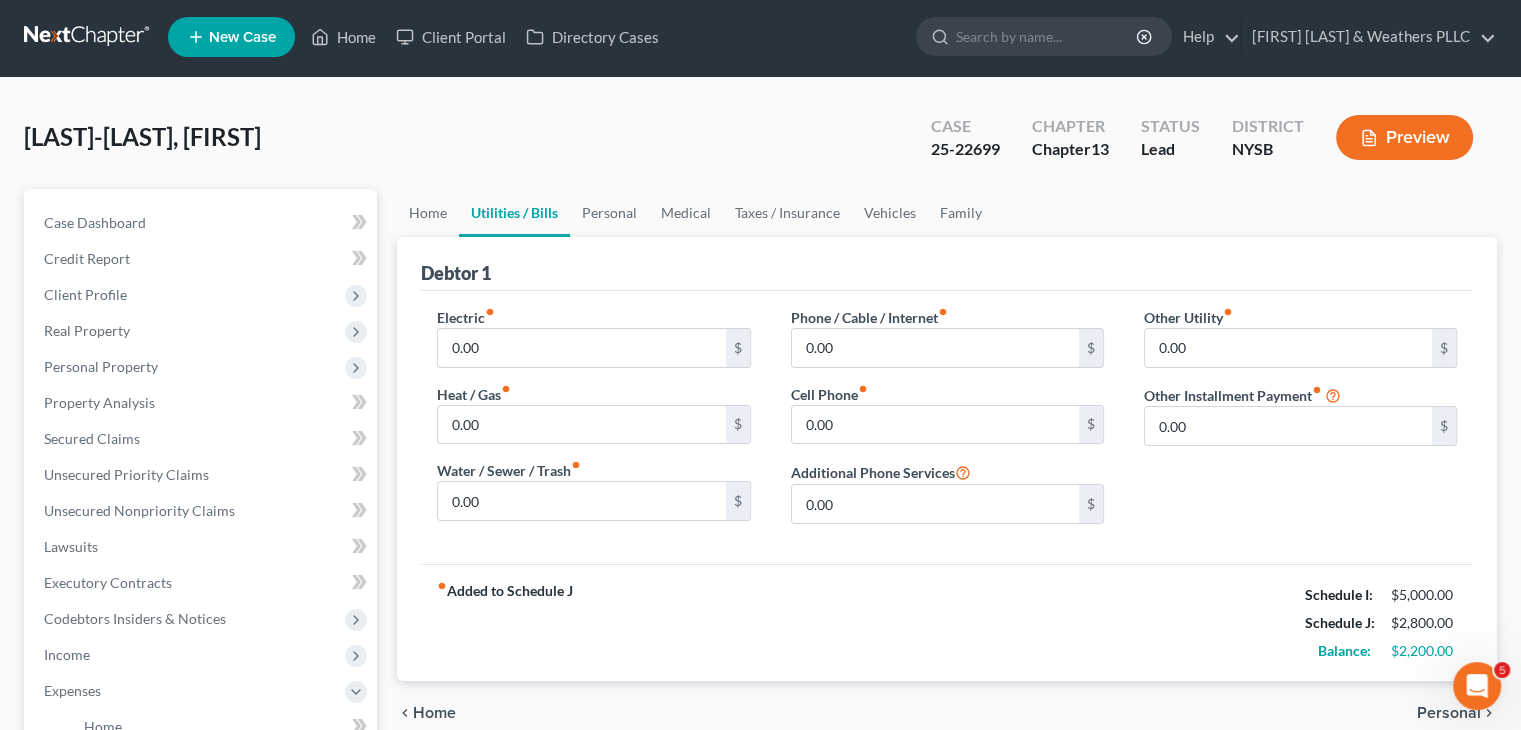 scroll, scrollTop: 0, scrollLeft: 0, axis: both 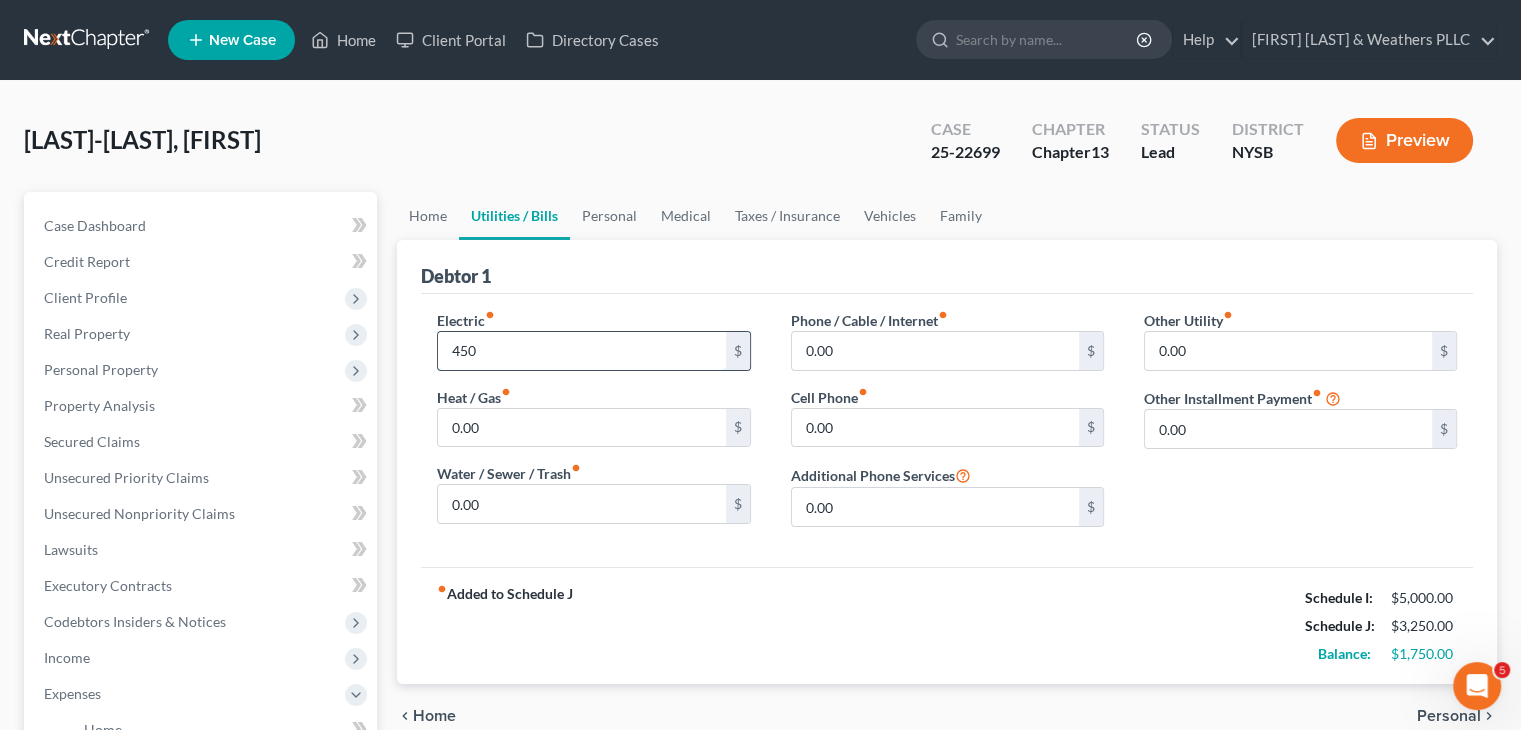 type on "450" 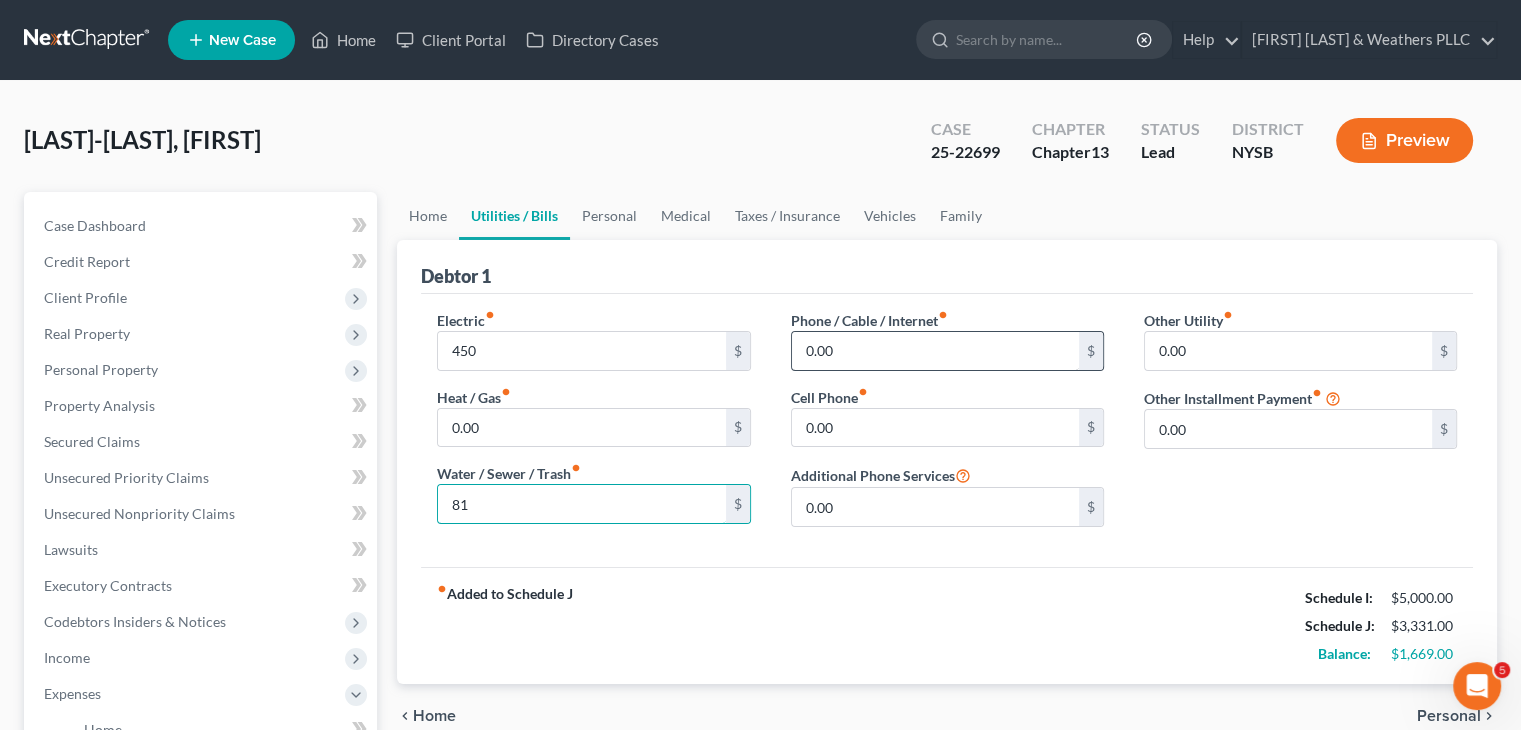 type on "81" 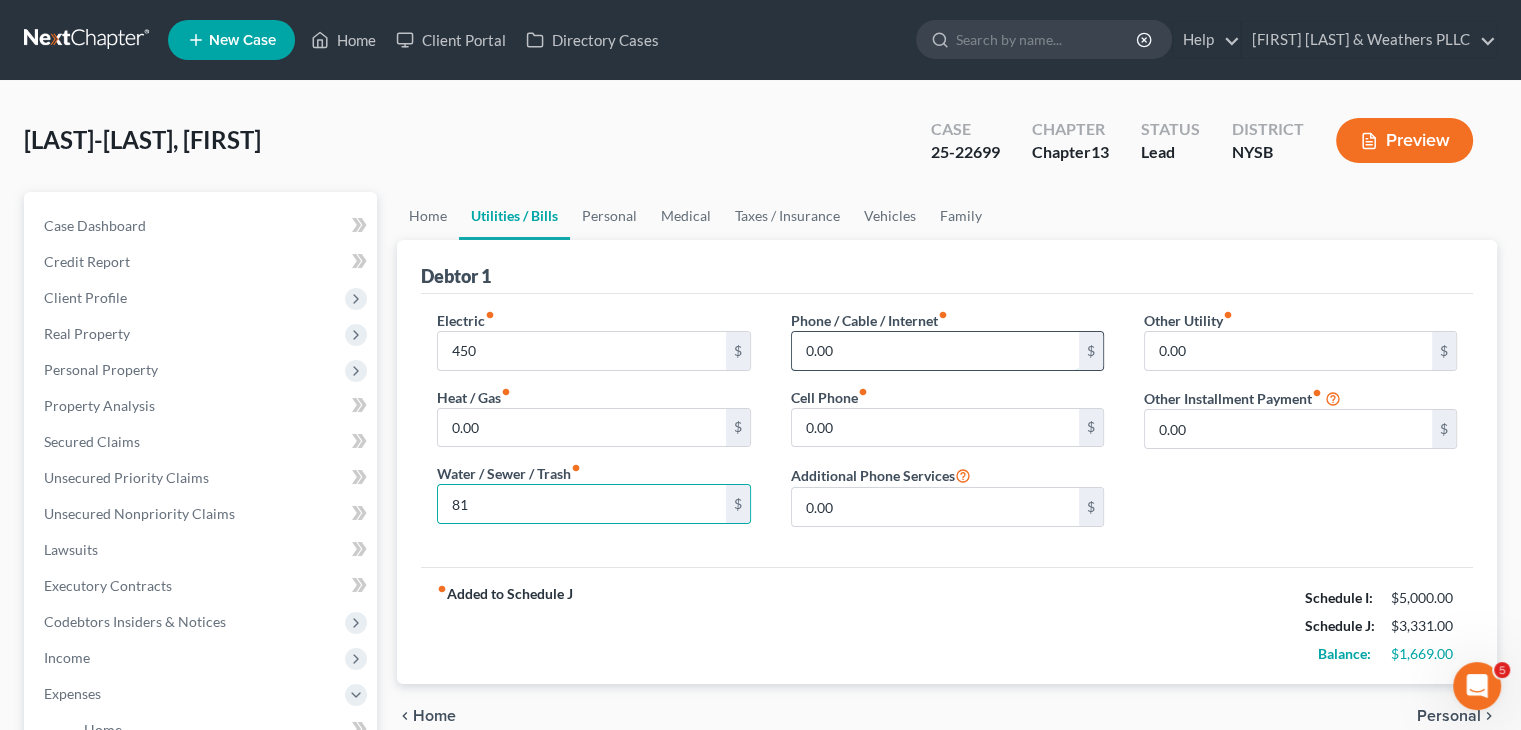click on "0.00" at bounding box center [935, 351] 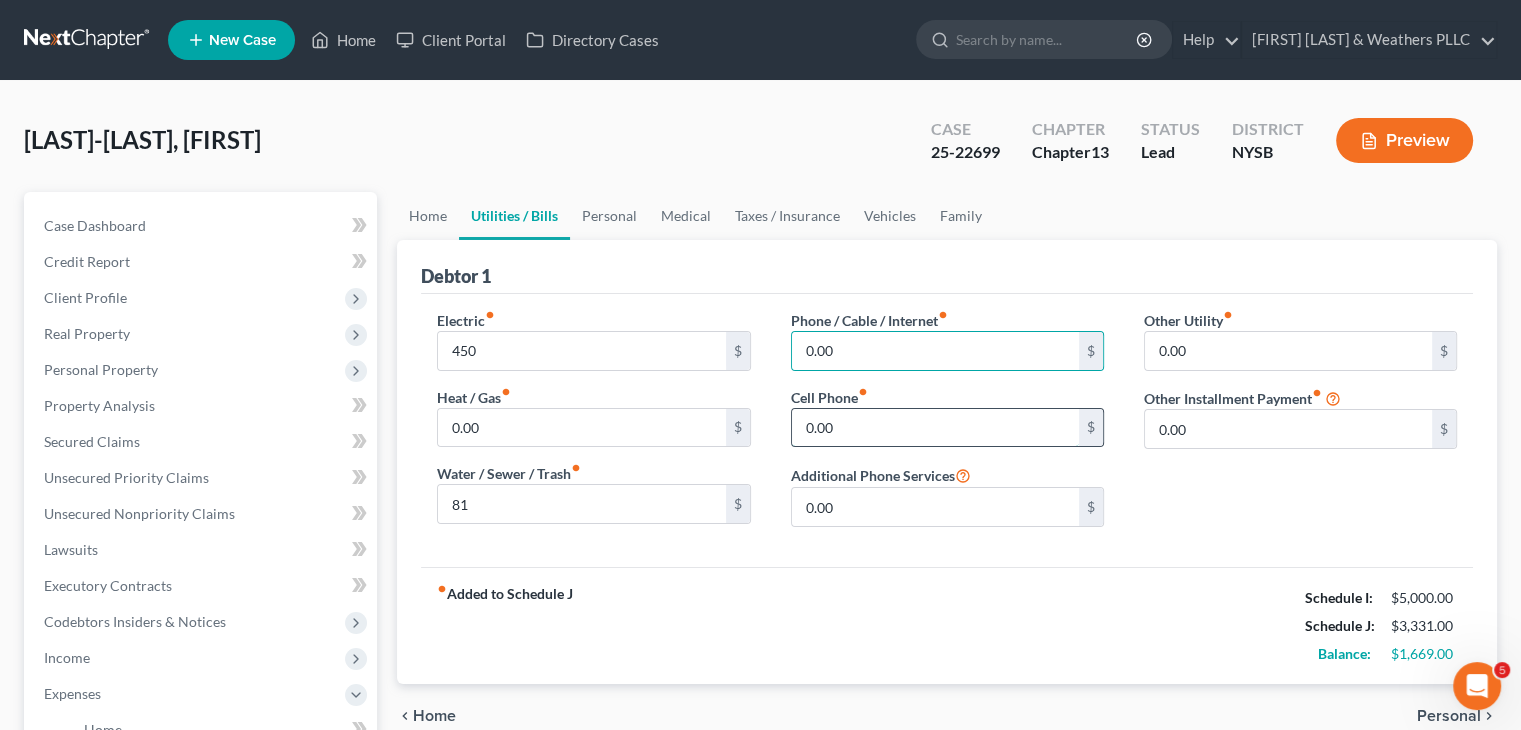 click on "0.00" at bounding box center [935, 428] 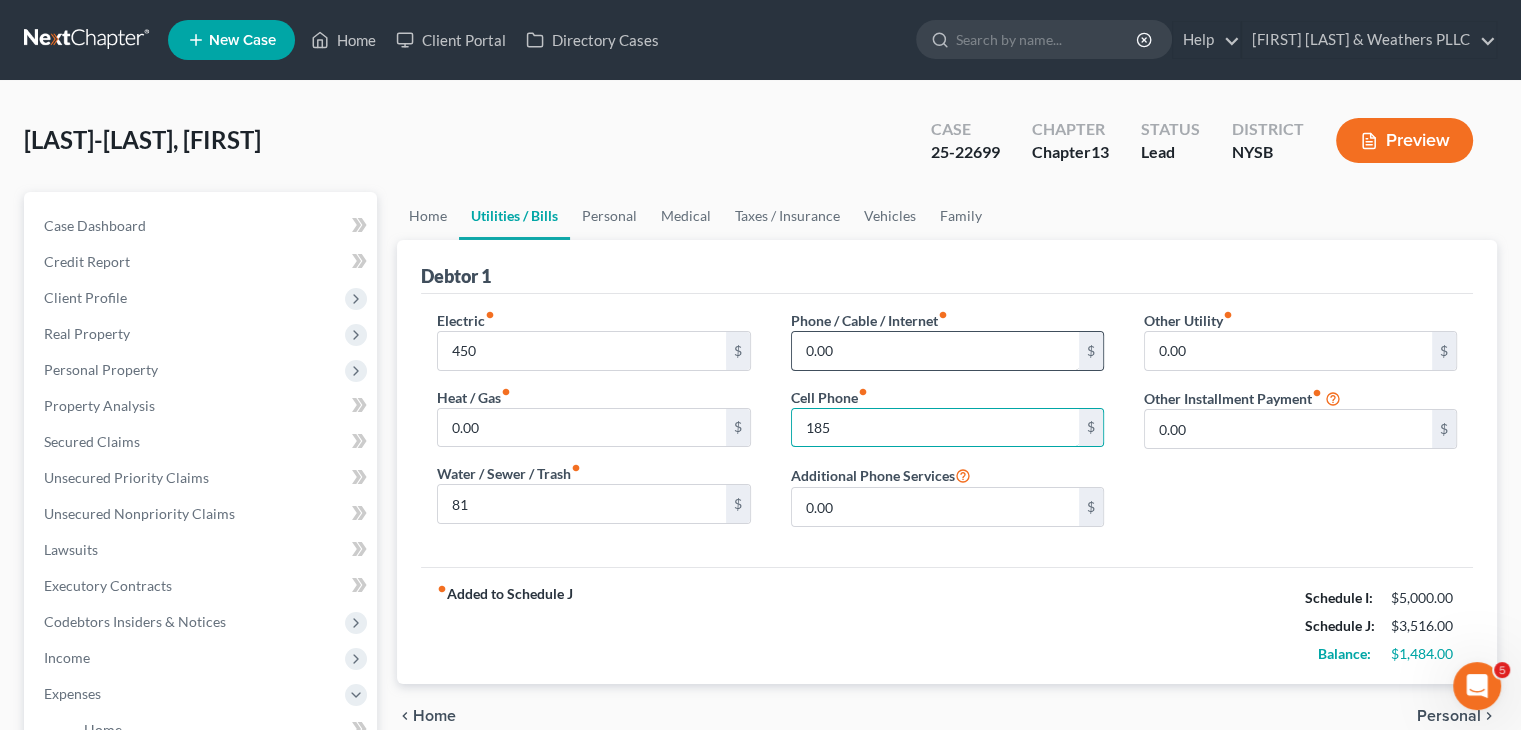 type on "185" 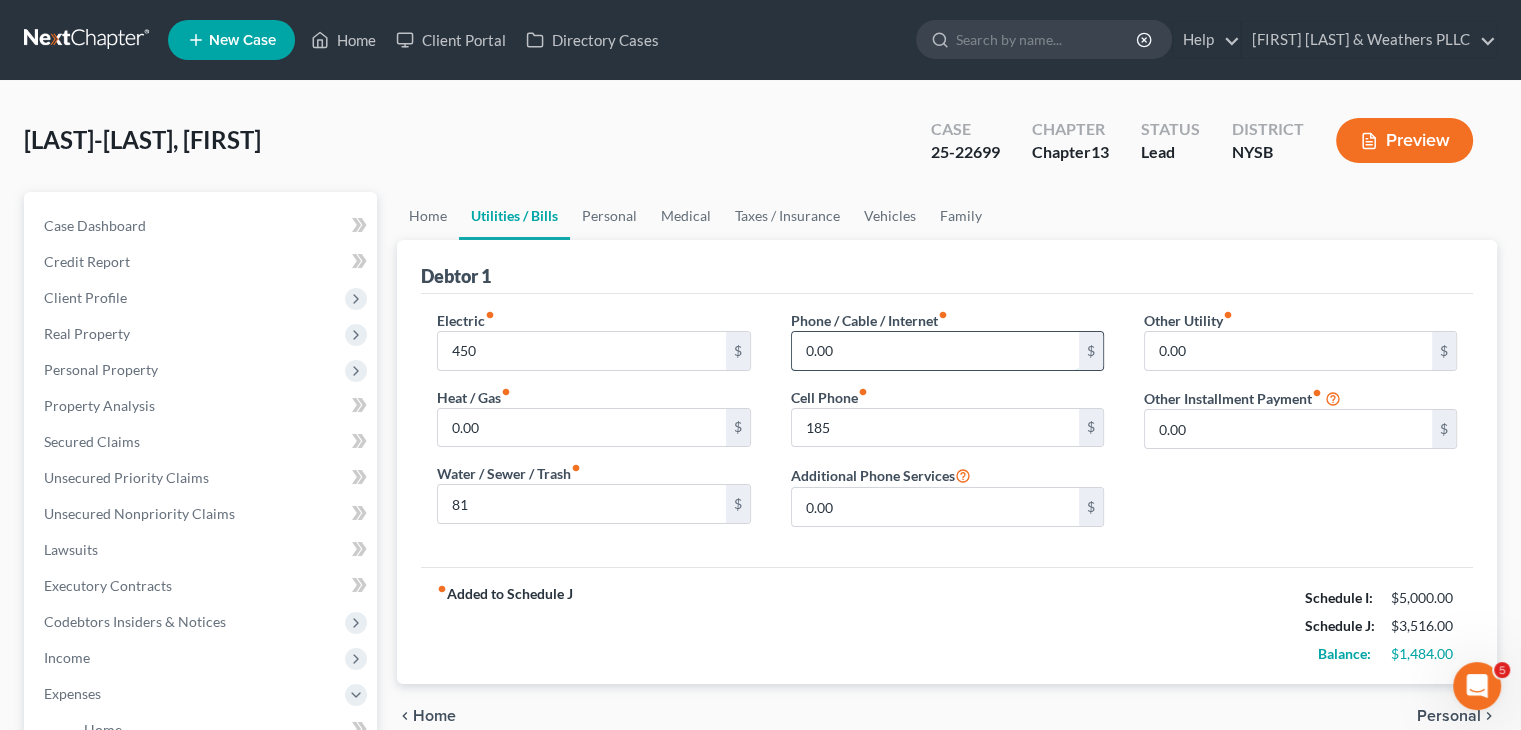 click on "0.00" at bounding box center (935, 351) 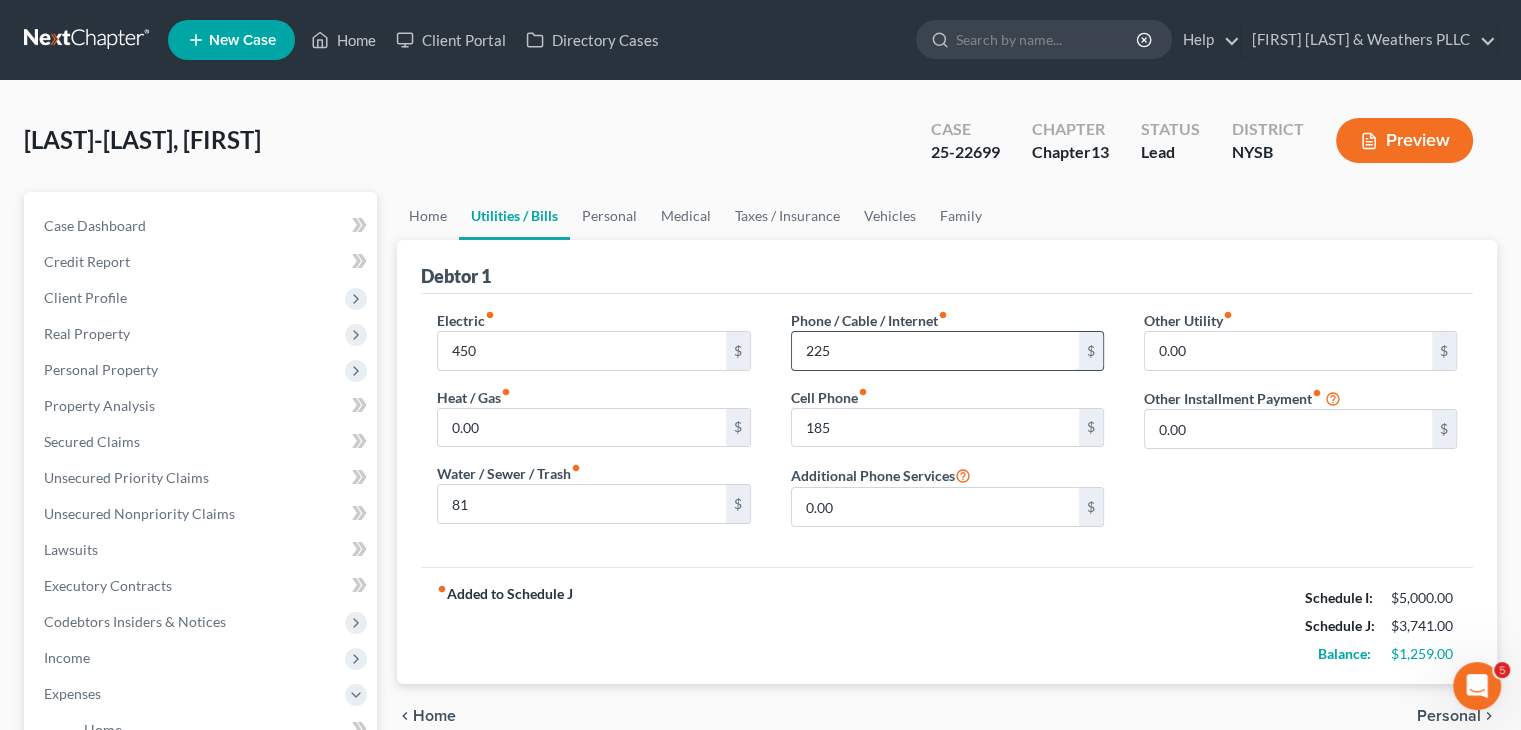 type on "225" 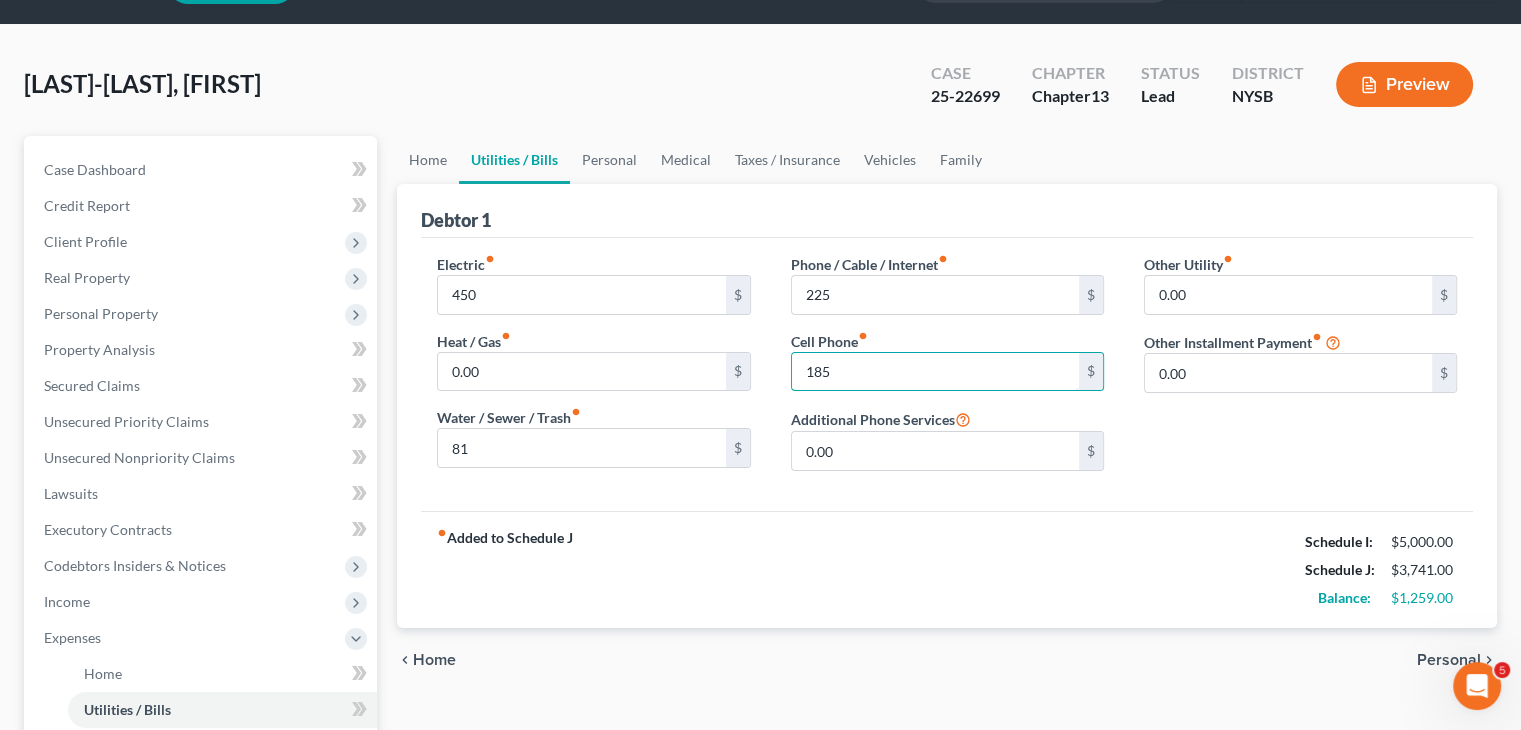 scroll, scrollTop: 200, scrollLeft: 0, axis: vertical 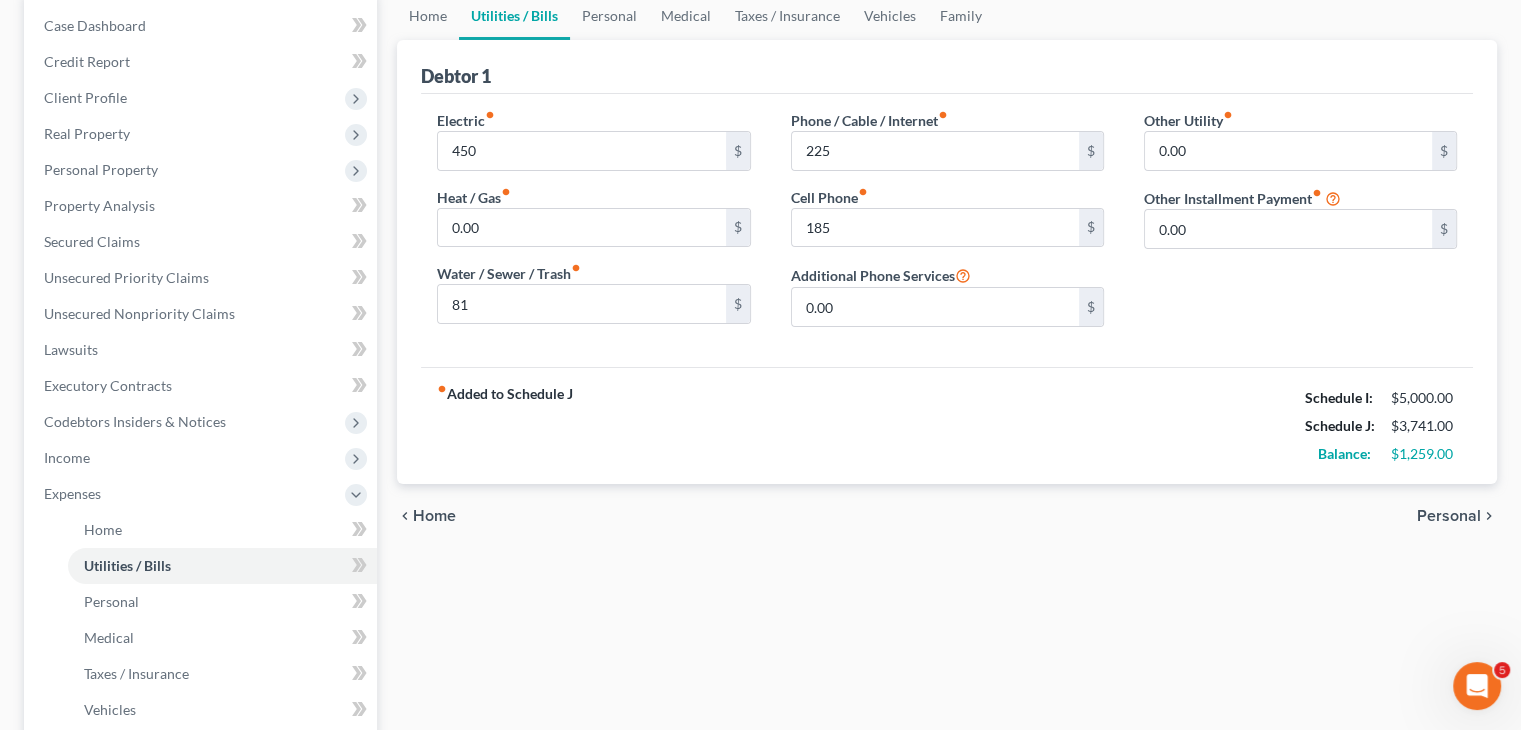 click on "Personal" at bounding box center [1449, 516] 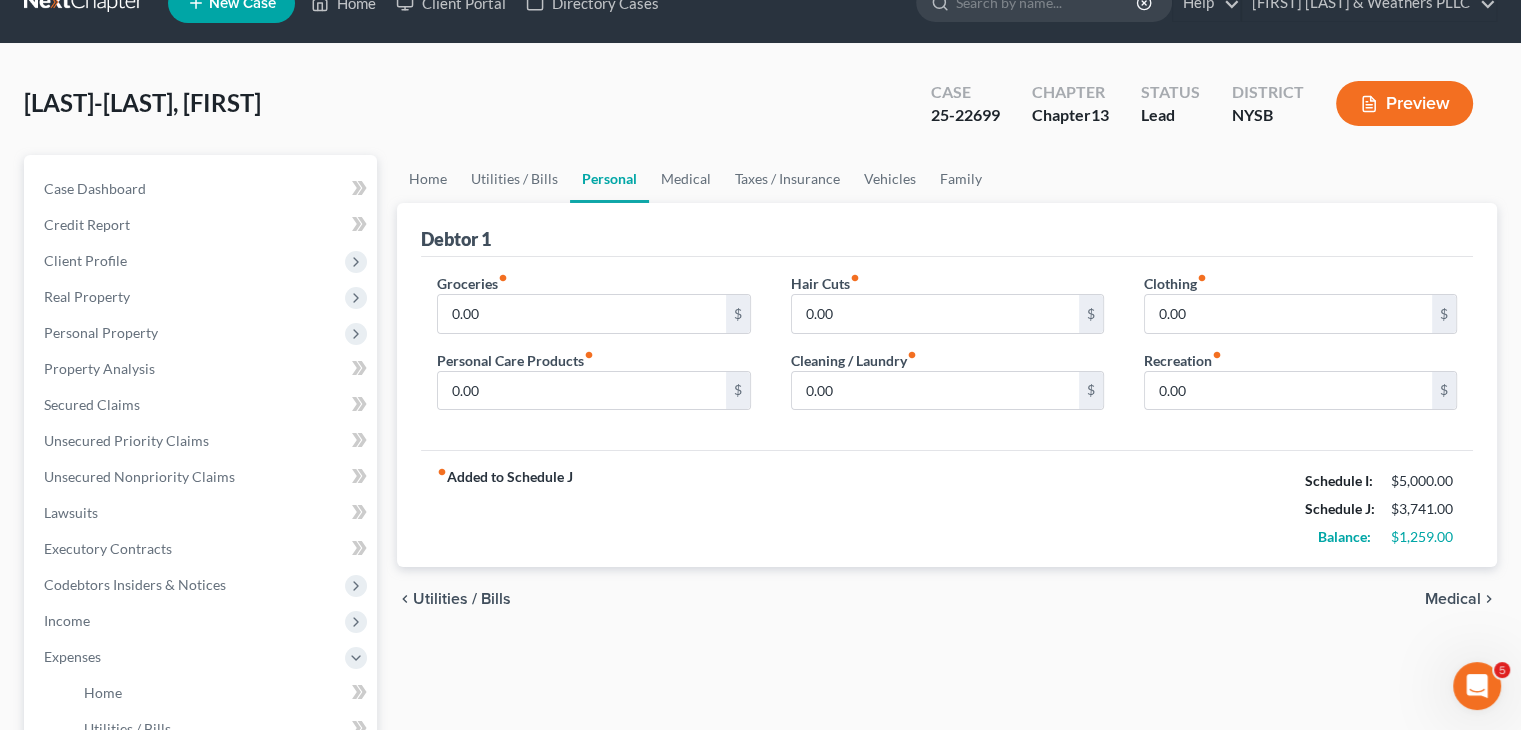 scroll, scrollTop: 0, scrollLeft: 0, axis: both 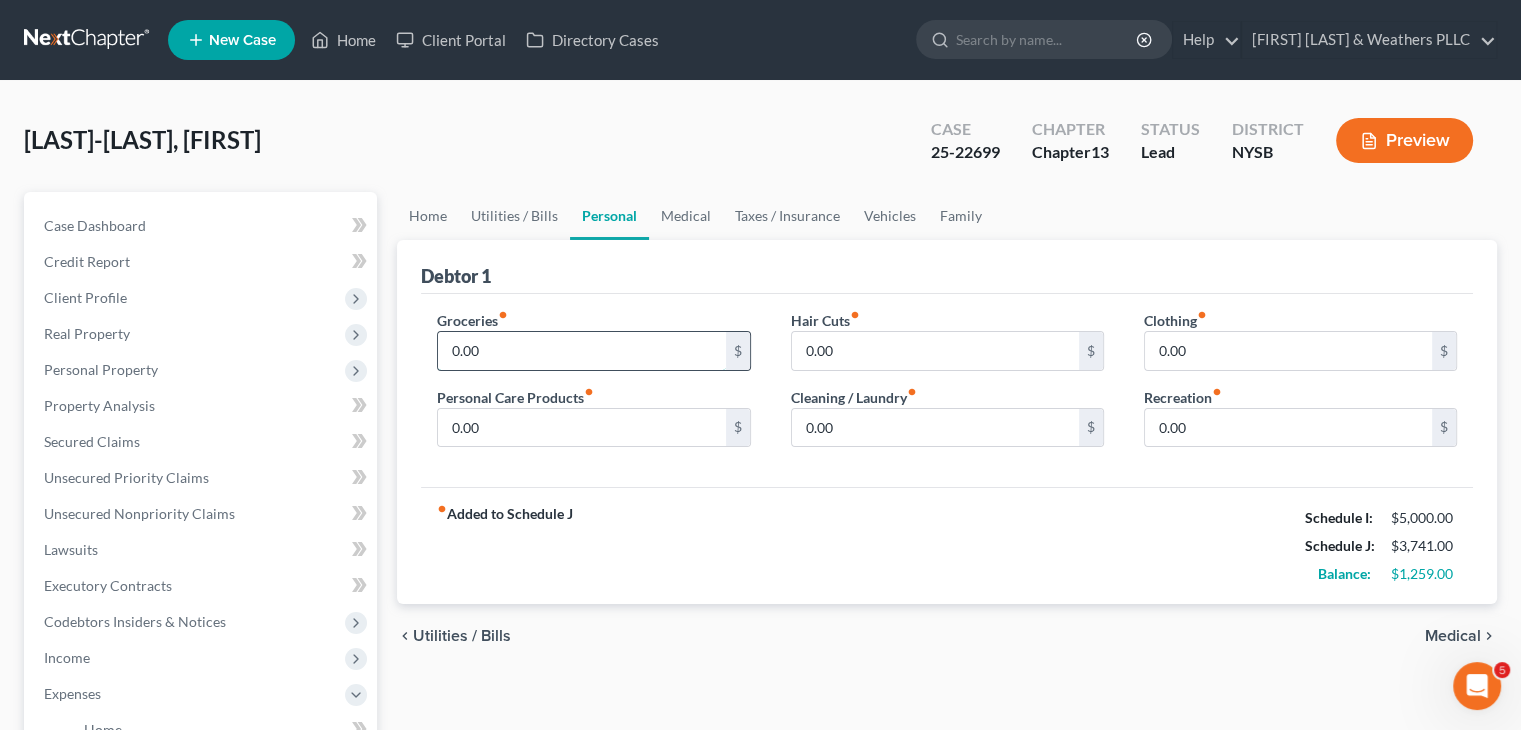 click on "0.00" at bounding box center [581, 351] 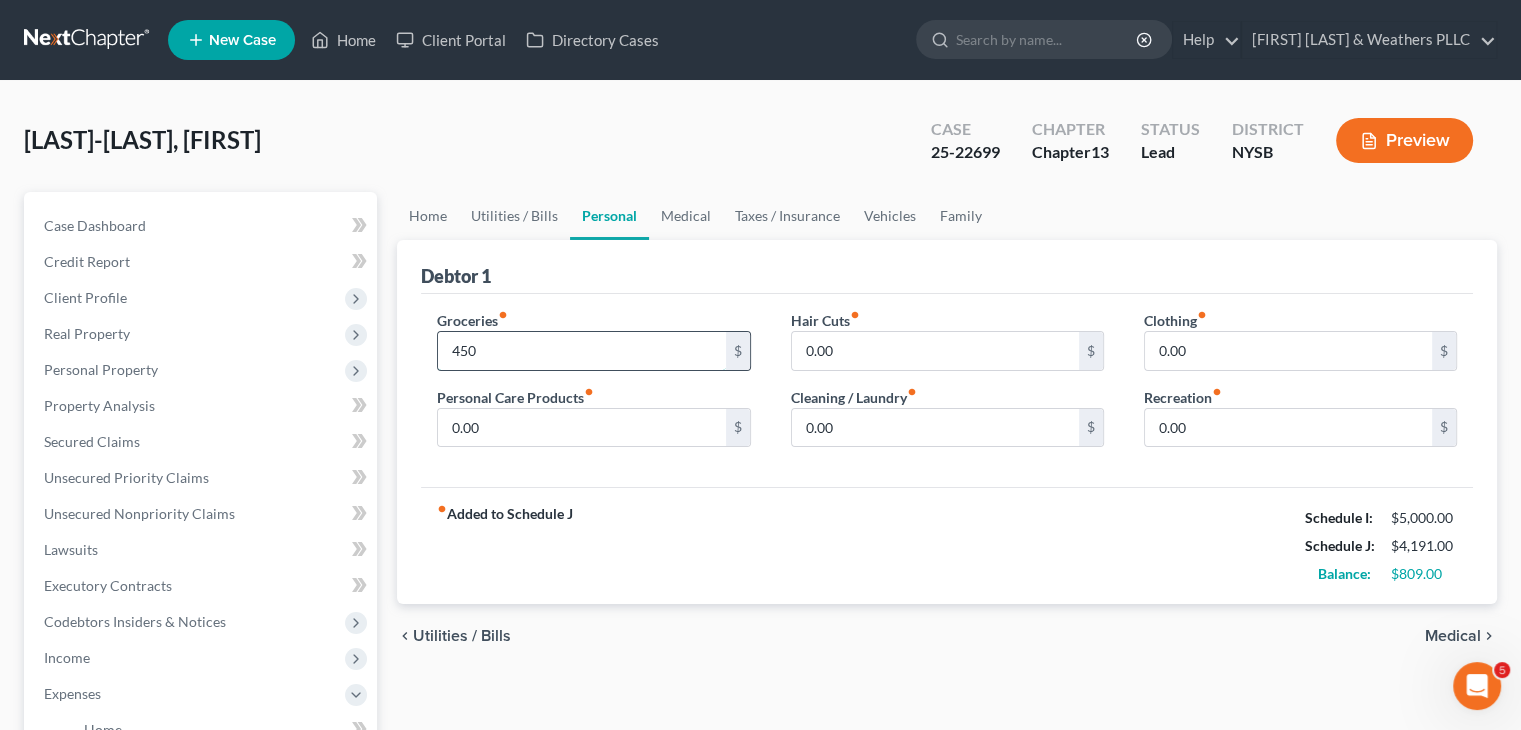 type on "450" 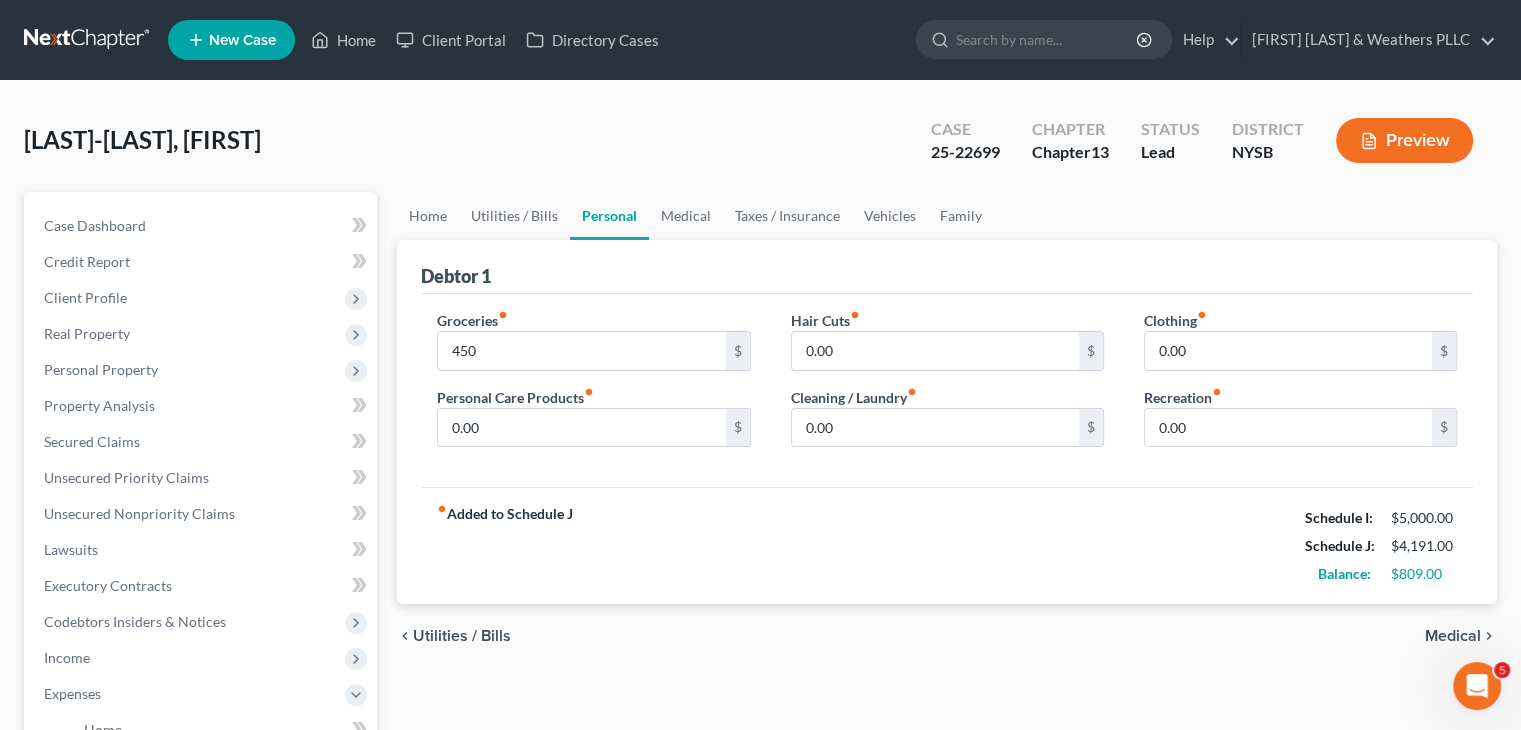click on "Medical" at bounding box center (1453, 636) 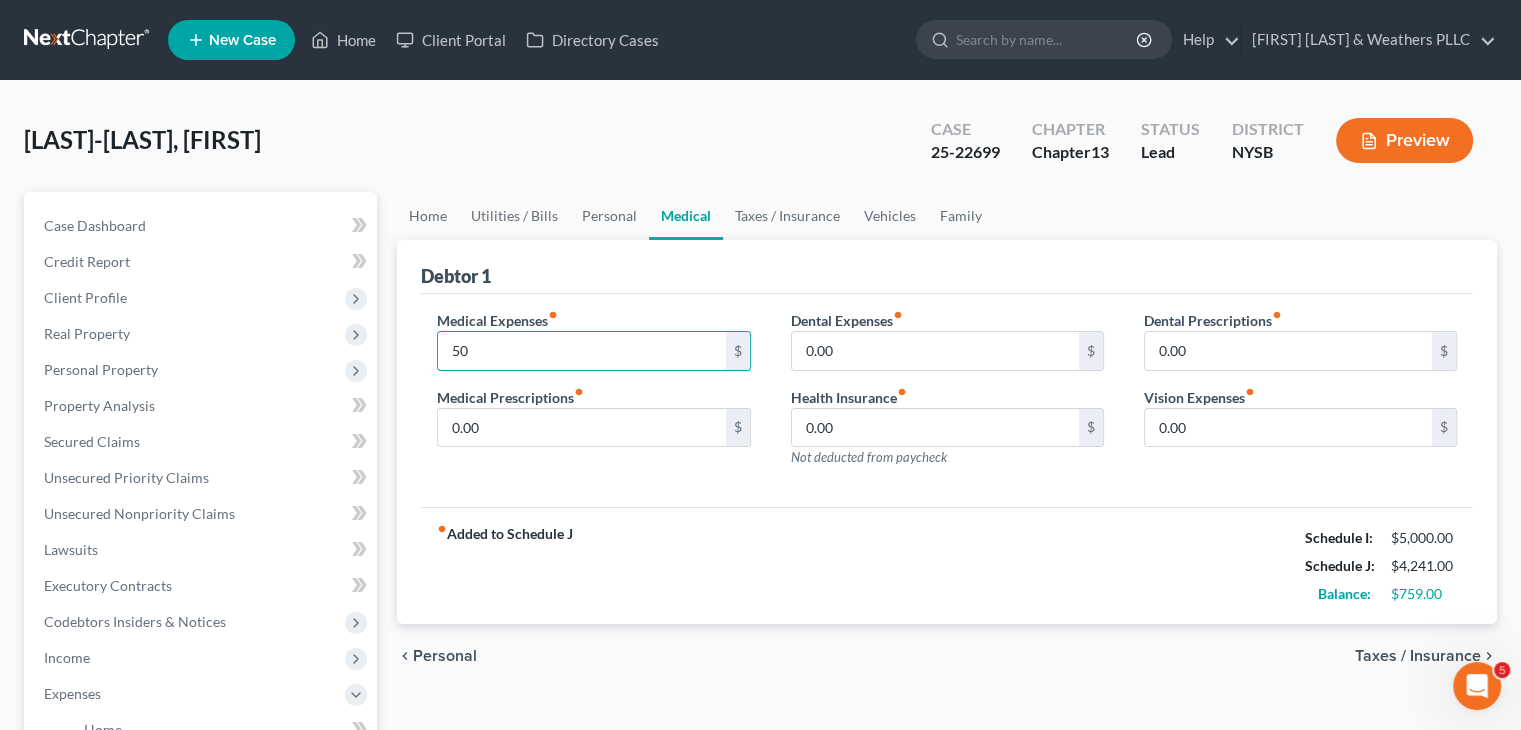 type on "50" 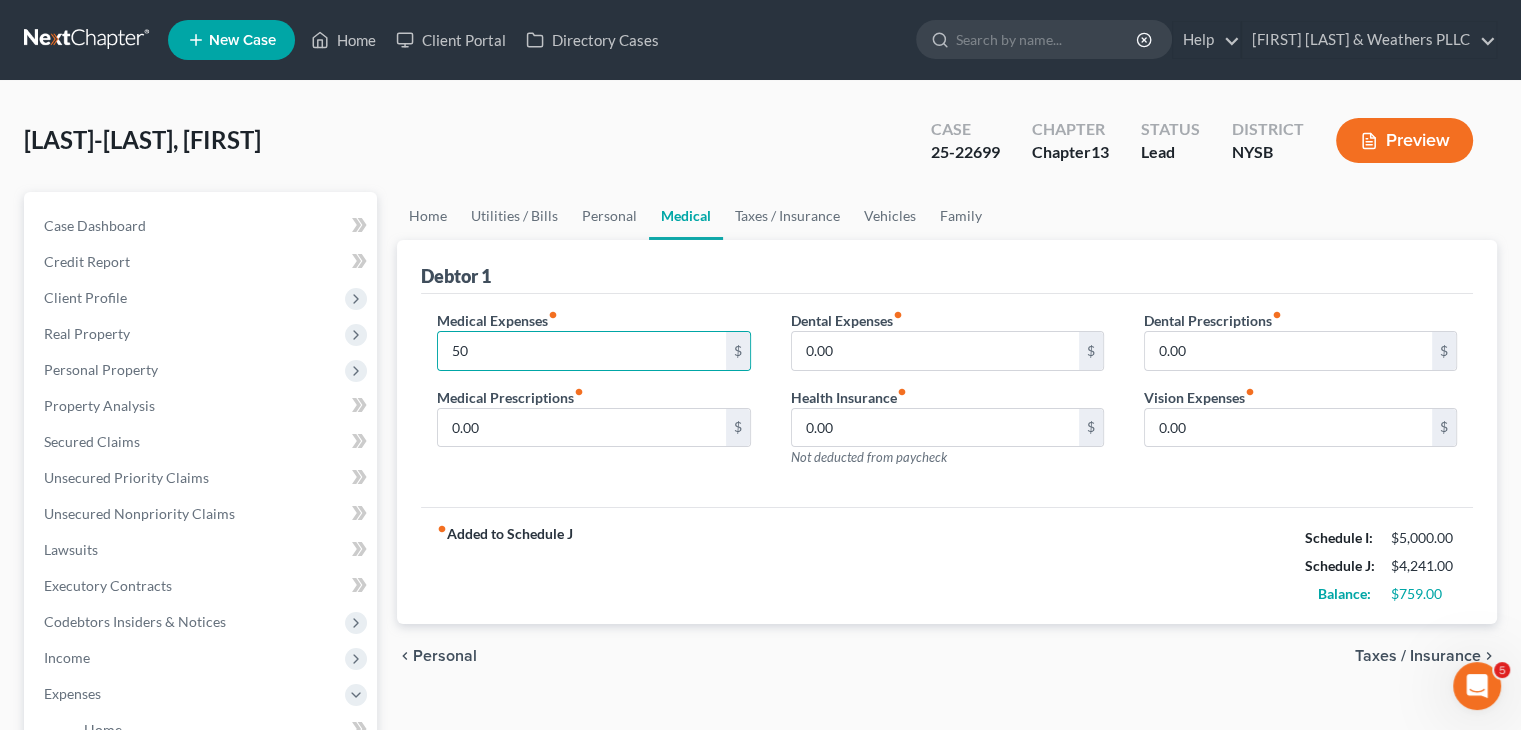 click on "Taxes / Insurance" at bounding box center [1418, 656] 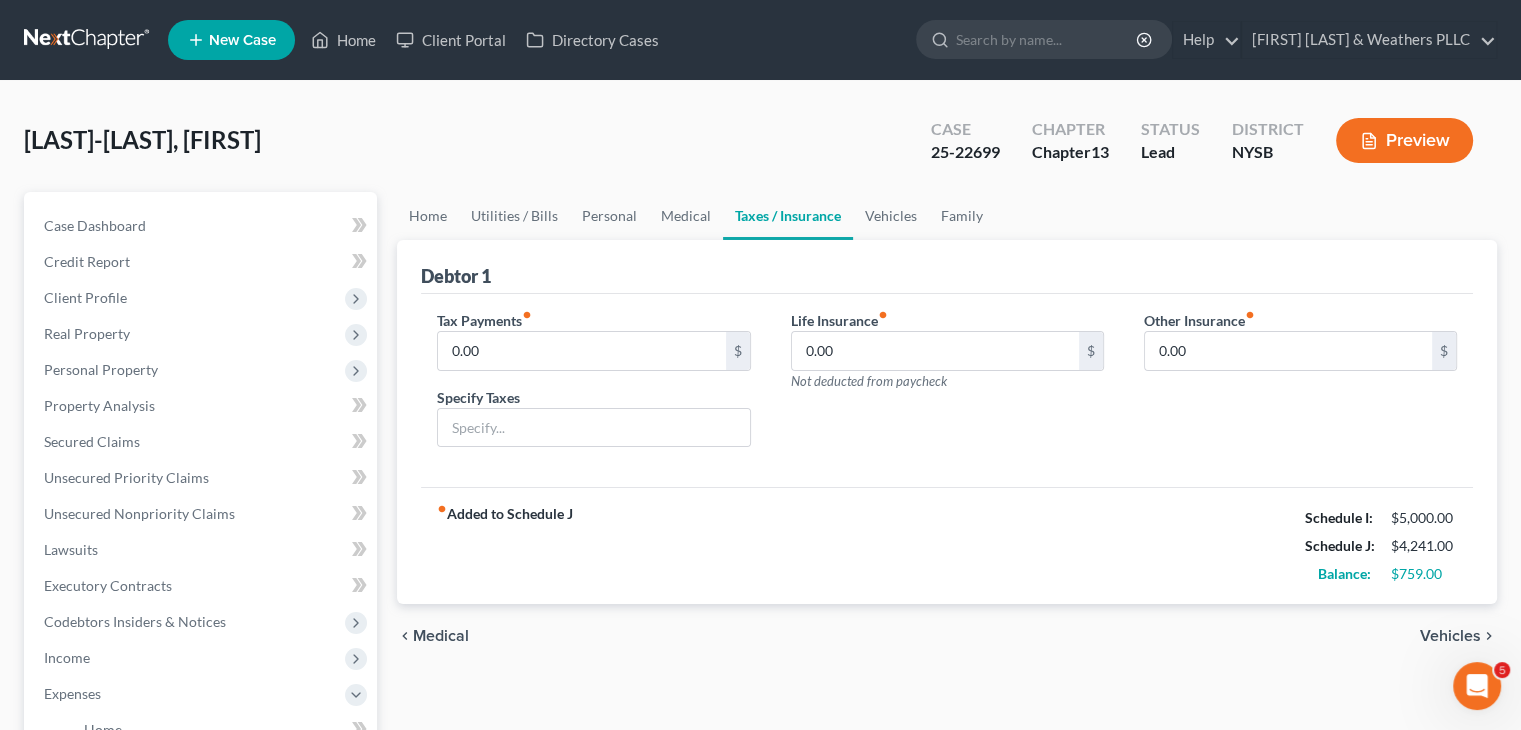 click on "Vehicles" at bounding box center [1450, 636] 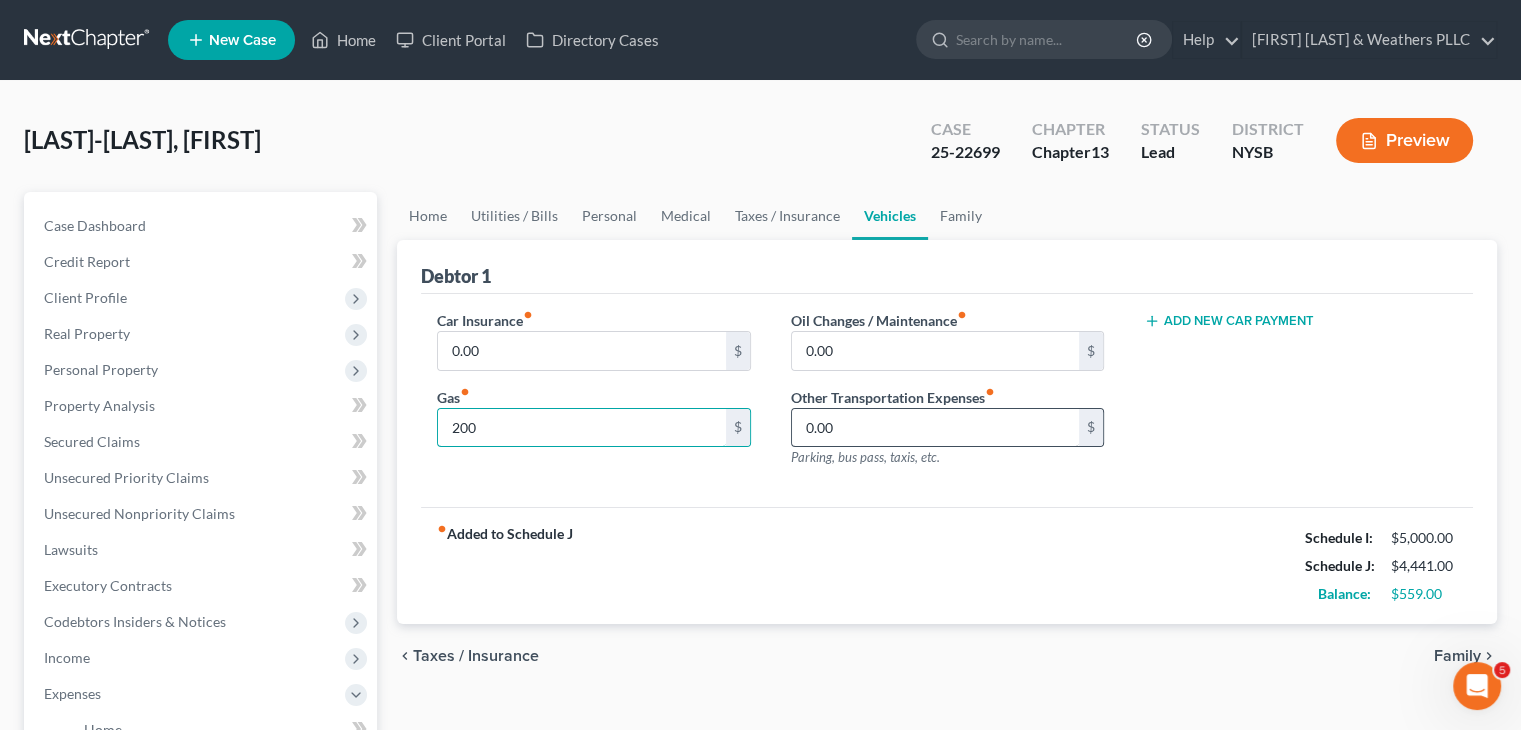 type on "200" 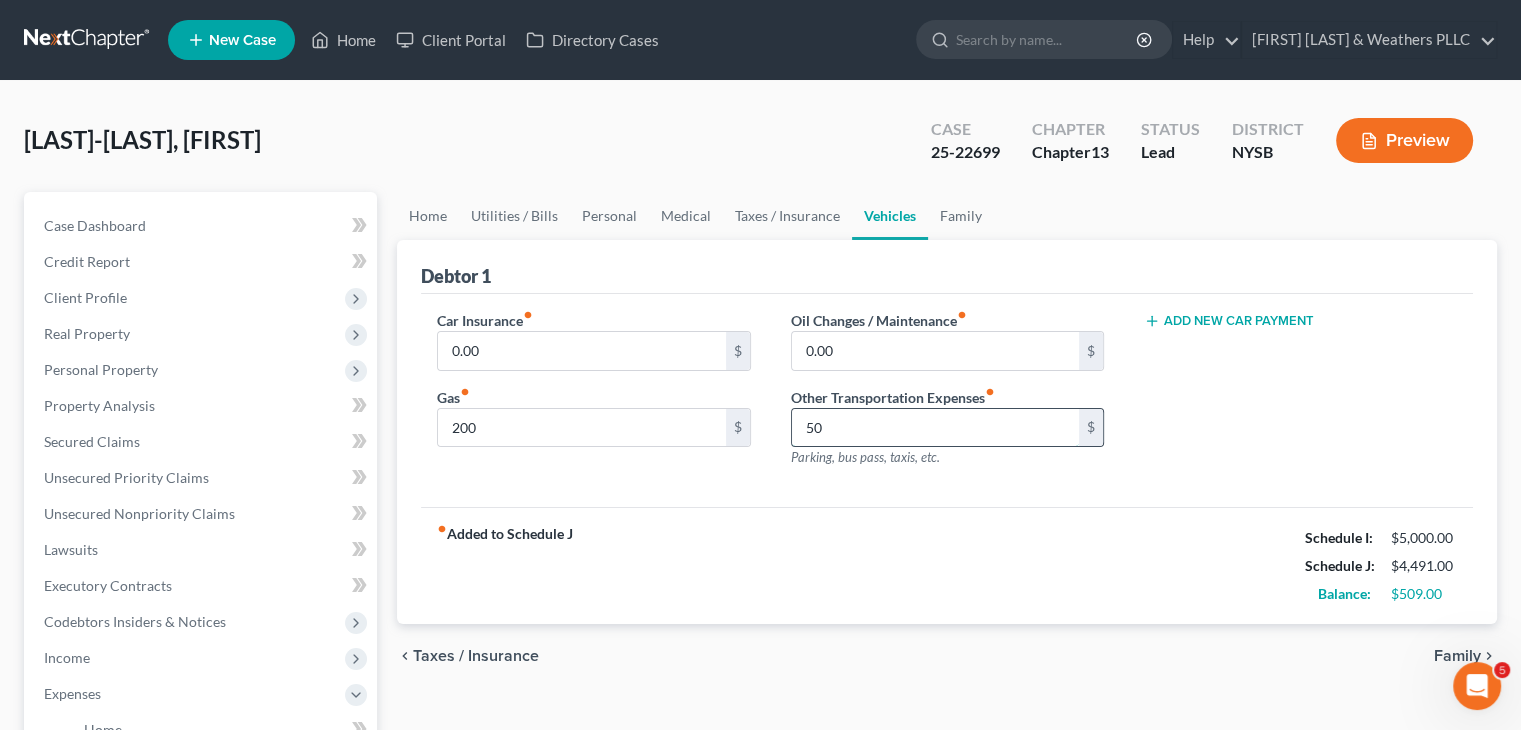 type on "50" 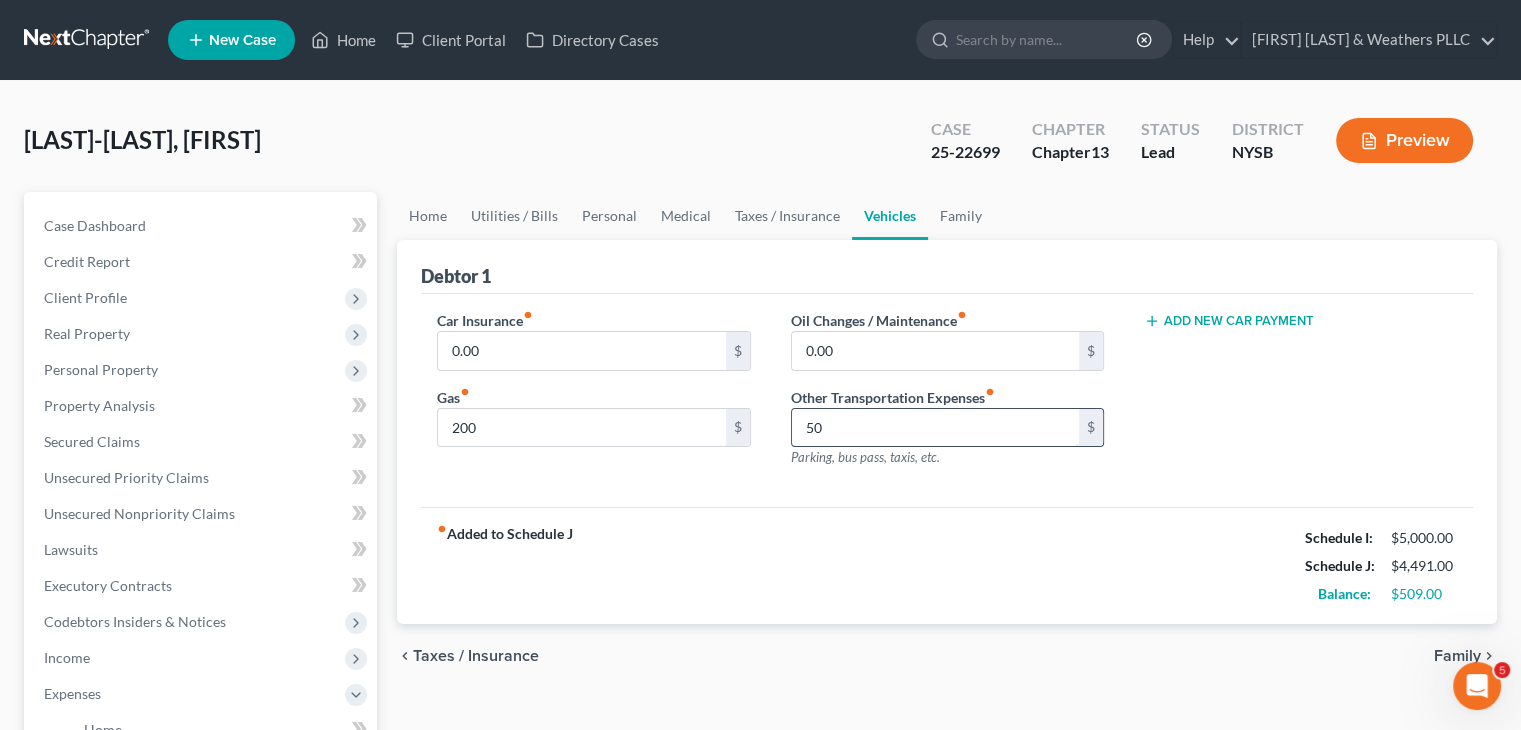 type 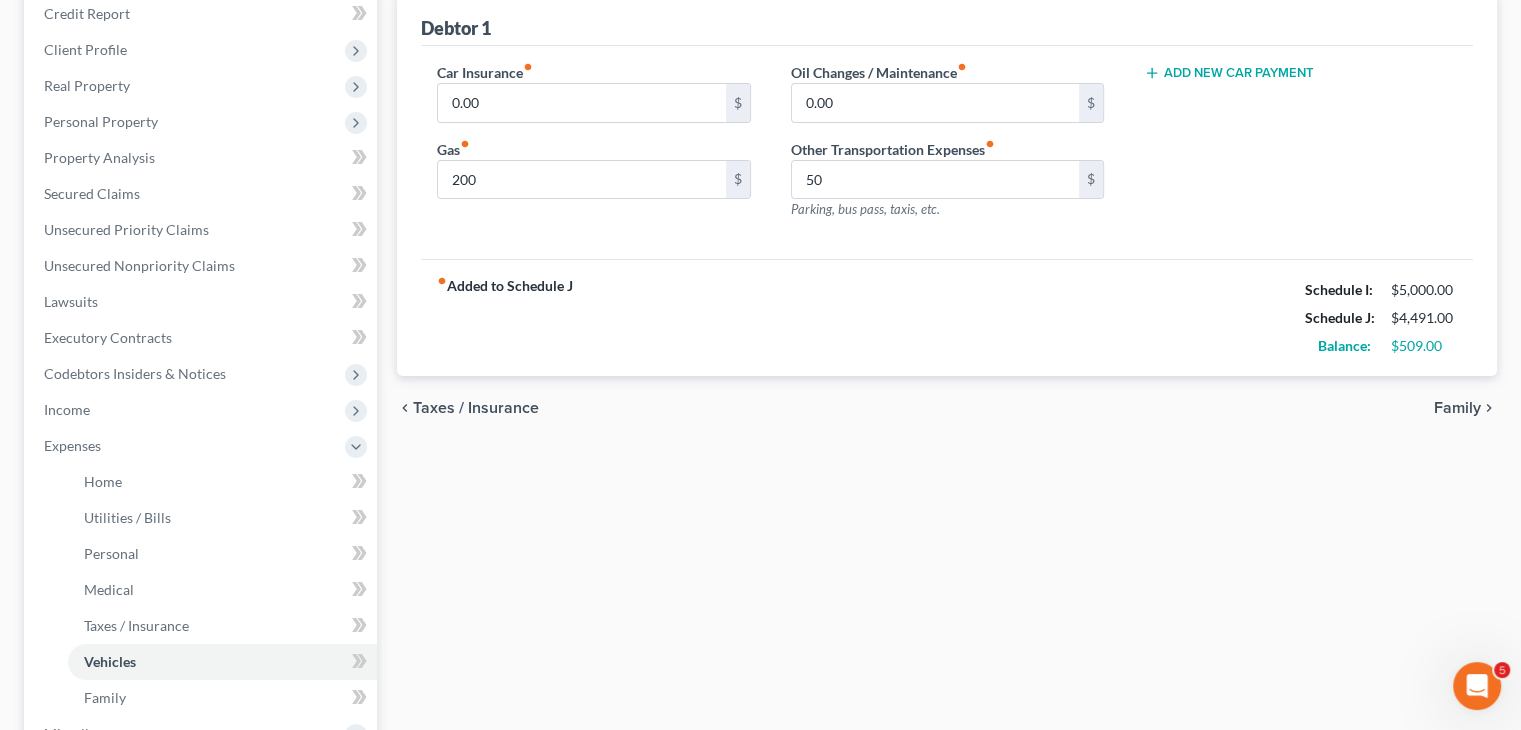 scroll, scrollTop: 300, scrollLeft: 0, axis: vertical 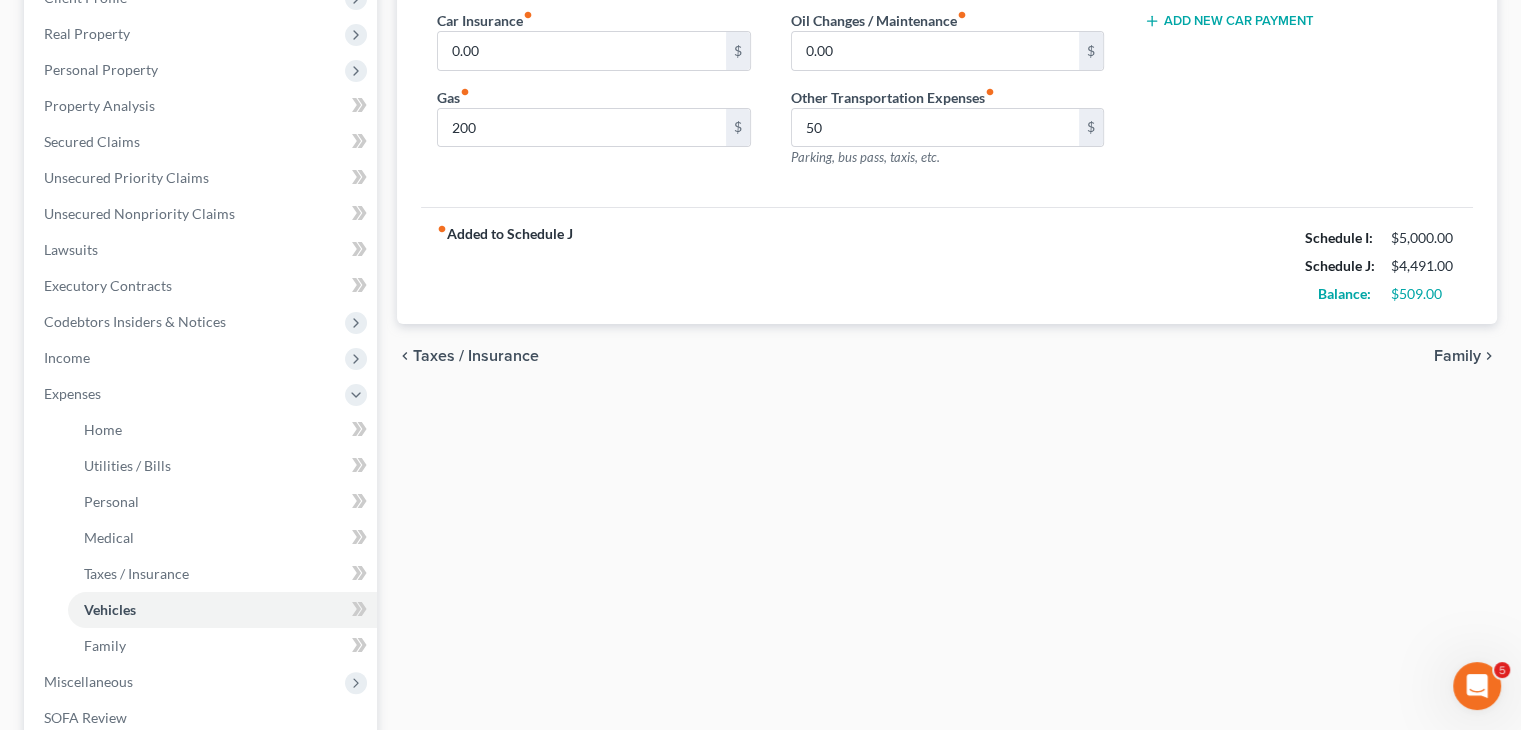 click on "Family" at bounding box center (1457, 356) 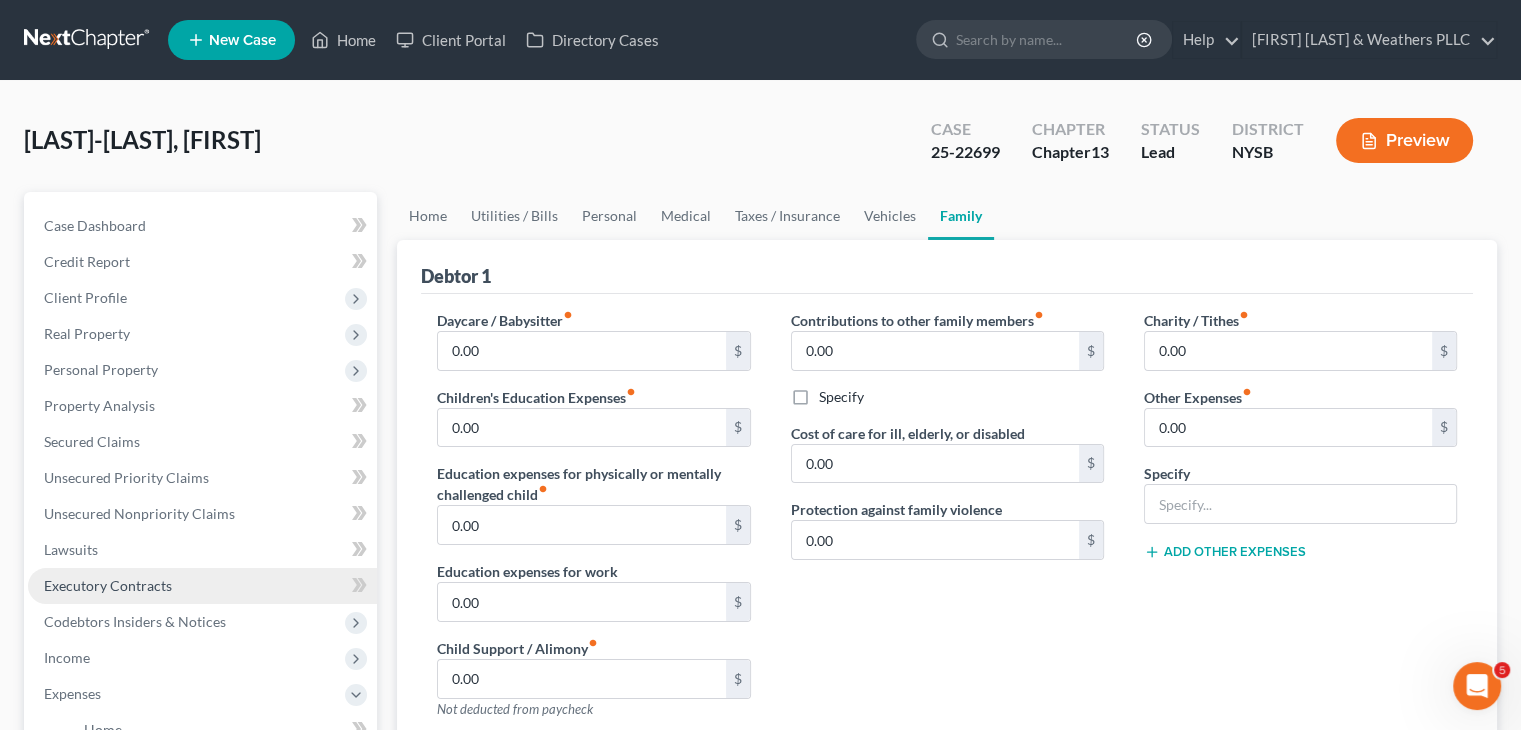 scroll, scrollTop: 600, scrollLeft: 0, axis: vertical 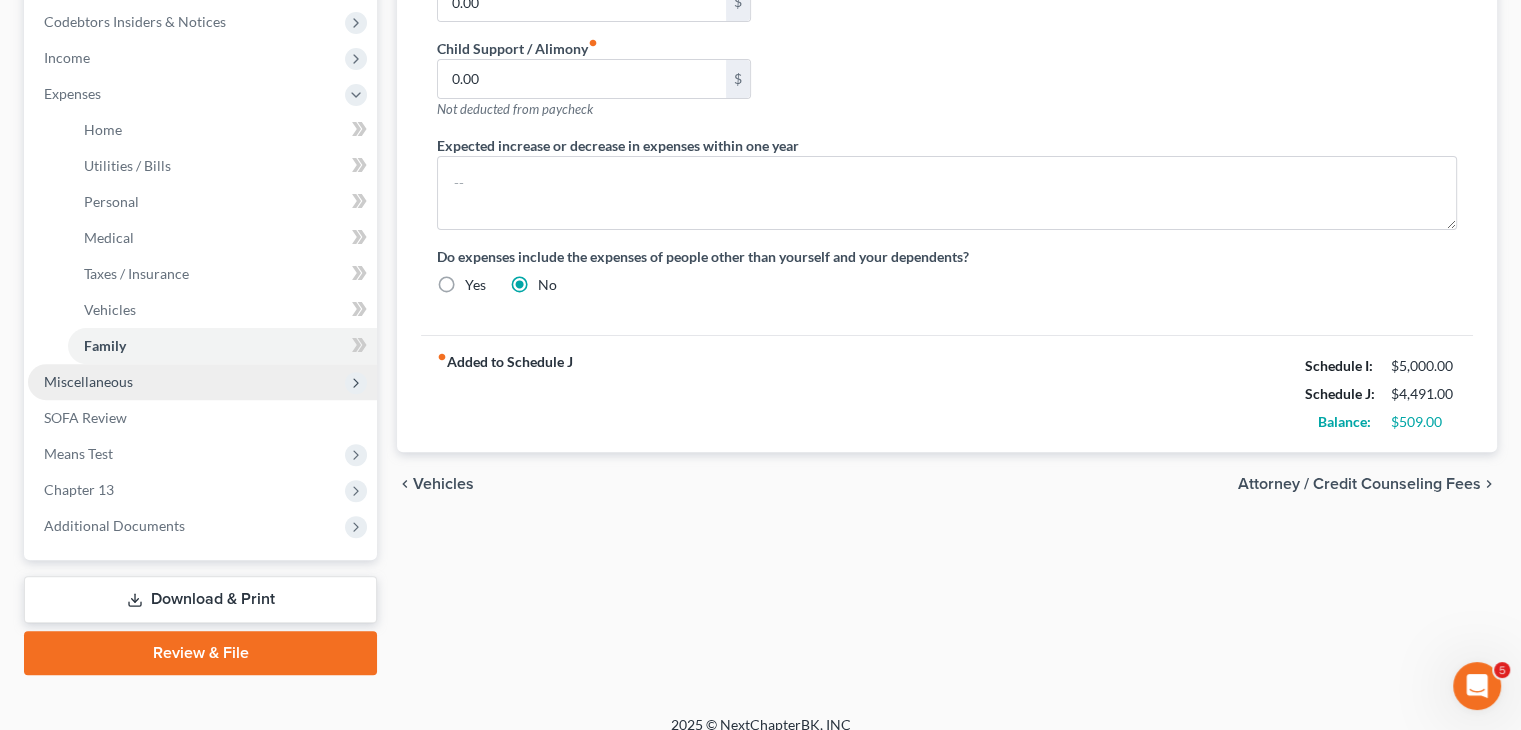 click on "Miscellaneous" at bounding box center (202, 382) 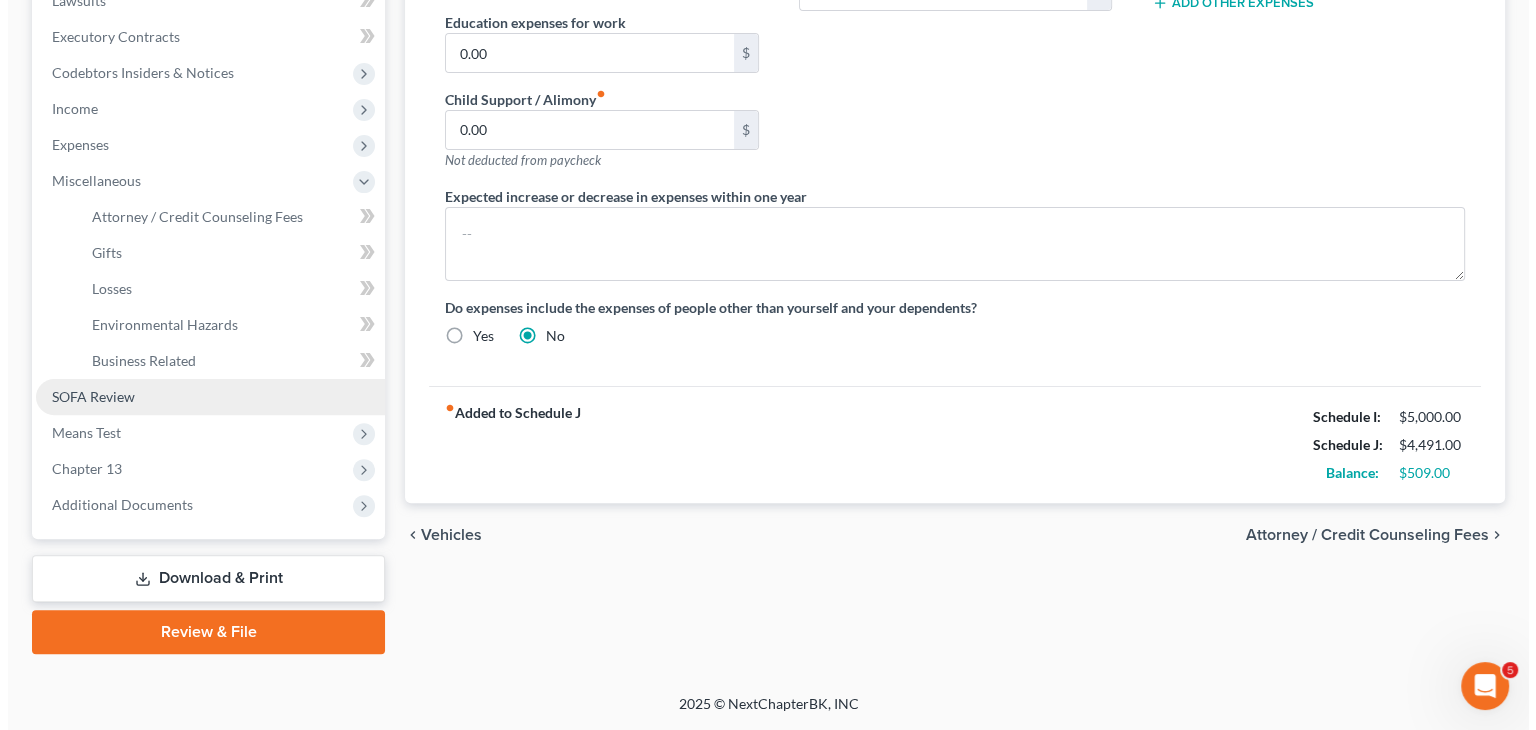 scroll, scrollTop: 548, scrollLeft: 0, axis: vertical 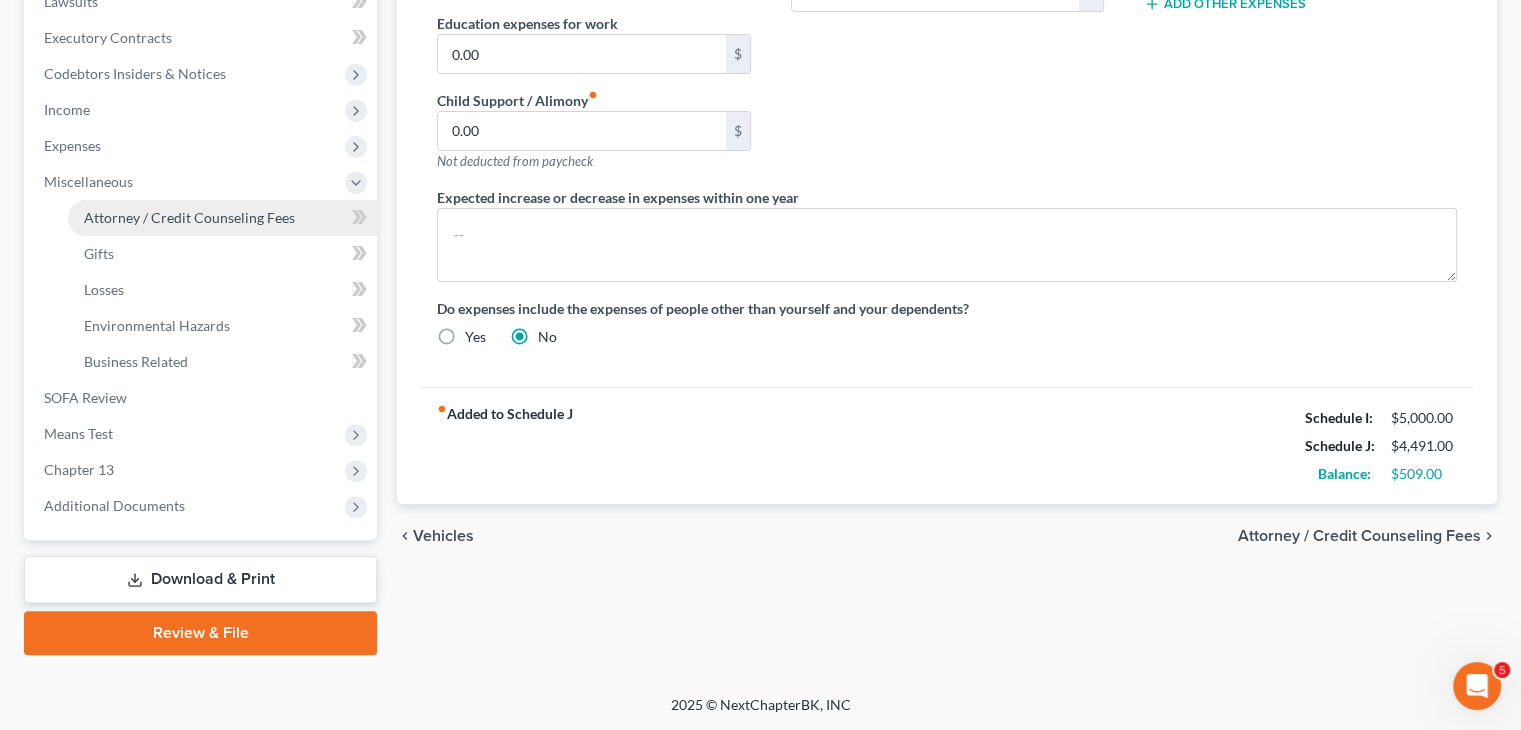 click on "Attorney / Credit Counseling Fees" at bounding box center (189, 217) 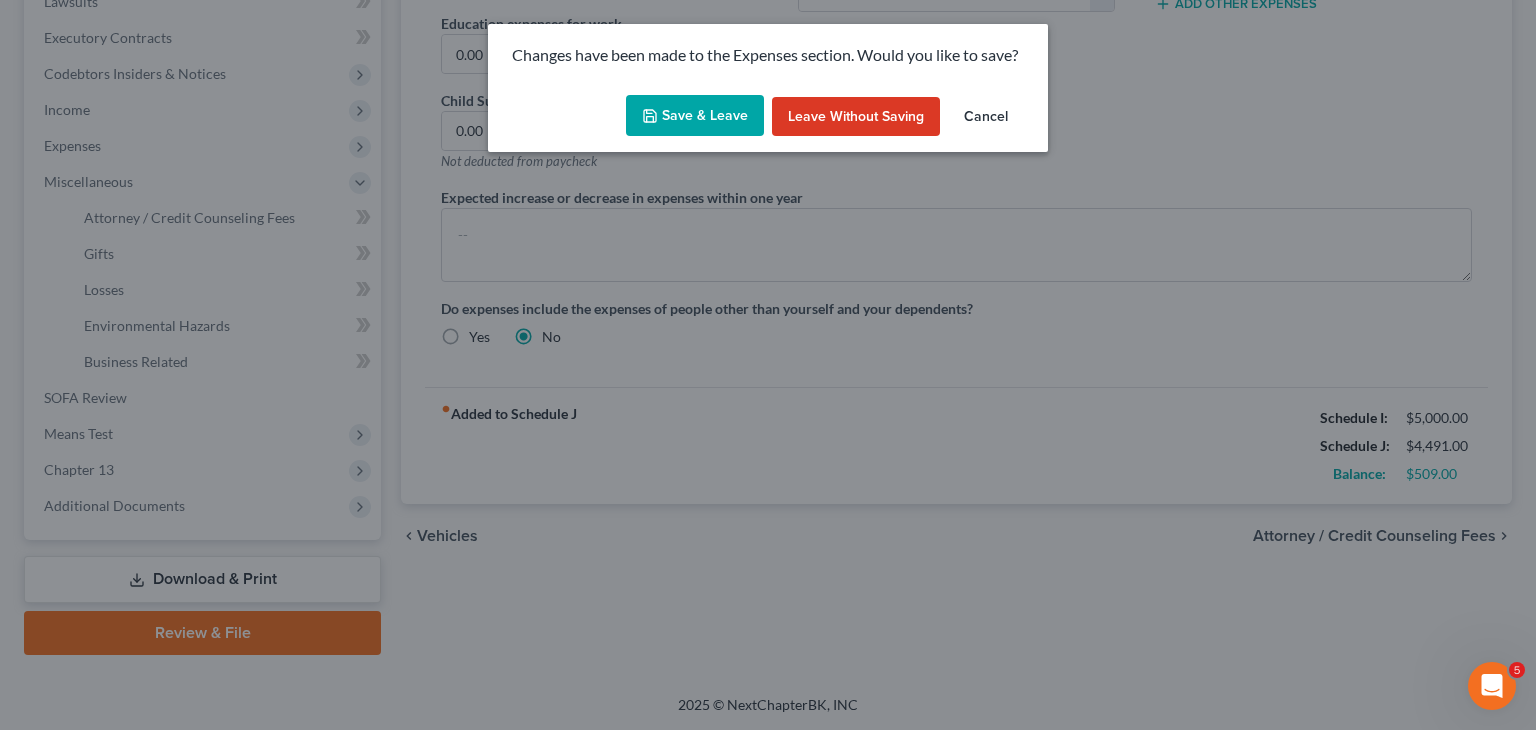 click 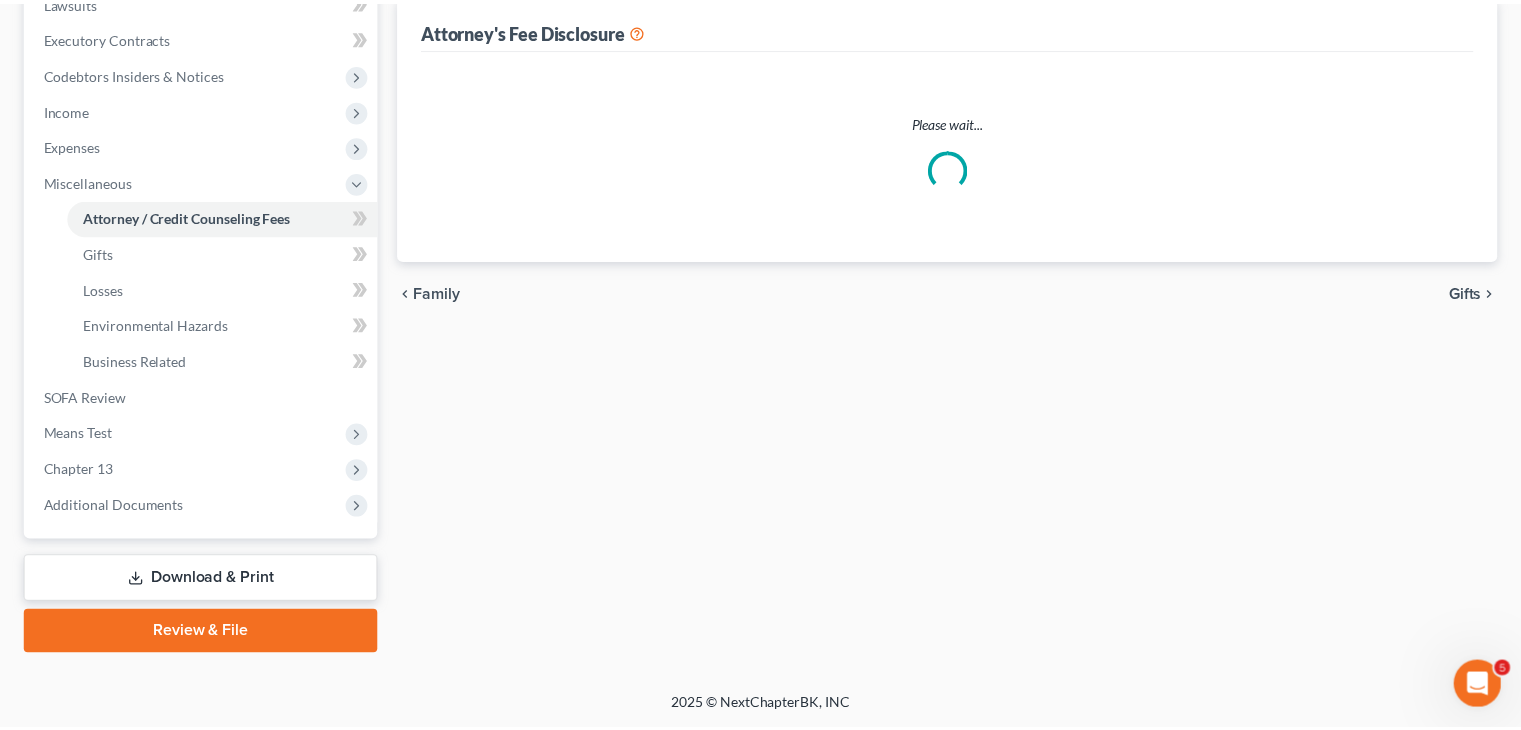 scroll, scrollTop: 8, scrollLeft: 0, axis: vertical 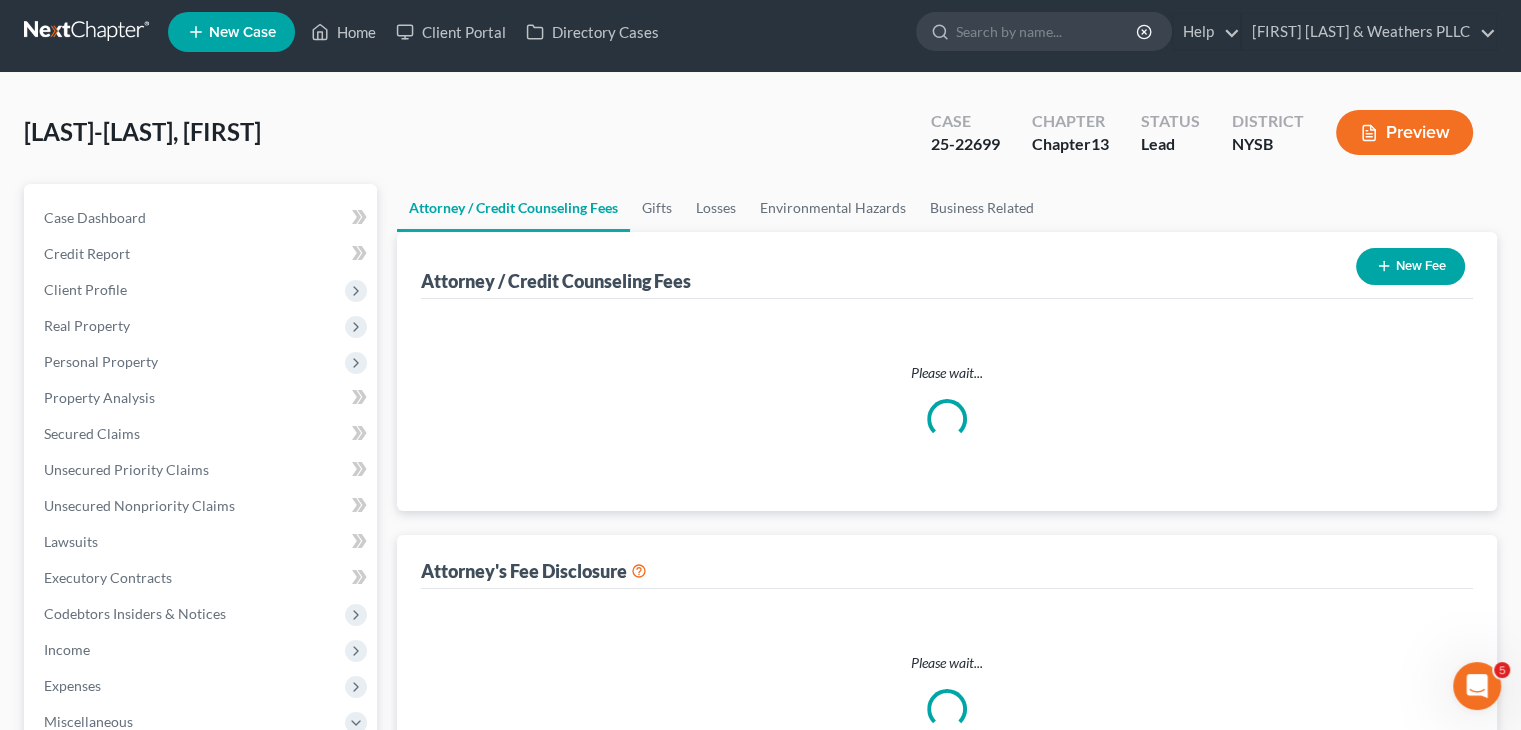 select on "1" 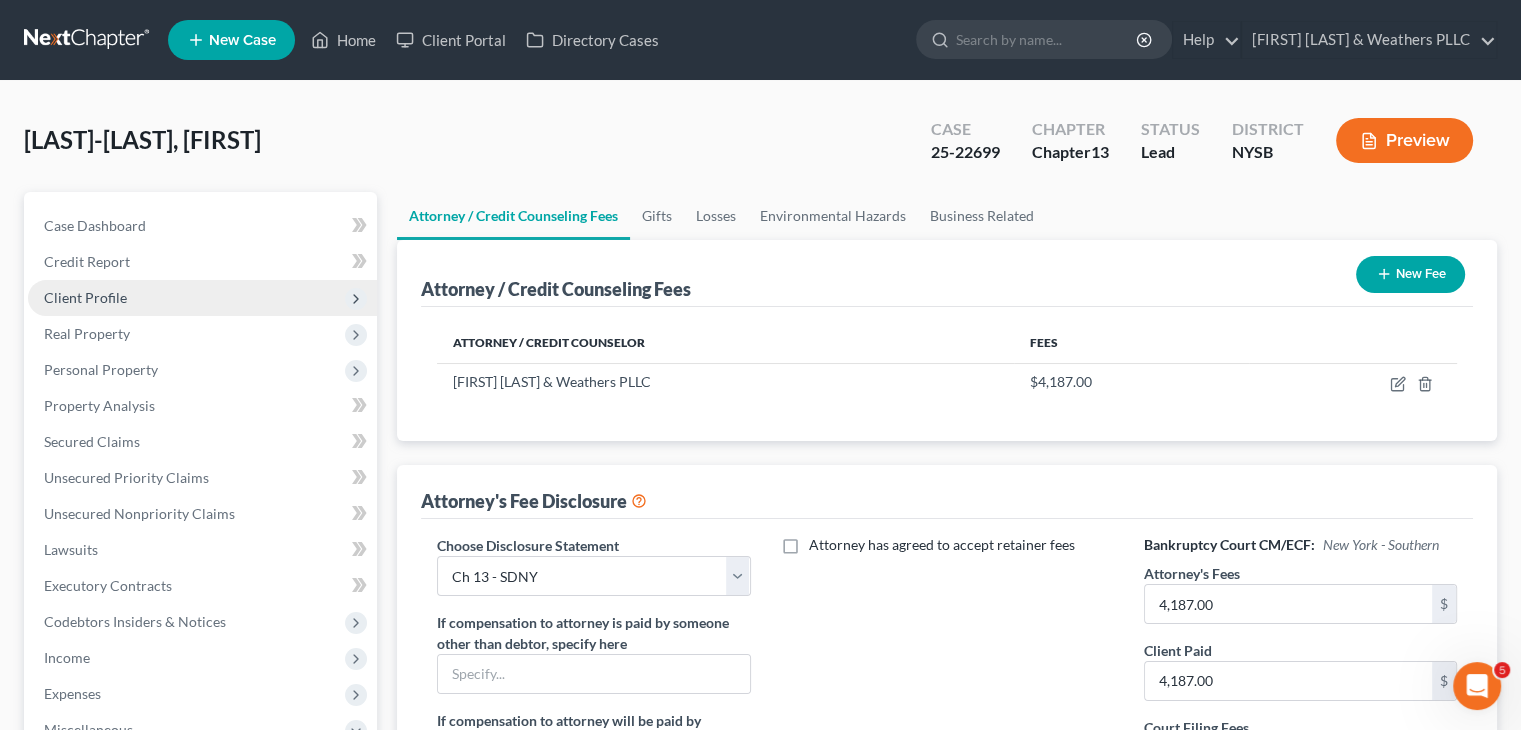 scroll, scrollTop: 300, scrollLeft: 0, axis: vertical 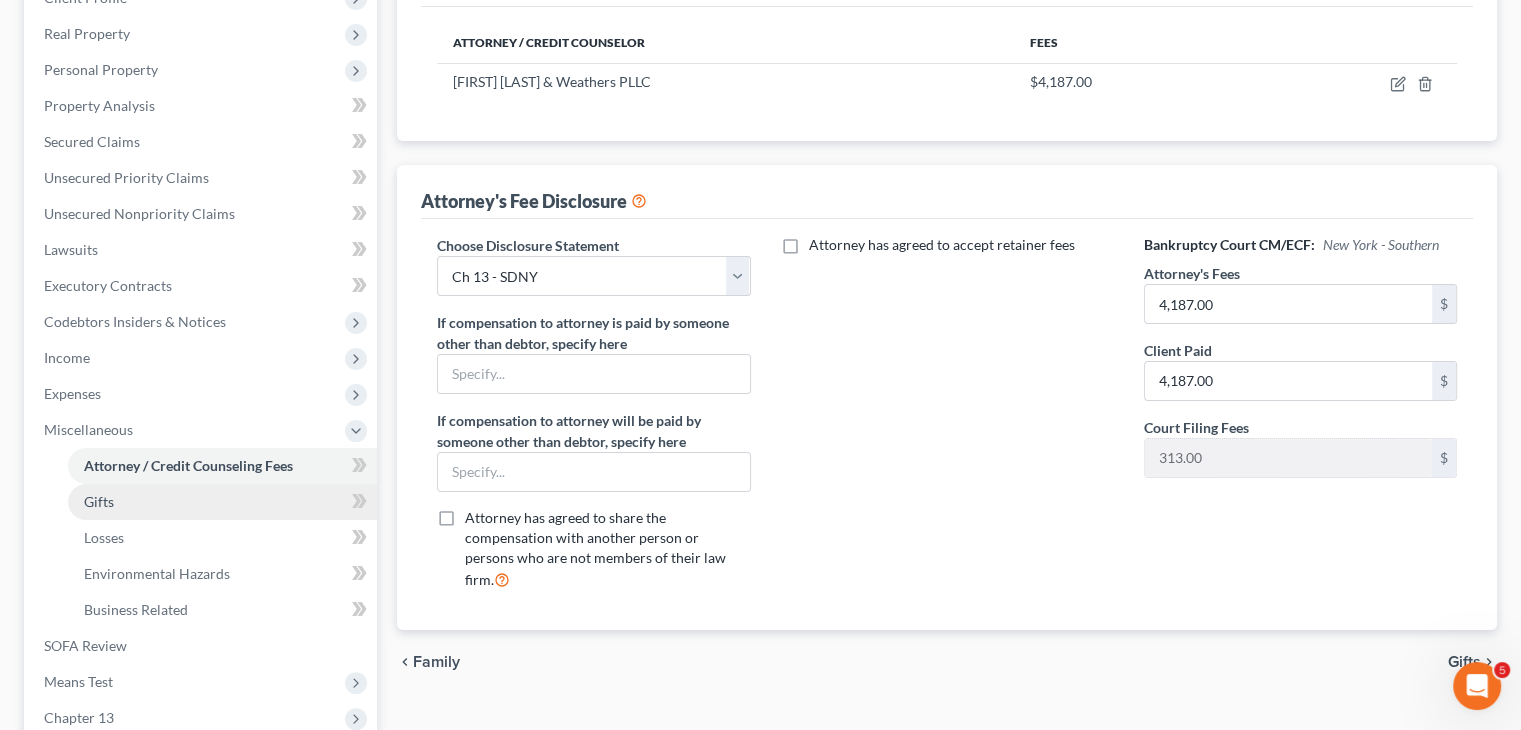click on "Gifts" at bounding box center (99, 501) 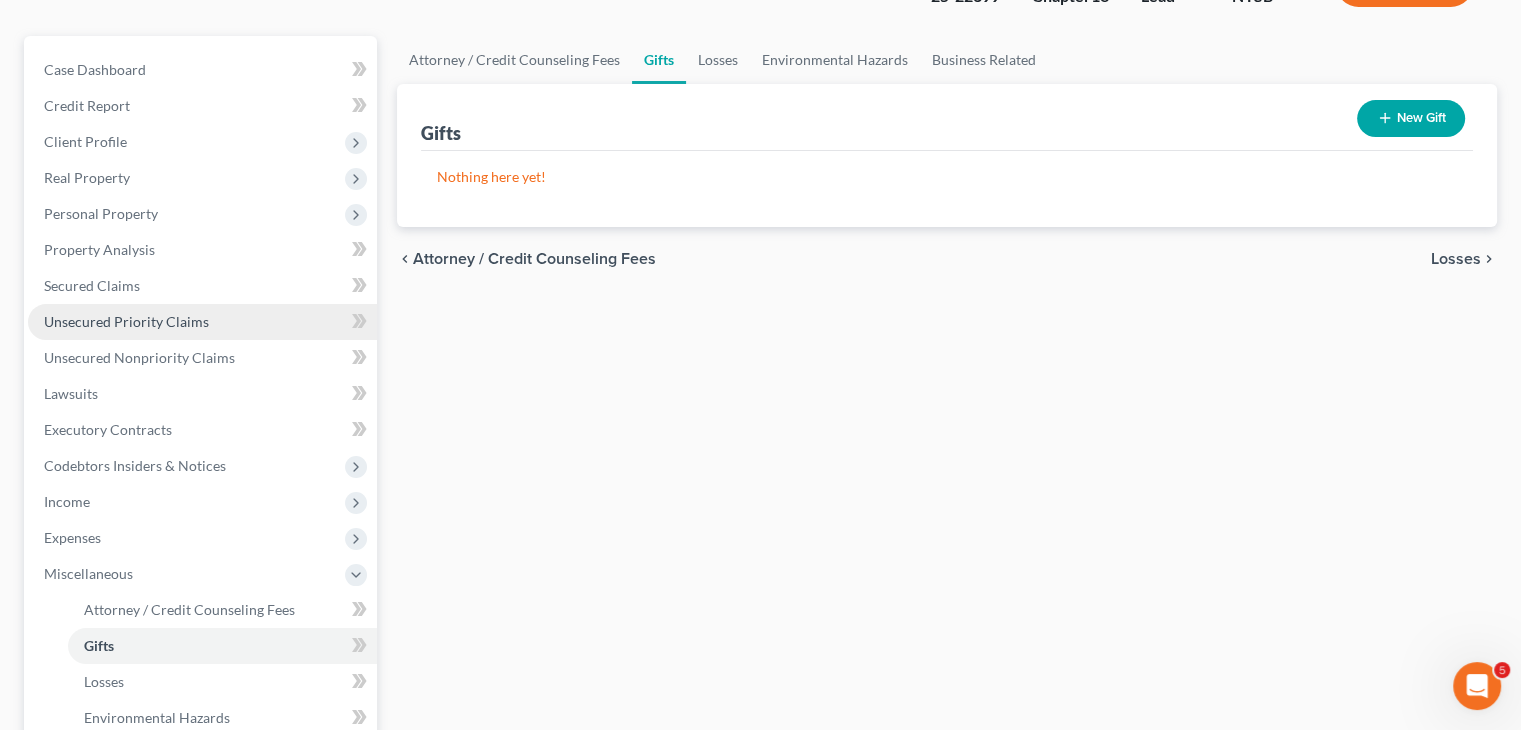 scroll, scrollTop: 400, scrollLeft: 0, axis: vertical 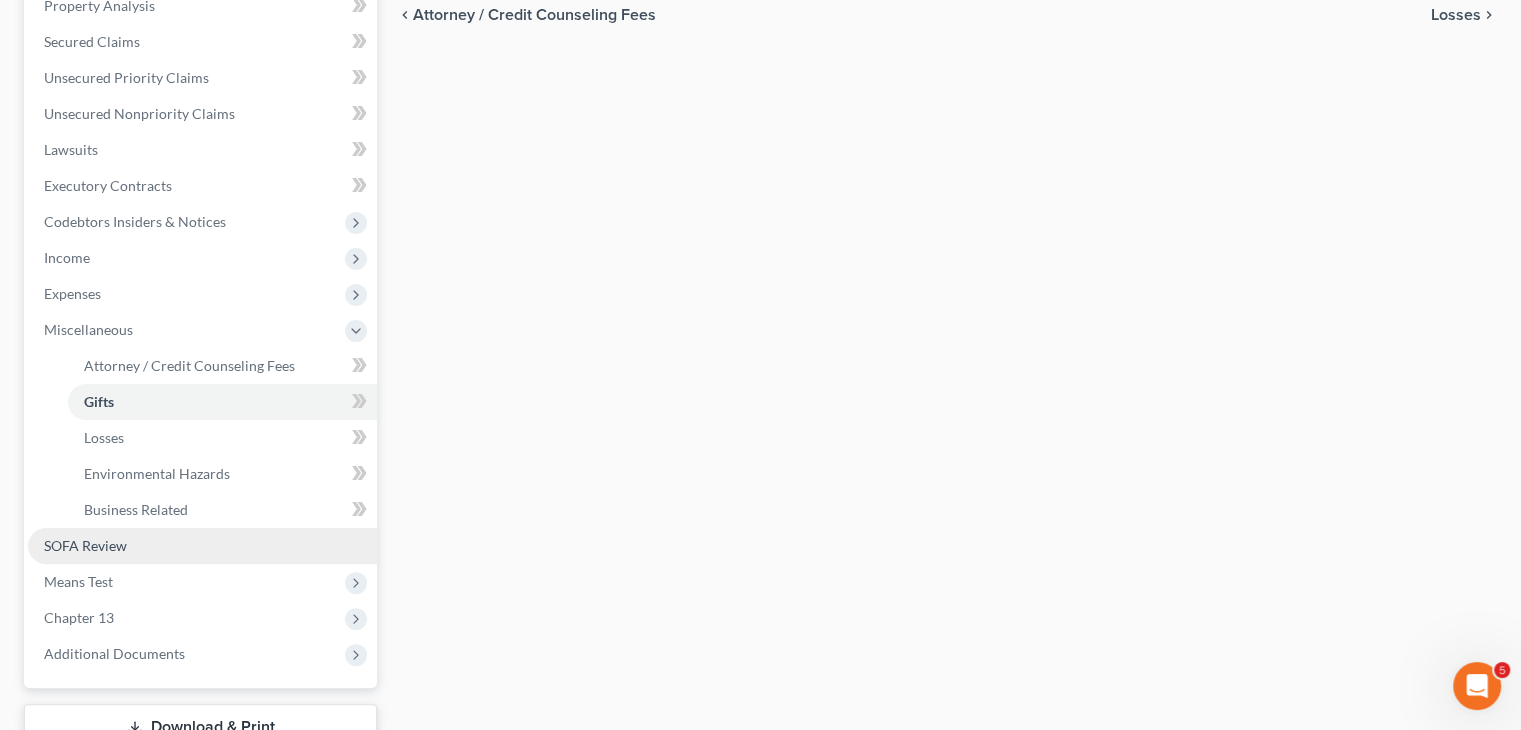 click on "SOFA Review" at bounding box center [85, 545] 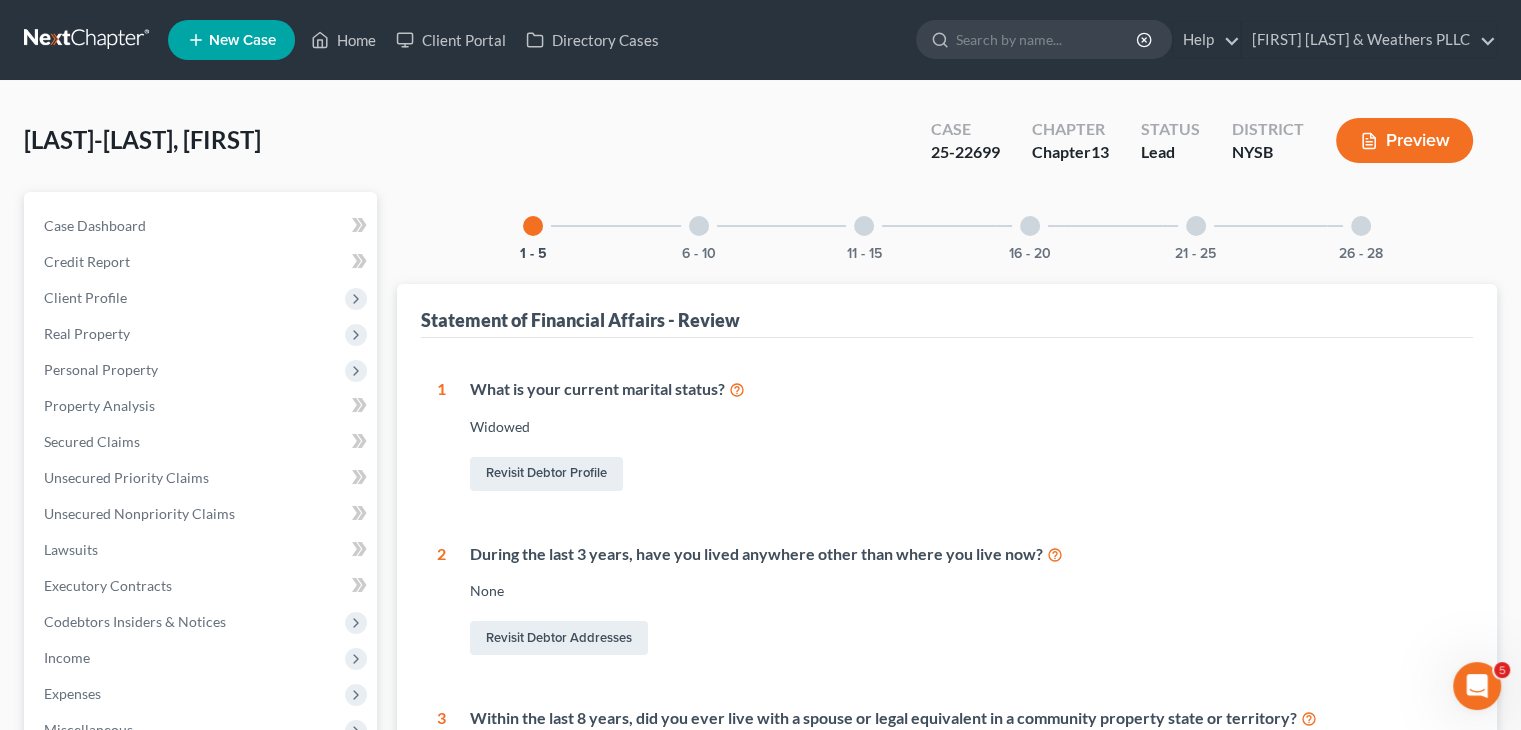 scroll, scrollTop: 500, scrollLeft: 0, axis: vertical 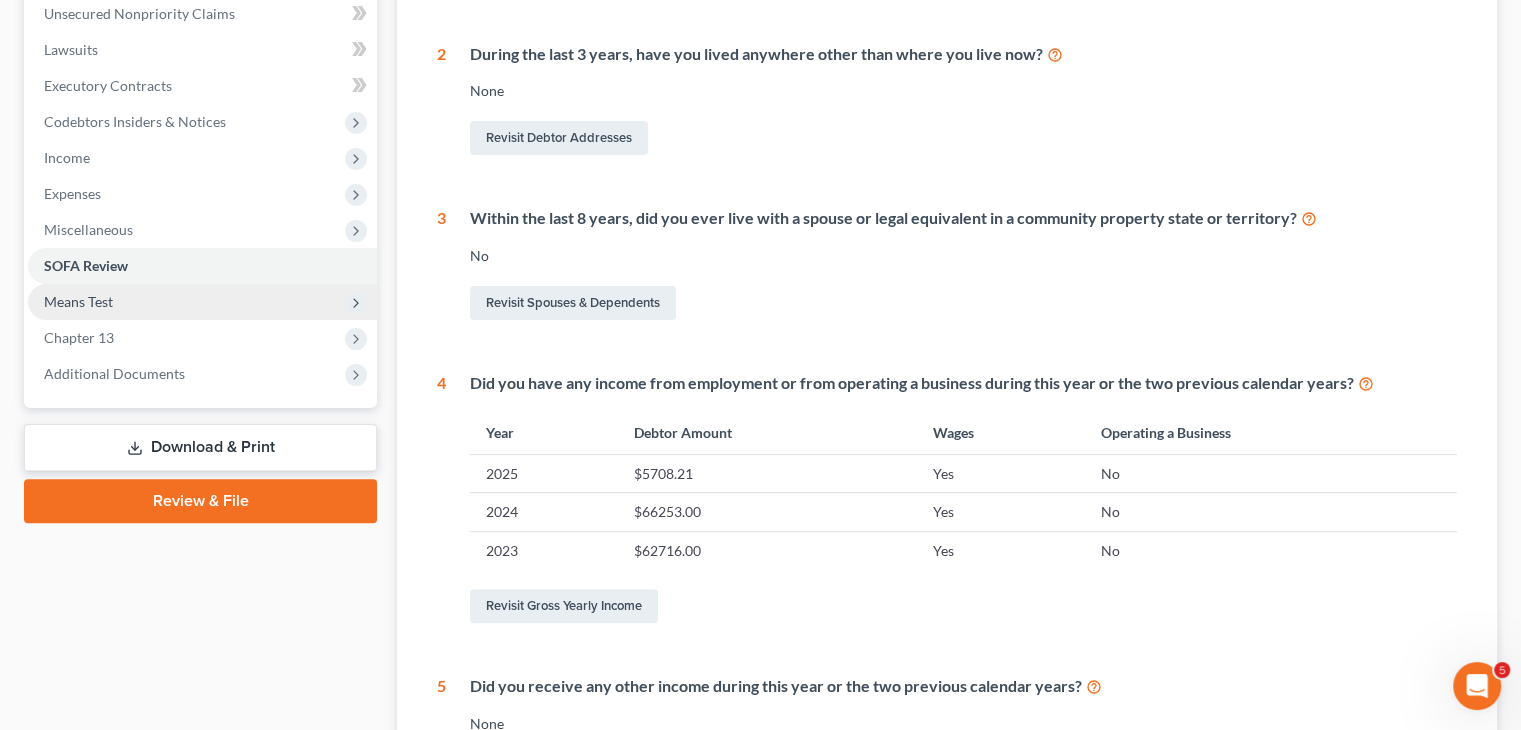 click on "Means Test" at bounding box center (202, 302) 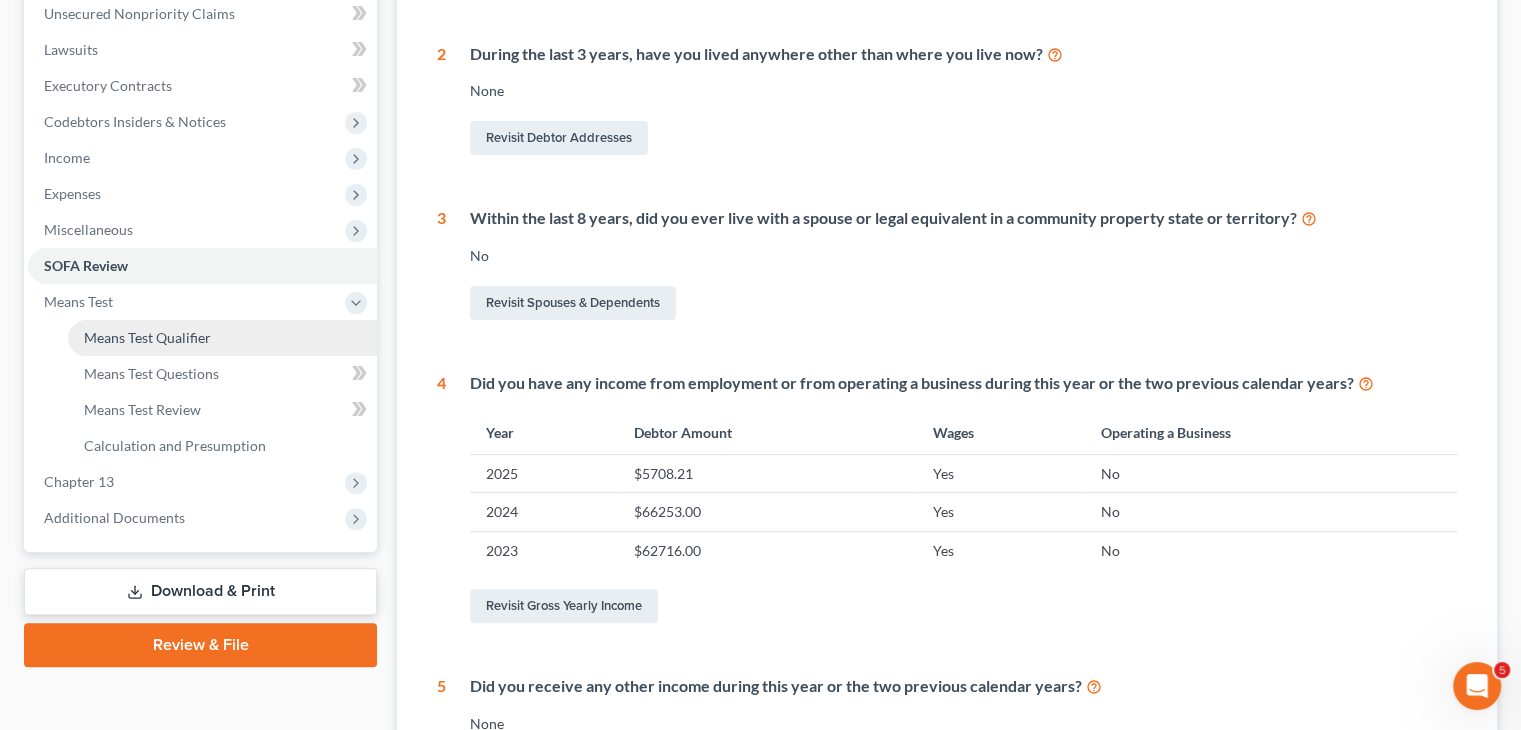click on "Means Test Qualifier" at bounding box center (147, 337) 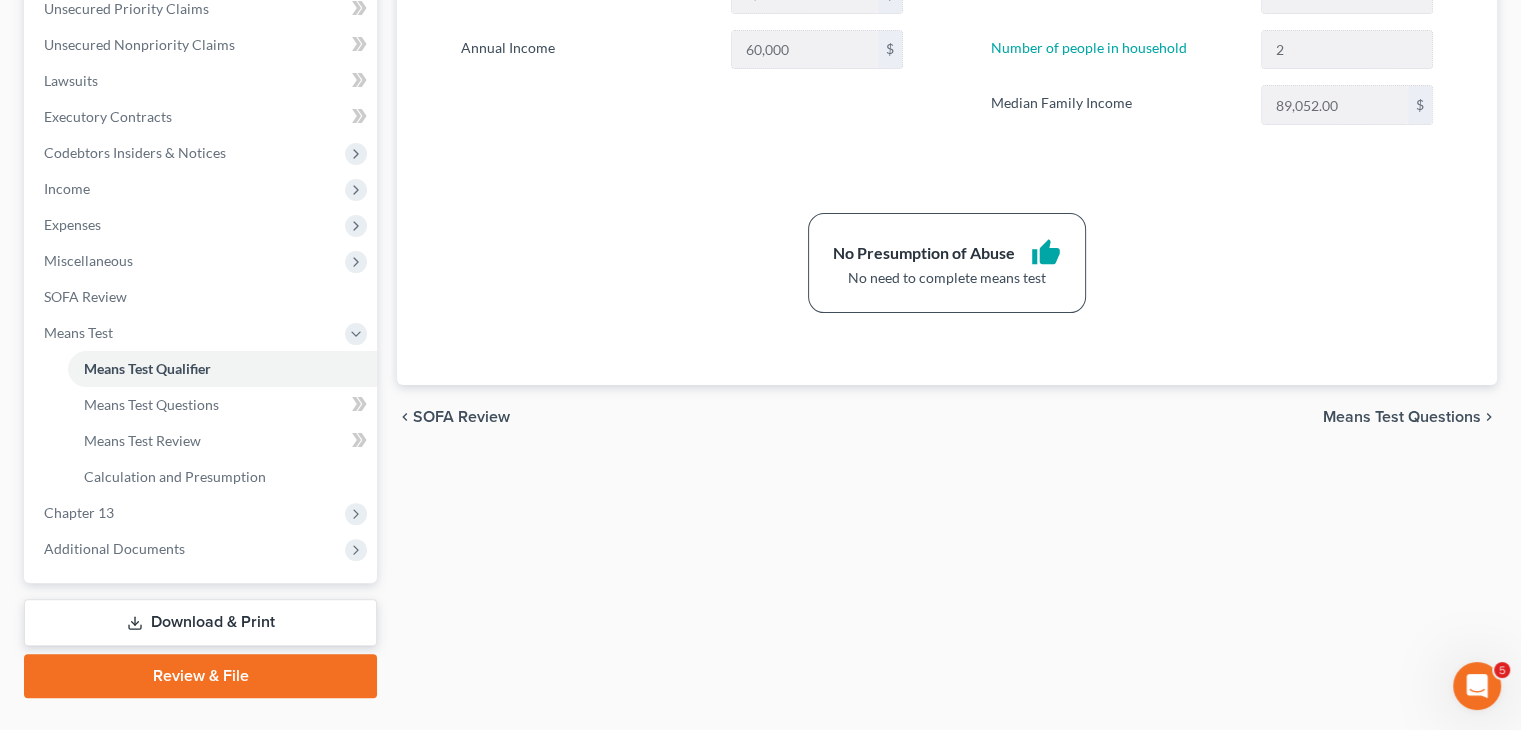 scroll, scrollTop: 500, scrollLeft: 0, axis: vertical 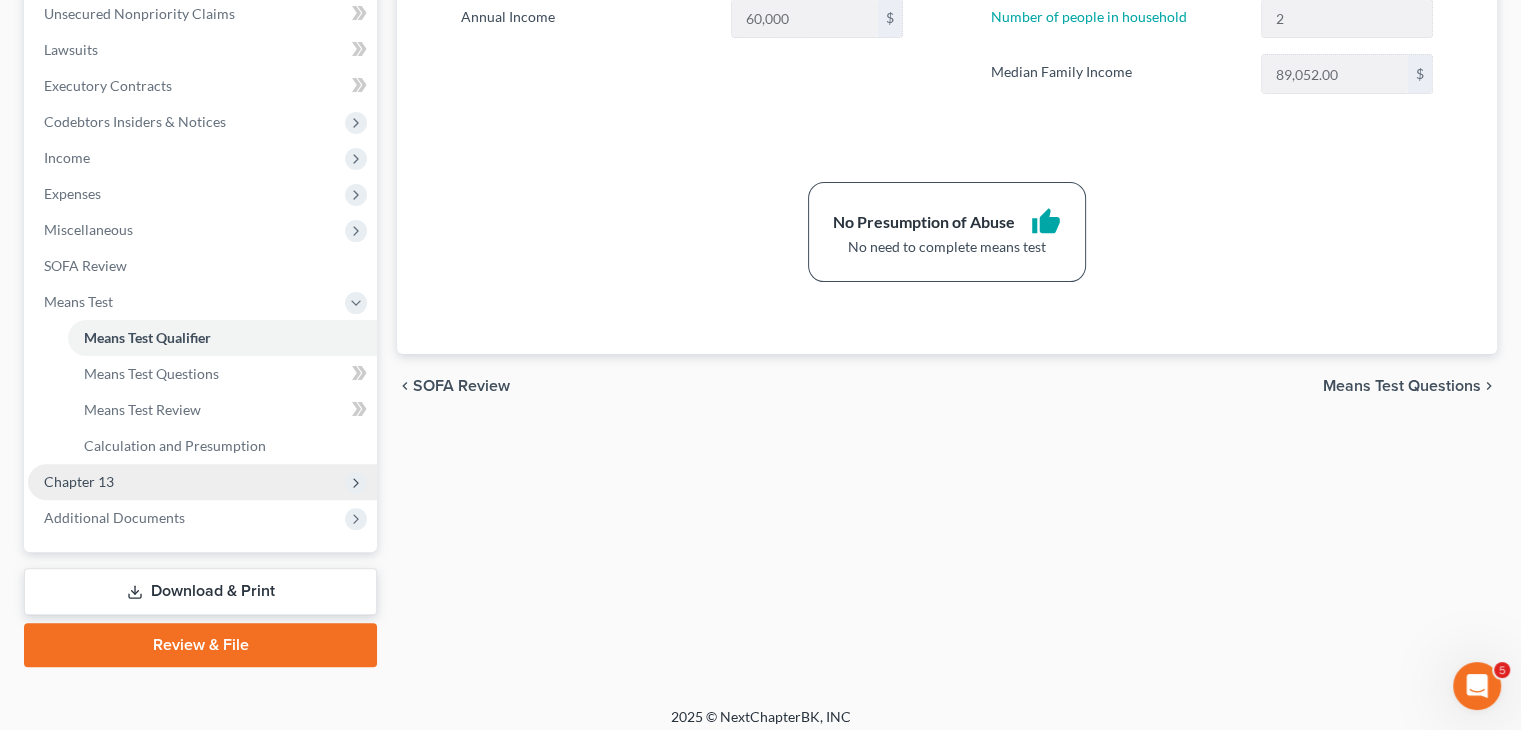 click on "Chapter 13" at bounding box center (202, 482) 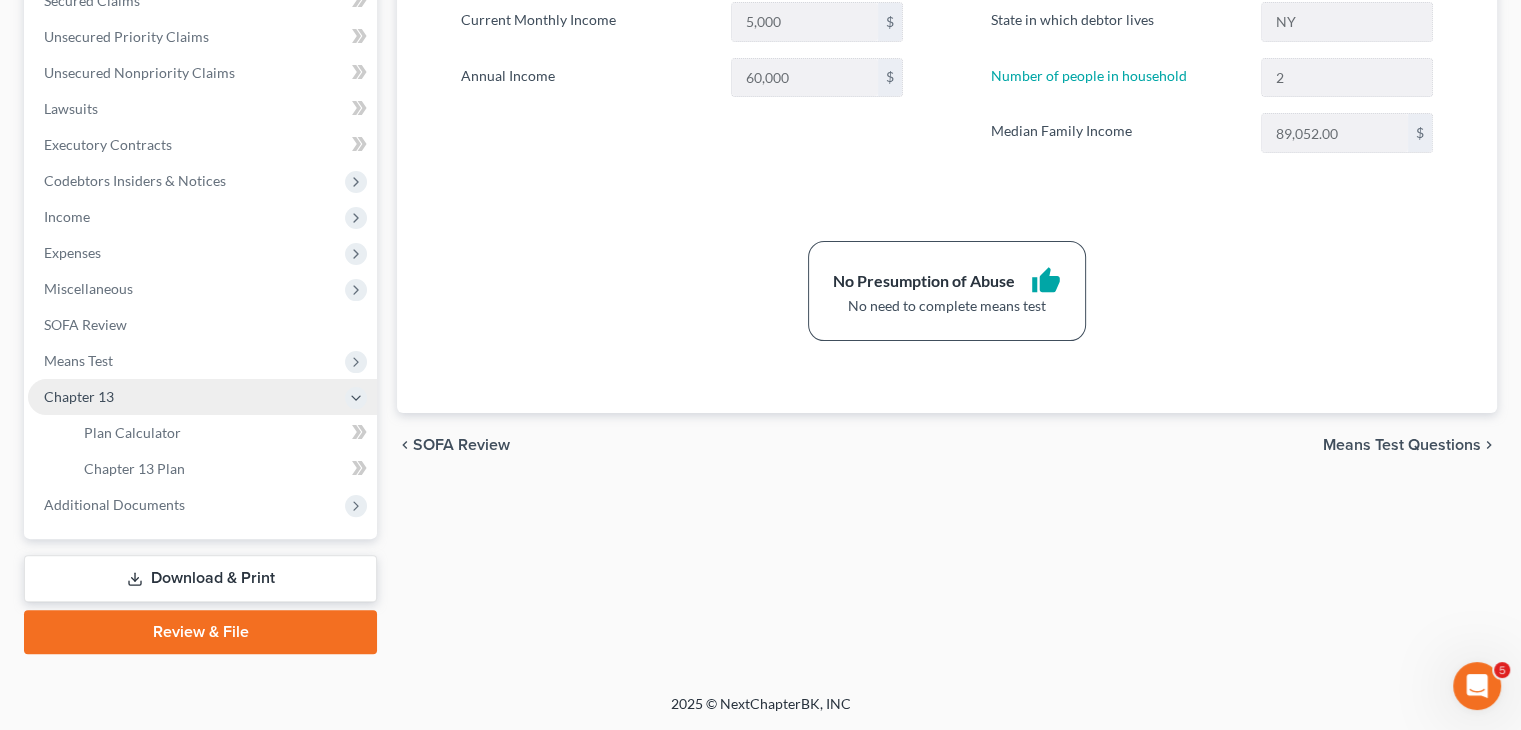 scroll, scrollTop: 440, scrollLeft: 0, axis: vertical 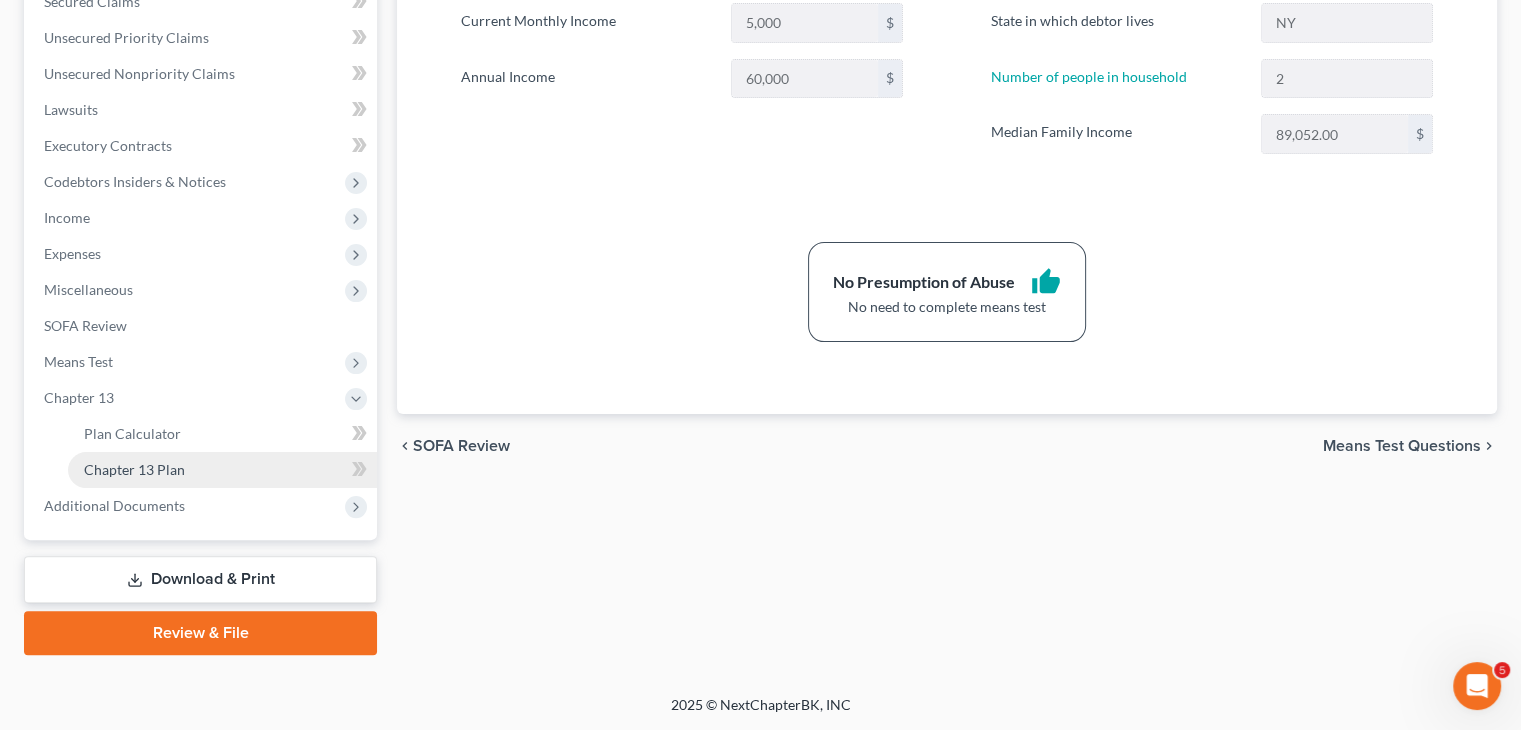 click on "Chapter 13 Plan" at bounding box center (134, 469) 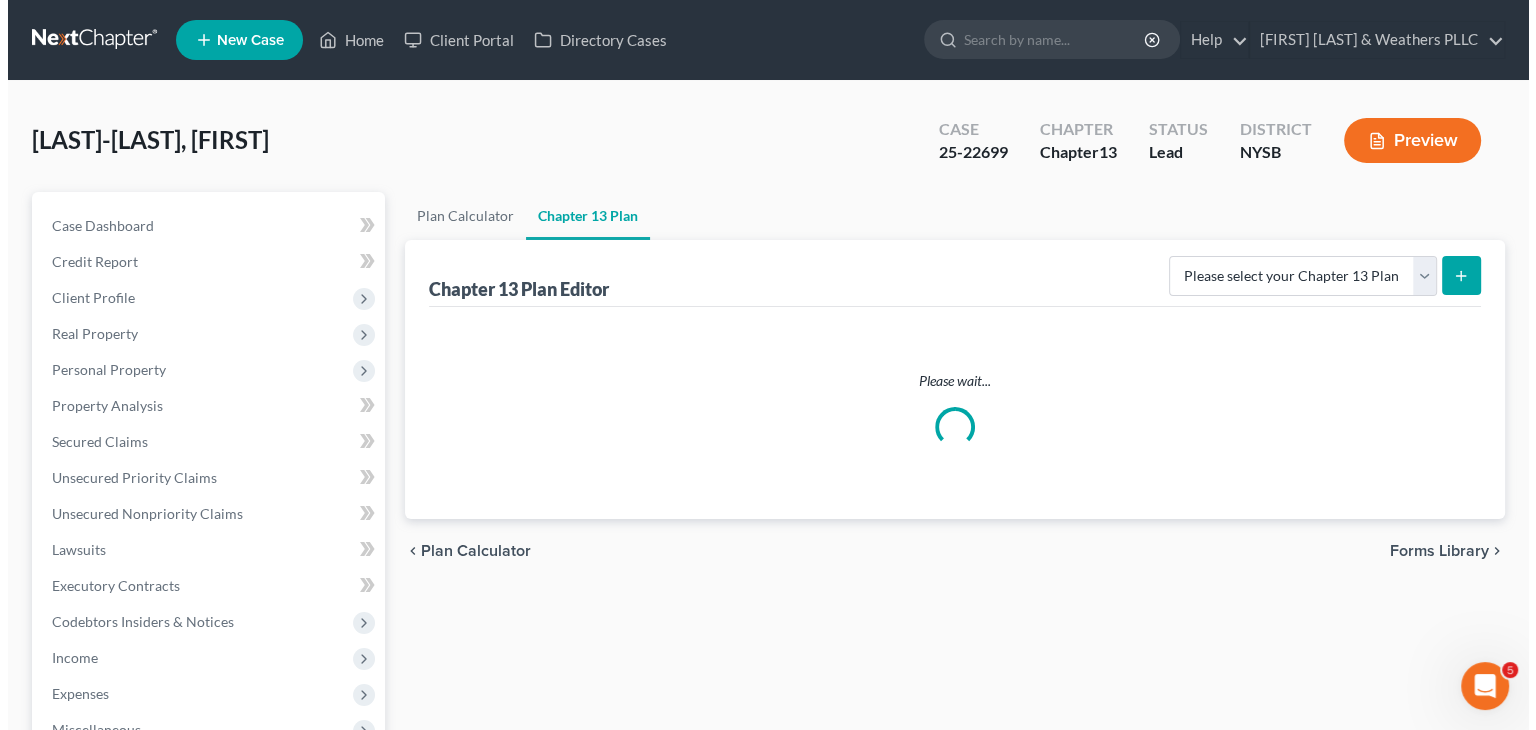 scroll, scrollTop: 0, scrollLeft: 0, axis: both 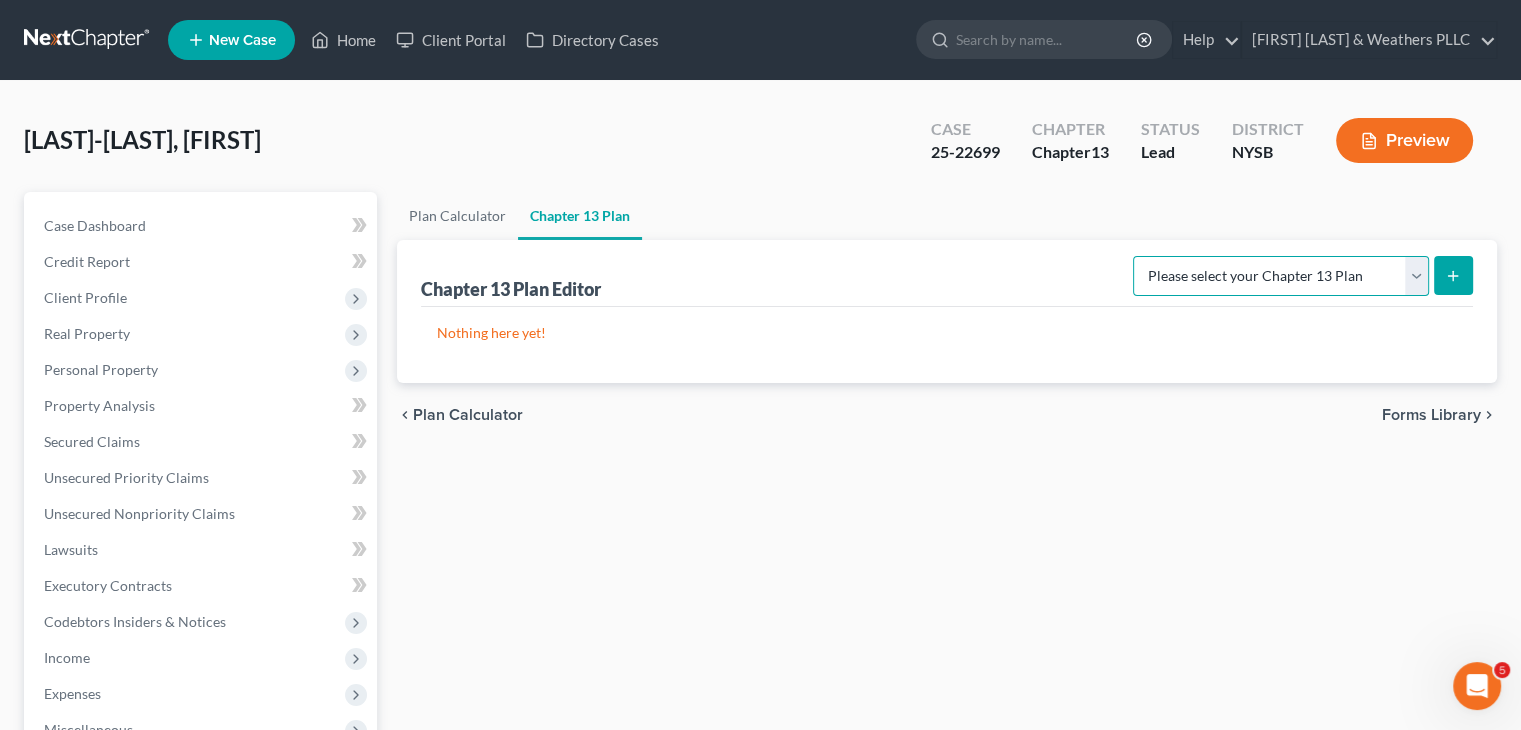 click on "Please select your Chapter 13 Plan National Form Plan - Official Form 113 New York Southern - Revised 1/1/2022 New York Southern - Revised 5/1/2019" at bounding box center (1281, 276) 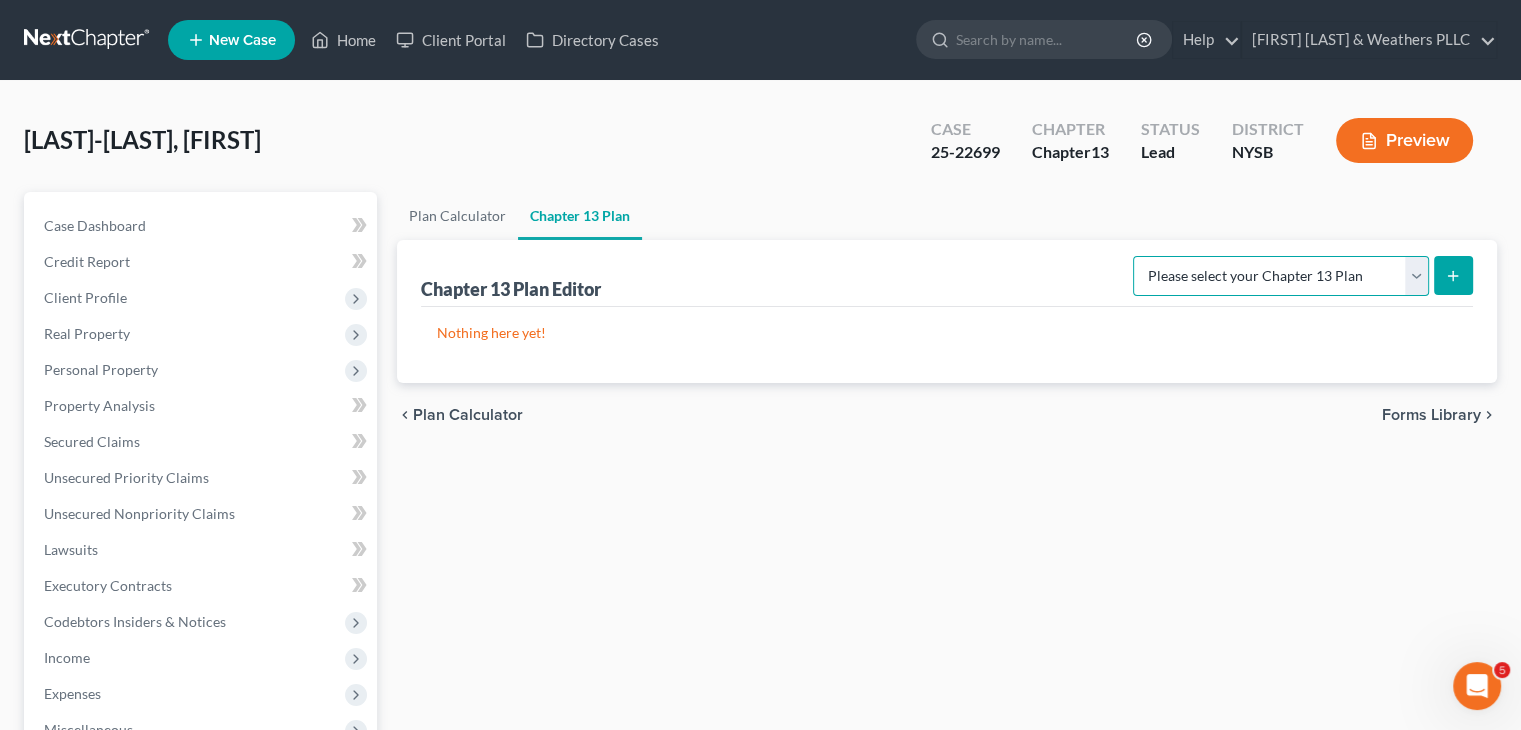 select on "1" 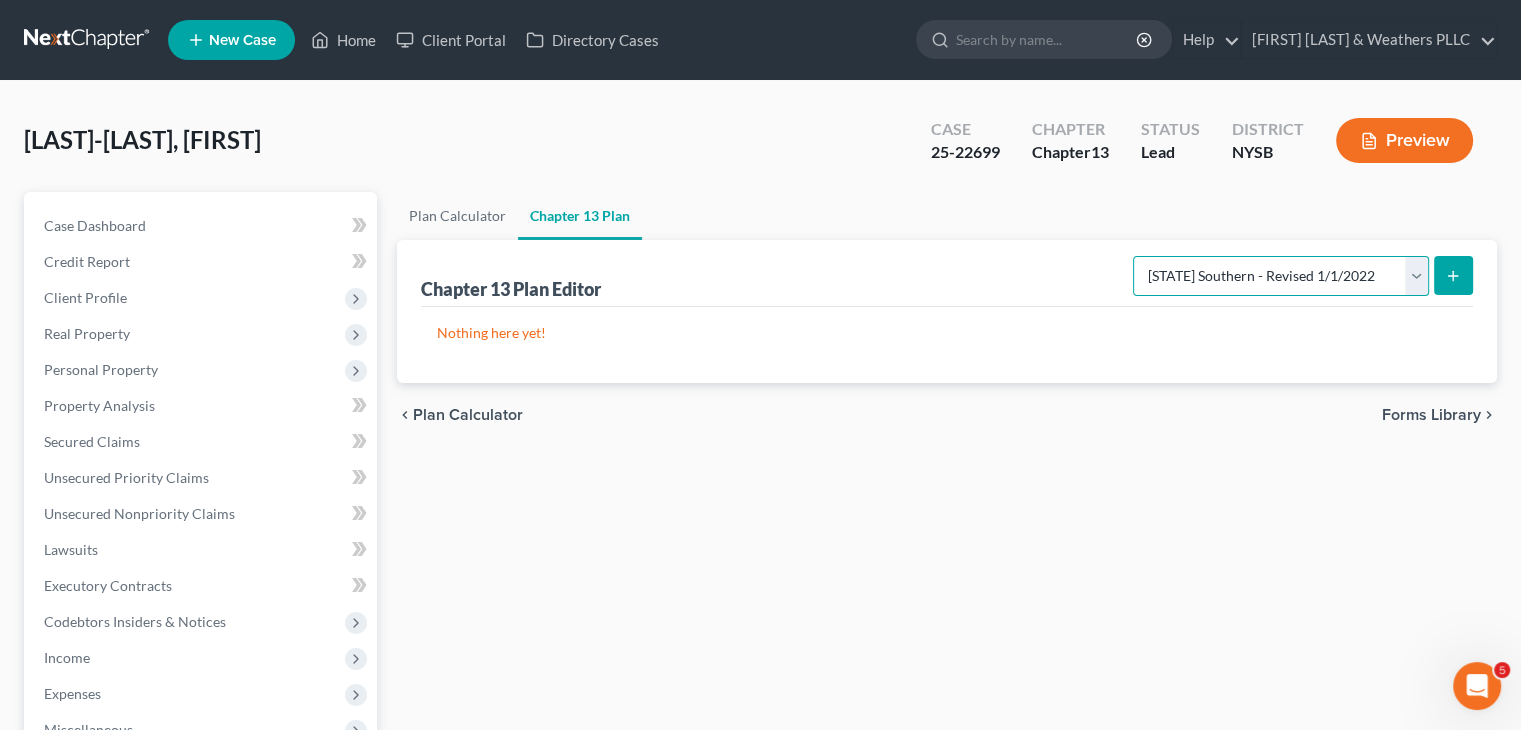 click on "Please select your Chapter 13 Plan National Form Plan - Official Form 113 New York Southern - Revised 1/1/2022 New York Southern - Revised 5/1/2019" at bounding box center [1281, 276] 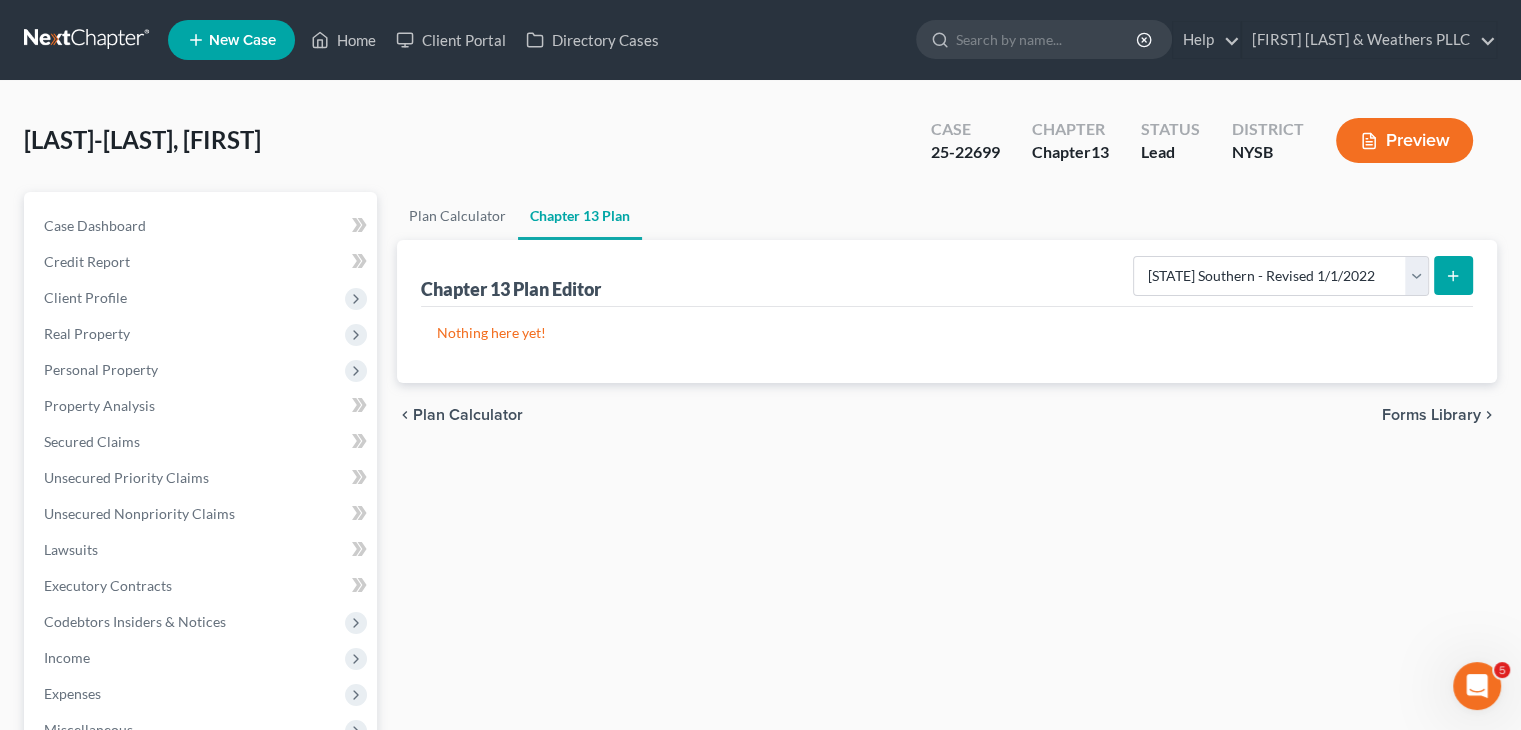 click at bounding box center (1453, 275) 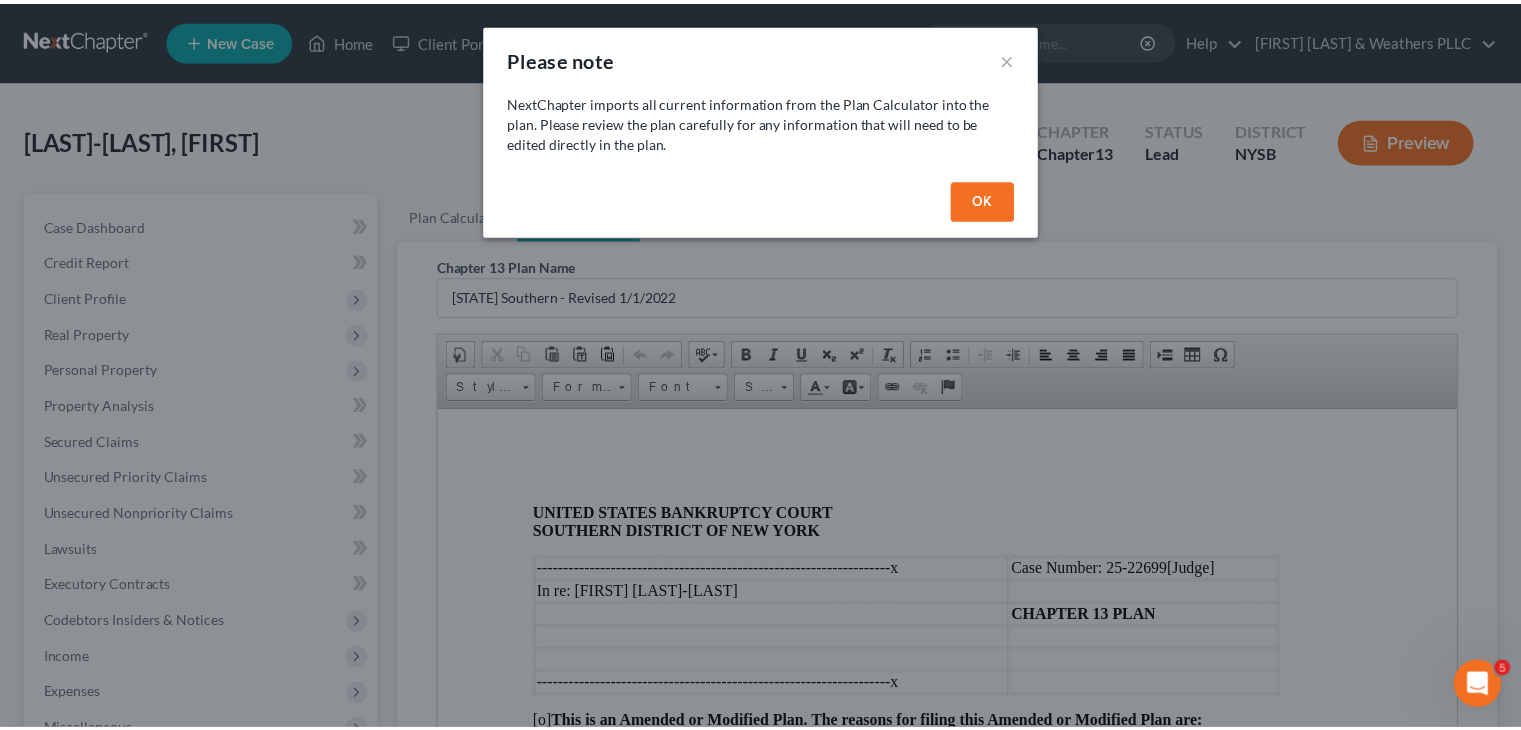 scroll, scrollTop: 0, scrollLeft: 0, axis: both 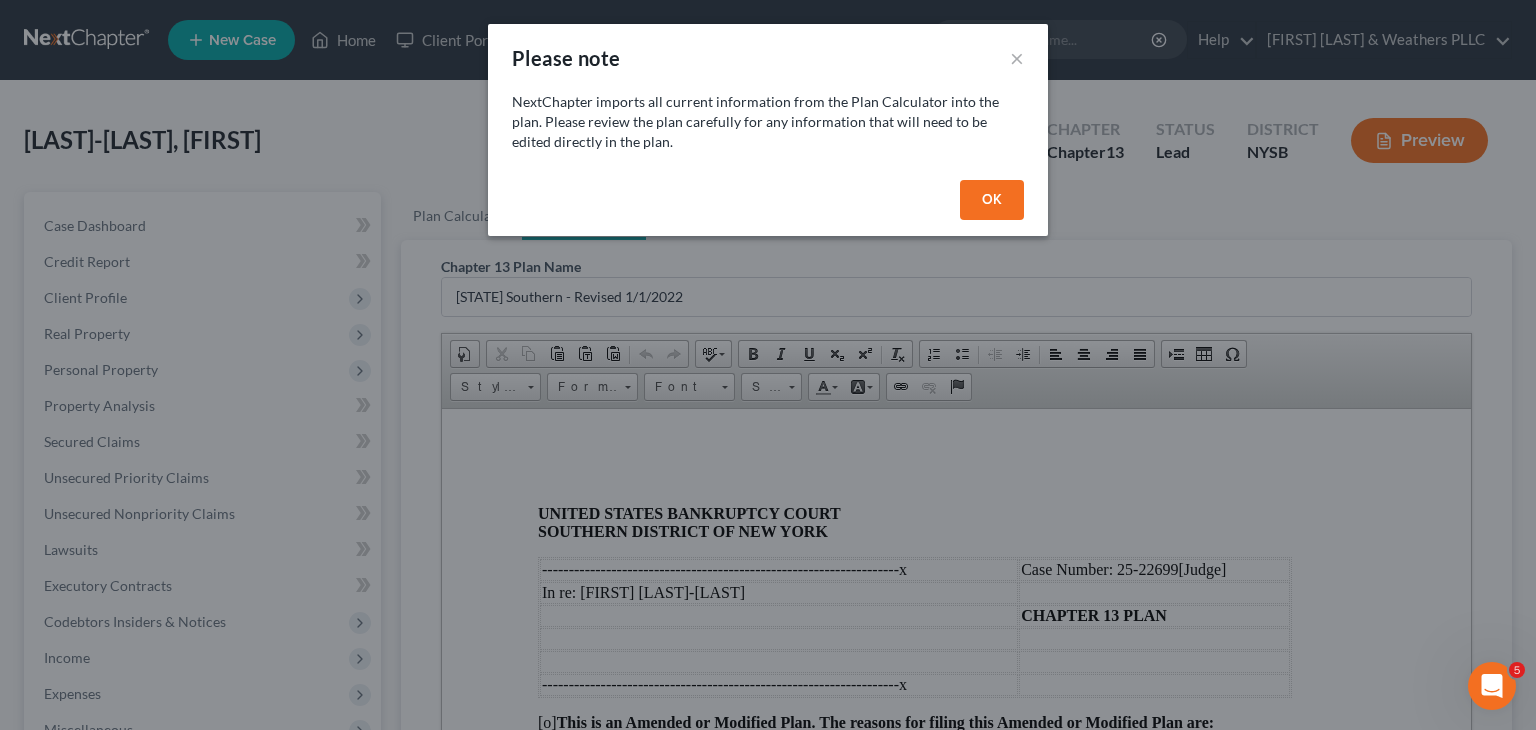 click on "OK" at bounding box center (992, 200) 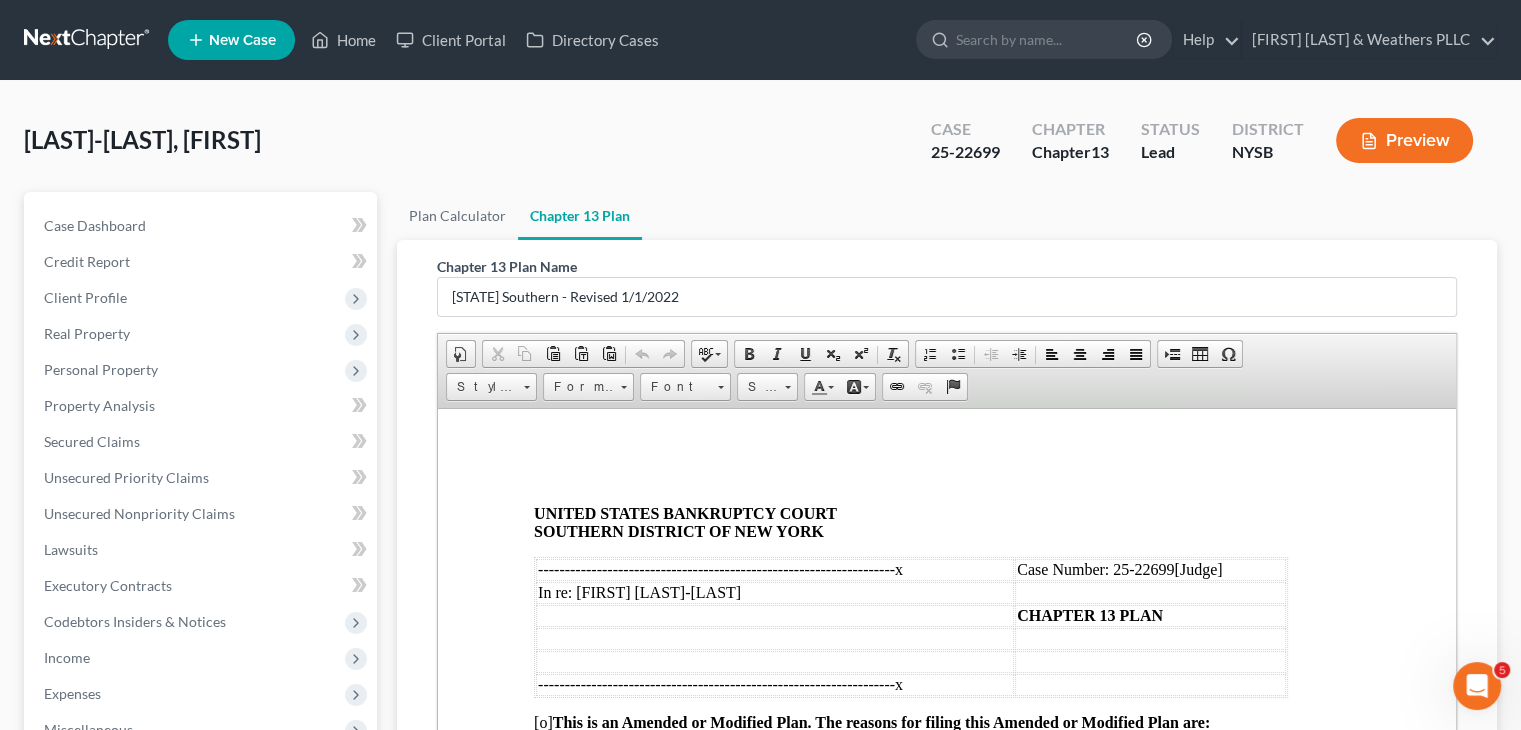 scroll, scrollTop: 300, scrollLeft: 0, axis: vertical 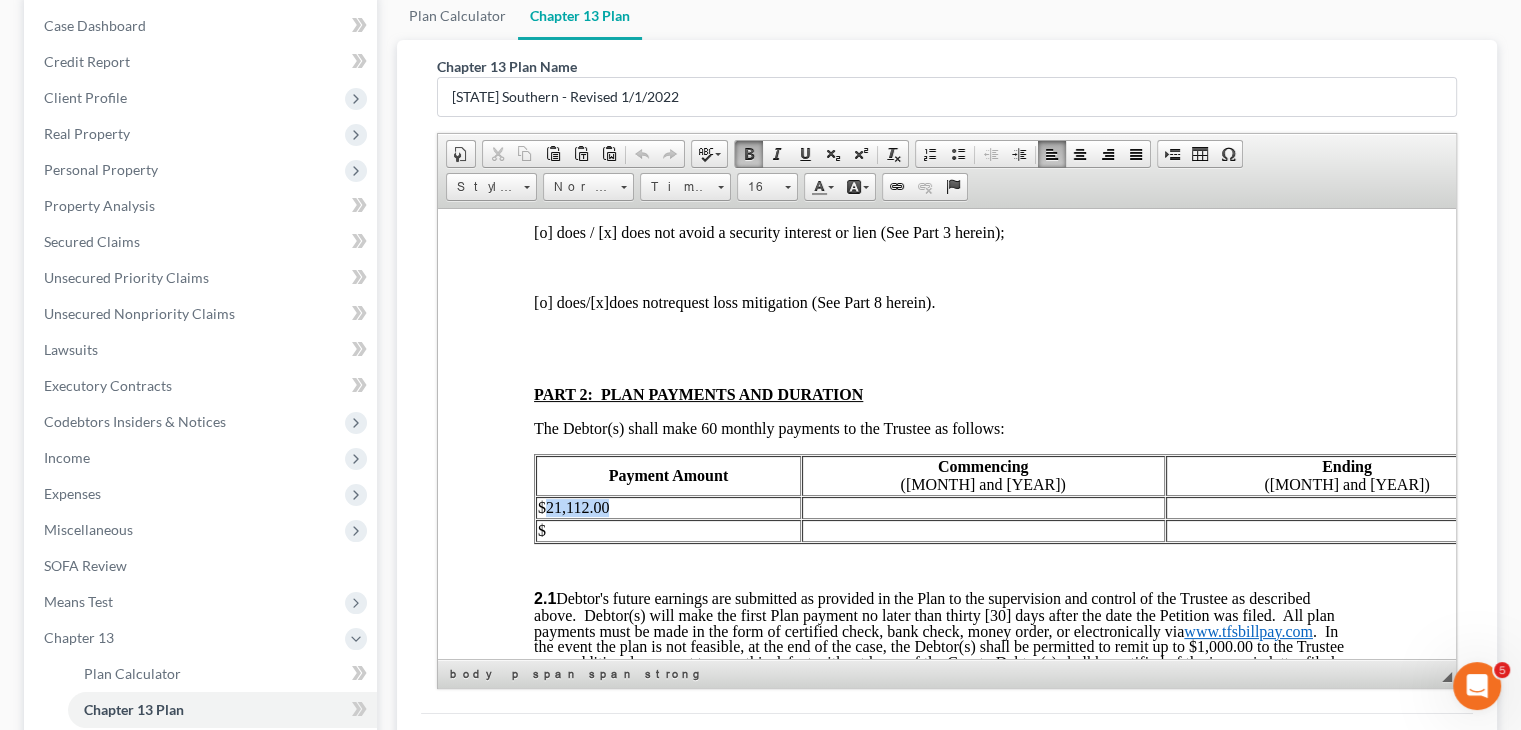 drag, startPoint x: 623, startPoint y: 532, endPoint x: 548, endPoint y: 534, distance: 75.026665 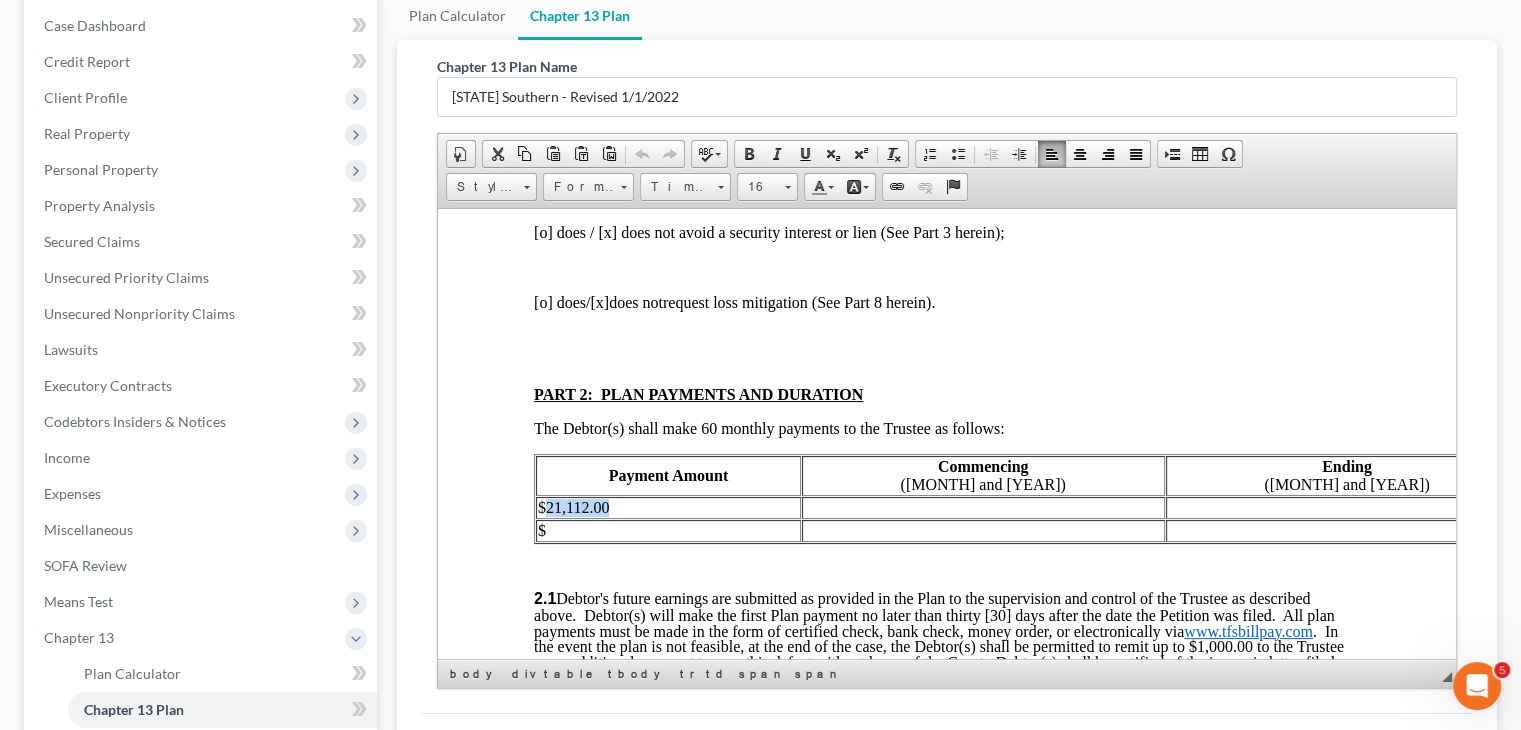 type 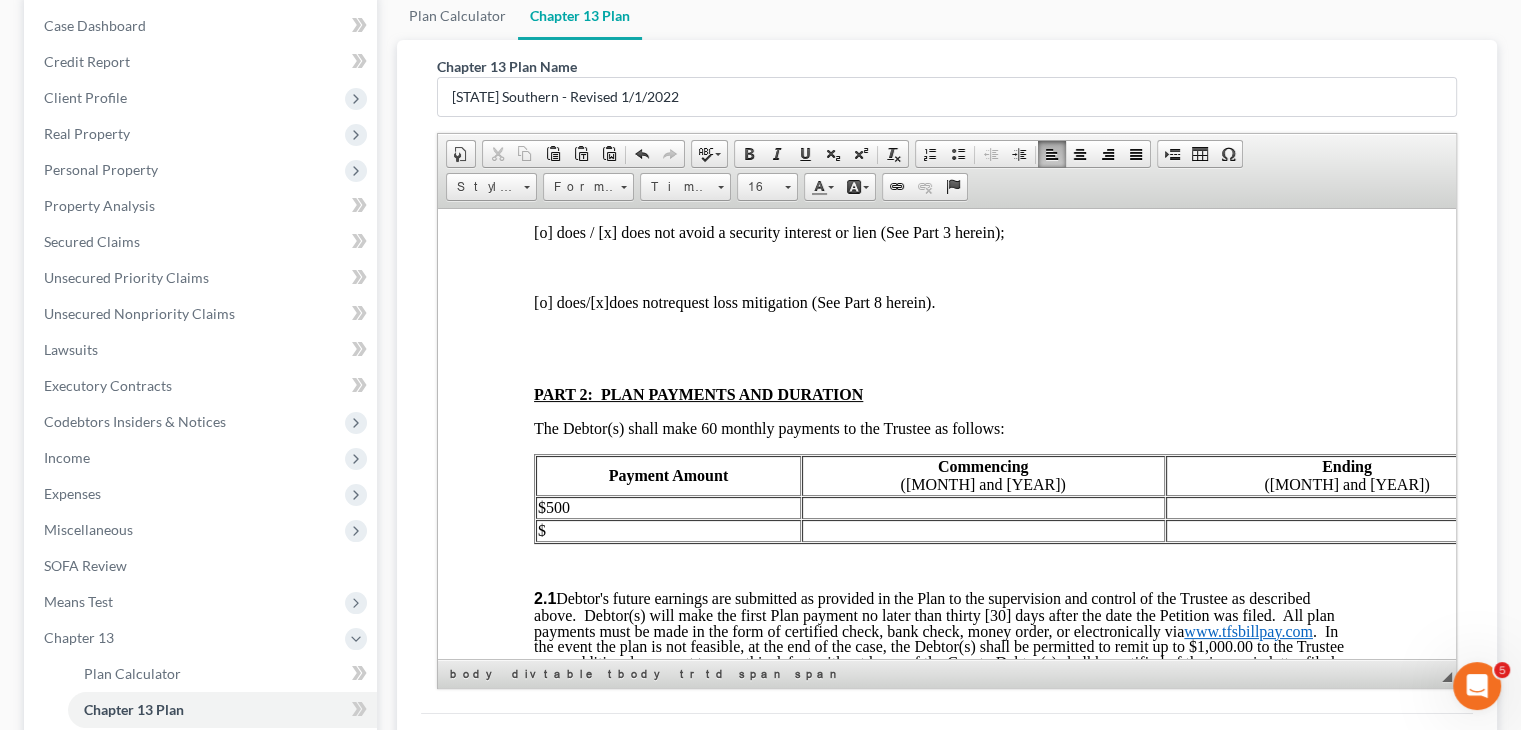 click at bounding box center [983, 507] 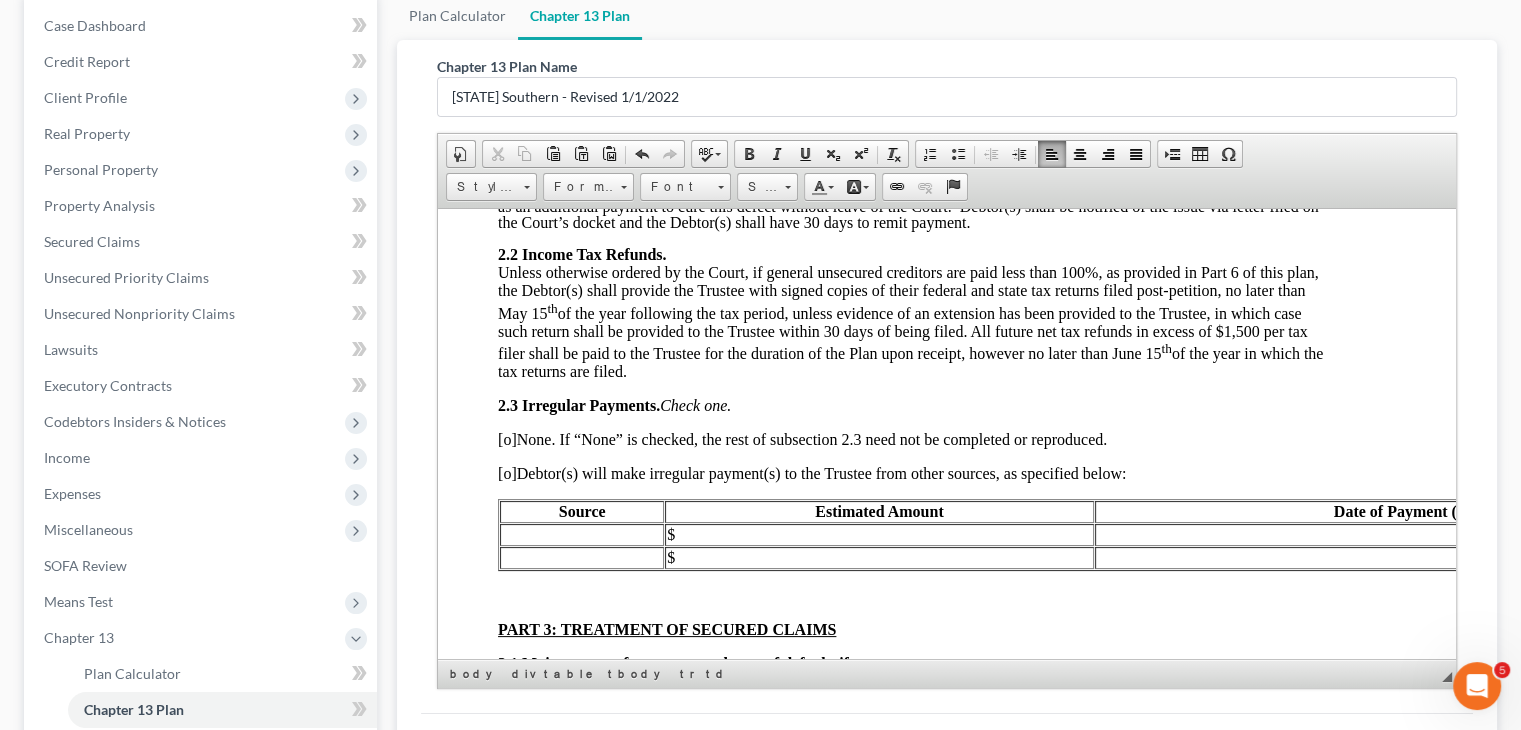 scroll, scrollTop: 1600, scrollLeft: 36, axis: both 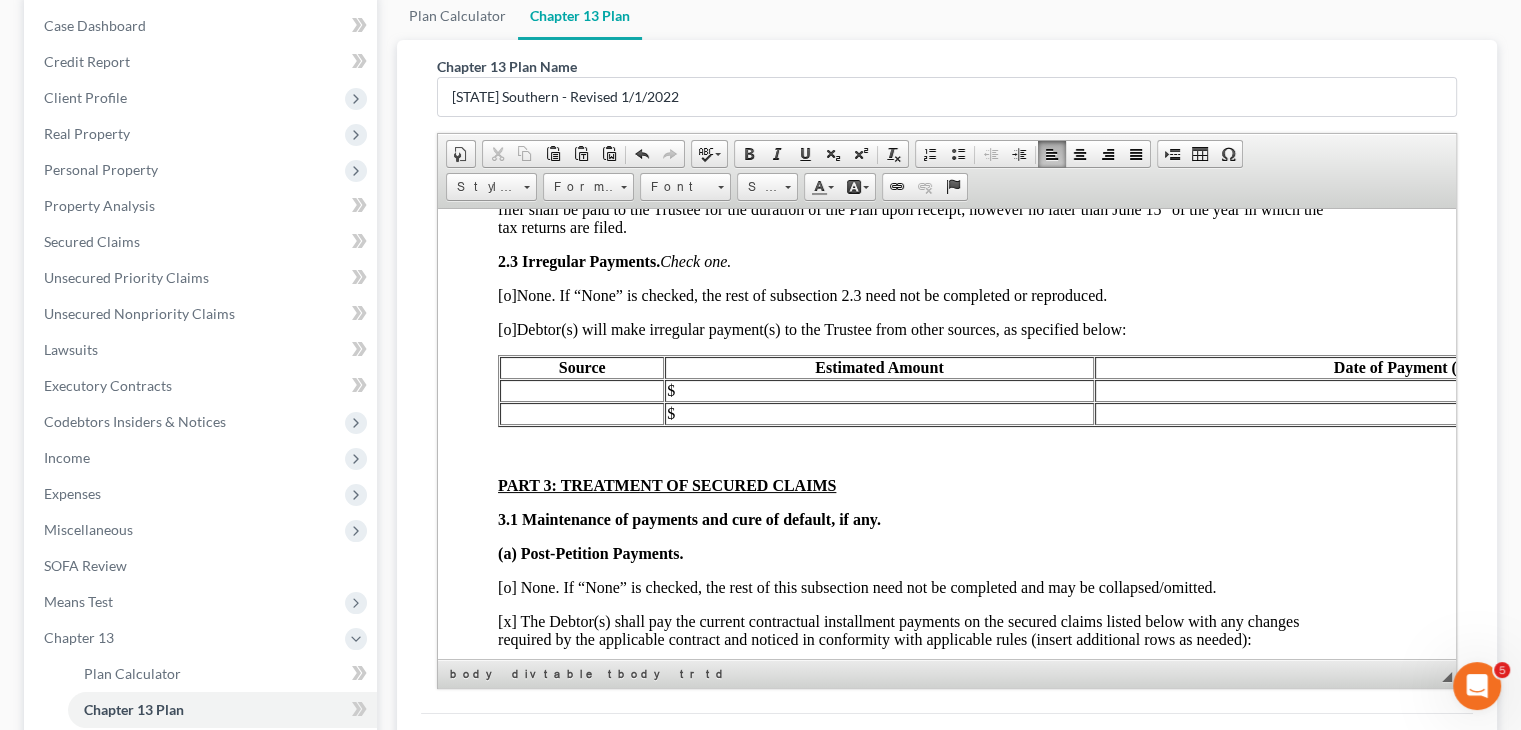 click on "[o]" at bounding box center [507, 328] 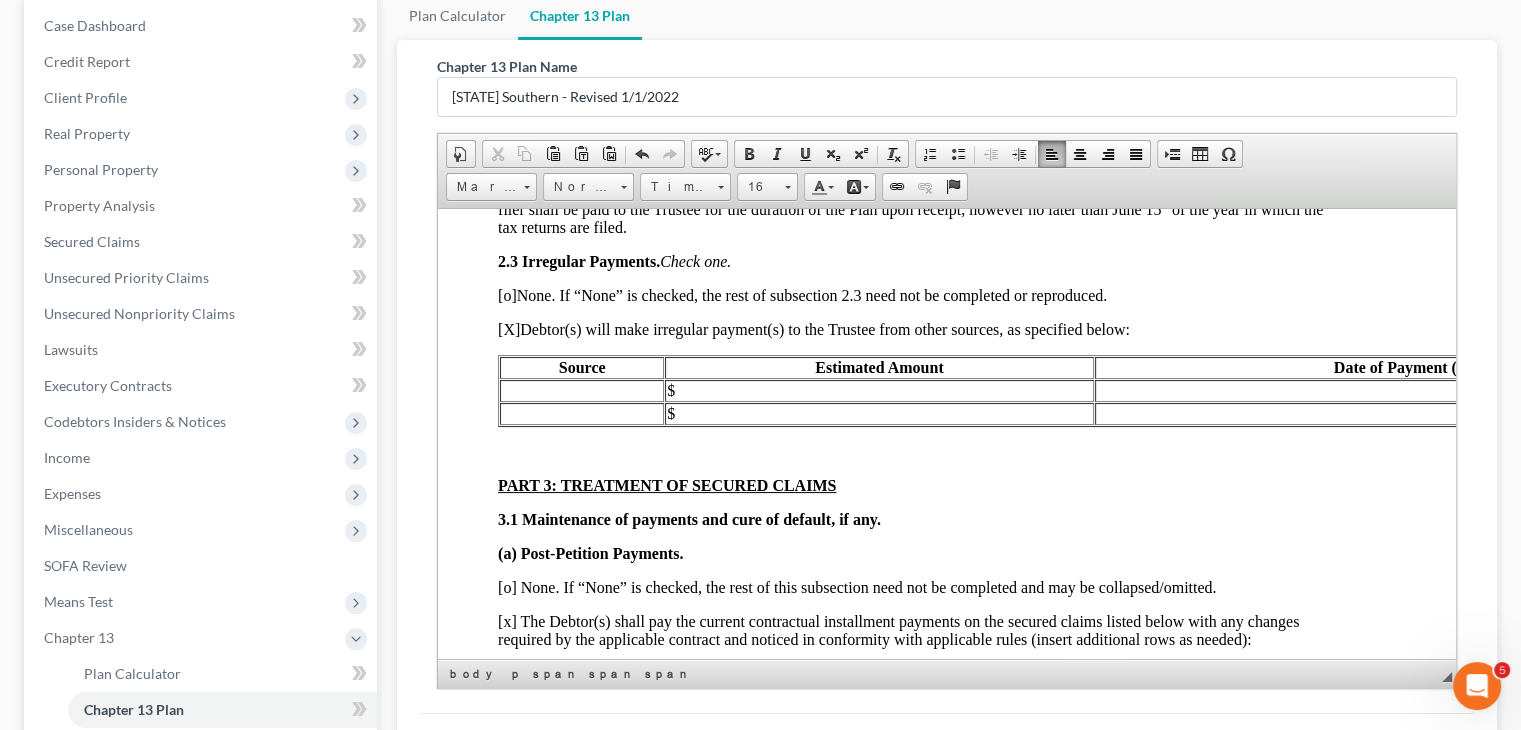 click at bounding box center [582, 390] 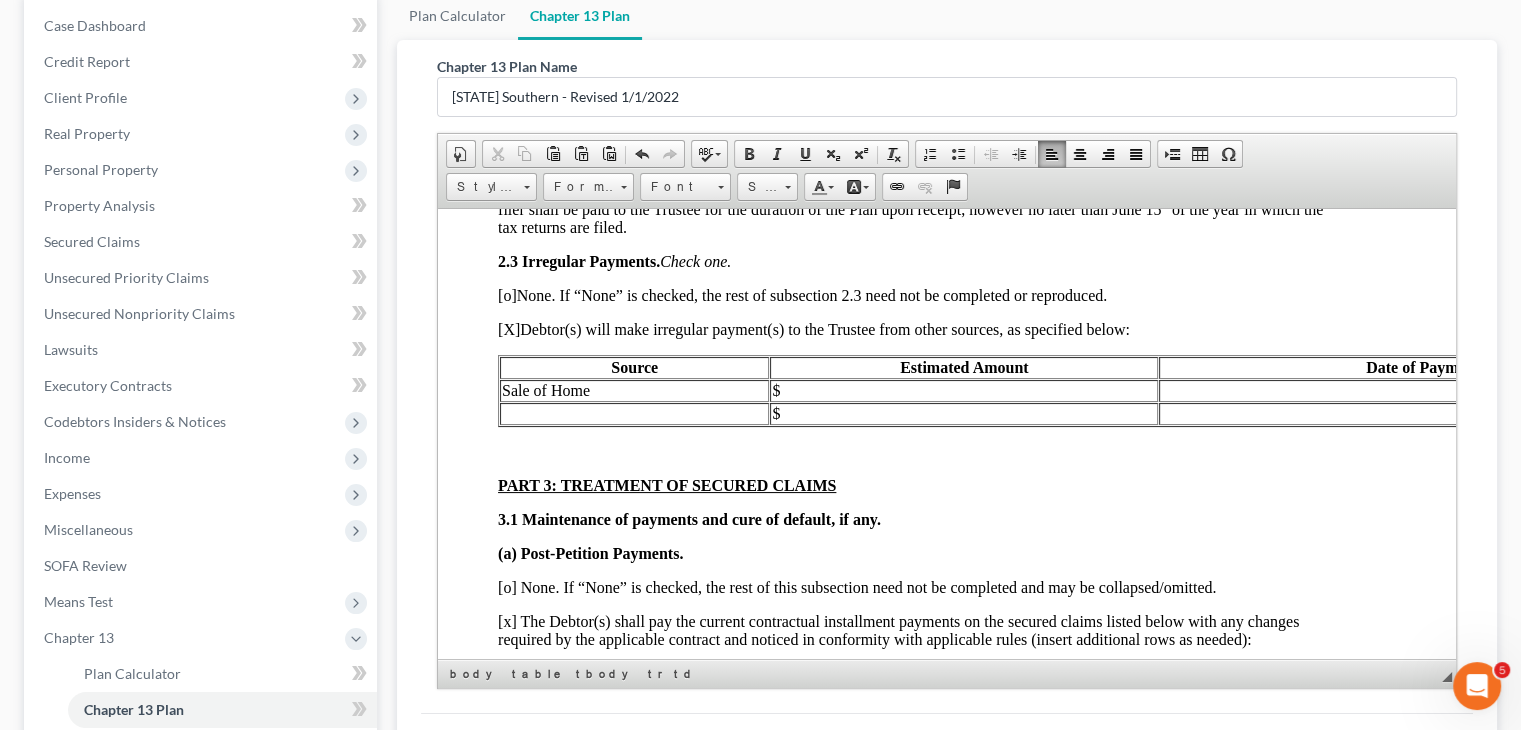 click on "$" at bounding box center [964, 390] 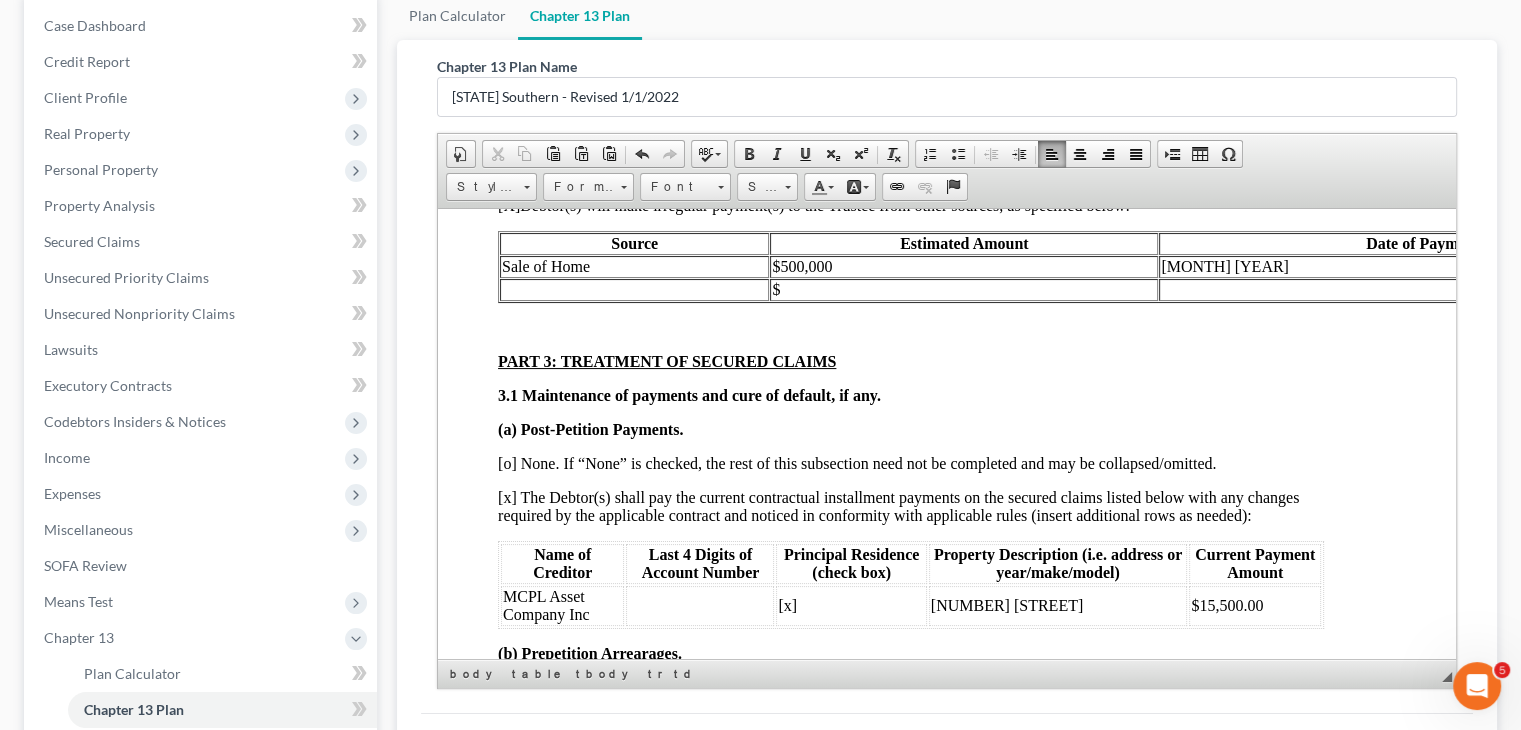 scroll, scrollTop: 1900, scrollLeft: 36, axis: both 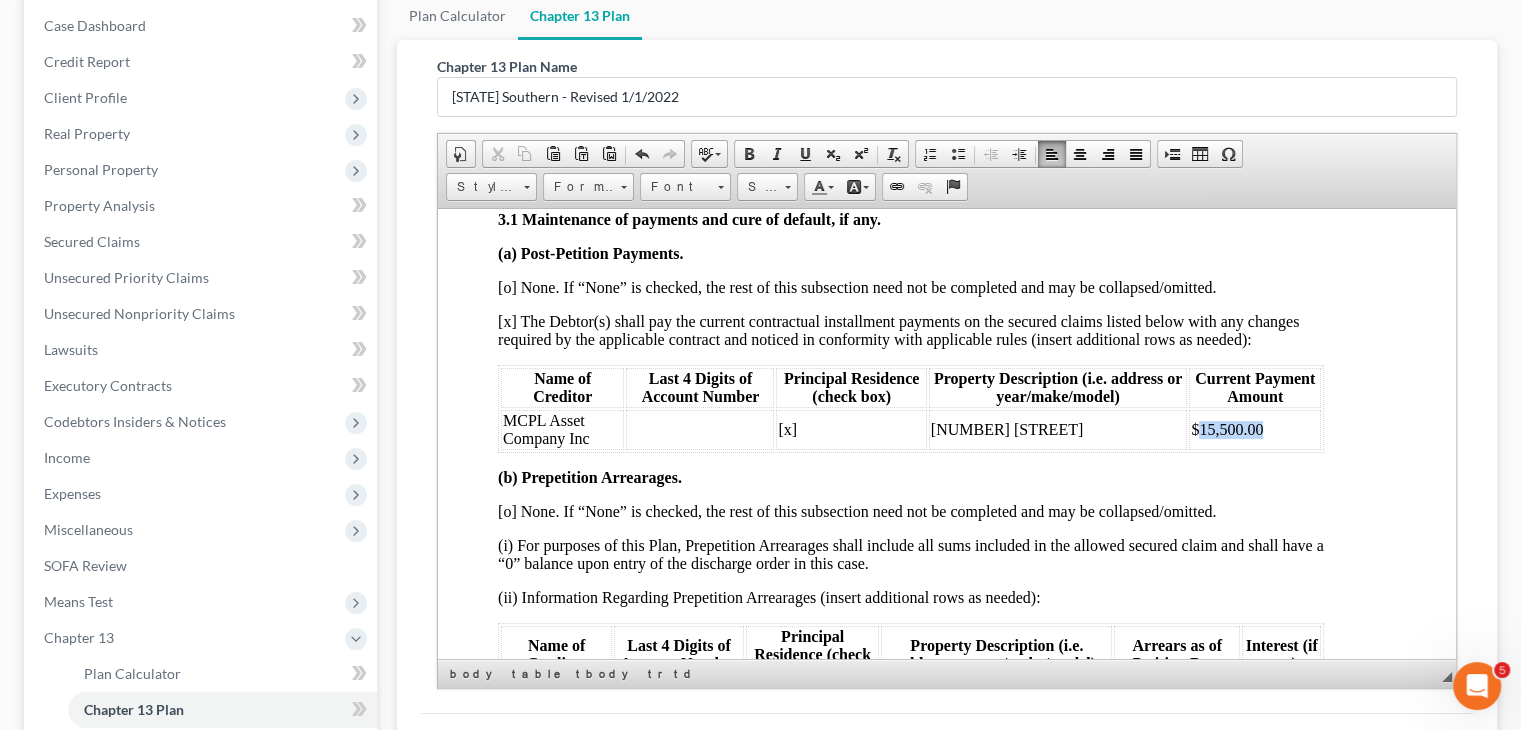 drag, startPoint x: 1252, startPoint y: 466, endPoint x: 1188, endPoint y: 471, distance: 64.195015 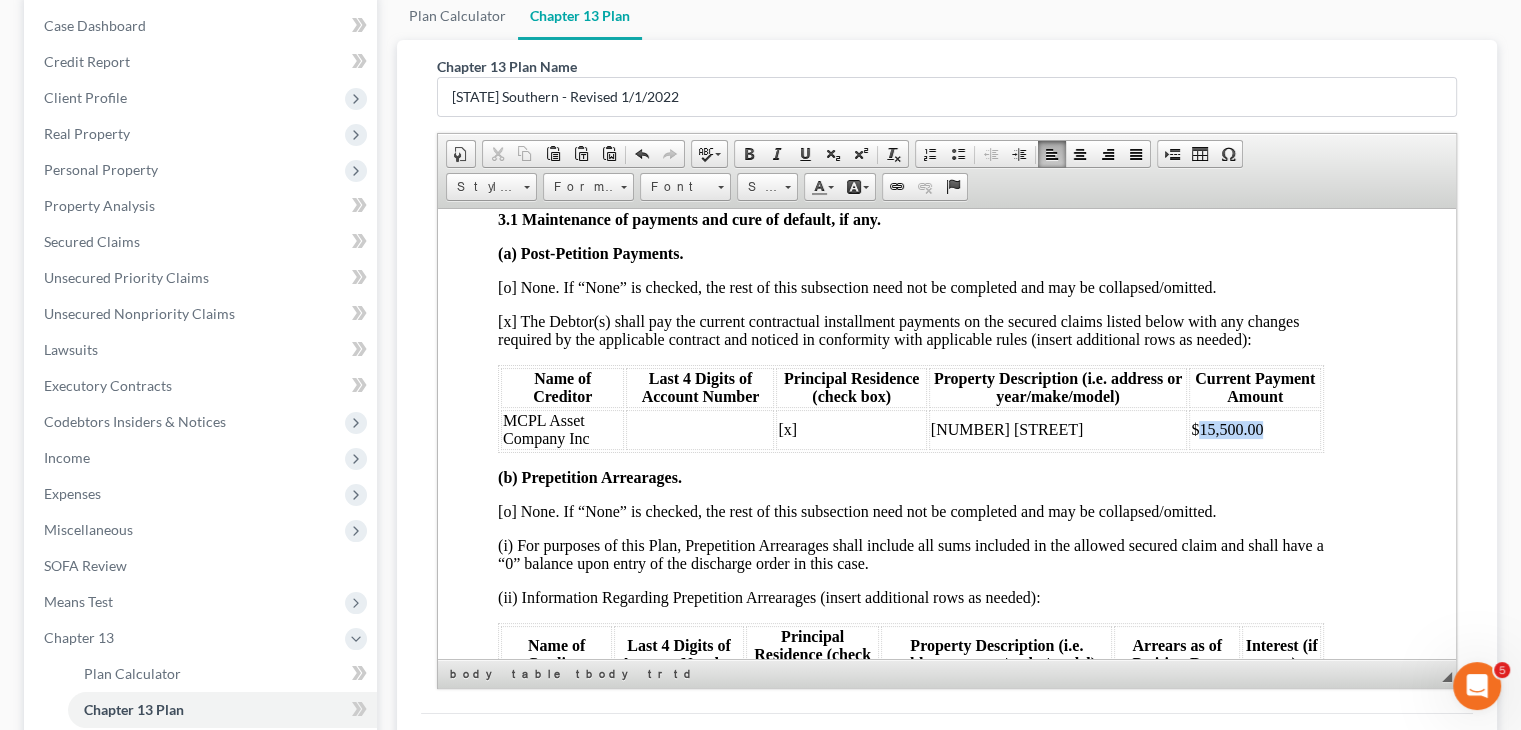click on "$15,500.00" at bounding box center [1255, 429] 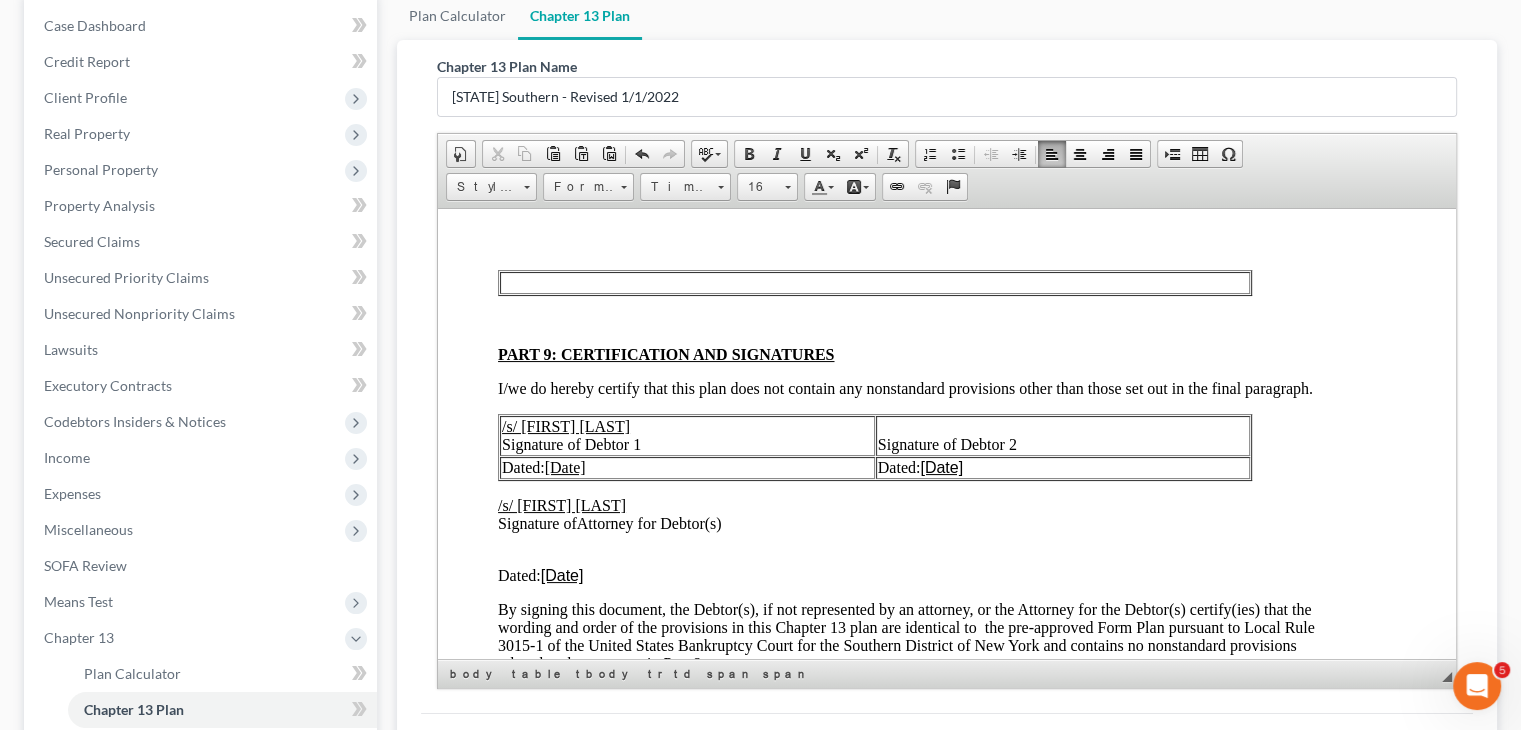 scroll, scrollTop: 5100, scrollLeft: 36, axis: both 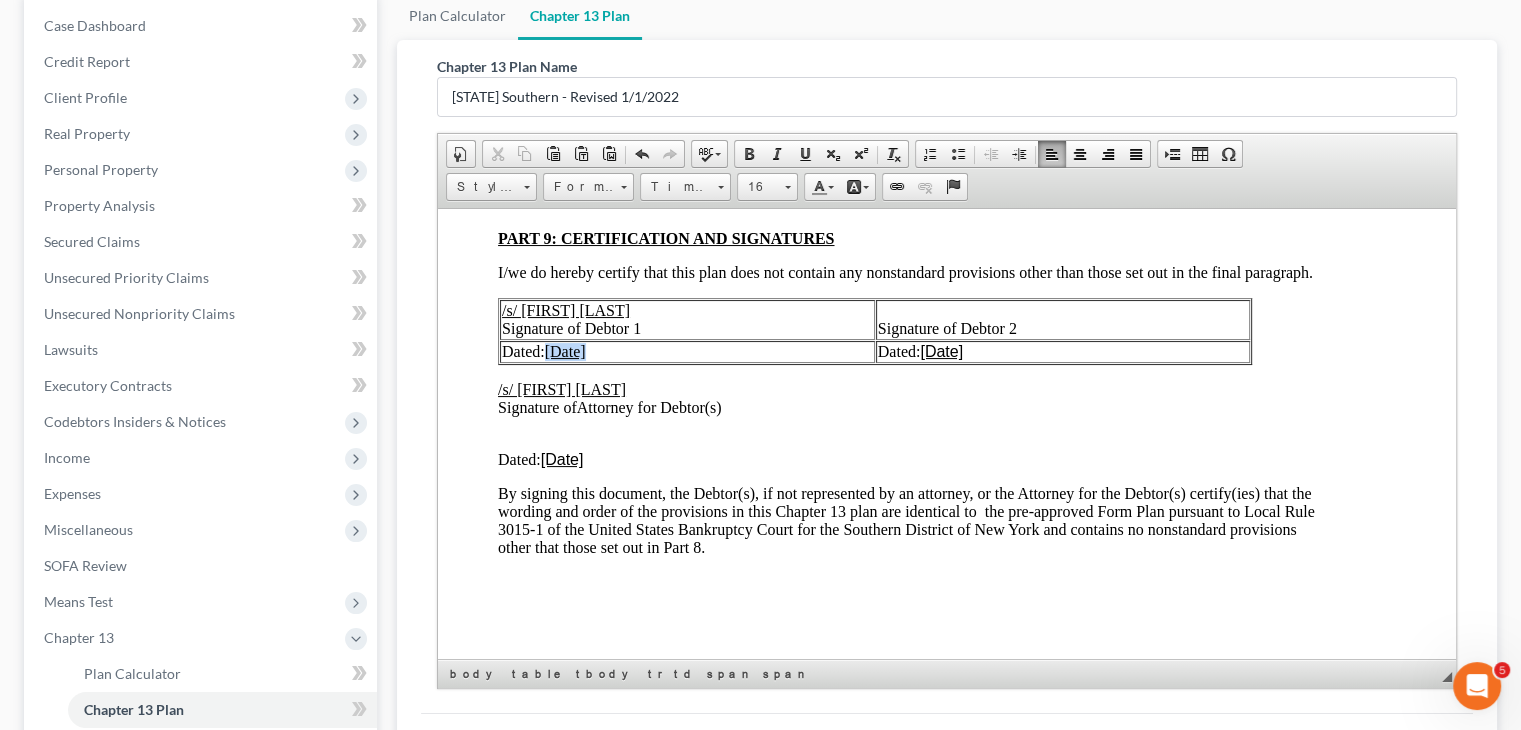 drag, startPoint x: 606, startPoint y: 435, endPoint x: 547, endPoint y: 438, distance: 59.07622 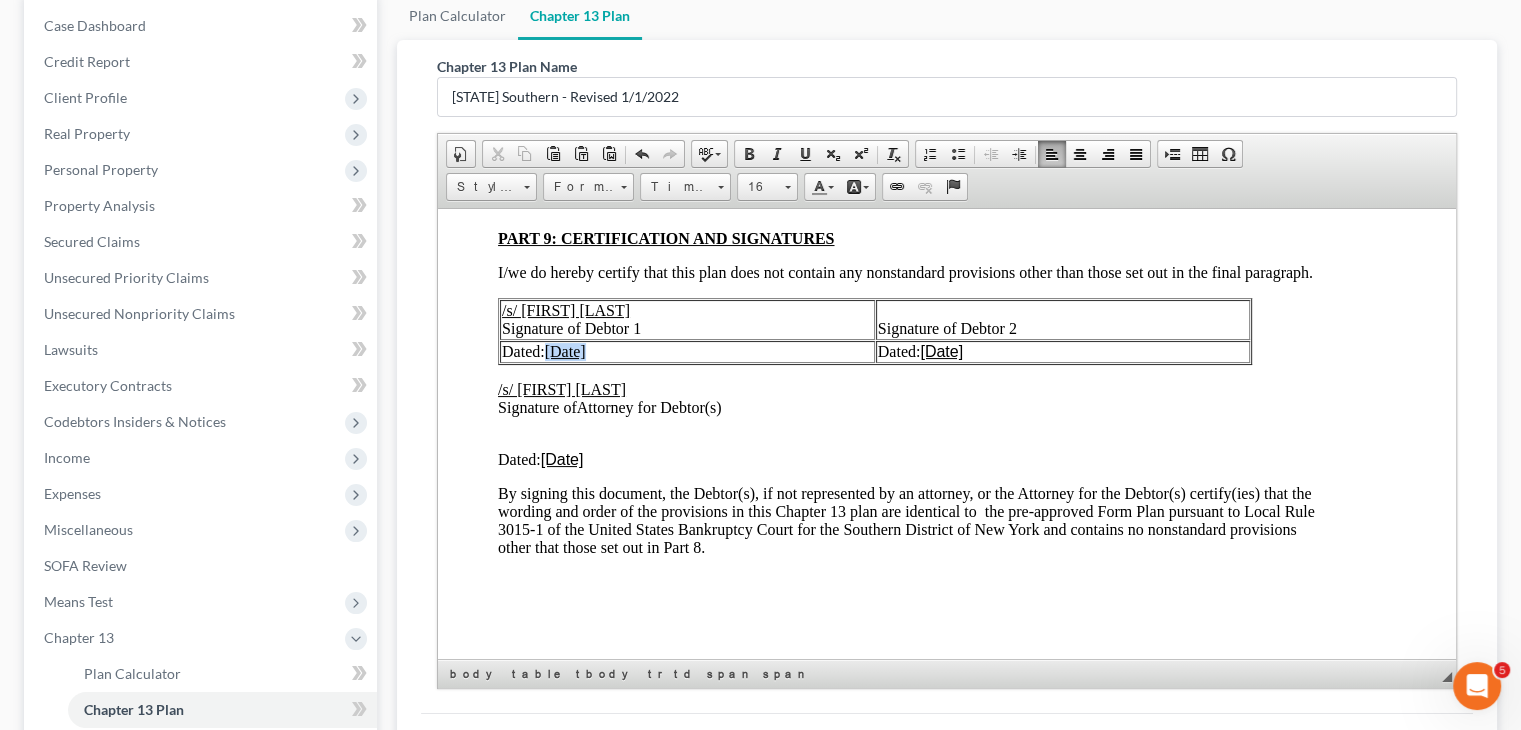 click on "Dated:  [Date]" at bounding box center [687, 351] 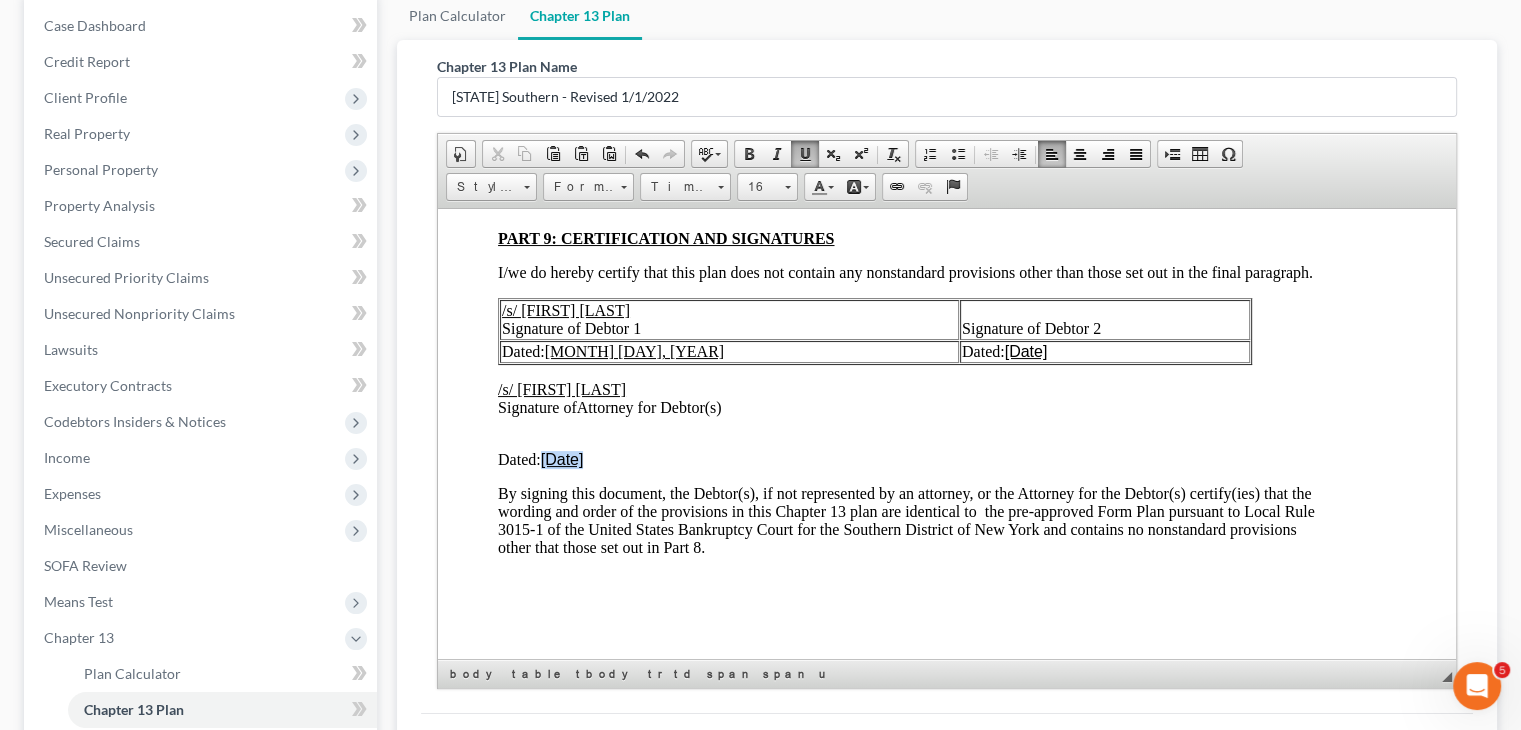 drag, startPoint x: 586, startPoint y: 541, endPoint x: 544, endPoint y: 538, distance: 42.107006 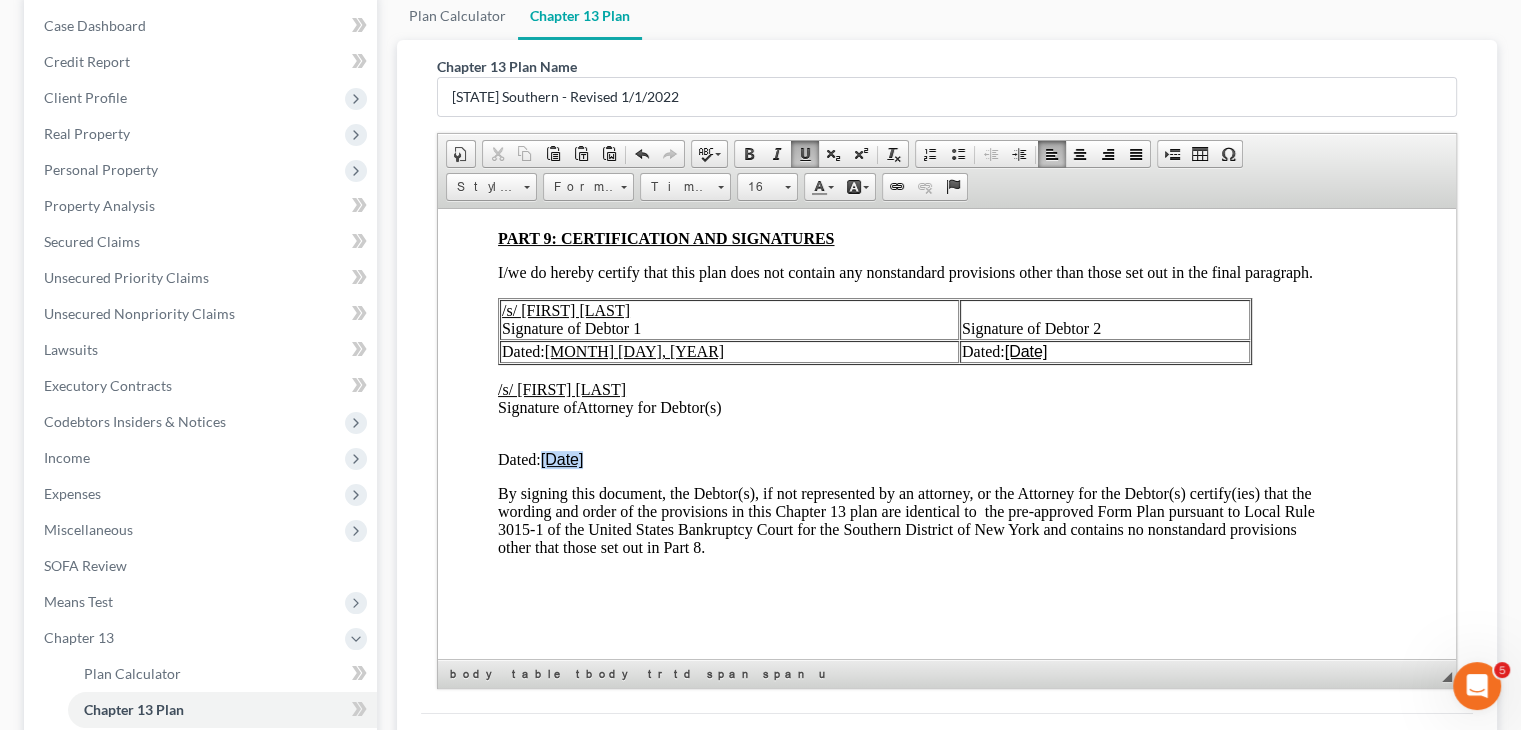 click on "​ Dated:  [DATE]" at bounding box center [911, 459] 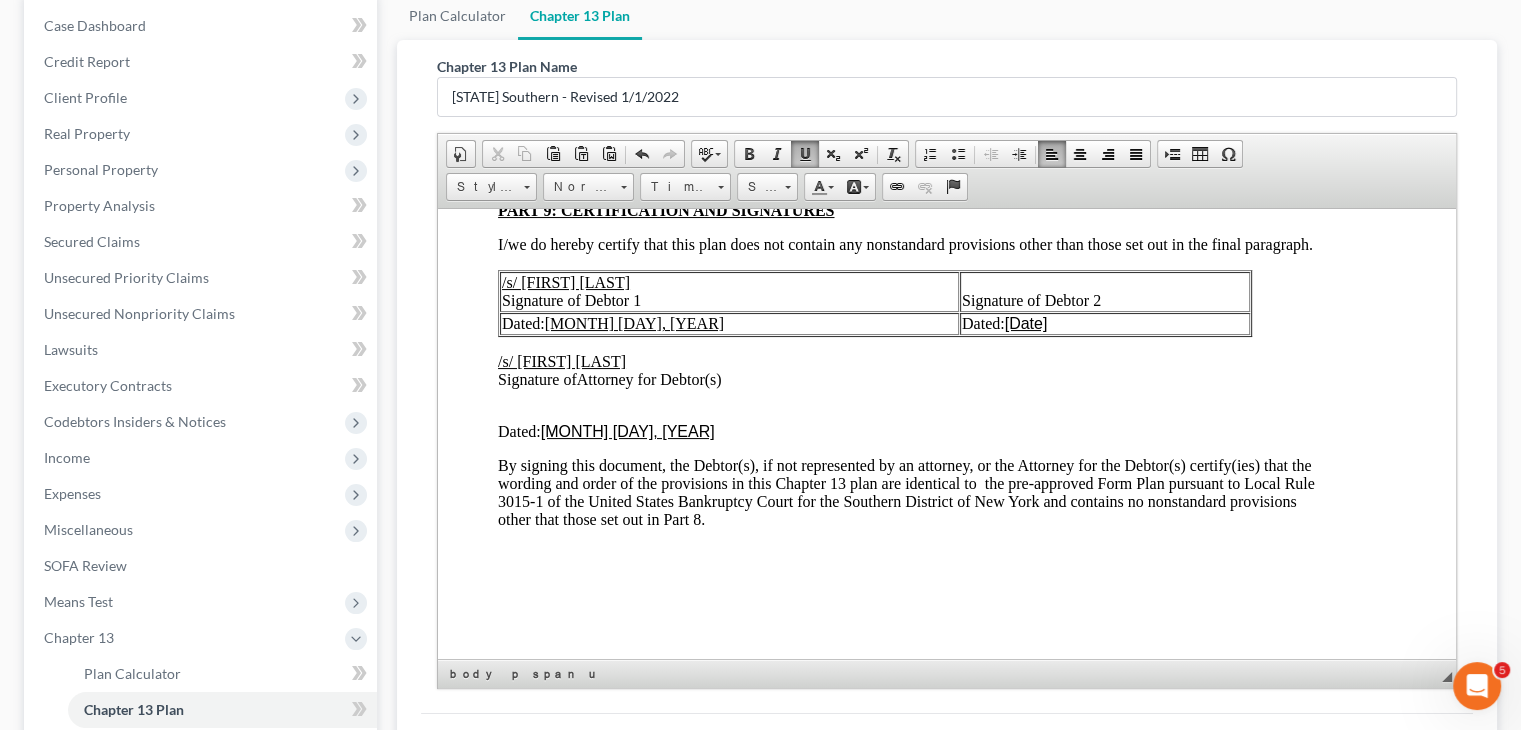 scroll, scrollTop: 5228, scrollLeft: 36, axis: both 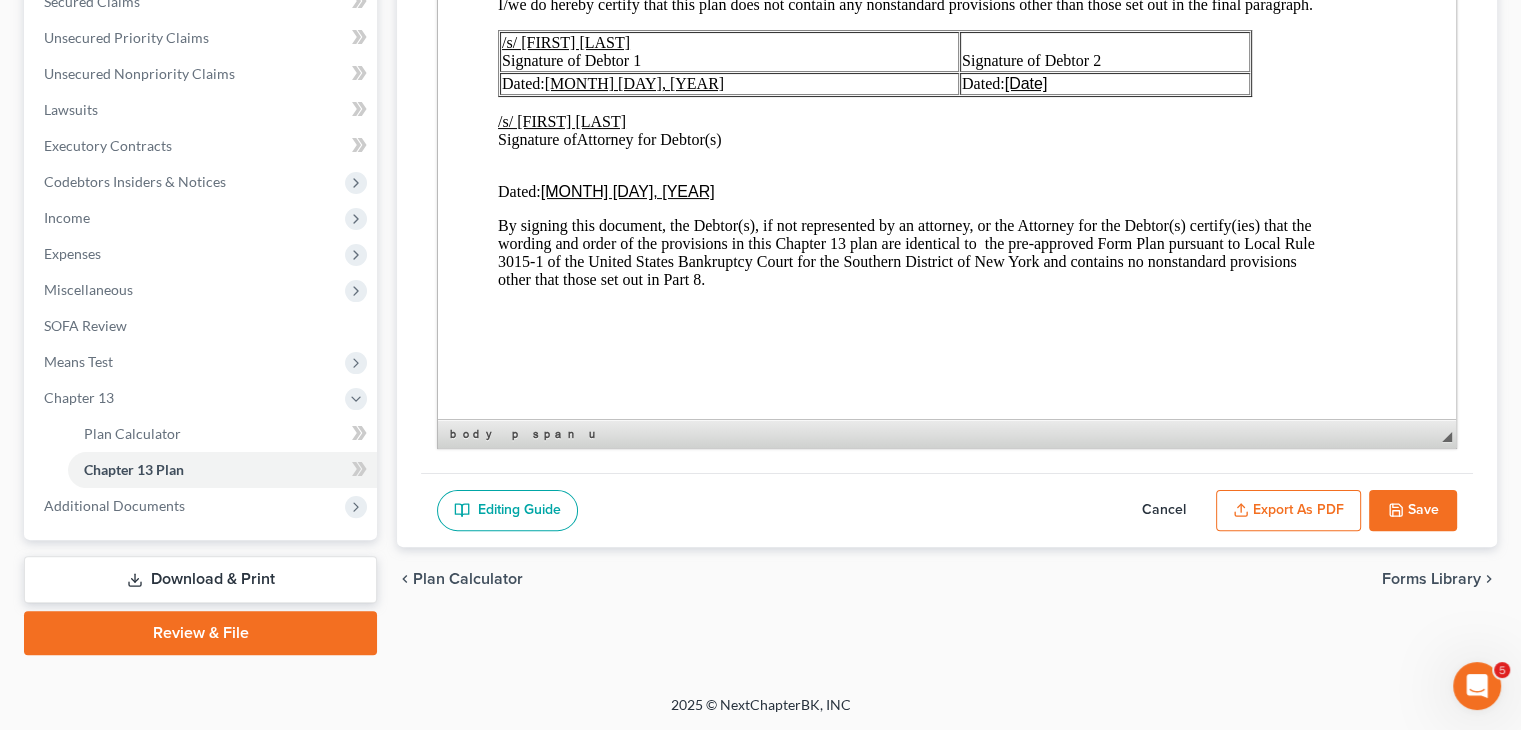 click on "Save" at bounding box center [1413, 511] 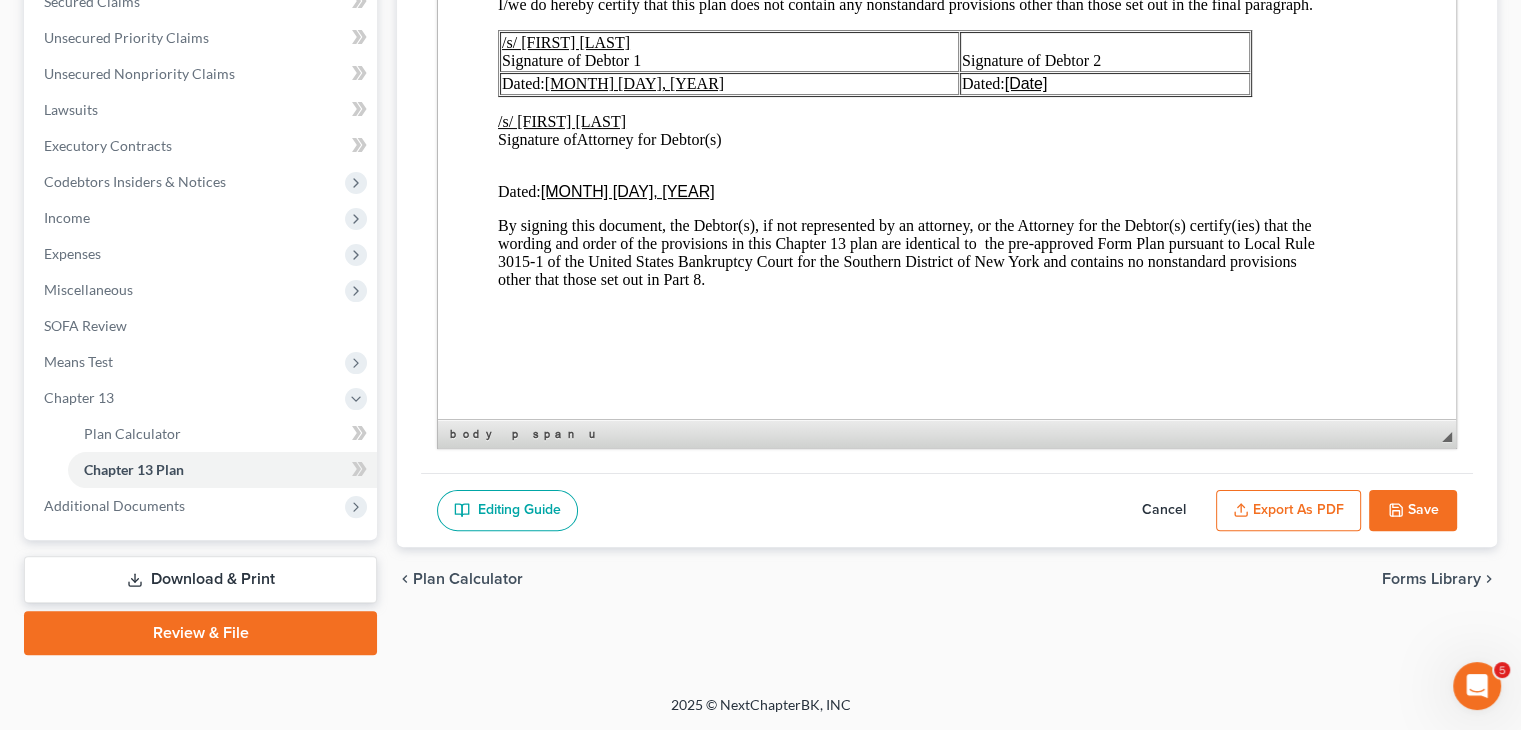 select on "1" 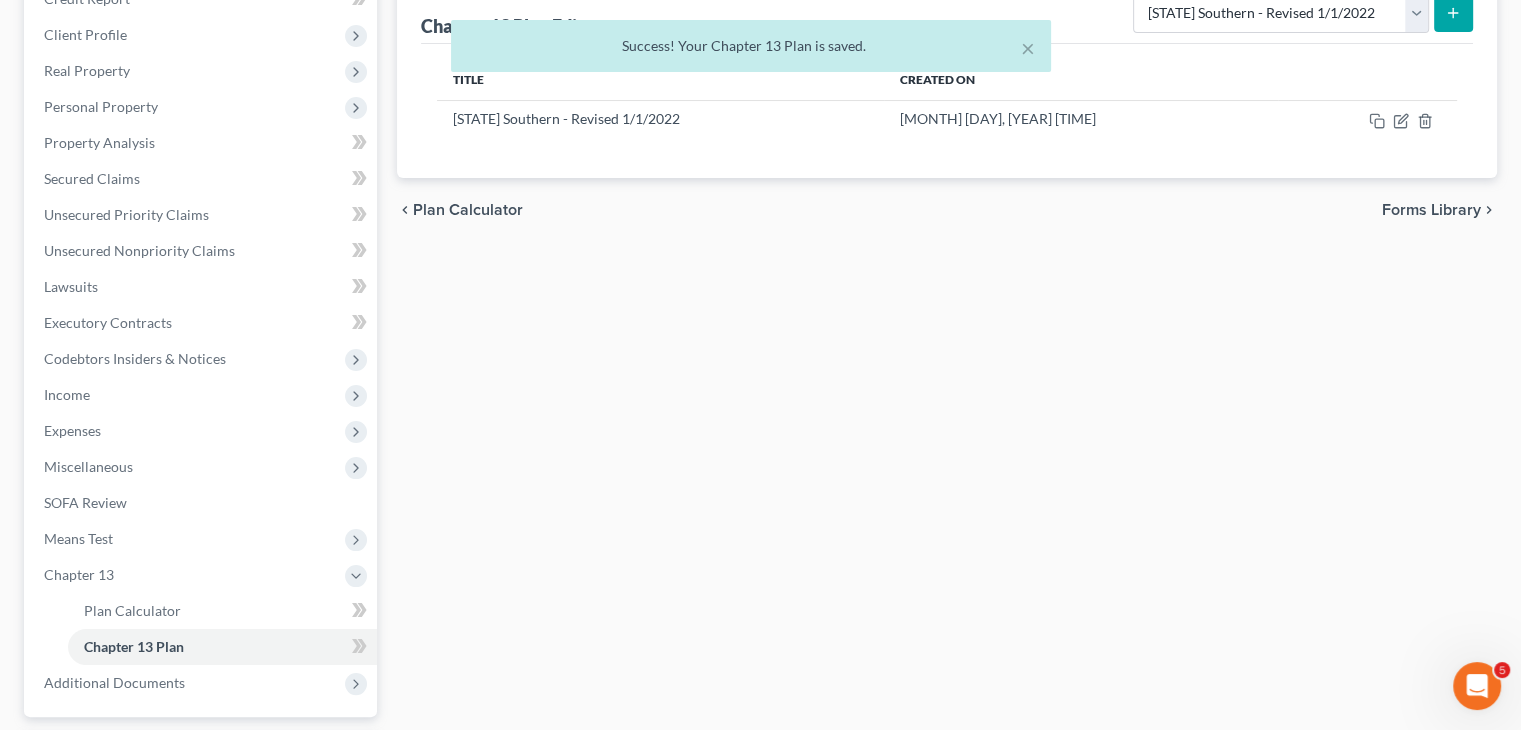 scroll, scrollTop: 0, scrollLeft: 0, axis: both 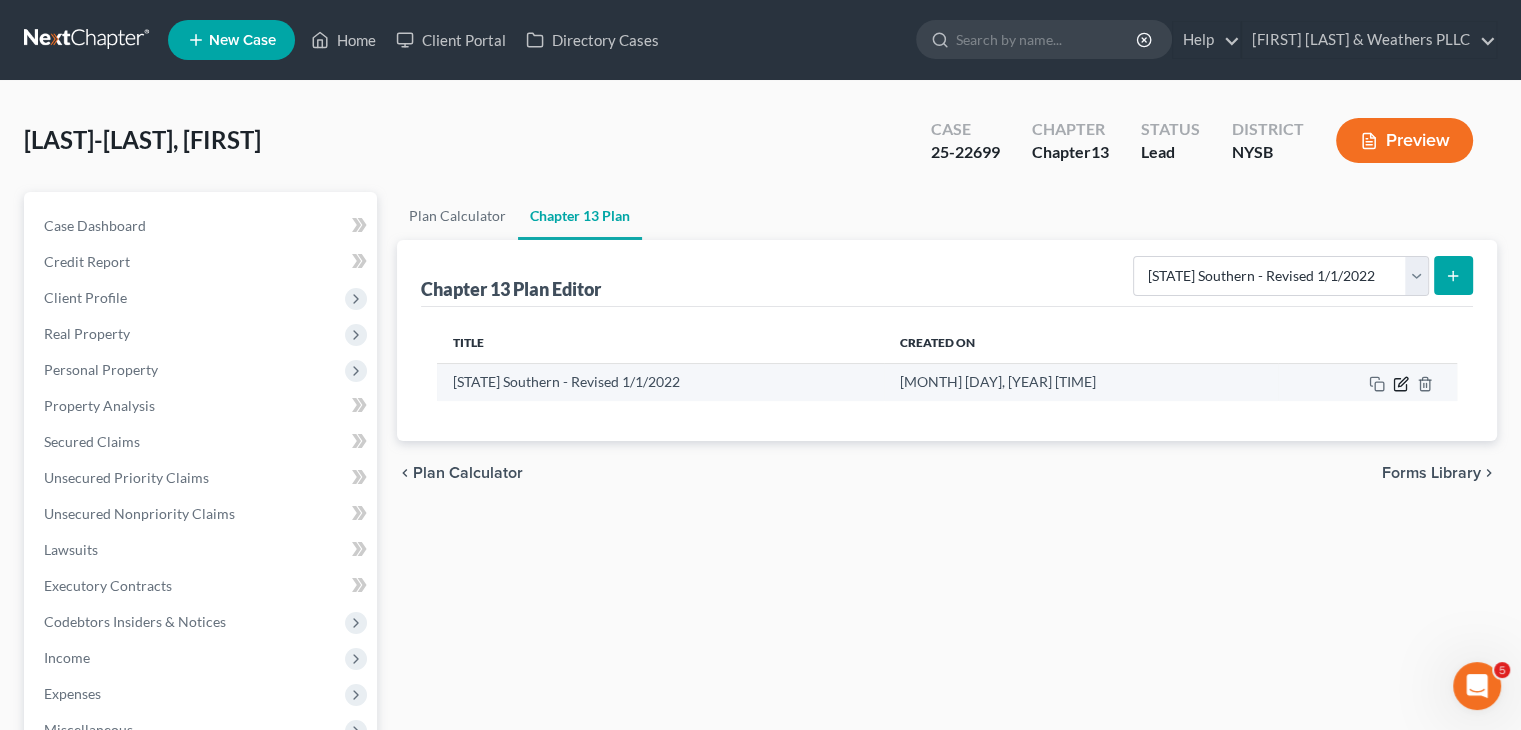 click 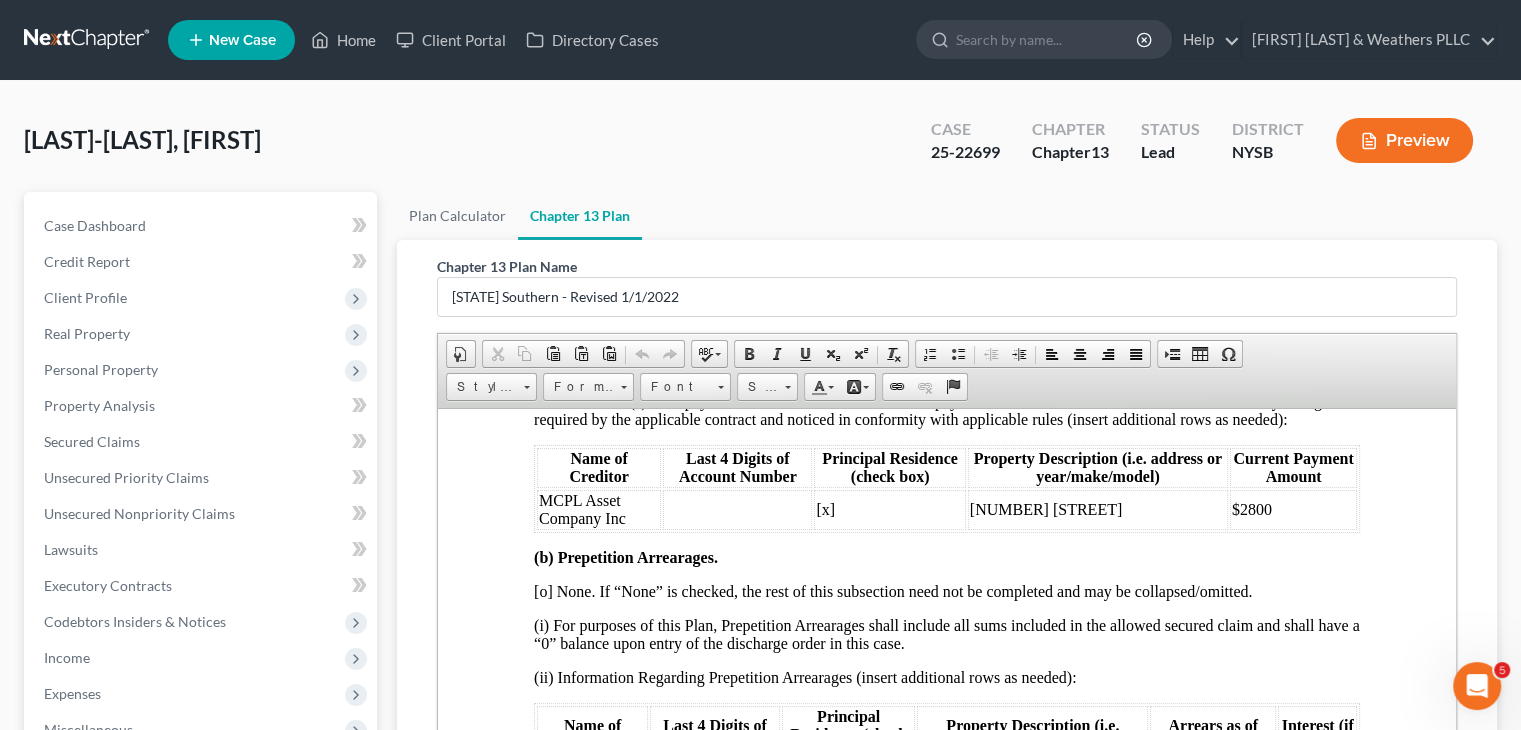 scroll, scrollTop: 2300, scrollLeft: 0, axis: vertical 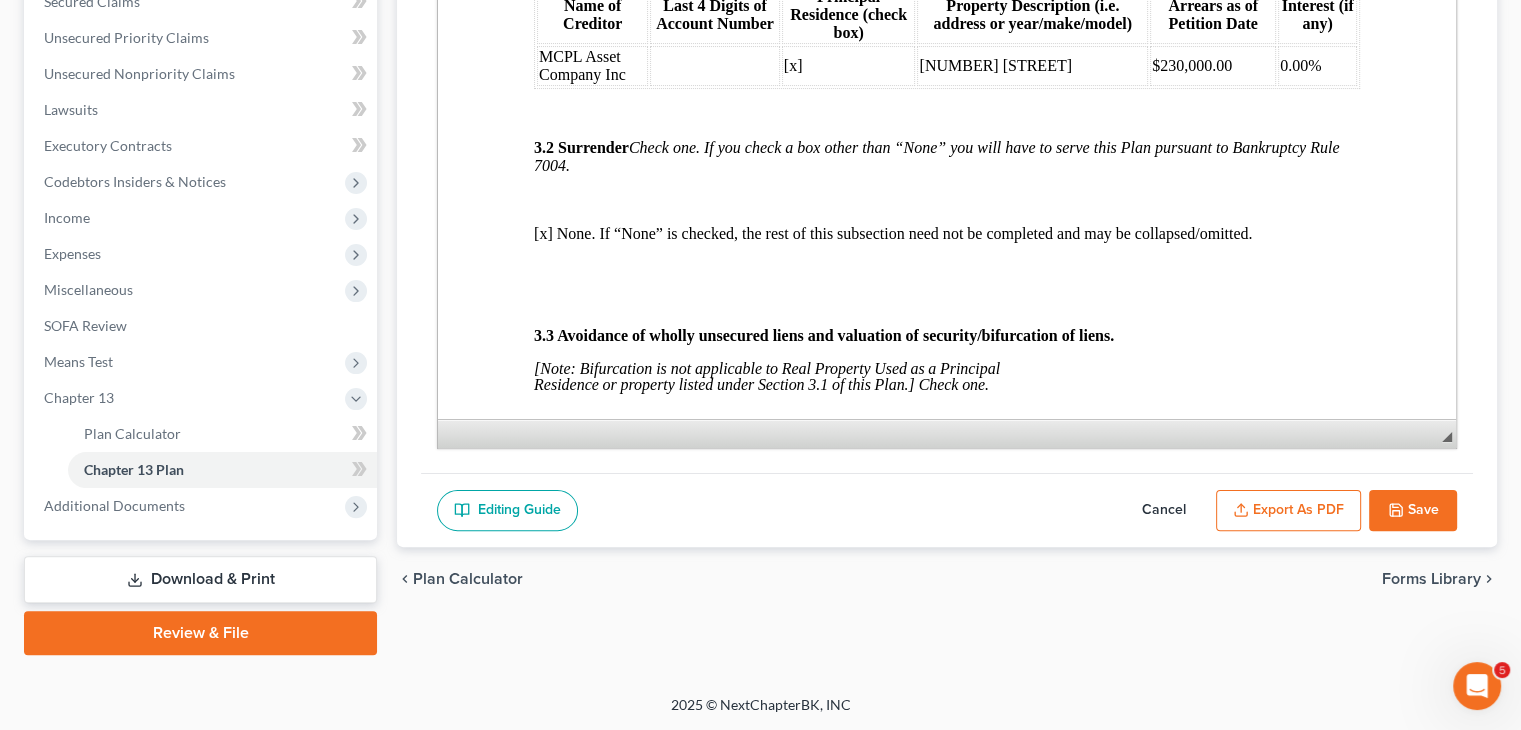 click on "Export as PDF" at bounding box center (1288, 511) 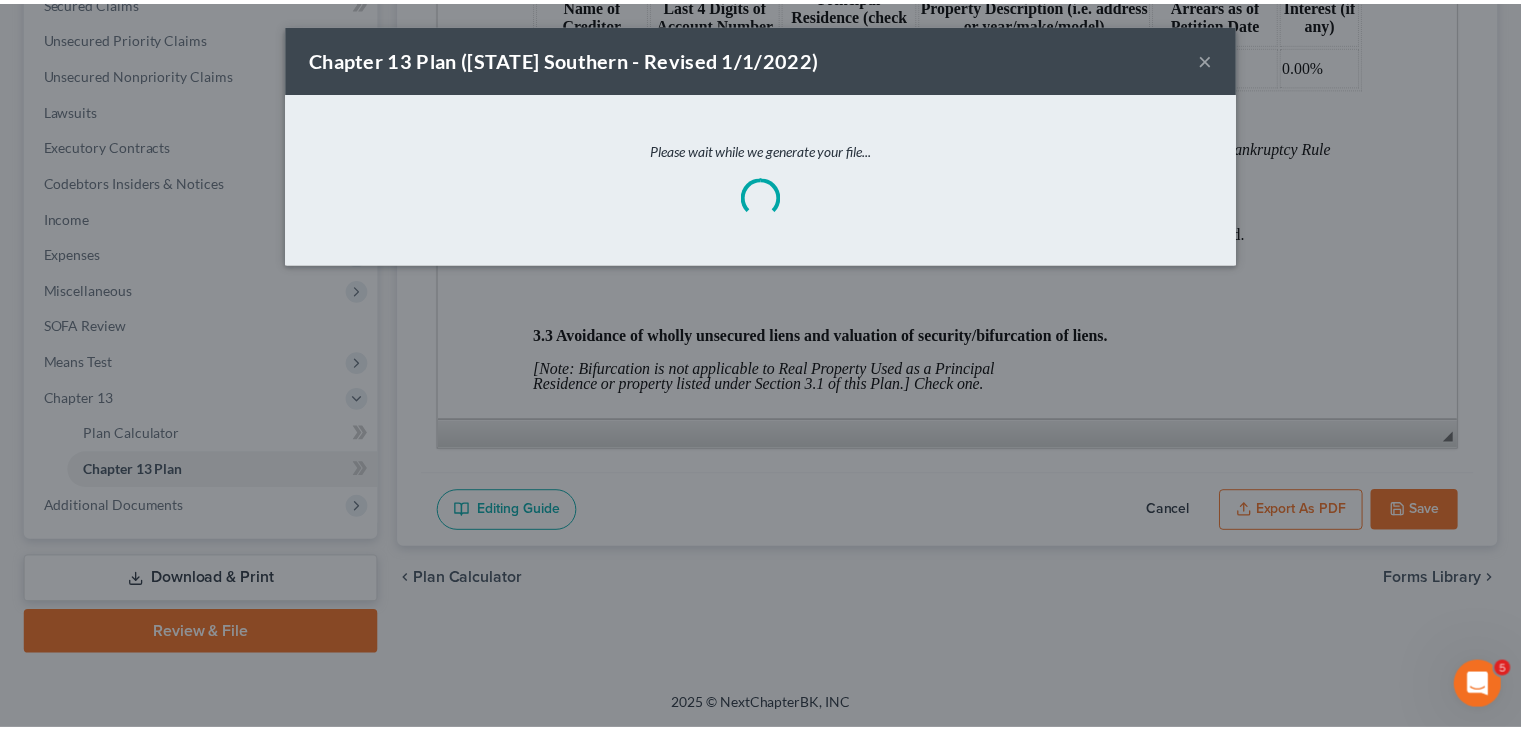 scroll, scrollTop: 2281, scrollLeft: 0, axis: vertical 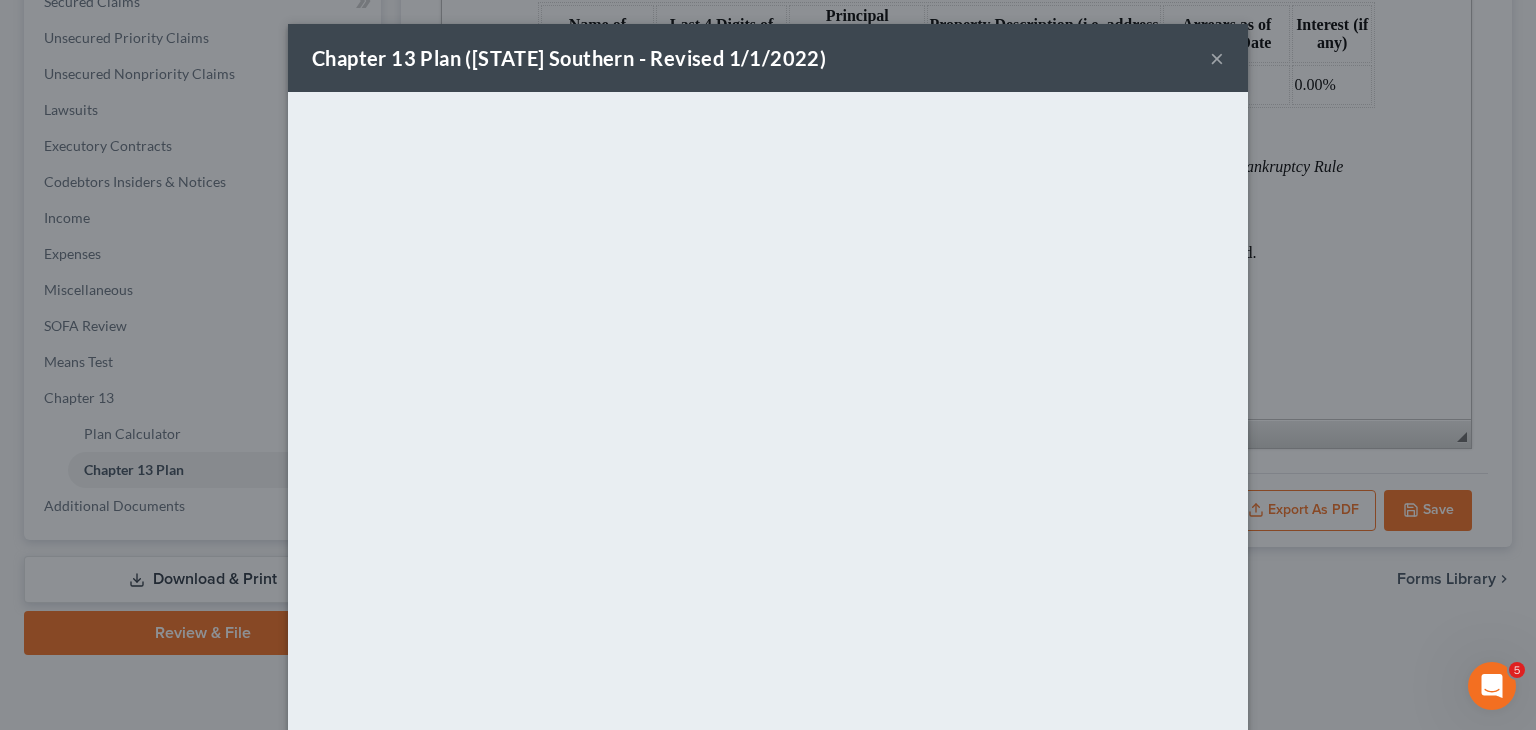 click on "×" at bounding box center (1217, 58) 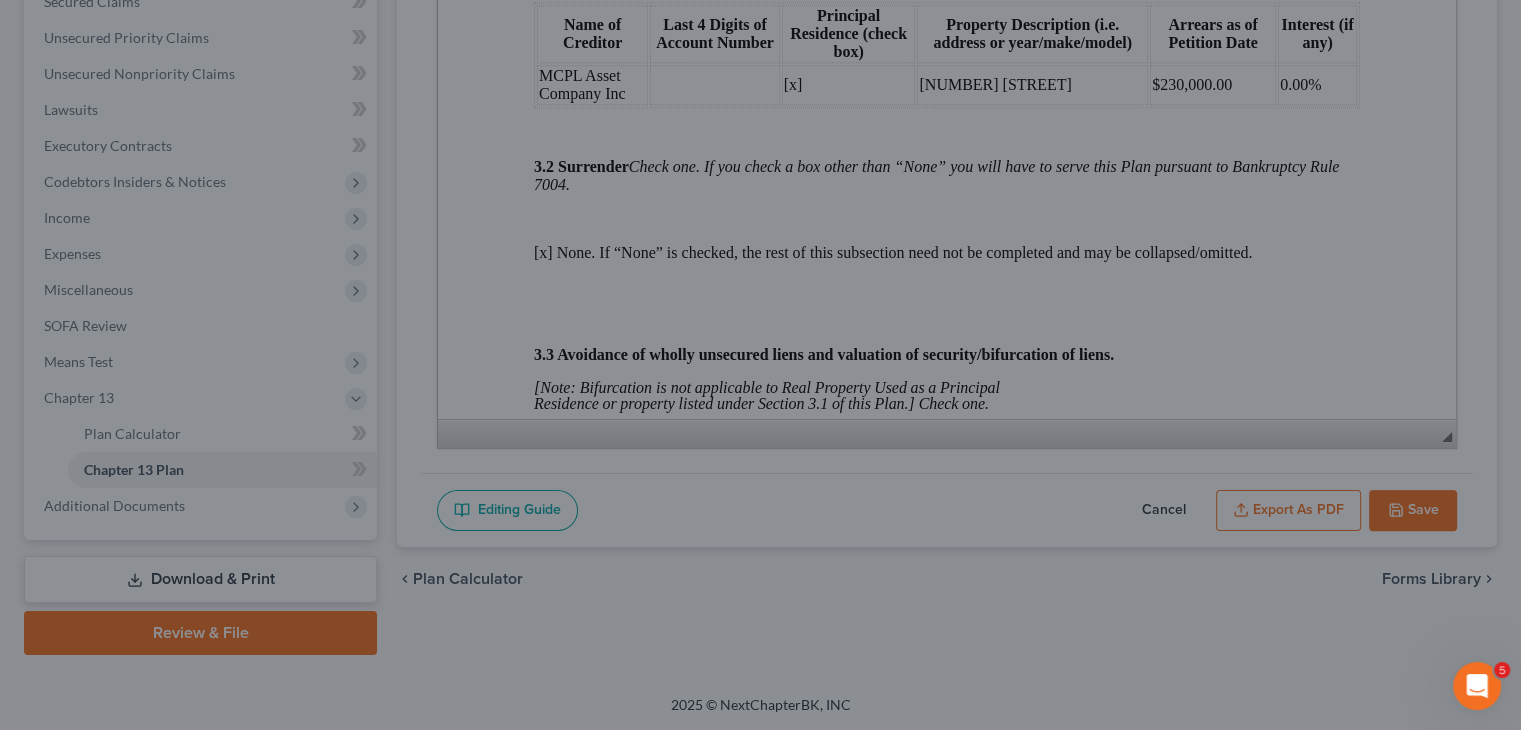 scroll, scrollTop: 2300, scrollLeft: 0, axis: vertical 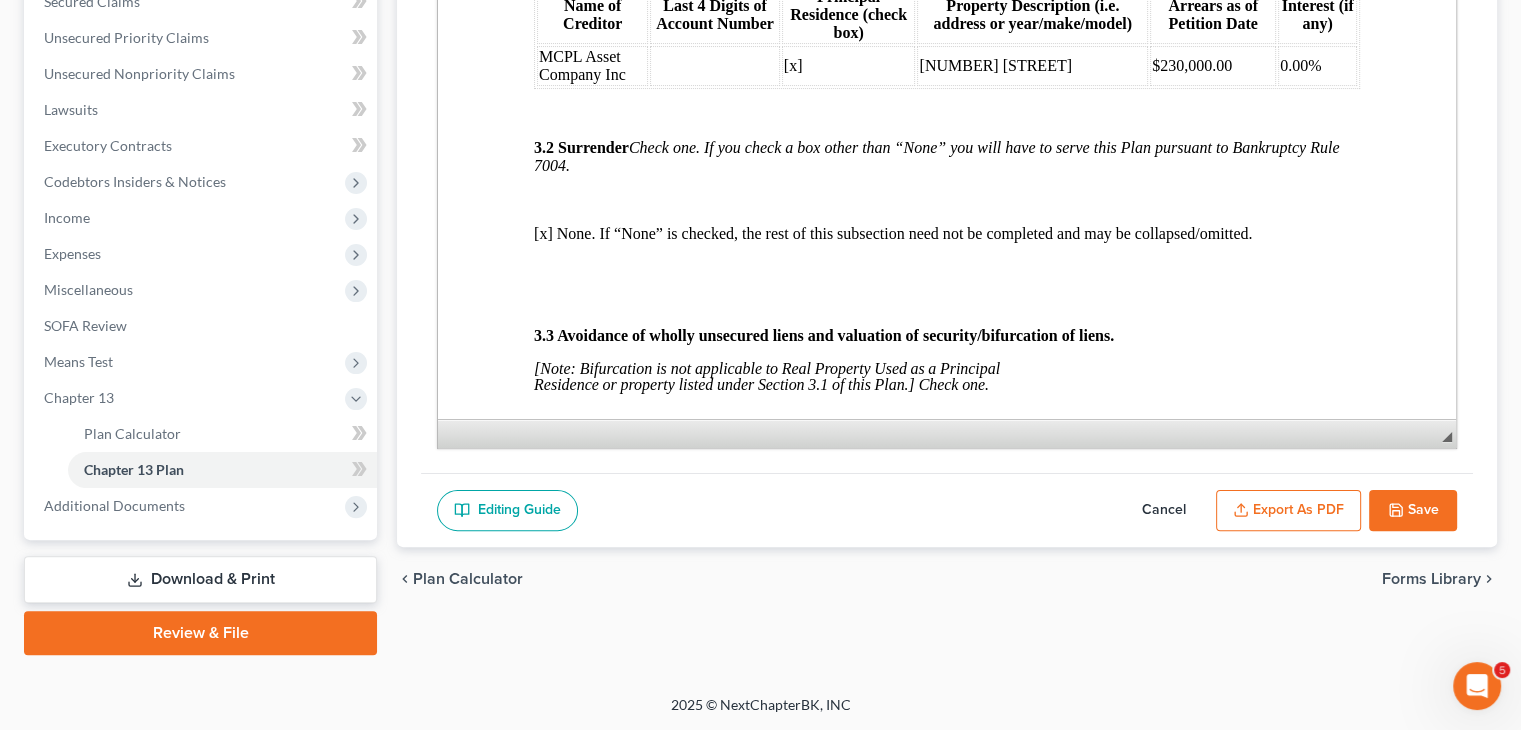 click on "Download & Print" at bounding box center [200, 579] 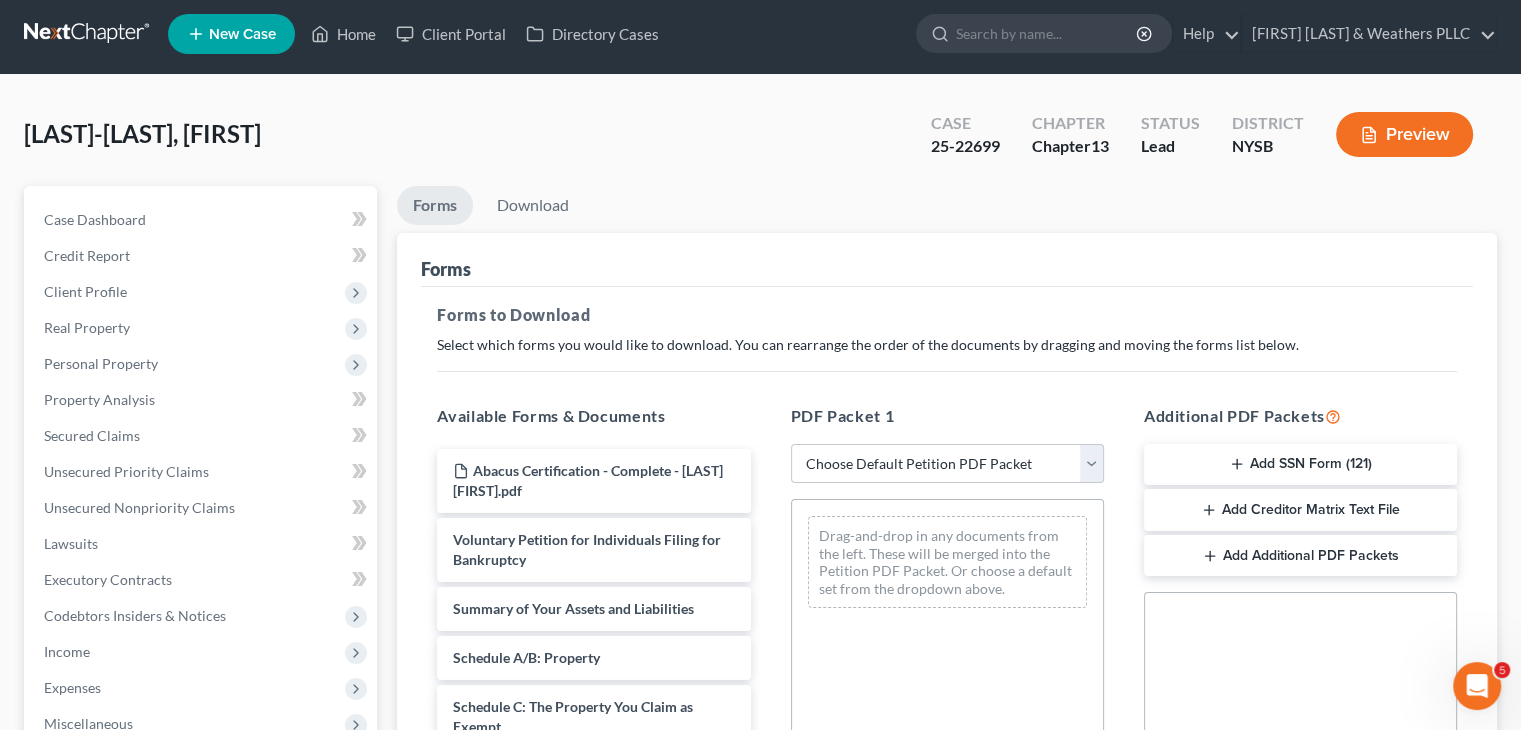 scroll, scrollTop: 0, scrollLeft: 0, axis: both 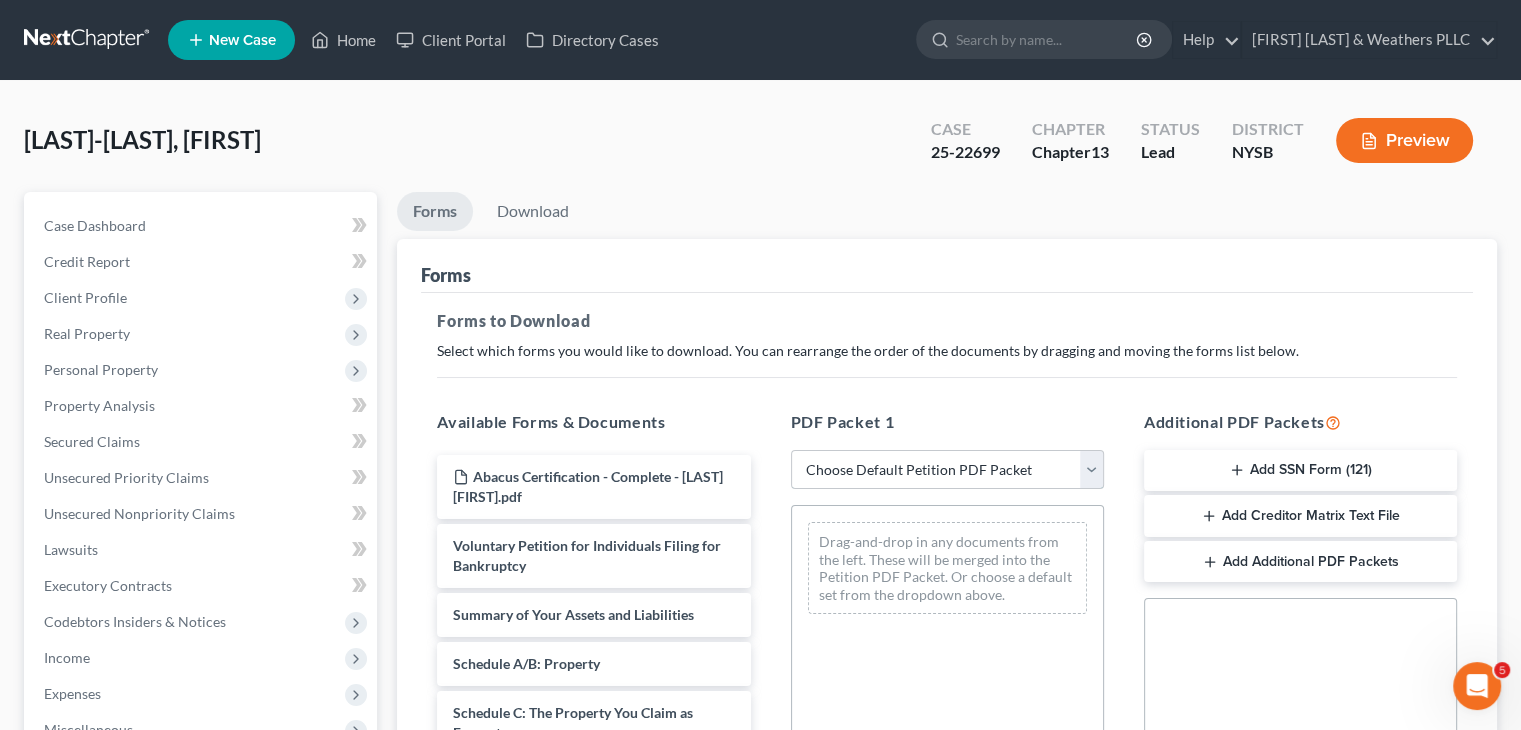 click on "Choose Default Petition PDF Packet Complete Bankruptcy Petition (all forms and schedules) Emergency Filing Forms (Petition and Creditor List Only) Amended Forms Signature Pages Only Supplemental Post Petition (Sch. I & J) Supplemental Post Petition (Sch. I) Supplemental Post Petition (Sch. J)" at bounding box center [947, 470] 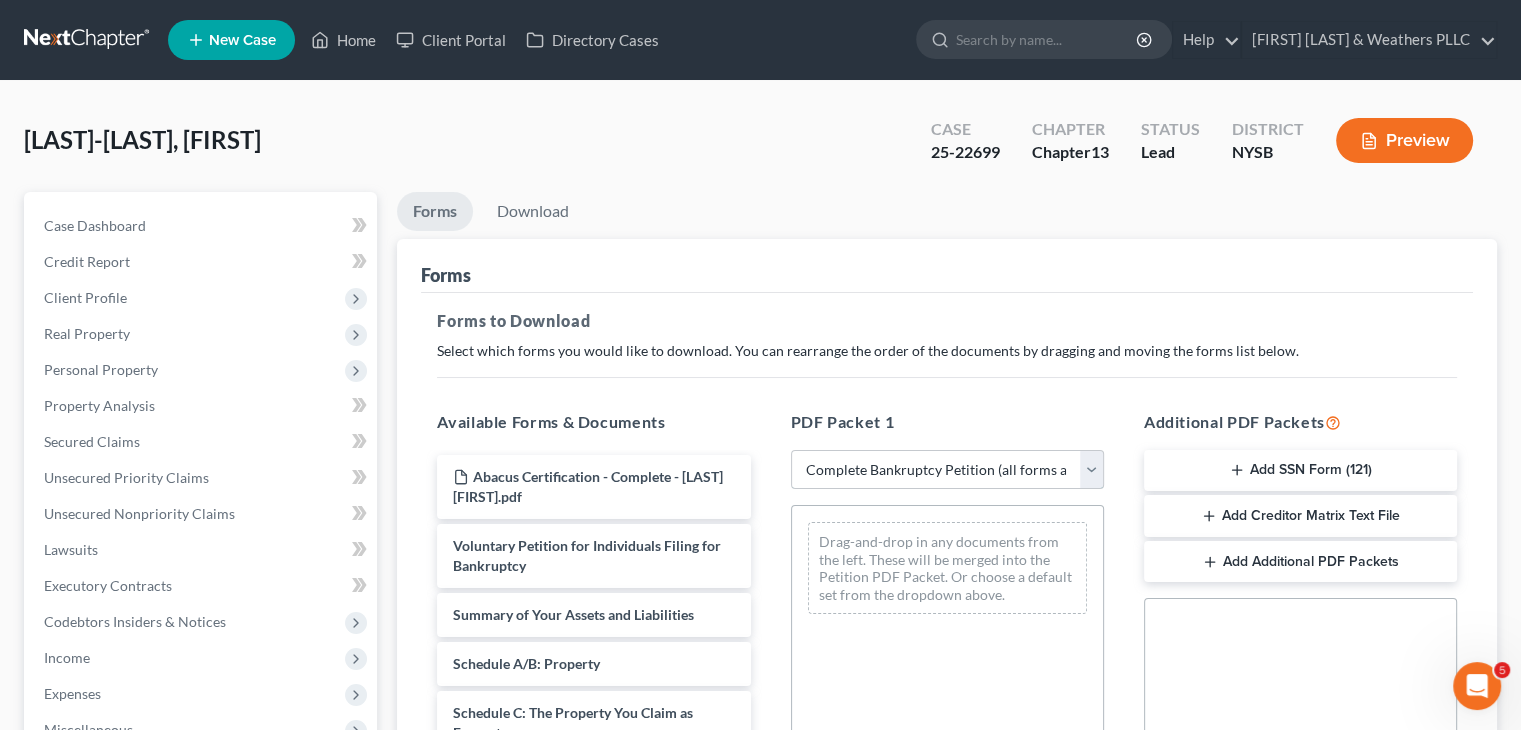 click on "Choose Default Petition PDF Packet Complete Bankruptcy Petition (all forms and schedules) Emergency Filing Forms (Petition and Creditor List Only) Amended Forms Signature Pages Only Supplemental Post Petition (Sch. I & J) Supplemental Post Petition (Sch. I) Supplemental Post Petition (Sch. J)" at bounding box center (947, 470) 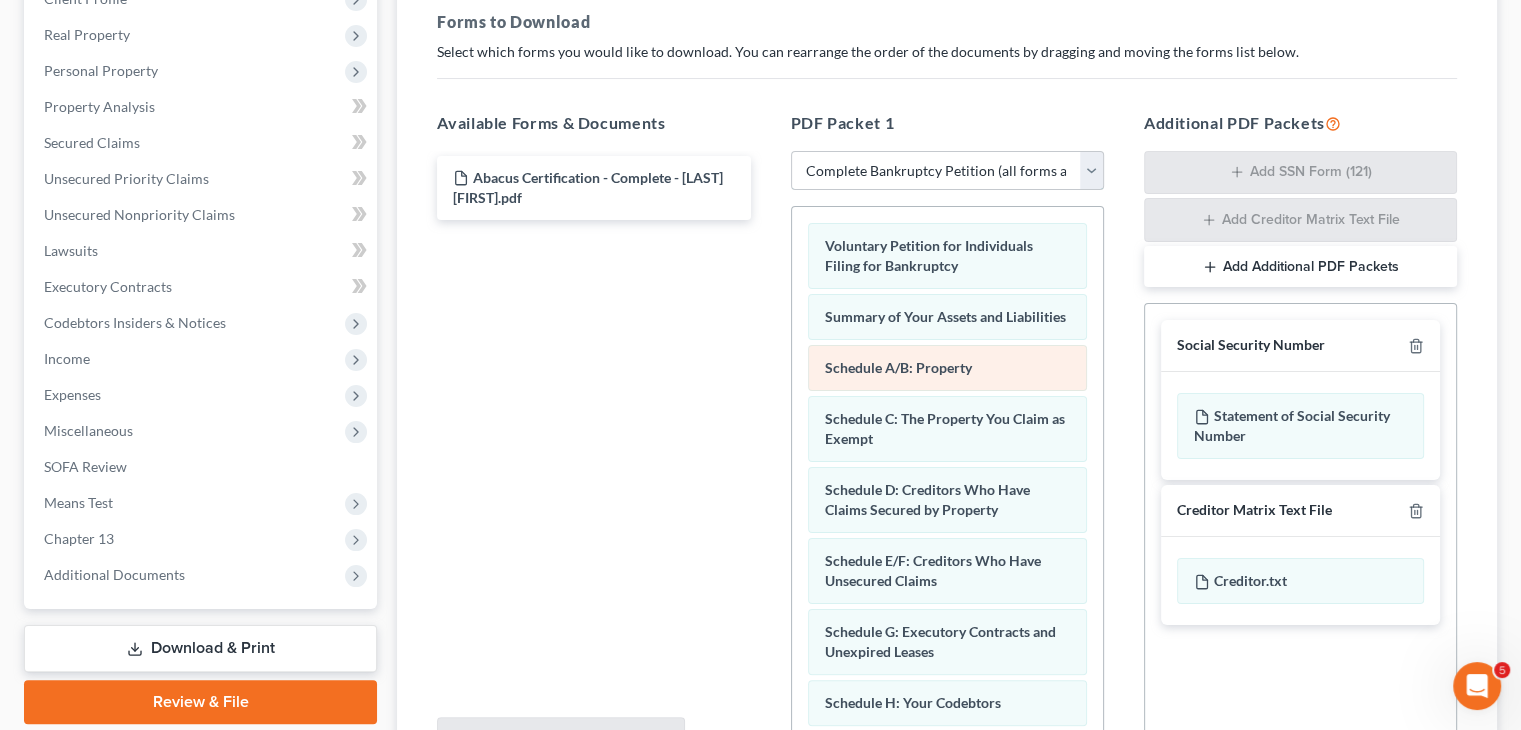 scroll, scrollTop: 300, scrollLeft: 0, axis: vertical 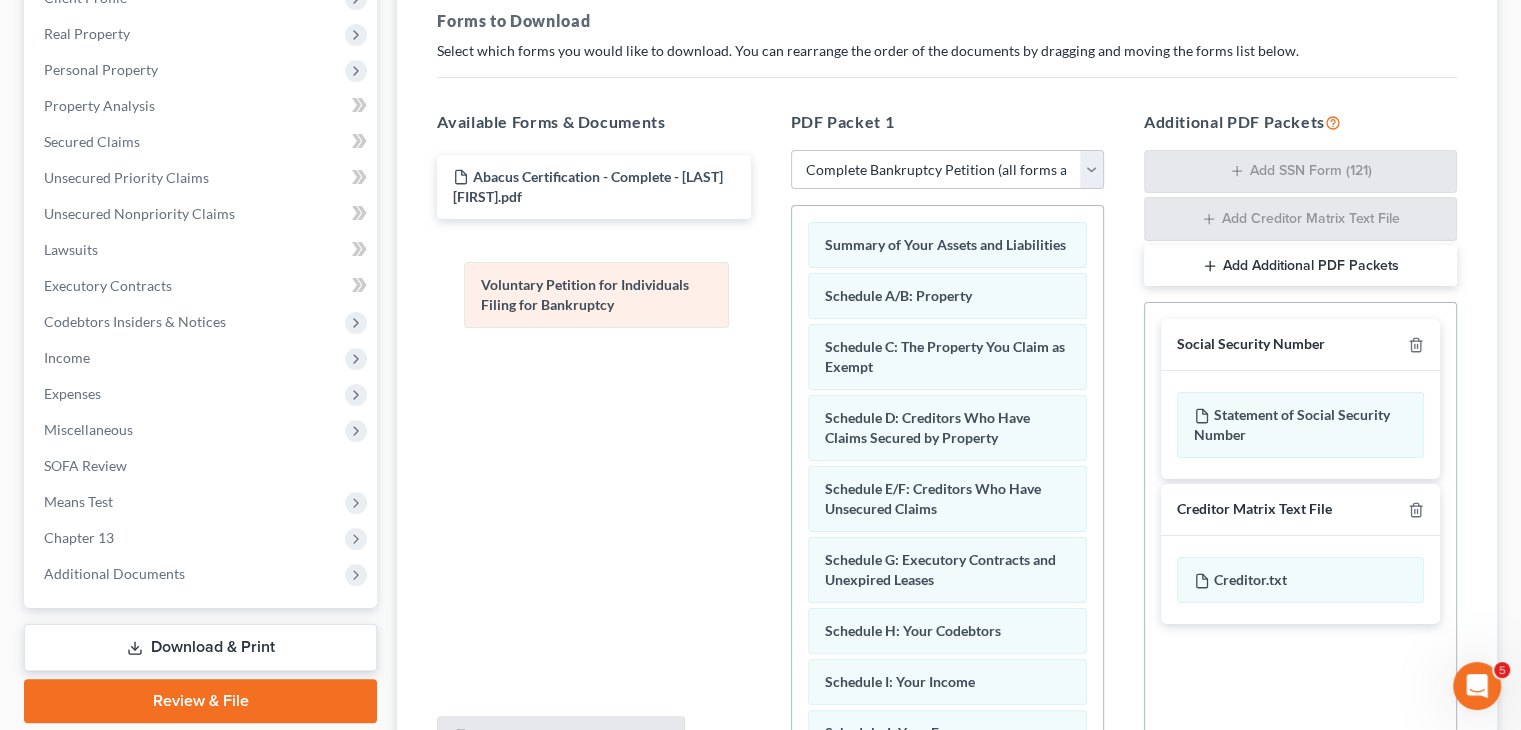 drag, startPoint x: 967, startPoint y: 261, endPoint x: 624, endPoint y: 302, distance: 345.44174 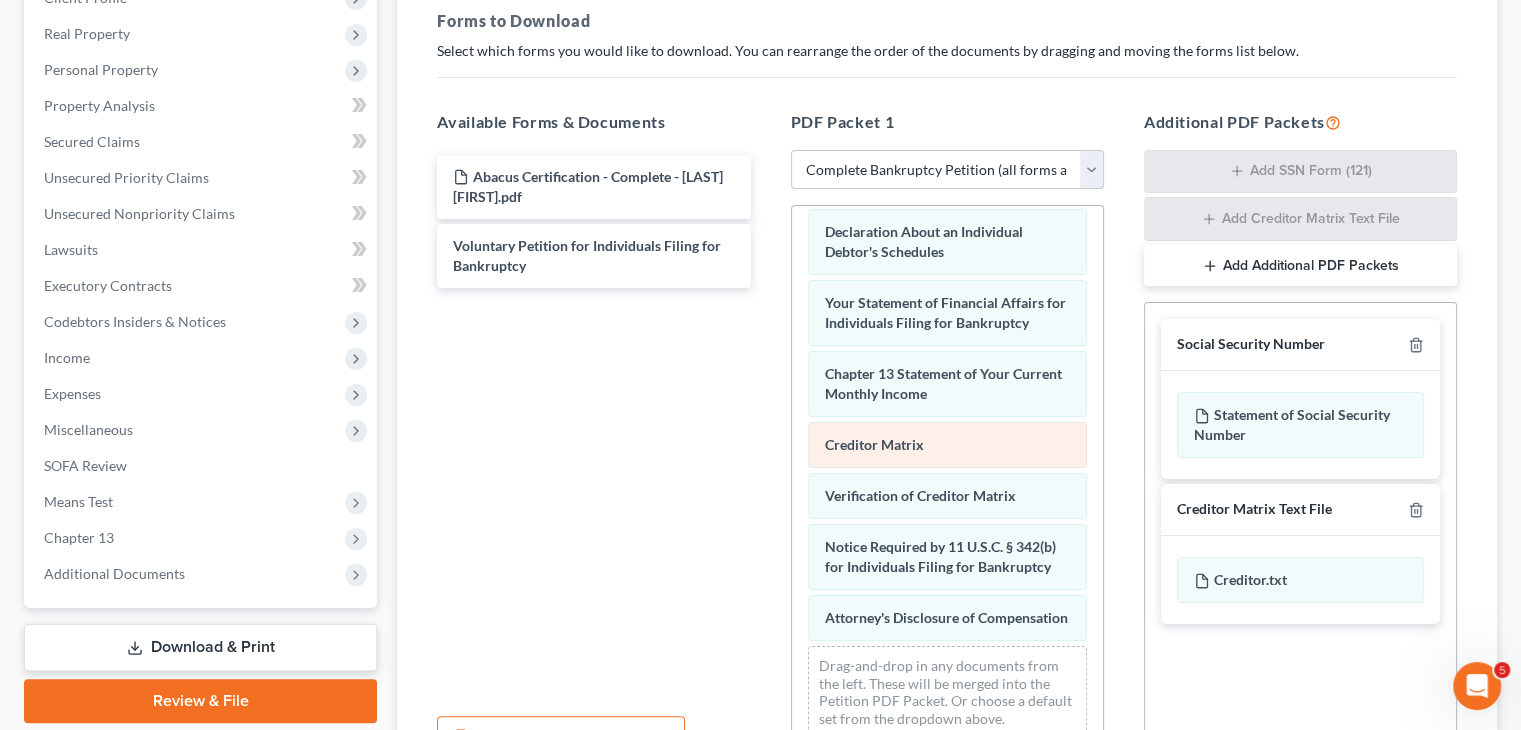 scroll, scrollTop: 584, scrollLeft: 0, axis: vertical 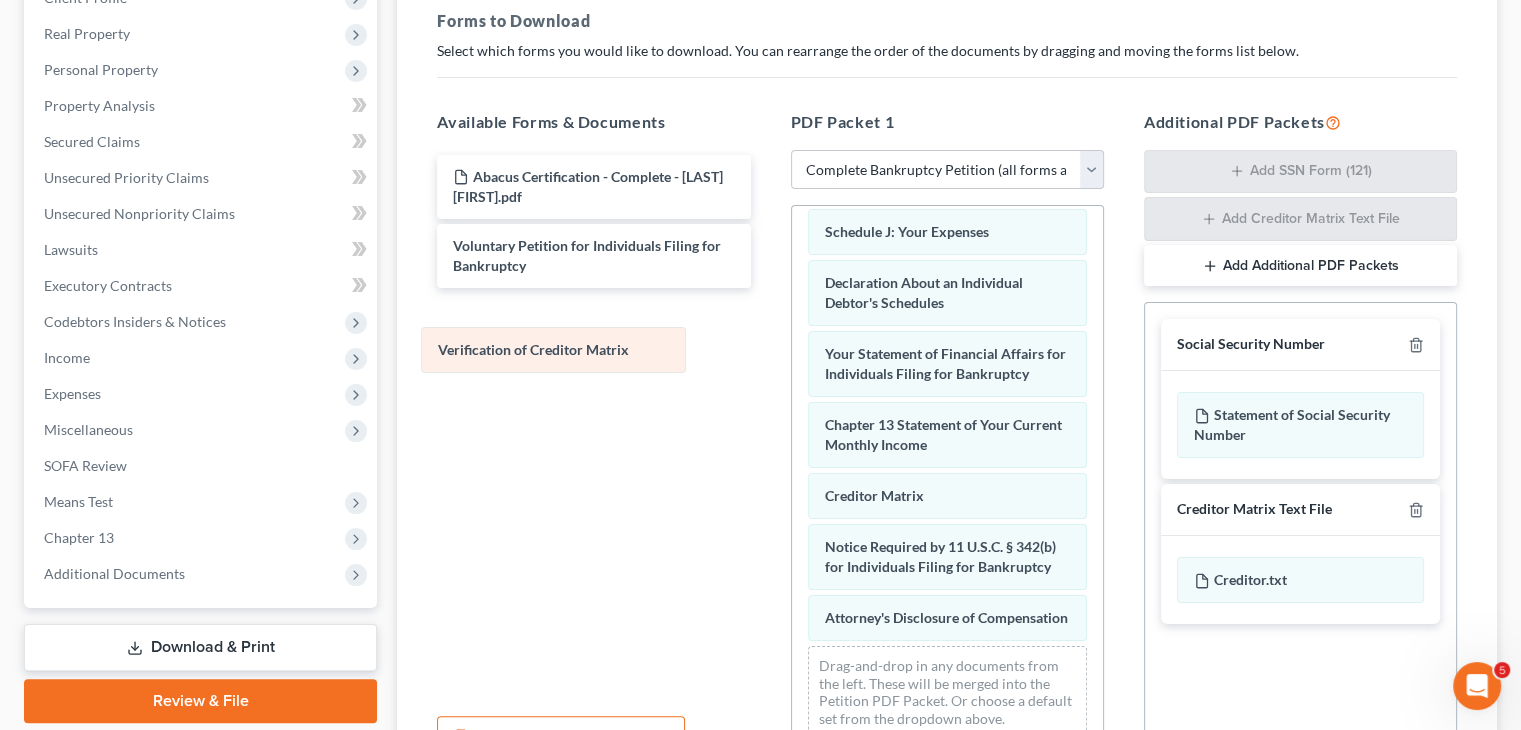 drag, startPoint x: 896, startPoint y: 475, endPoint x: 510, endPoint y: 348, distance: 406.35574 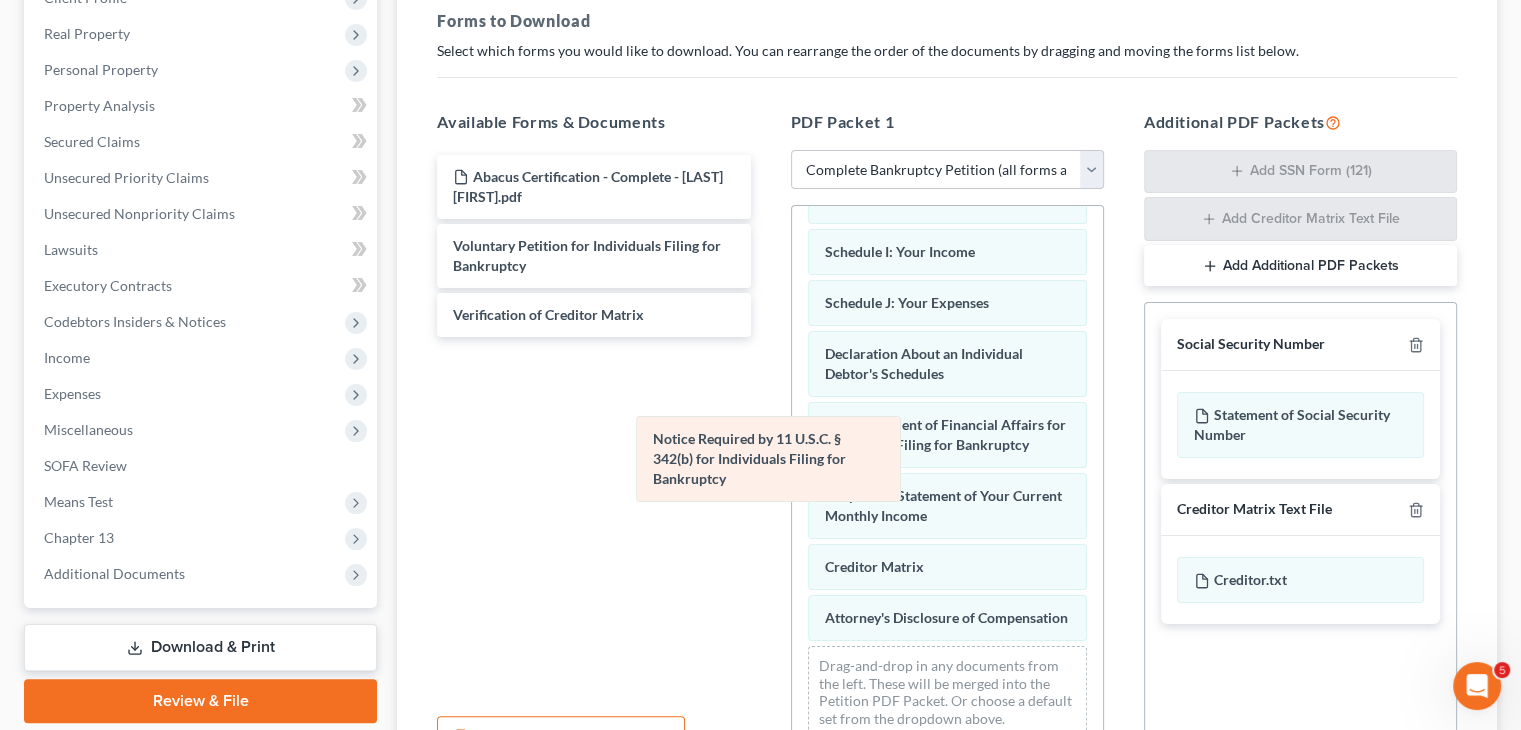 scroll, scrollTop: 463, scrollLeft: 0, axis: vertical 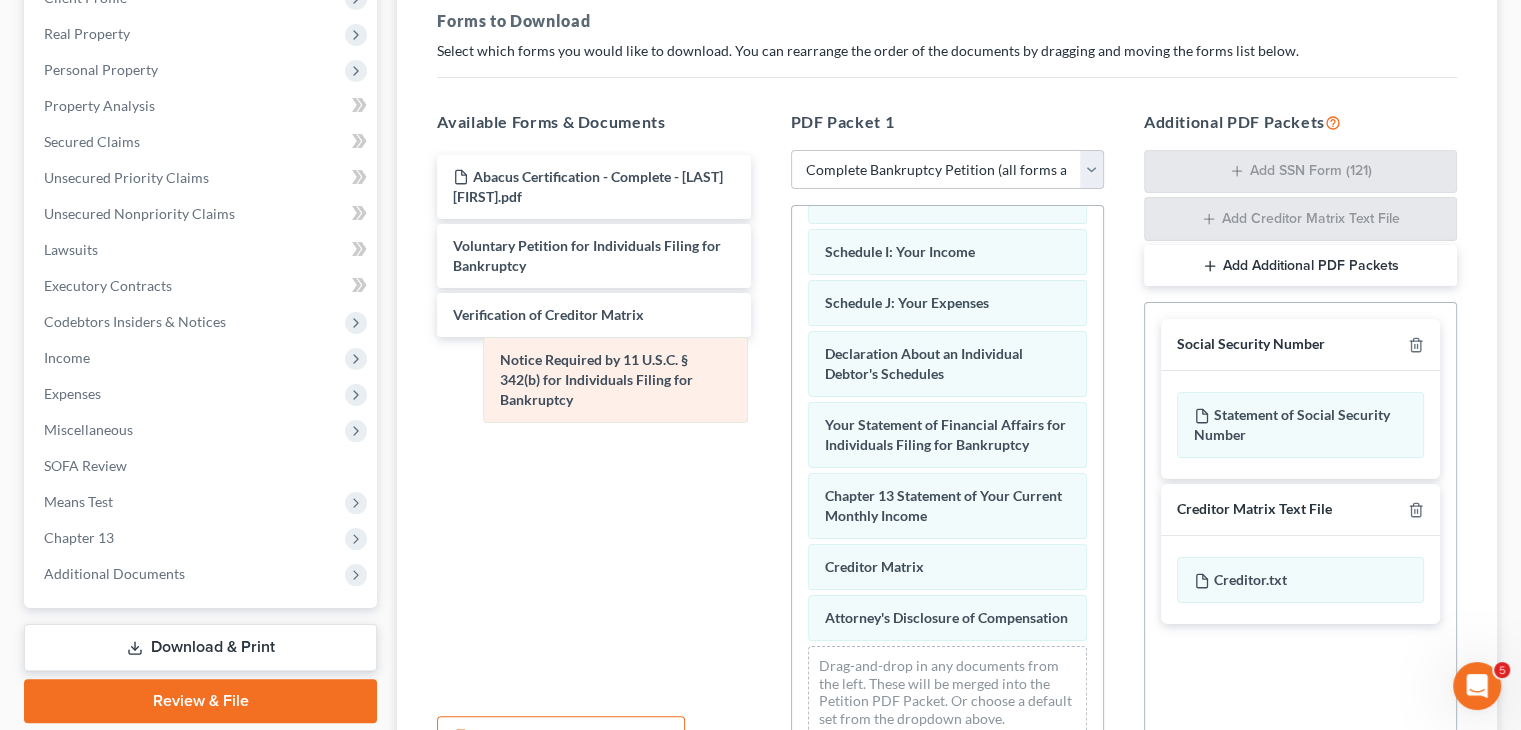 drag, startPoint x: 884, startPoint y: 529, endPoint x: 512, endPoint y: 366, distance: 406.14407 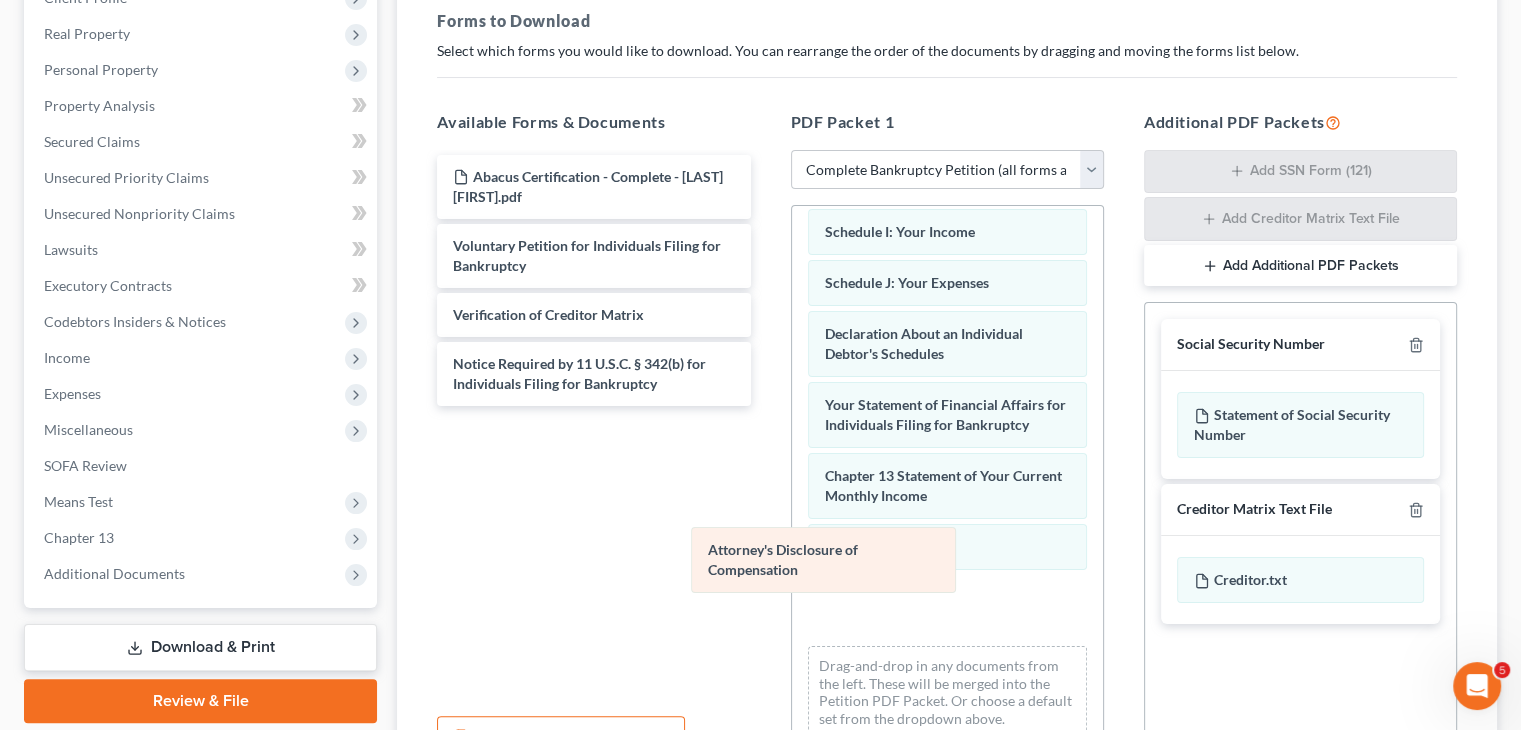 scroll, scrollTop: 392, scrollLeft: 0, axis: vertical 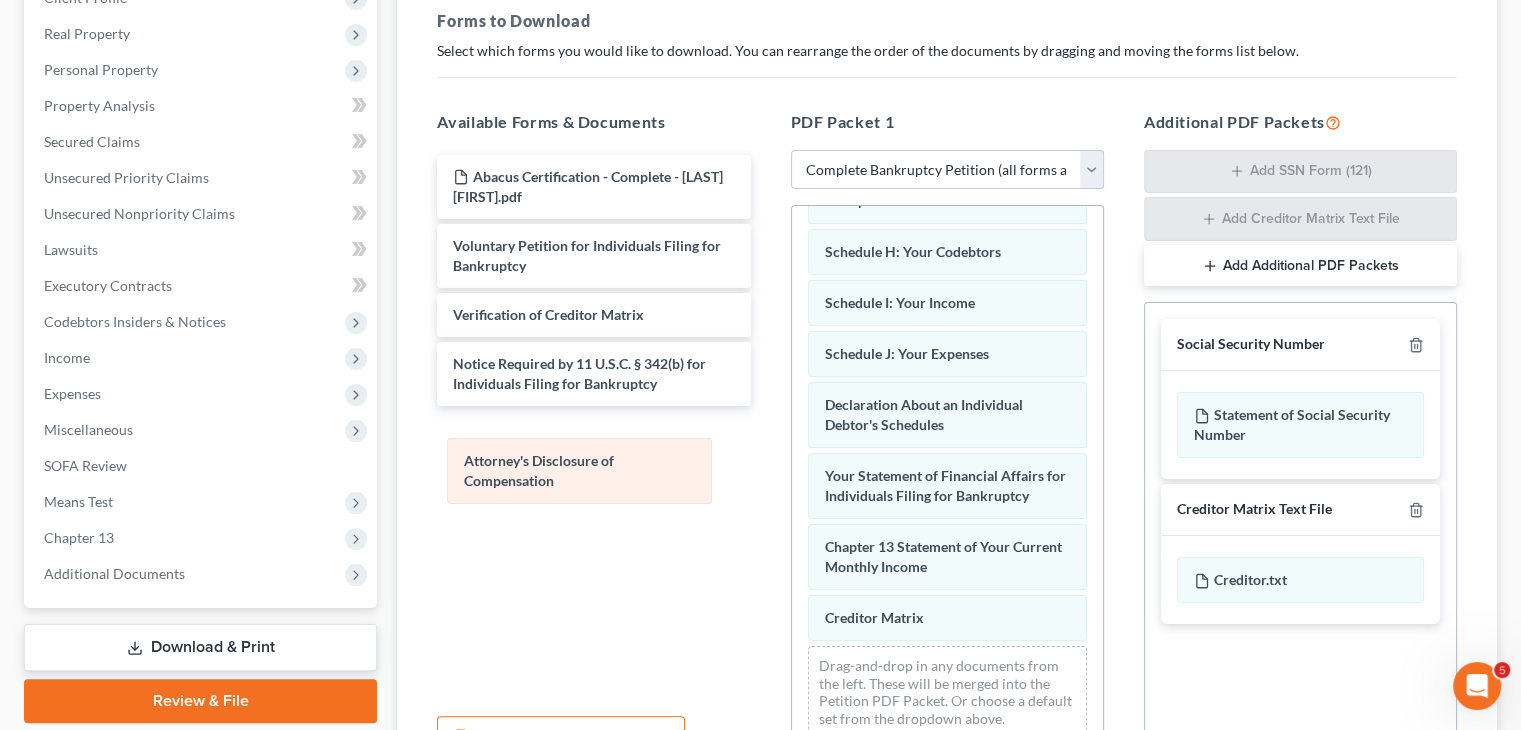 drag, startPoint x: 880, startPoint y: 613, endPoint x: 503, endPoint y: 466, distance: 404.64554 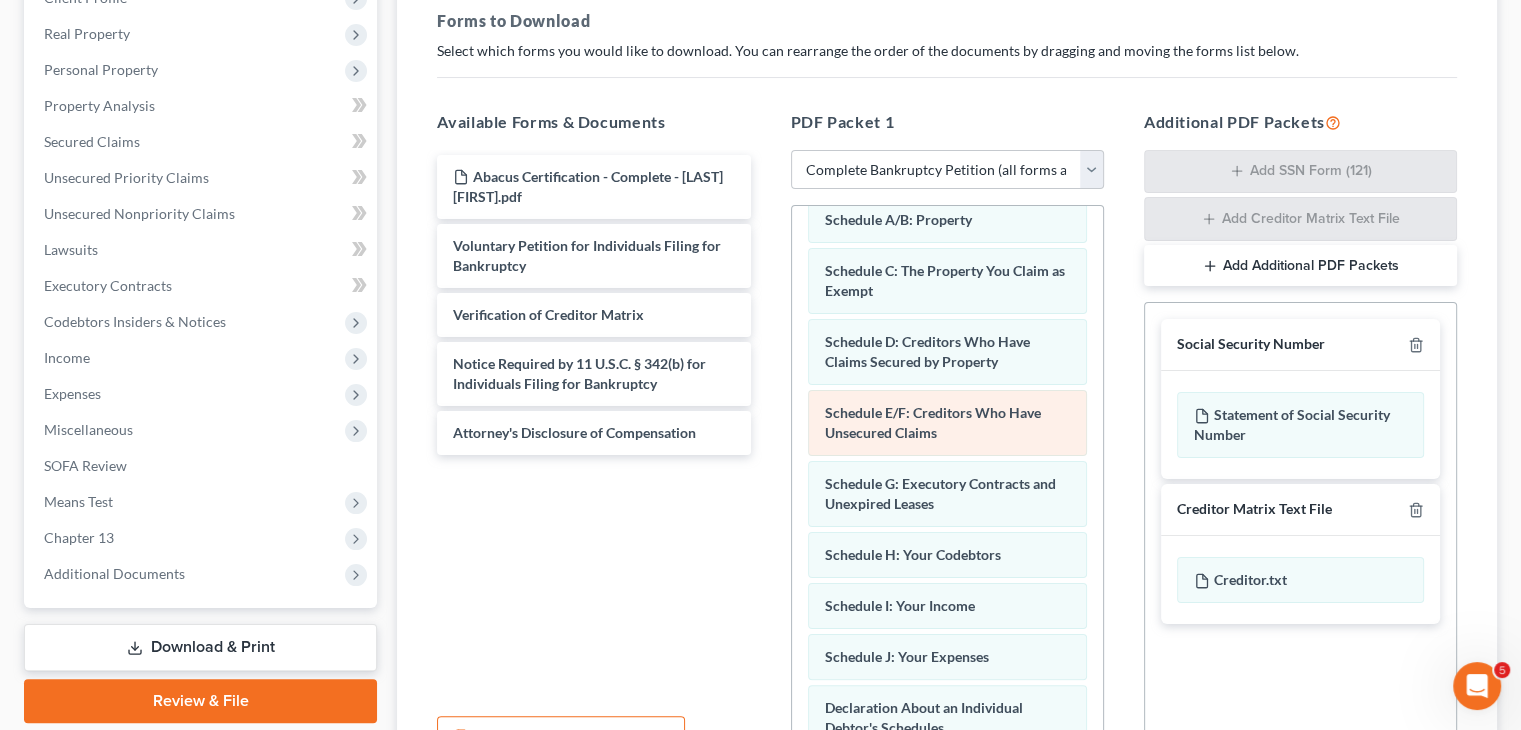 scroll, scrollTop: 392, scrollLeft: 0, axis: vertical 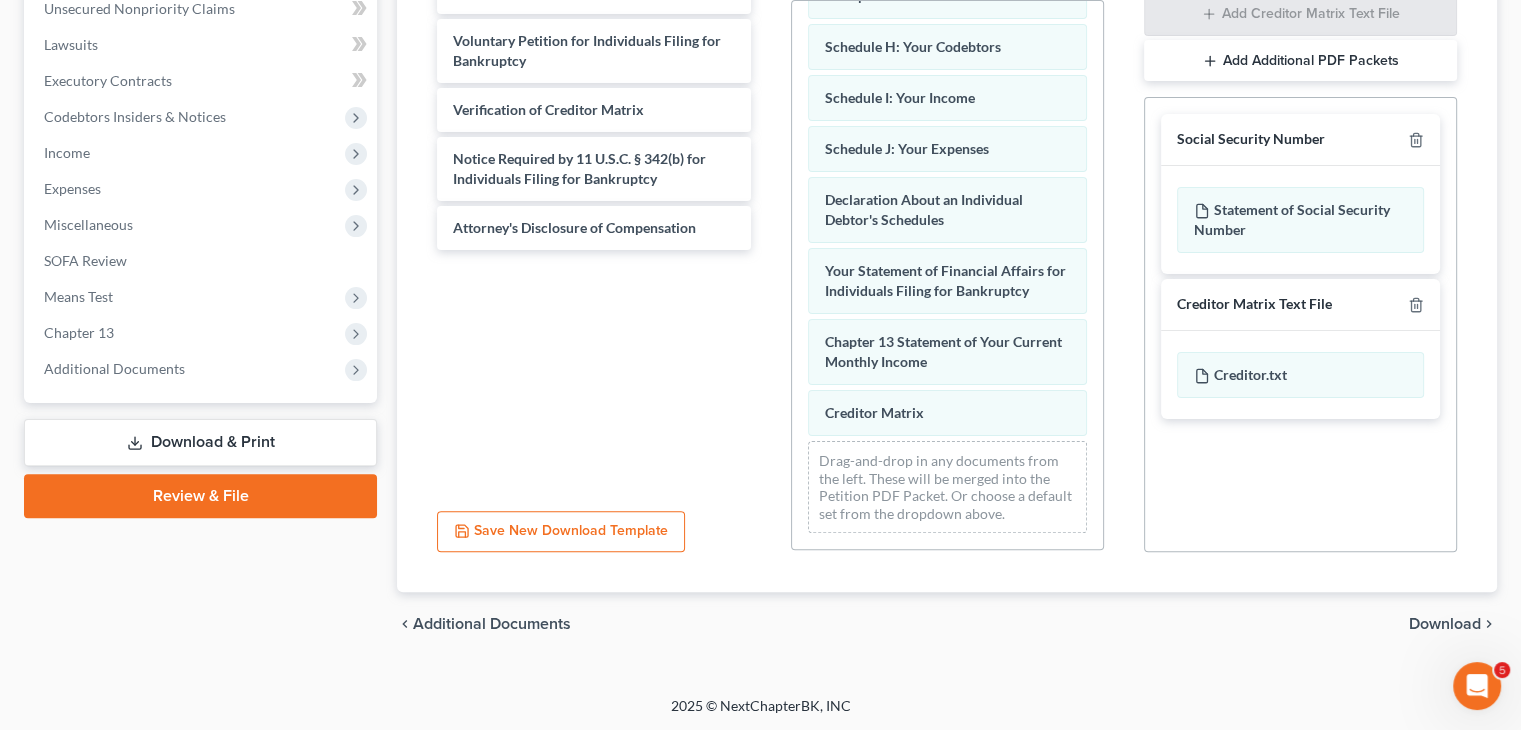 click on "Download" at bounding box center (1445, 624) 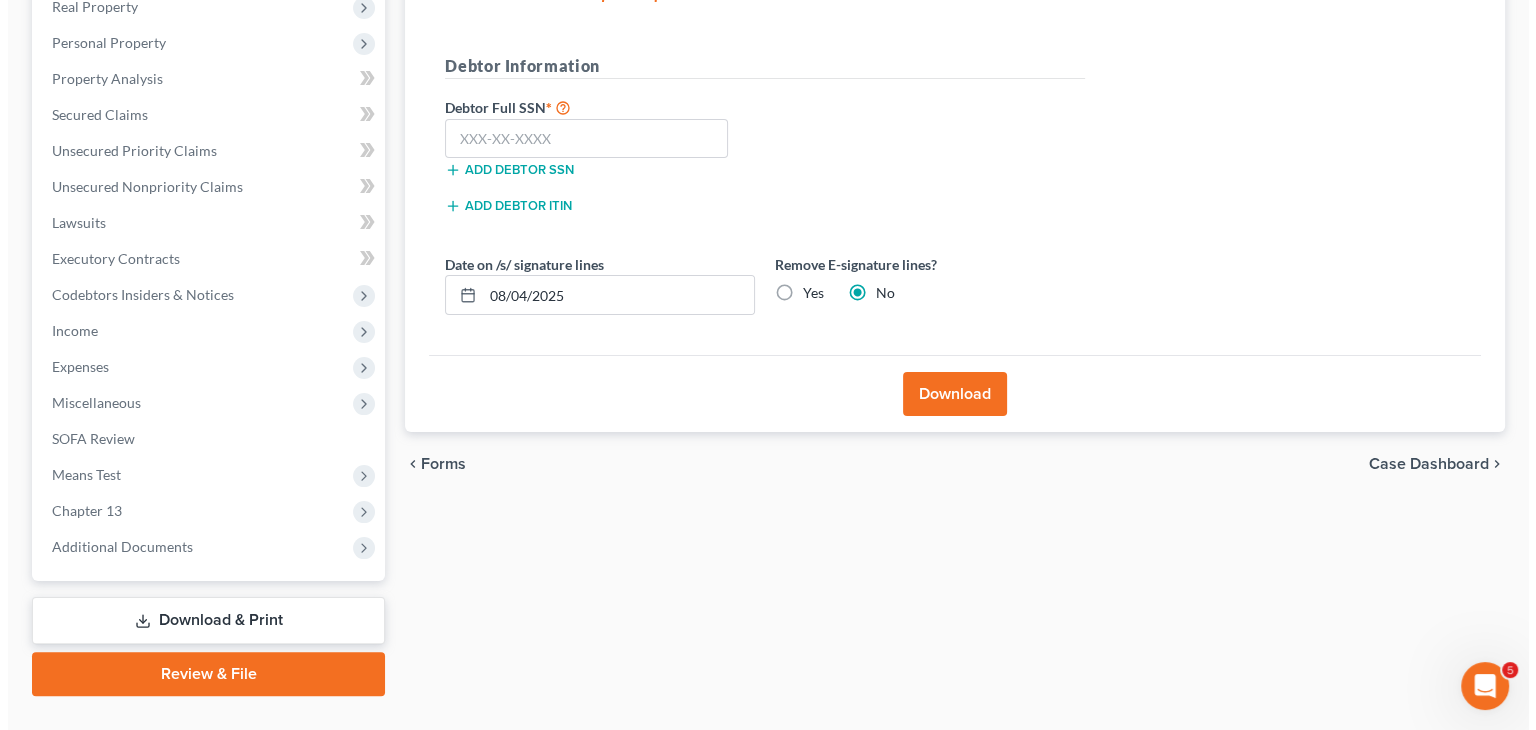 scroll, scrollTop: 268, scrollLeft: 0, axis: vertical 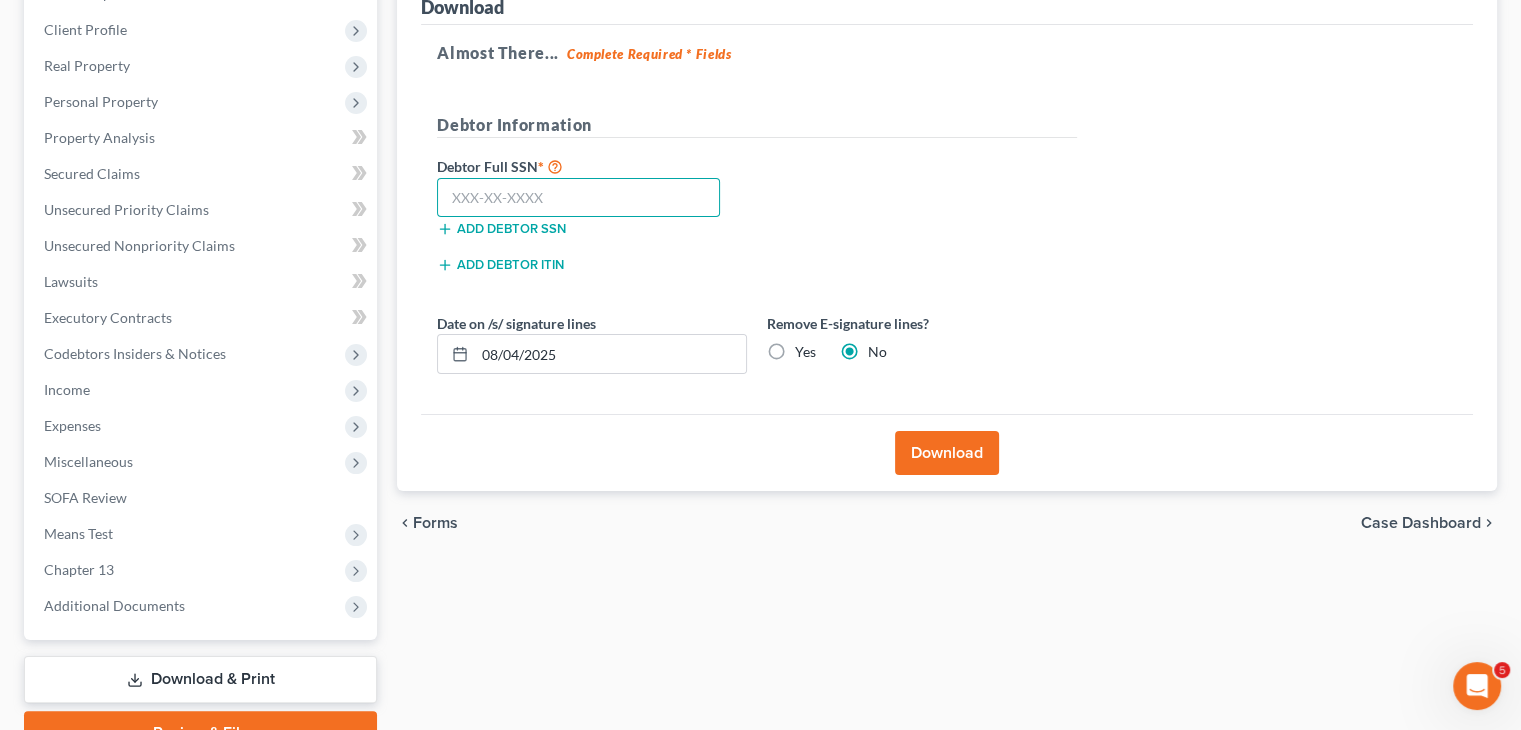 click at bounding box center (578, 198) 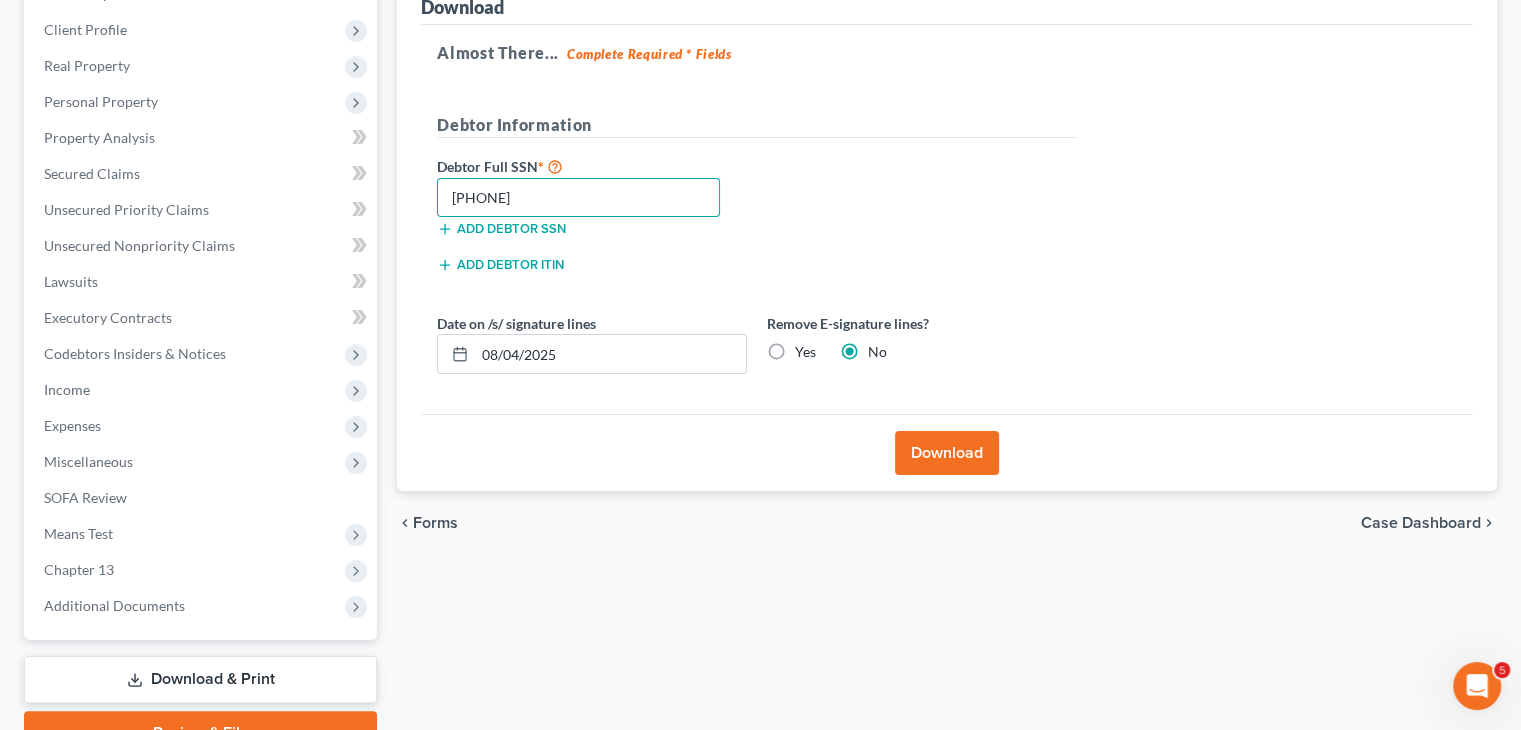 type on "[PHONE]" 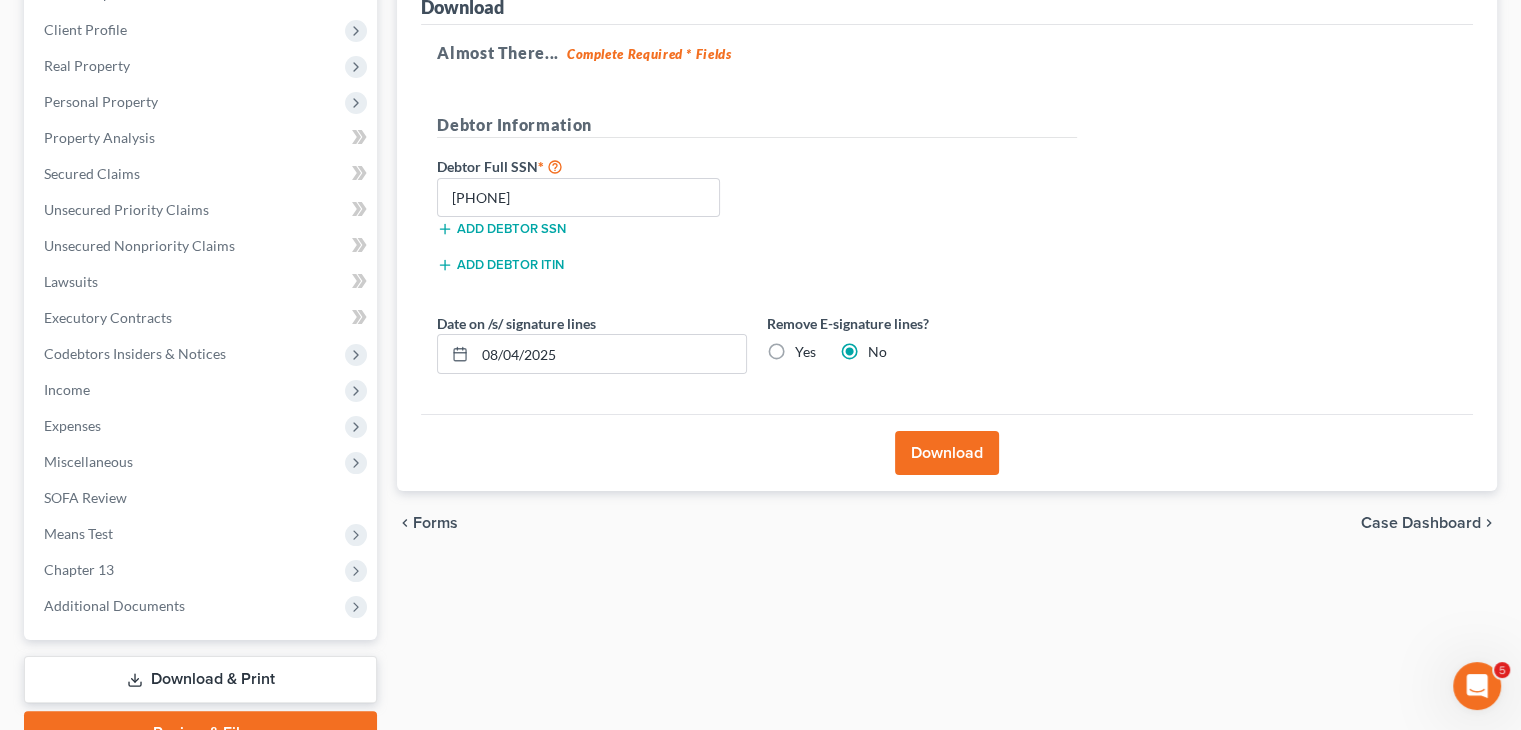 click on "Download" at bounding box center (947, 453) 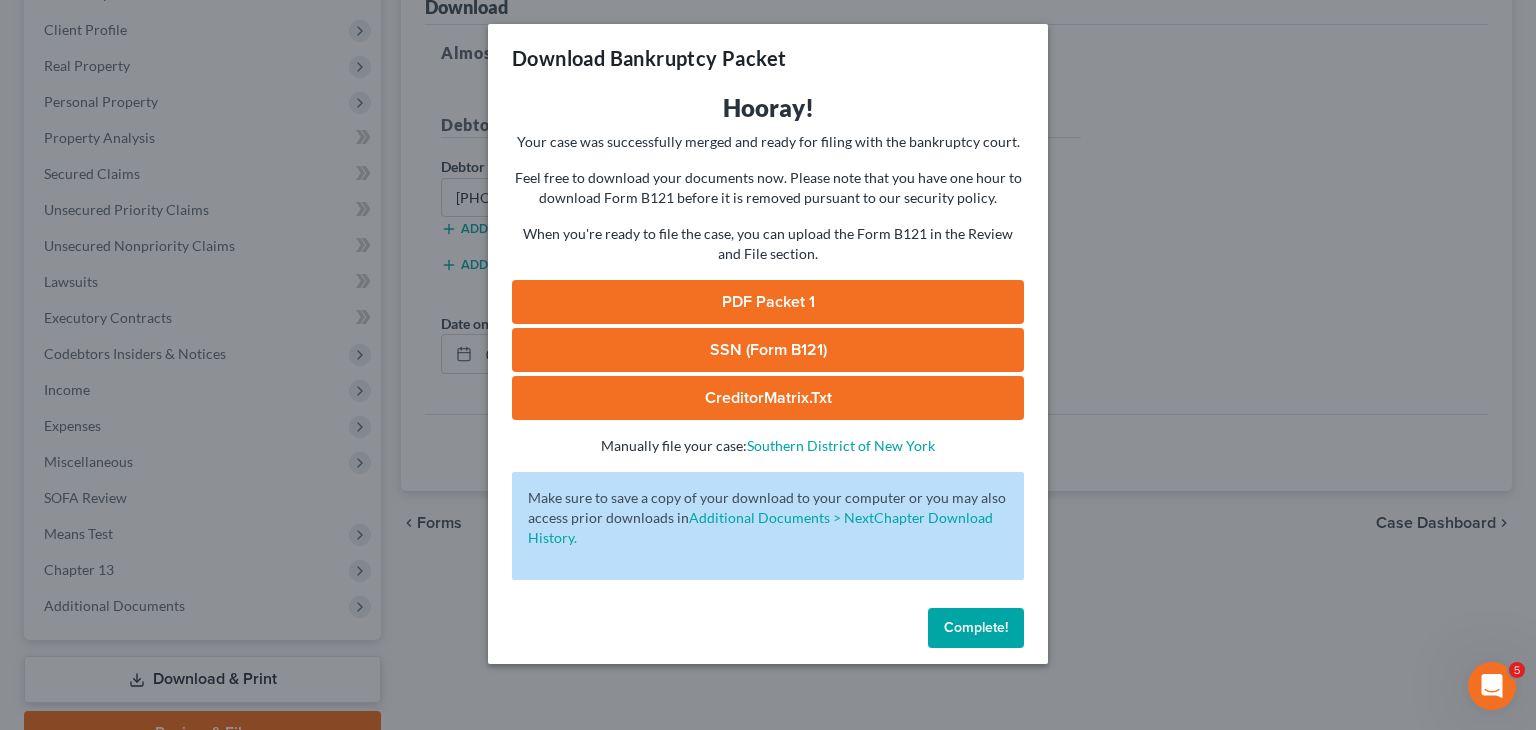 click on "PDF Packet 1" at bounding box center (768, 302) 